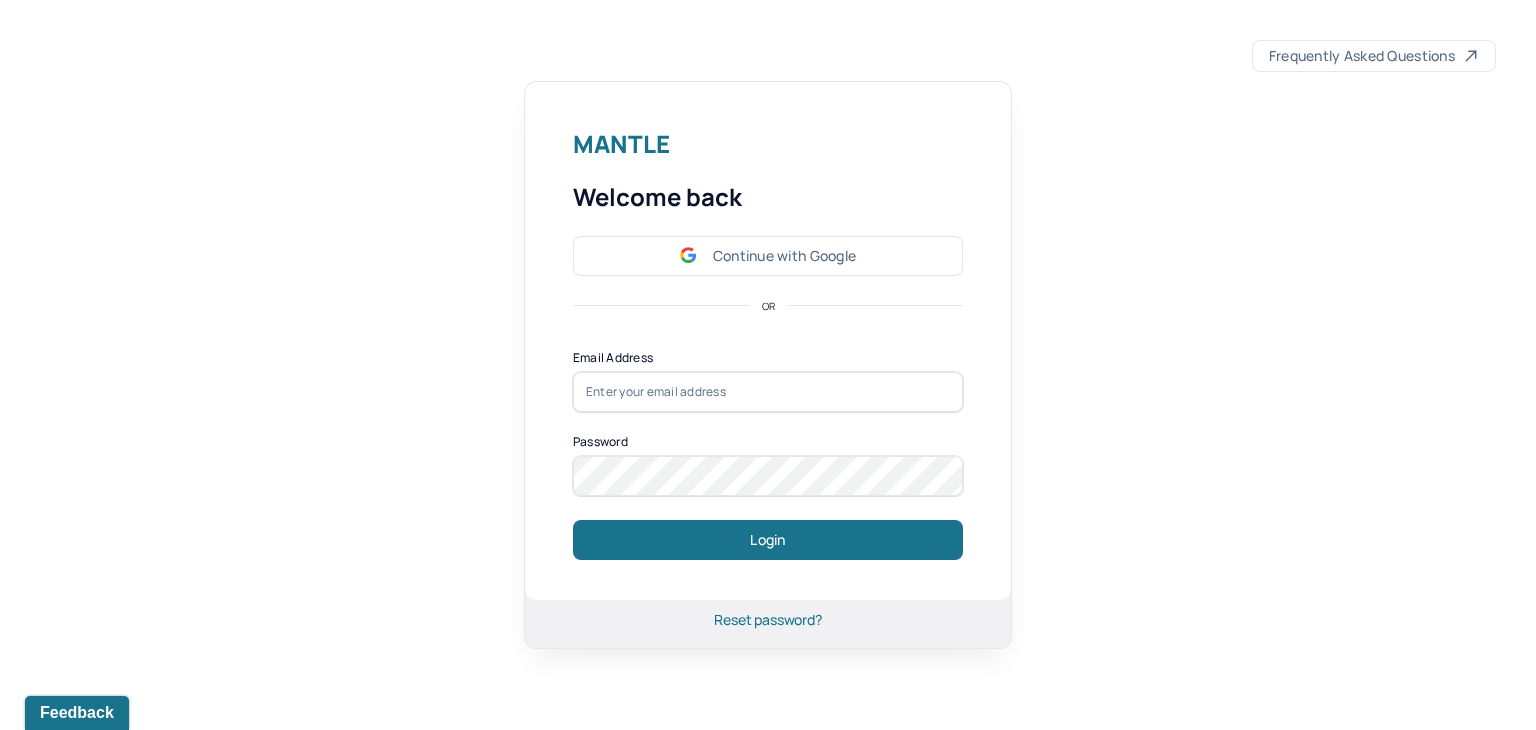 scroll, scrollTop: 0, scrollLeft: 0, axis: both 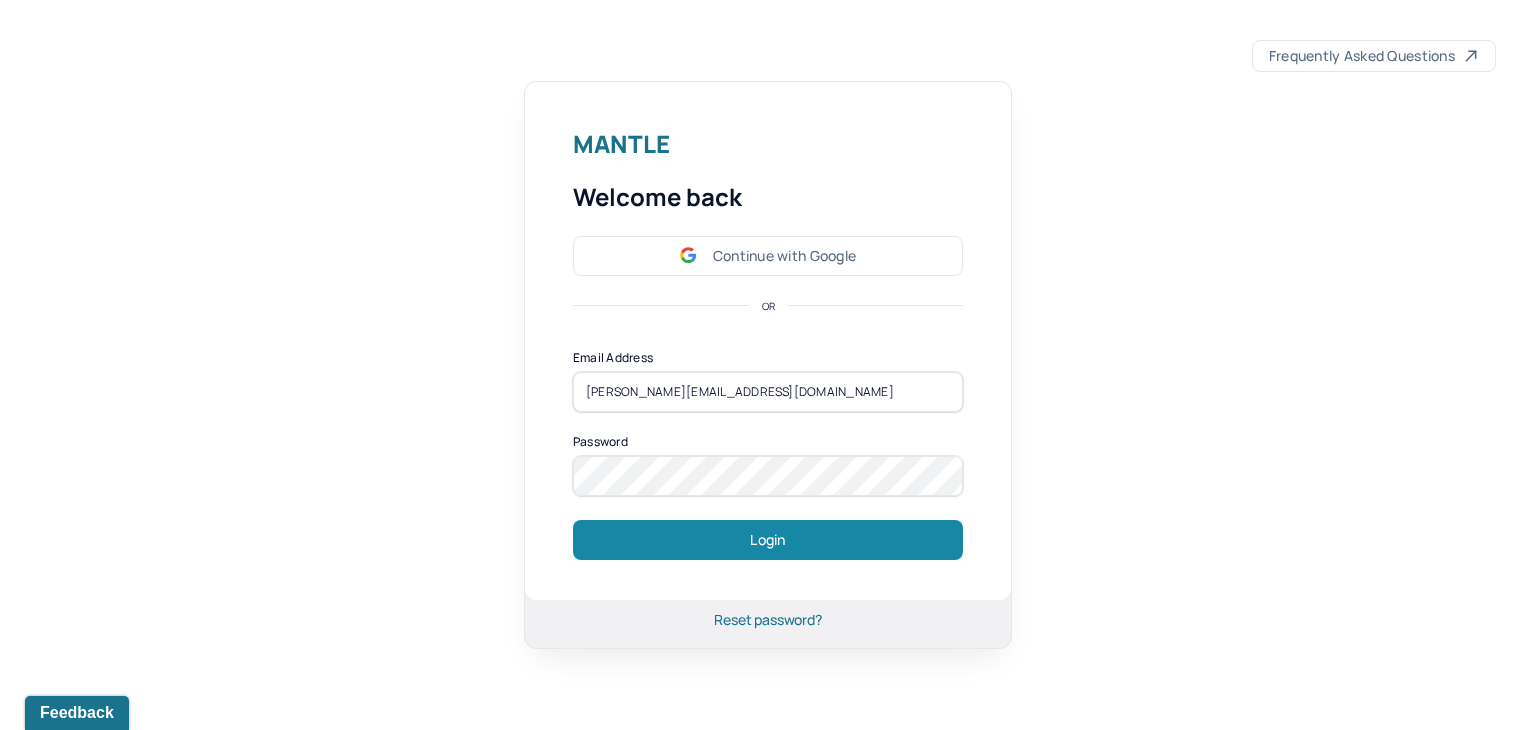 drag, startPoint x: 644, startPoint y: 545, endPoint x: 102, endPoint y: 569, distance: 542.5311 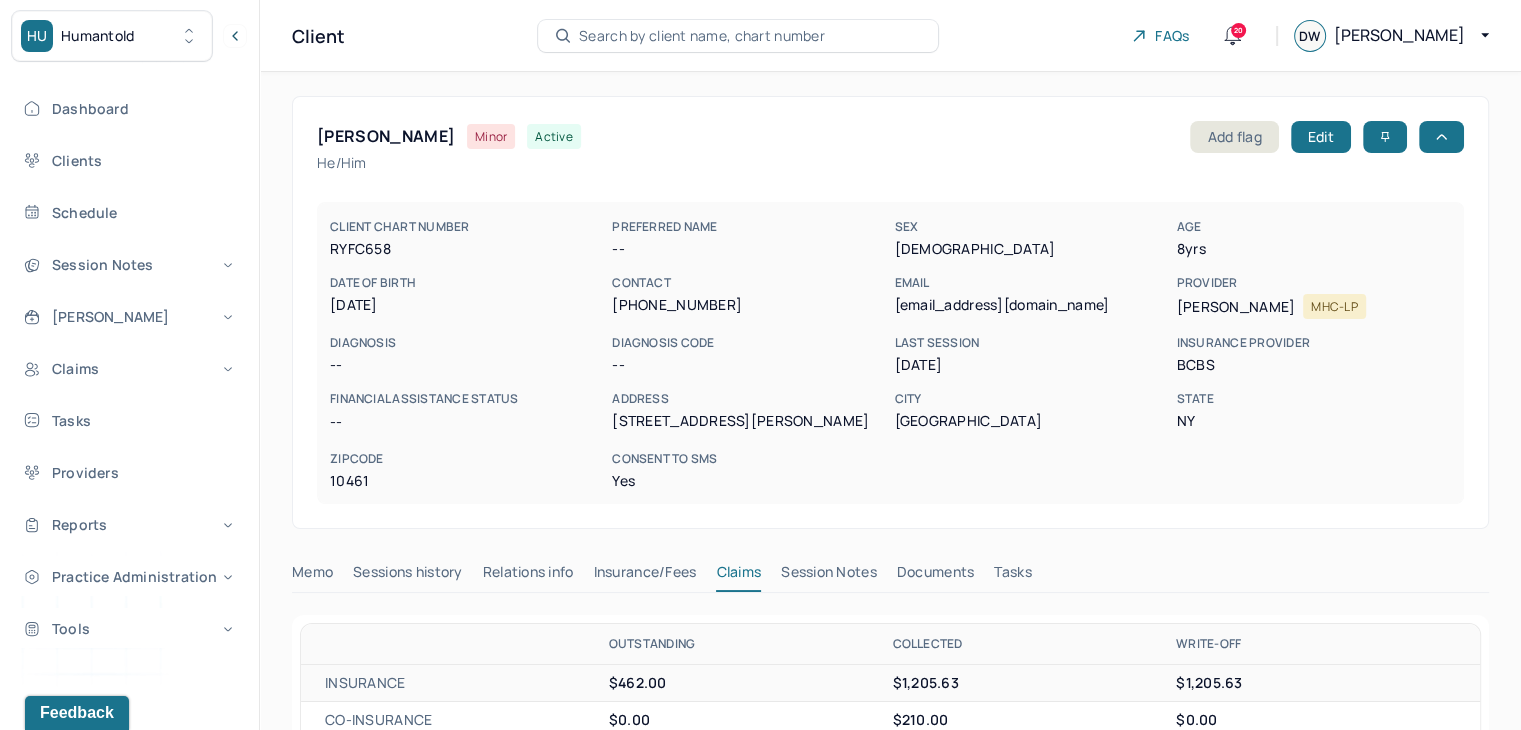 click on "Search by client name, chart number" at bounding box center (702, 36) 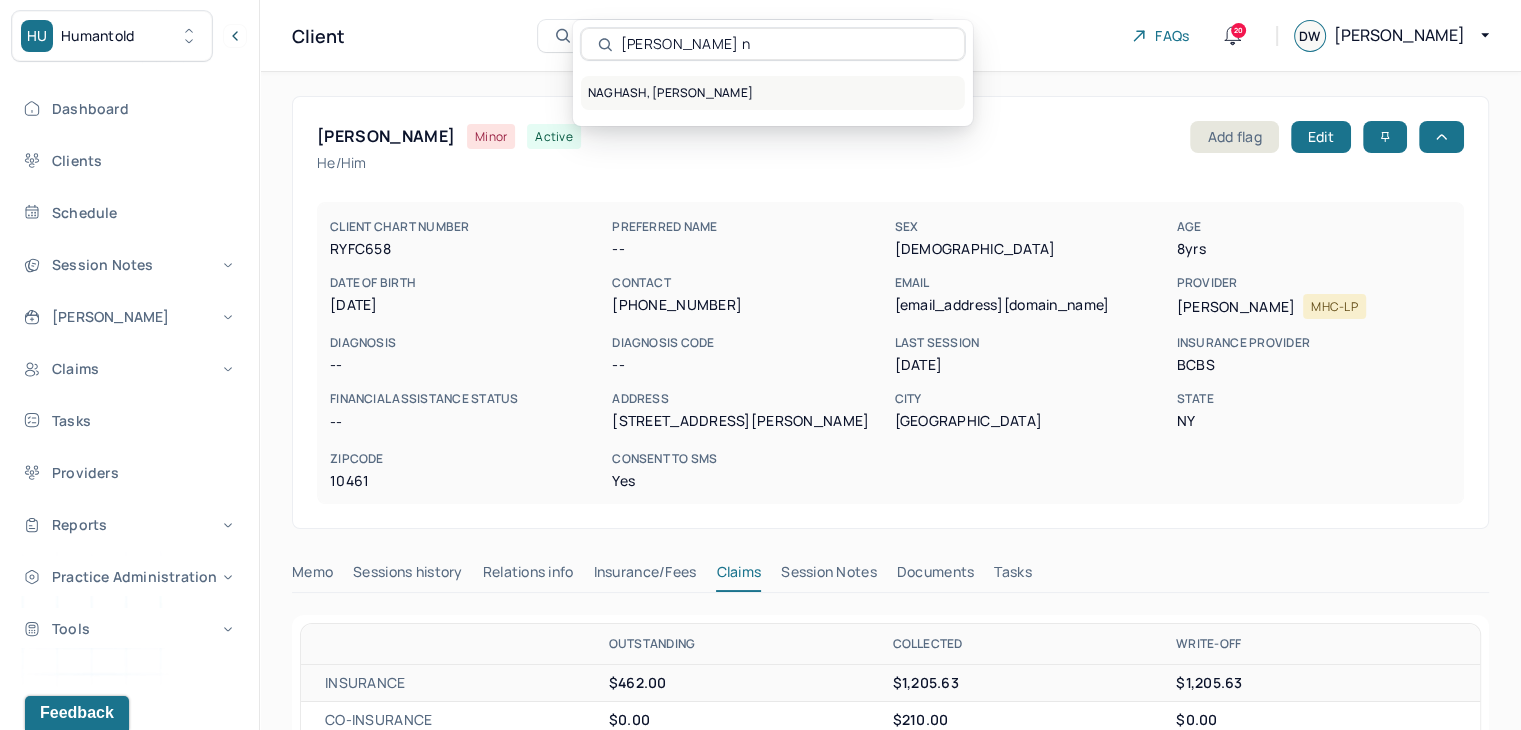 type on "[PERSON_NAME] n" 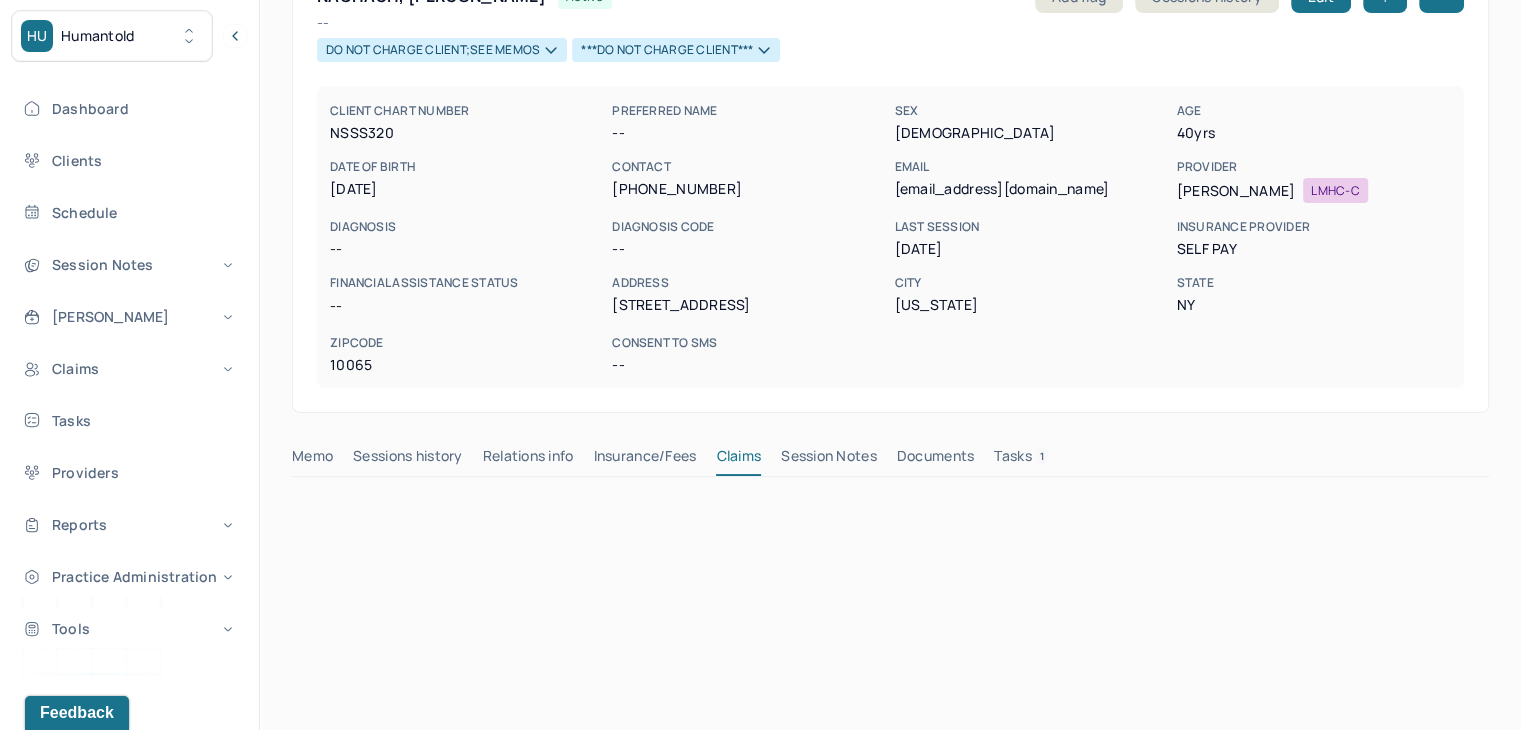 scroll, scrollTop: 400, scrollLeft: 0, axis: vertical 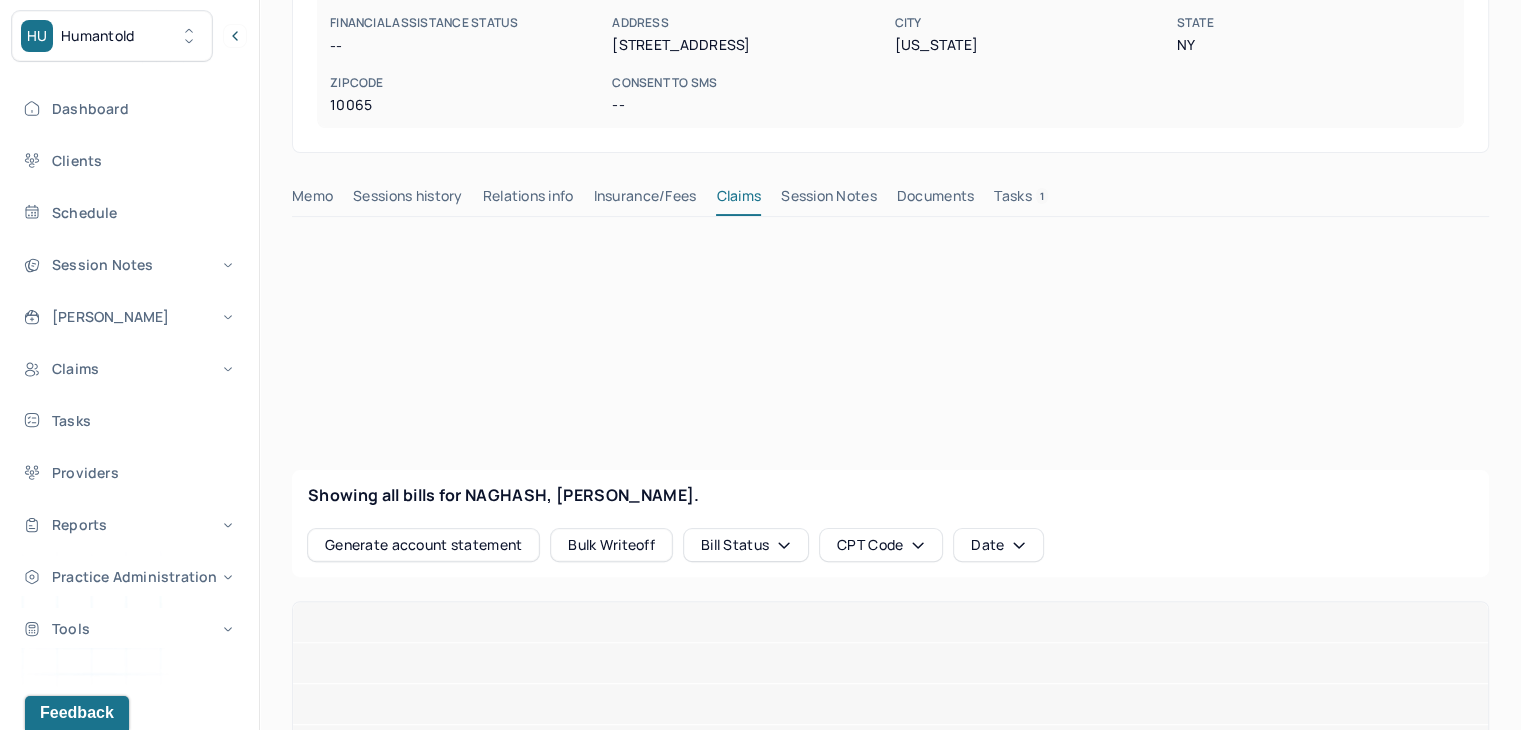 click on "Session Notes" at bounding box center (829, 200) 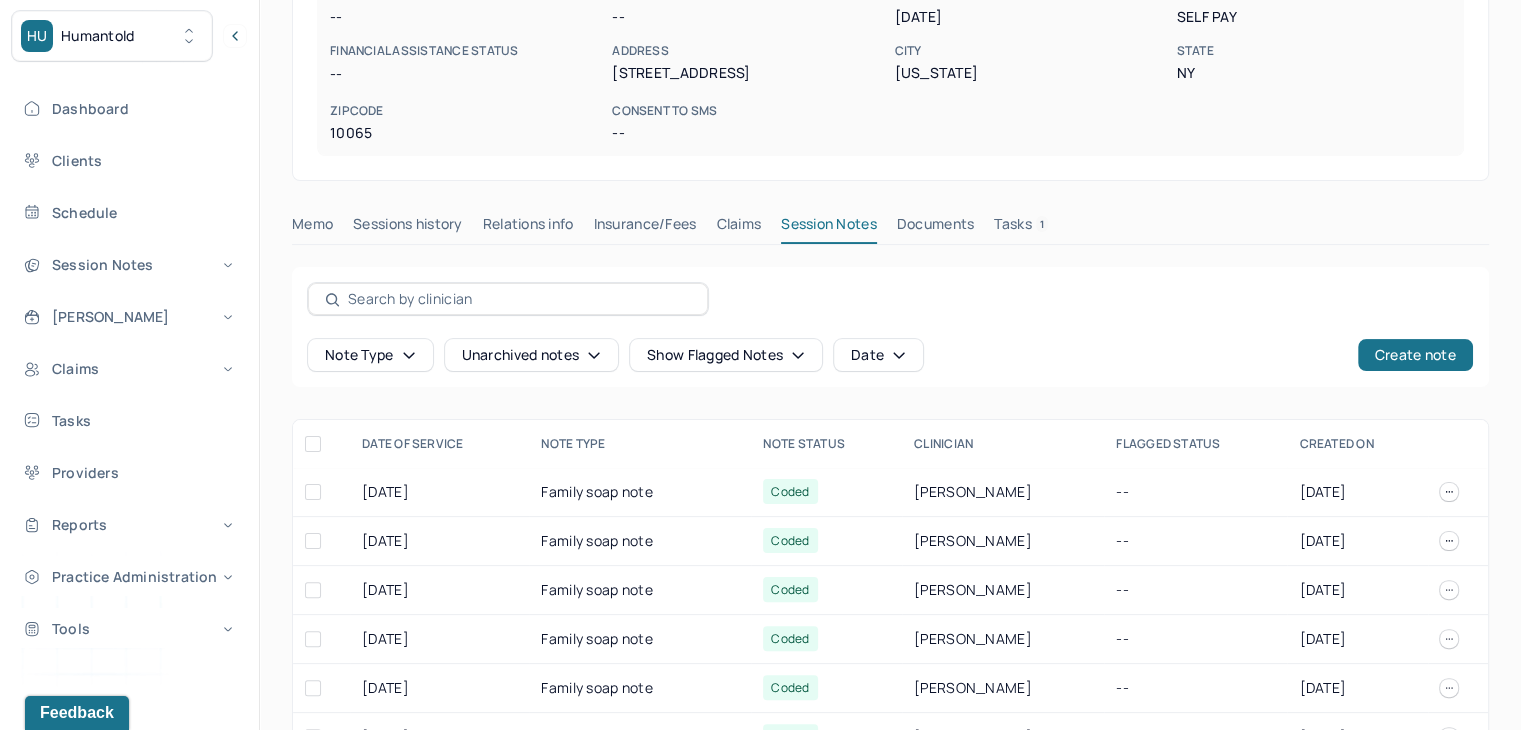 scroll, scrollTop: 400, scrollLeft: 0, axis: vertical 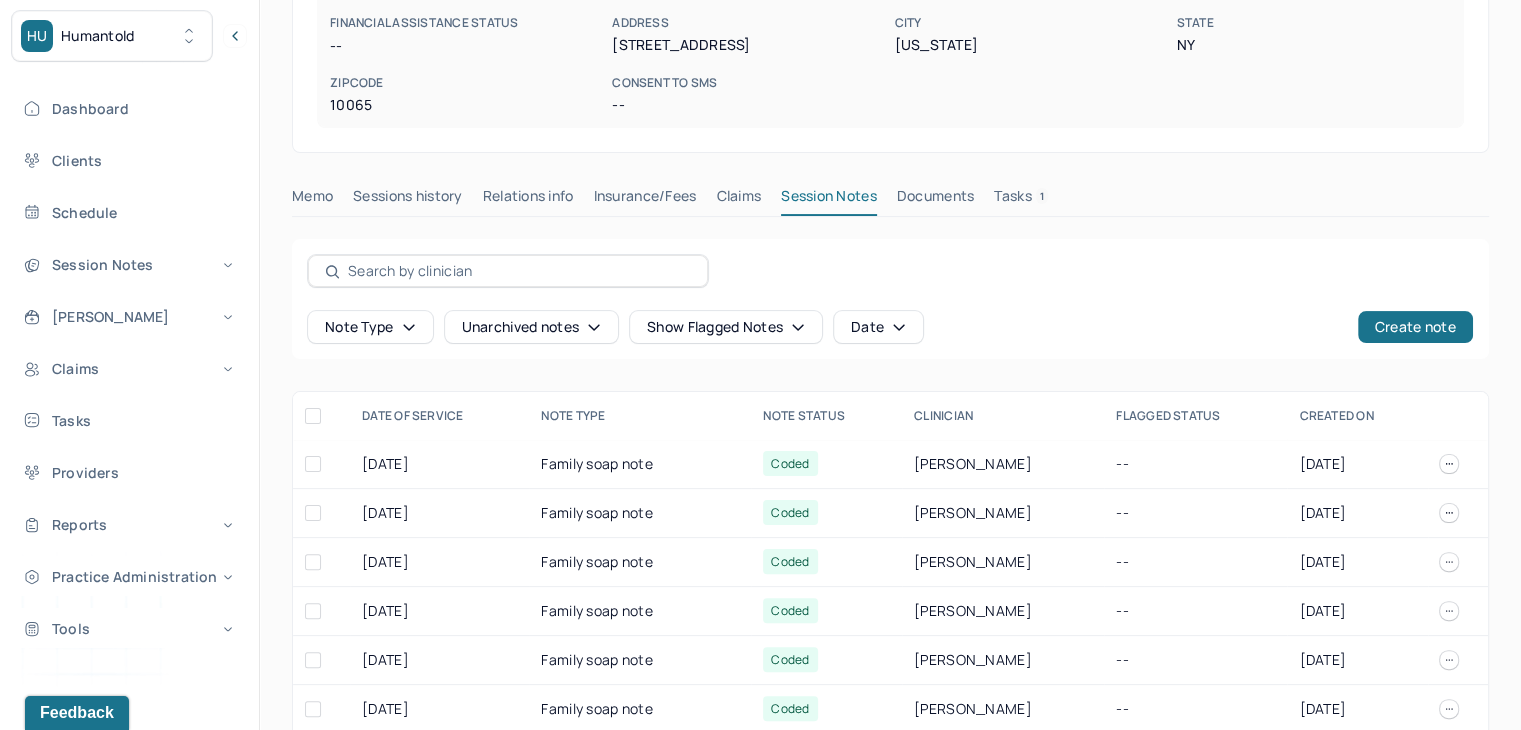 click on "Claims" at bounding box center (738, 200) 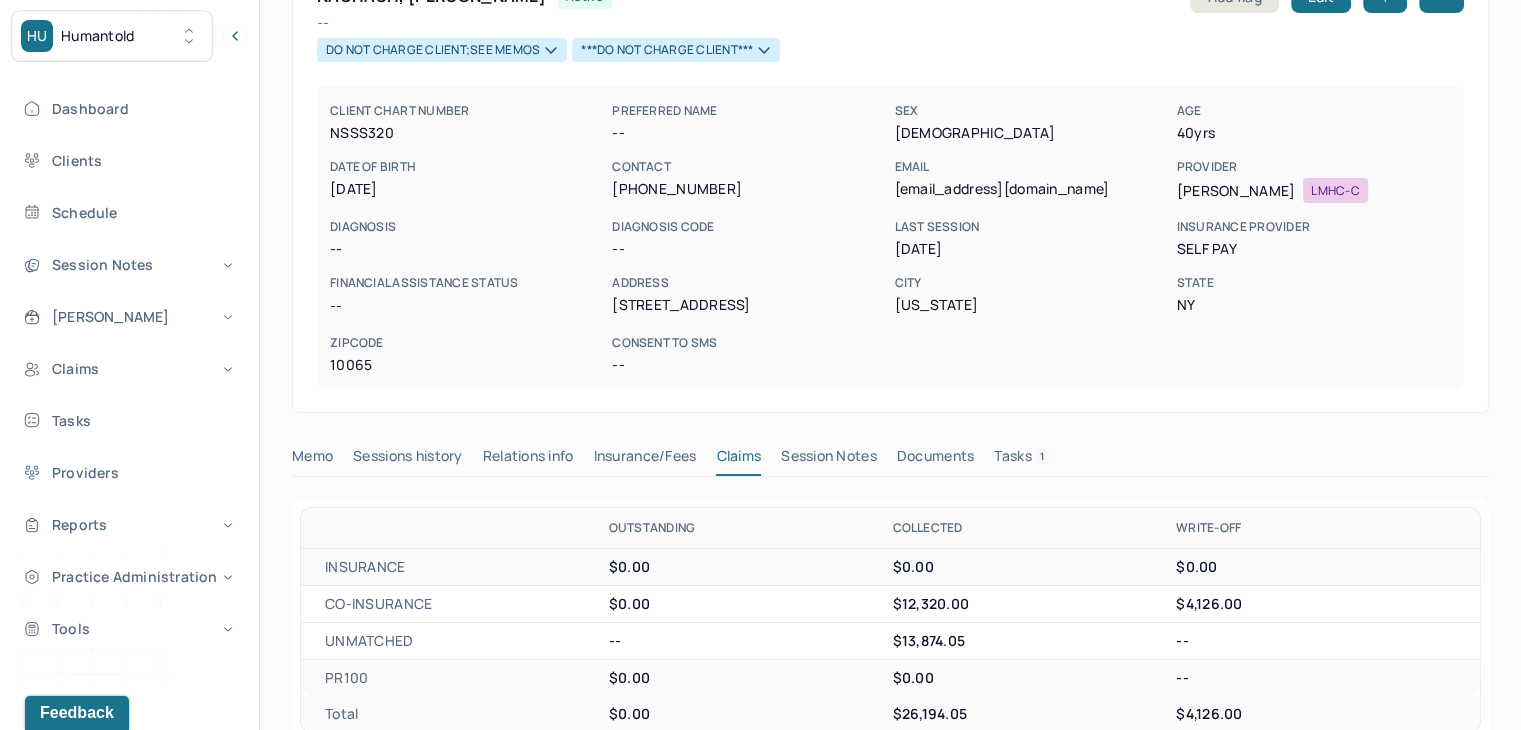 scroll, scrollTop: 0, scrollLeft: 0, axis: both 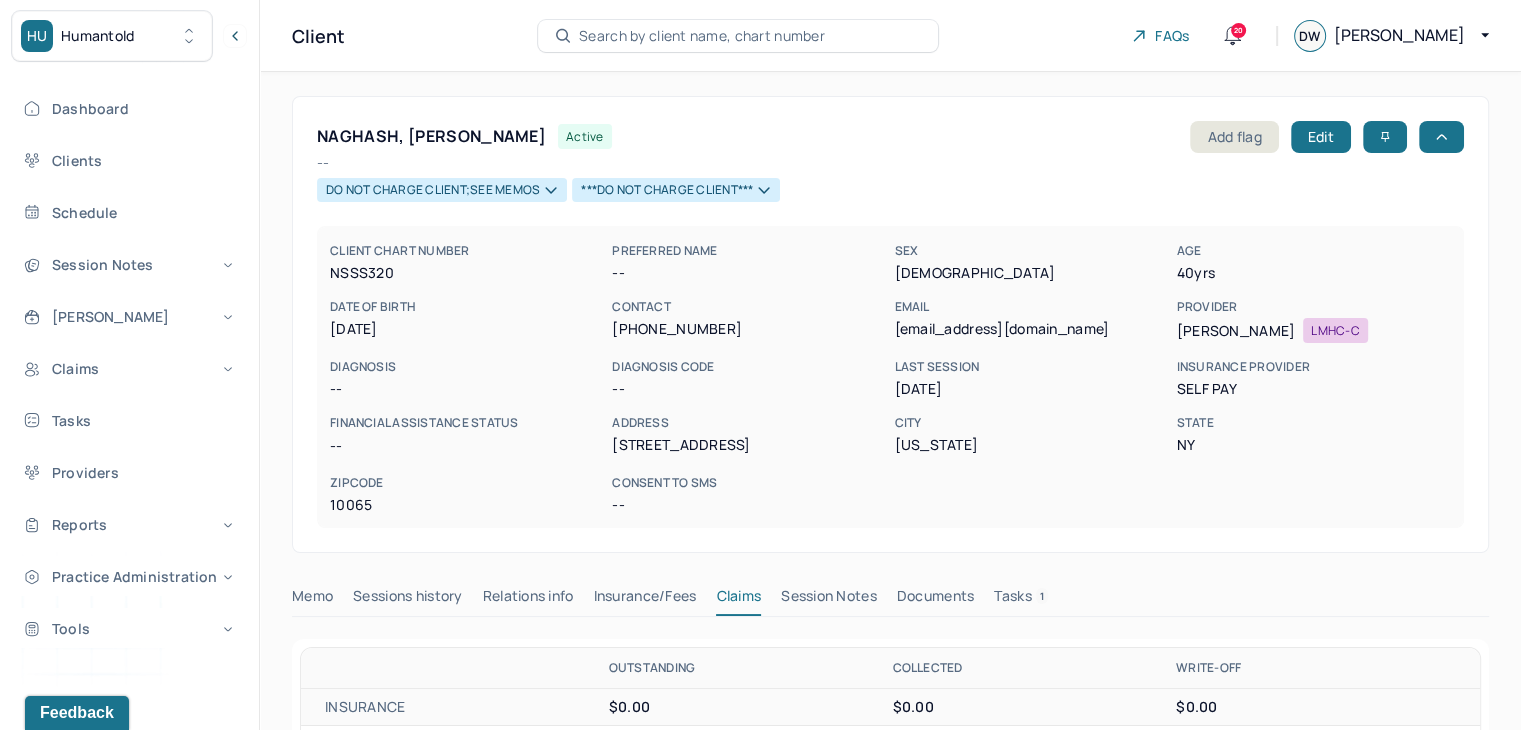 type 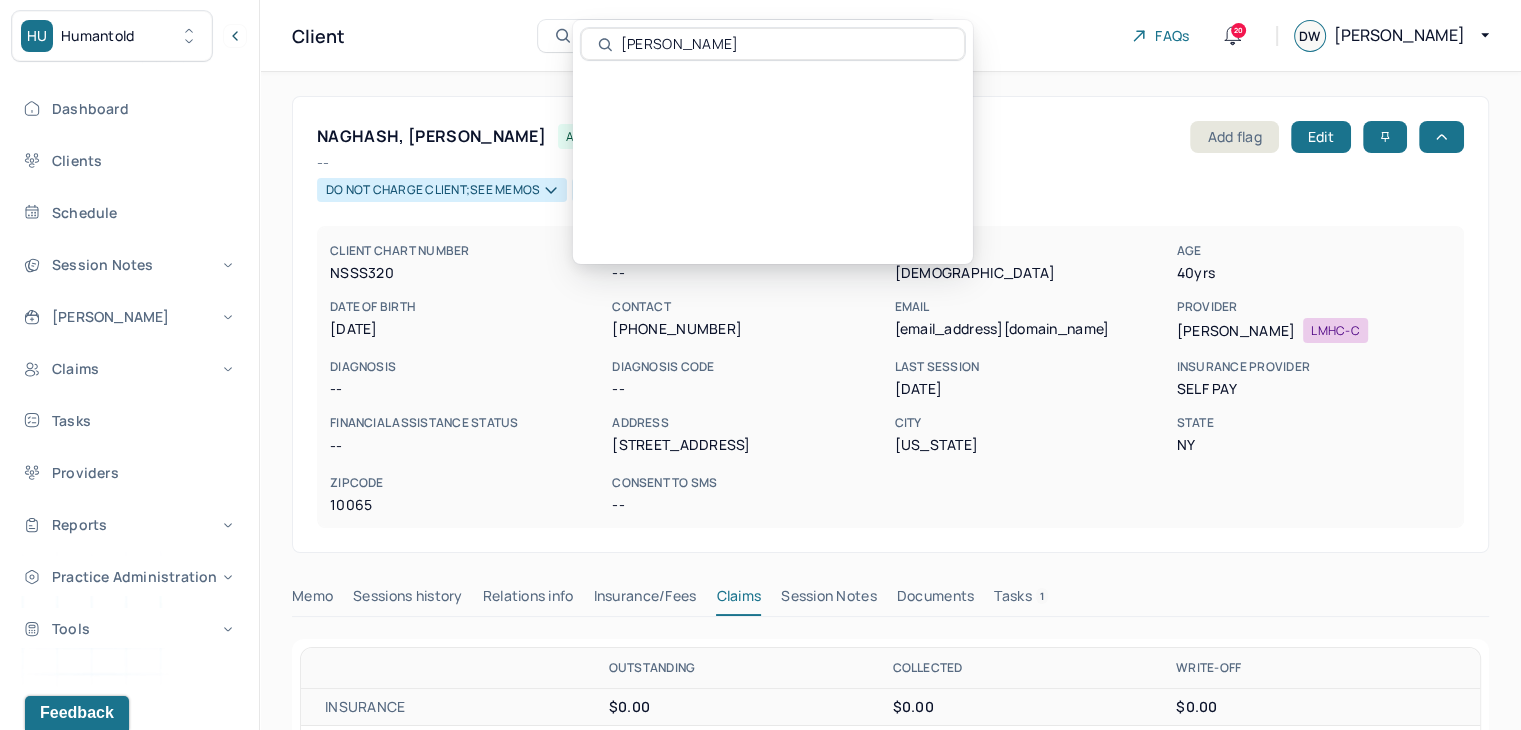type on "Jack Barr" 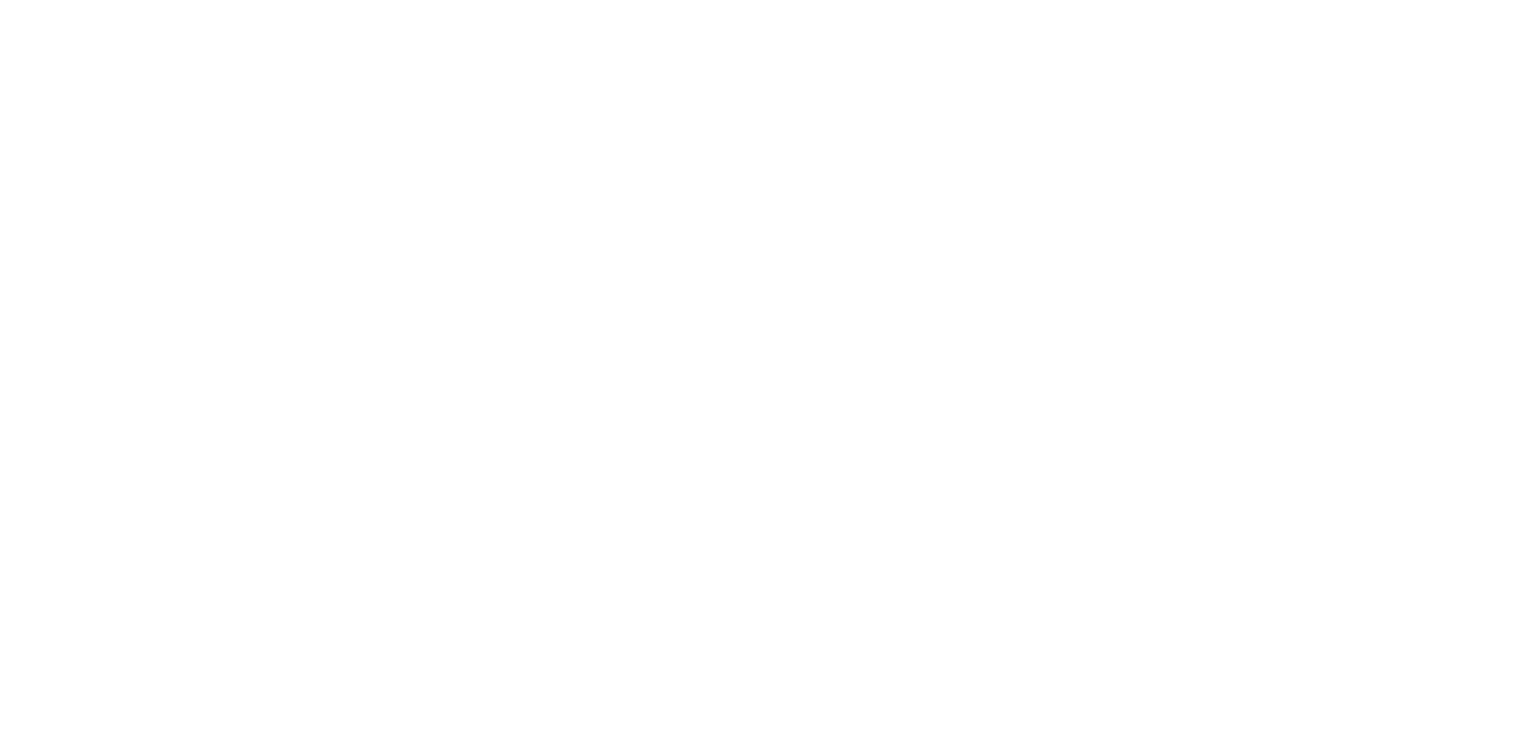scroll, scrollTop: 0, scrollLeft: 0, axis: both 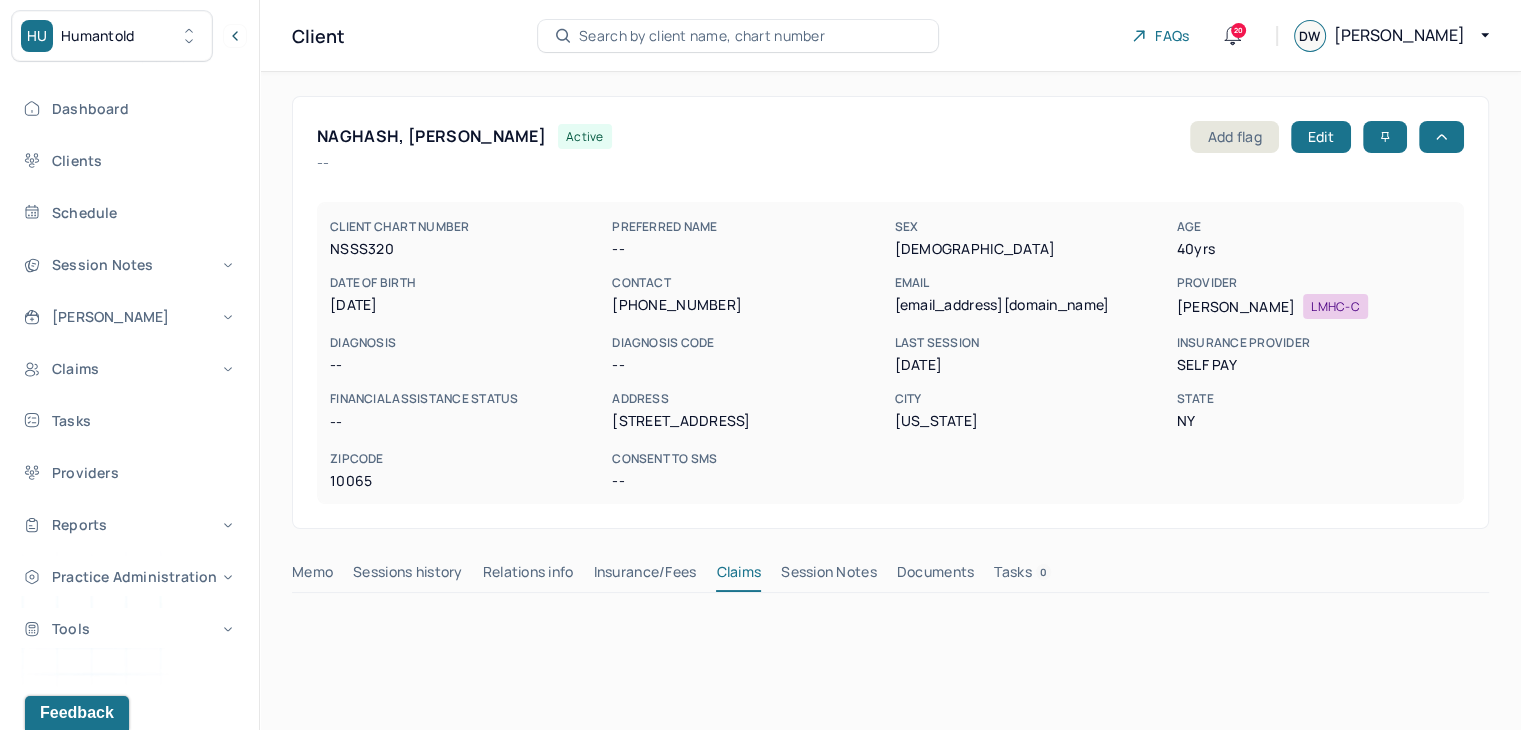 click on "Search by client name, chart number" at bounding box center [702, 36] 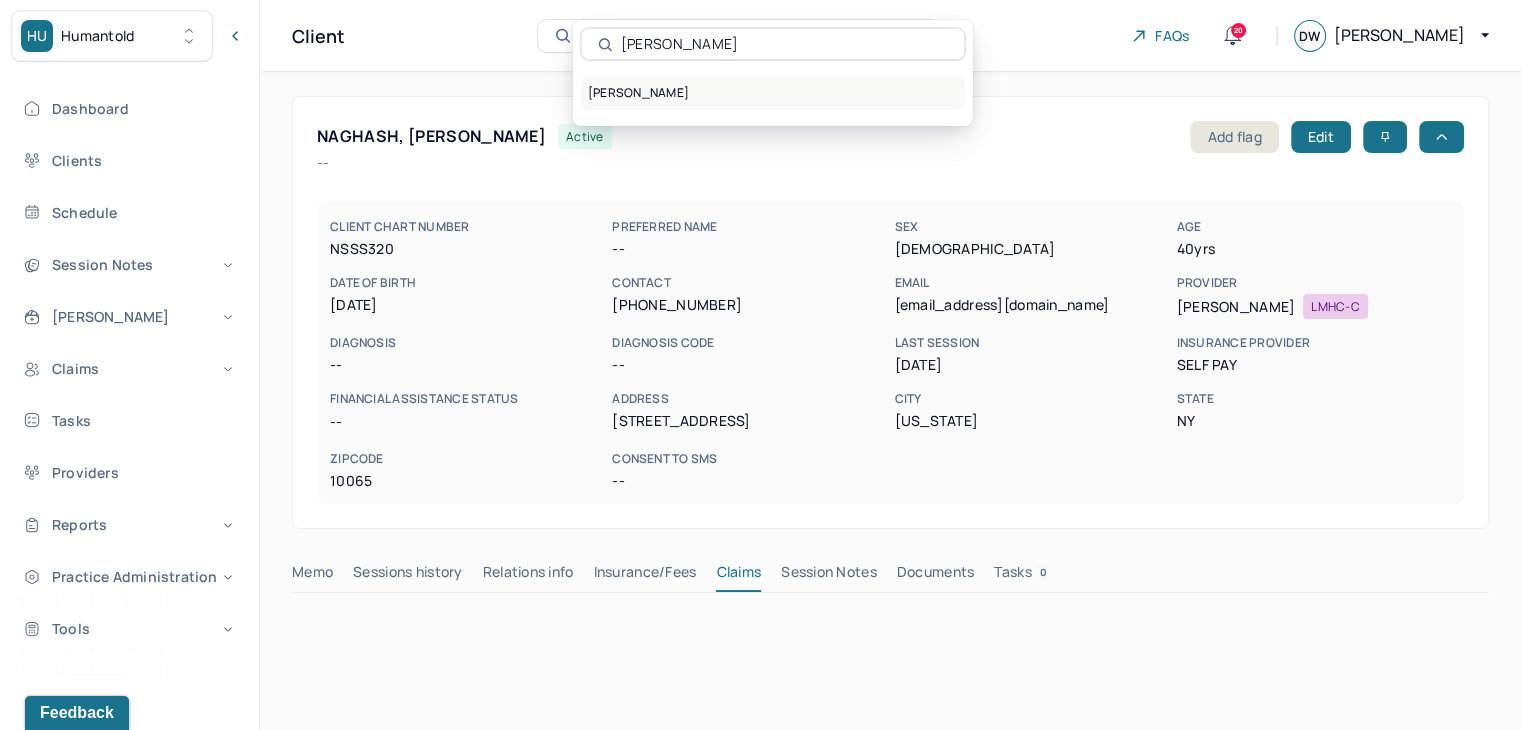 type on "[PERSON_NAME]" 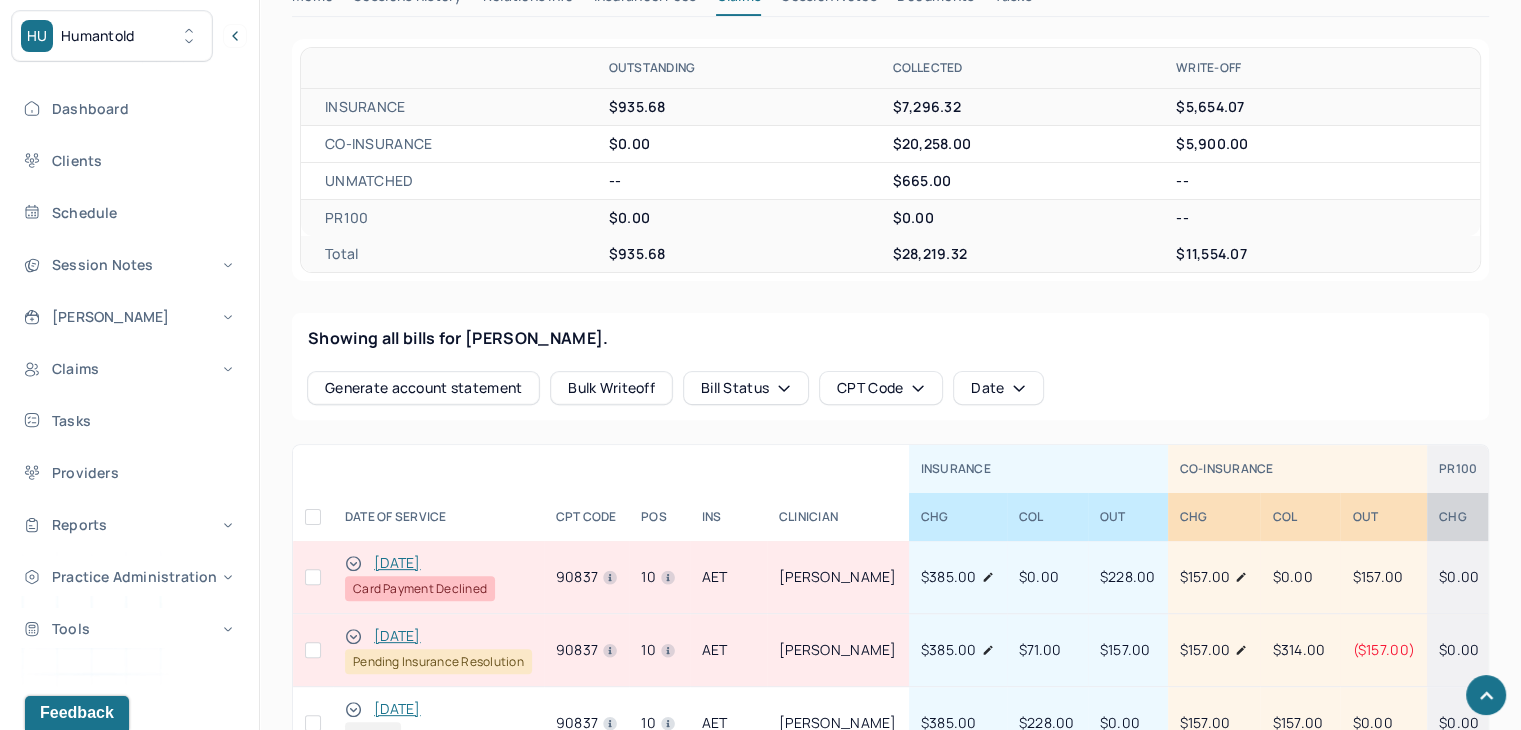 scroll, scrollTop: 700, scrollLeft: 0, axis: vertical 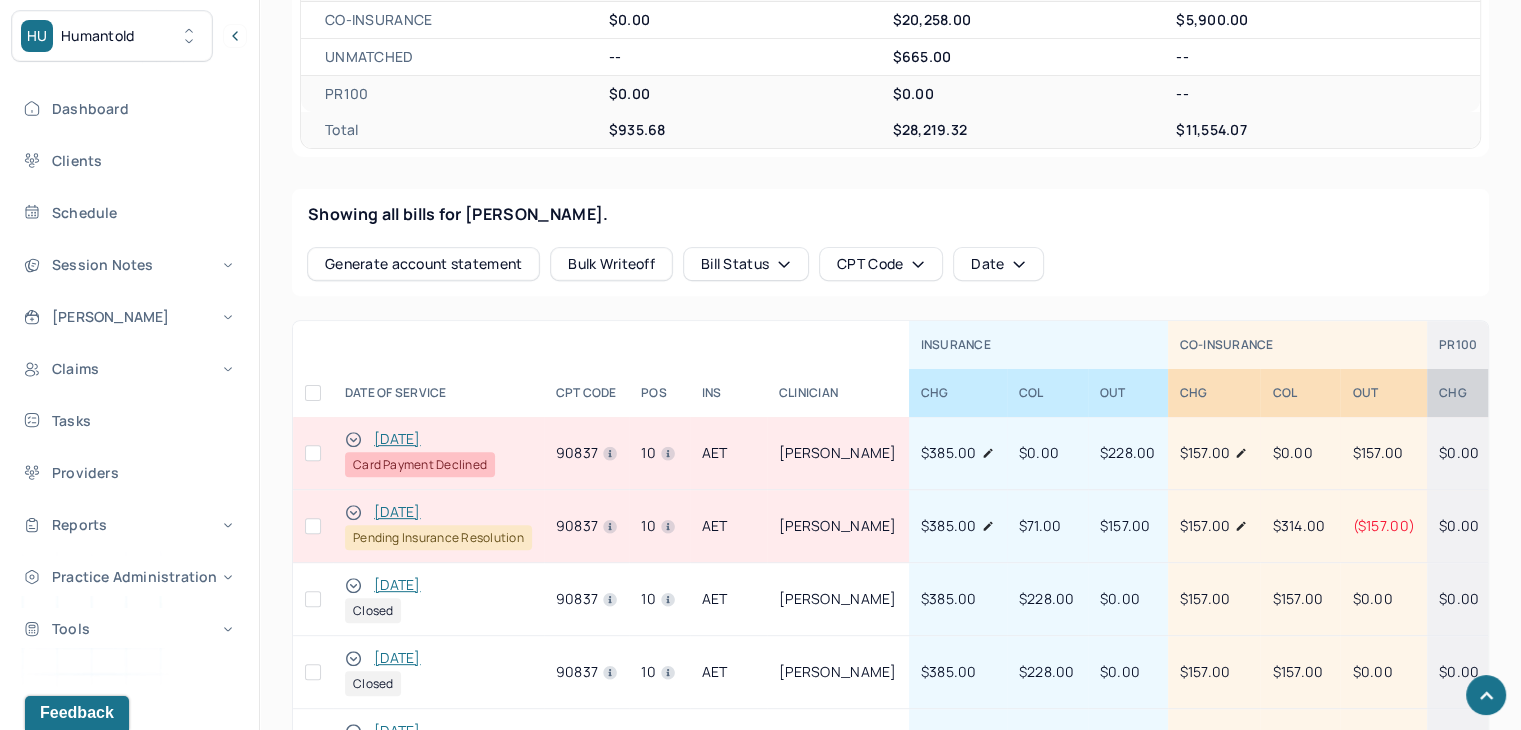 click at bounding box center [313, 453] 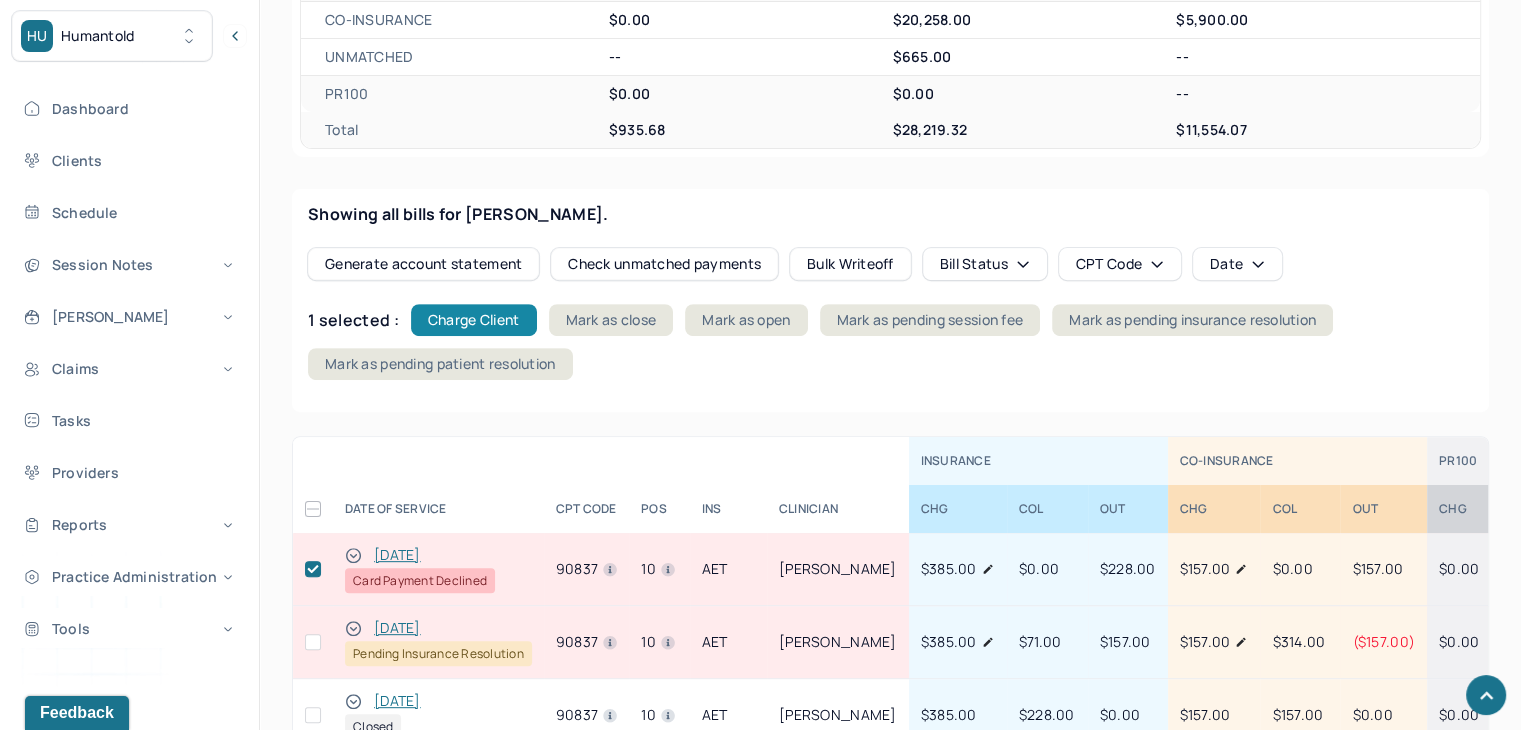 click on "Charge Client" at bounding box center (474, 320) 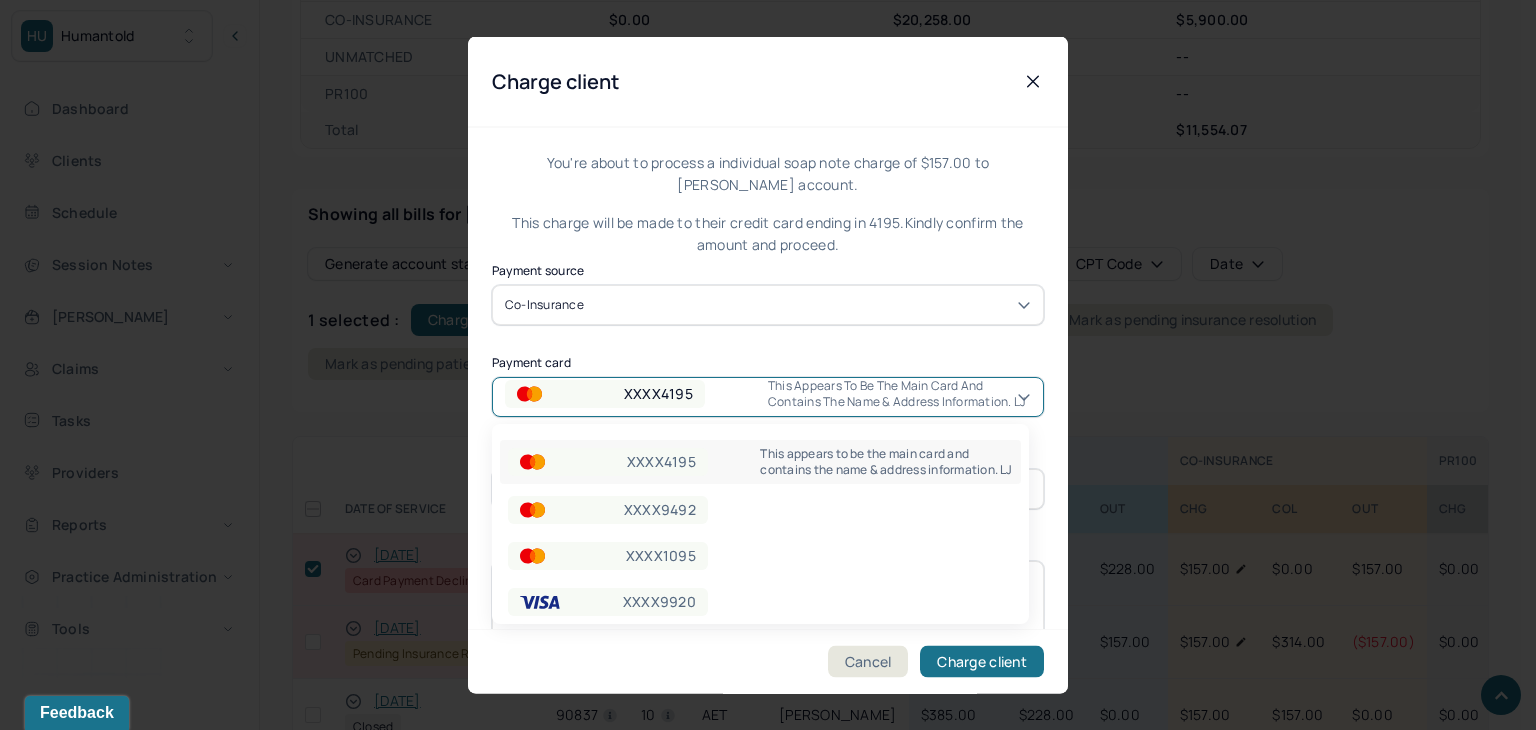 click on "XXXX4195 This appears to be the main card and contains the name & address information. LJ" at bounding box center (768, 393) 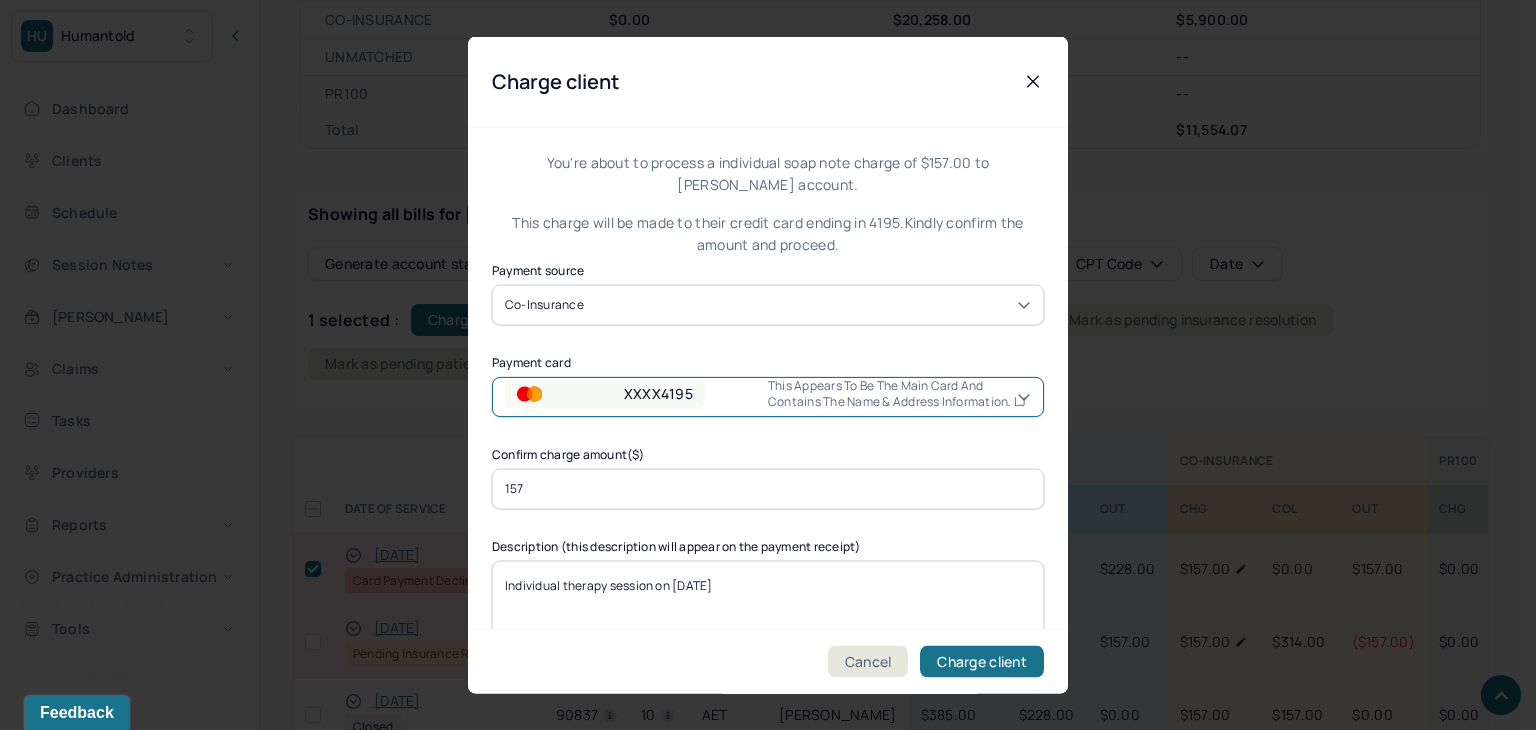 click on "XXXX4195 This appears to be the main card and contains the name & address information. LJ" at bounding box center (768, 393) 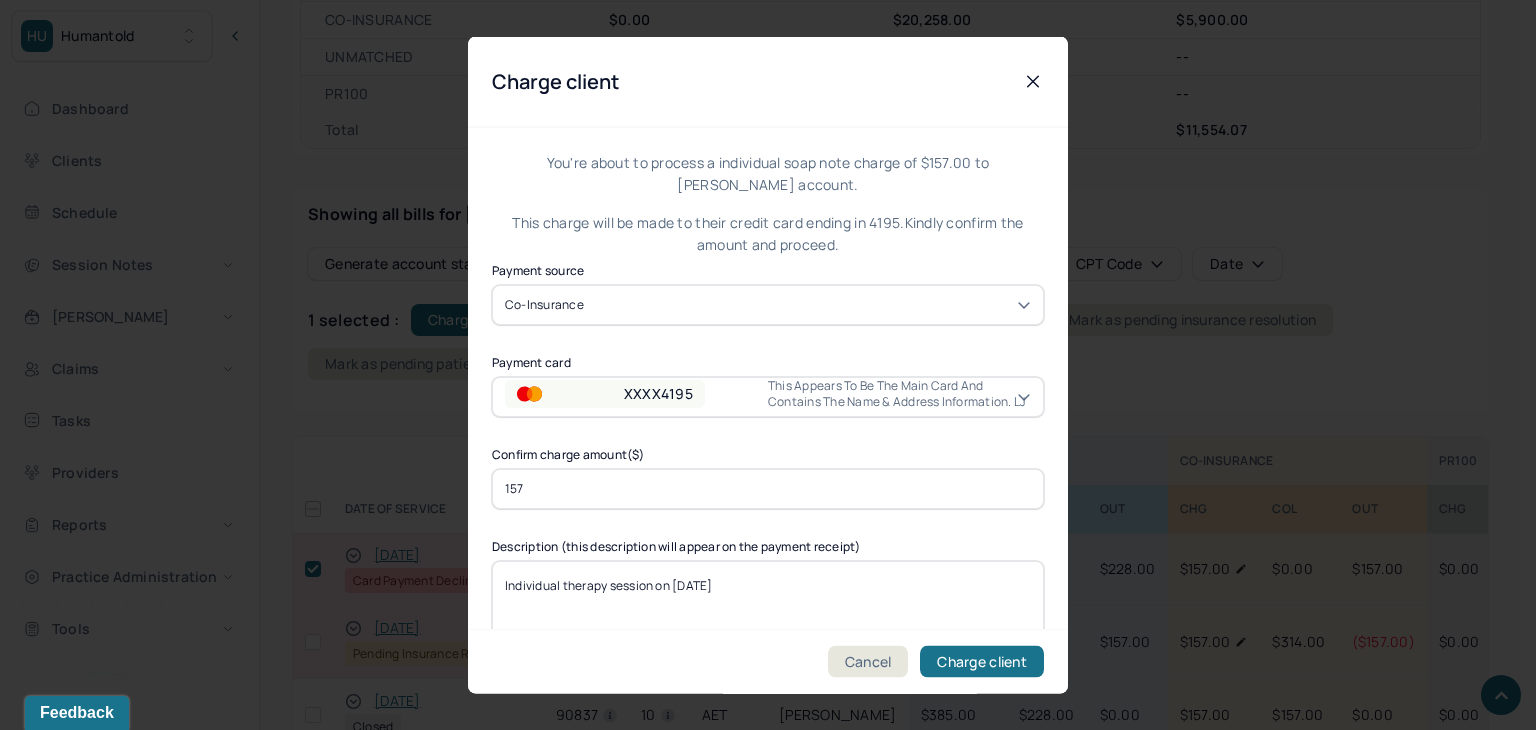 drag, startPoint x: 1008, startPoint y: 662, endPoint x: 974, endPoint y: 608, distance: 63.812225 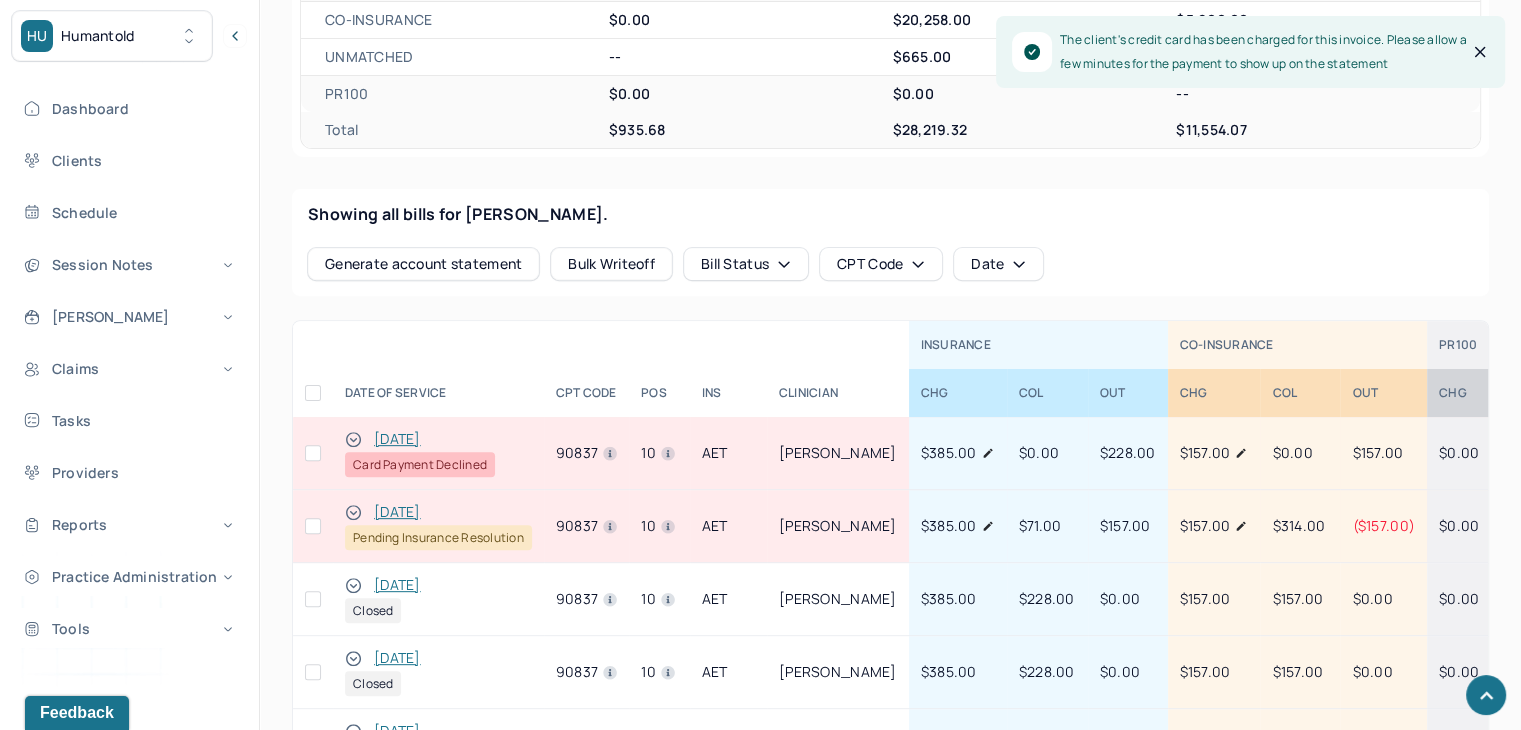click at bounding box center [313, 453] 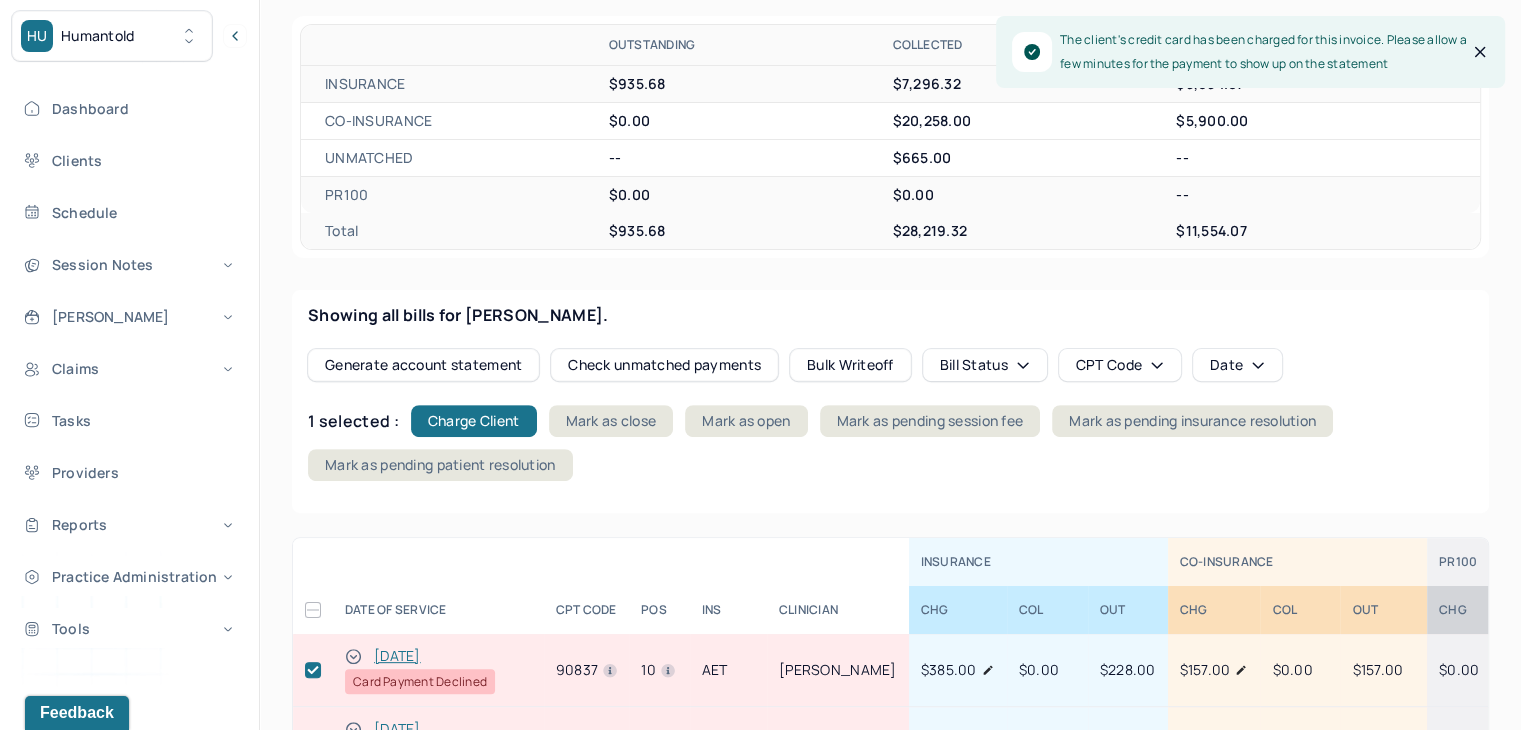 scroll, scrollTop: 600, scrollLeft: 0, axis: vertical 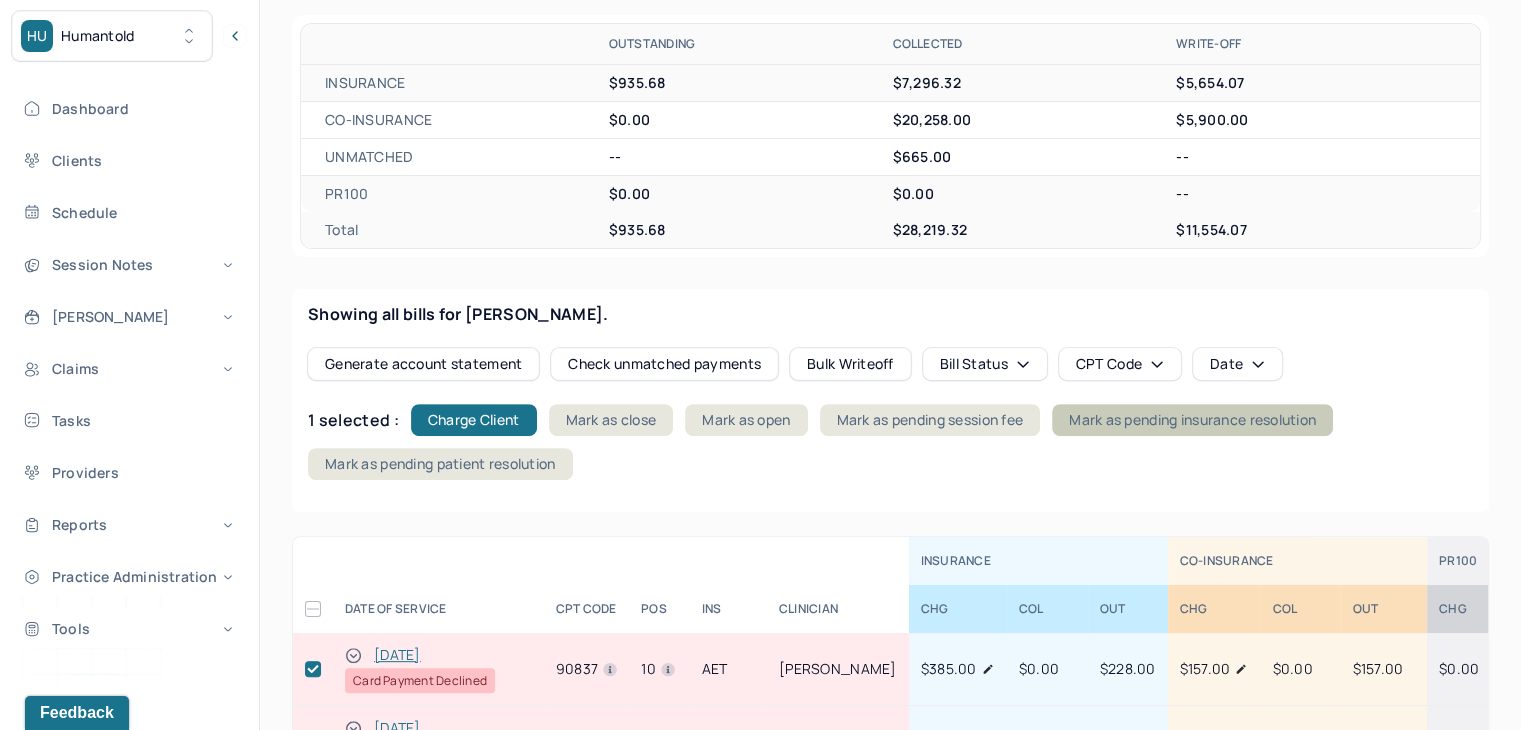click on "Mark as pending insurance resolution" at bounding box center [1192, 420] 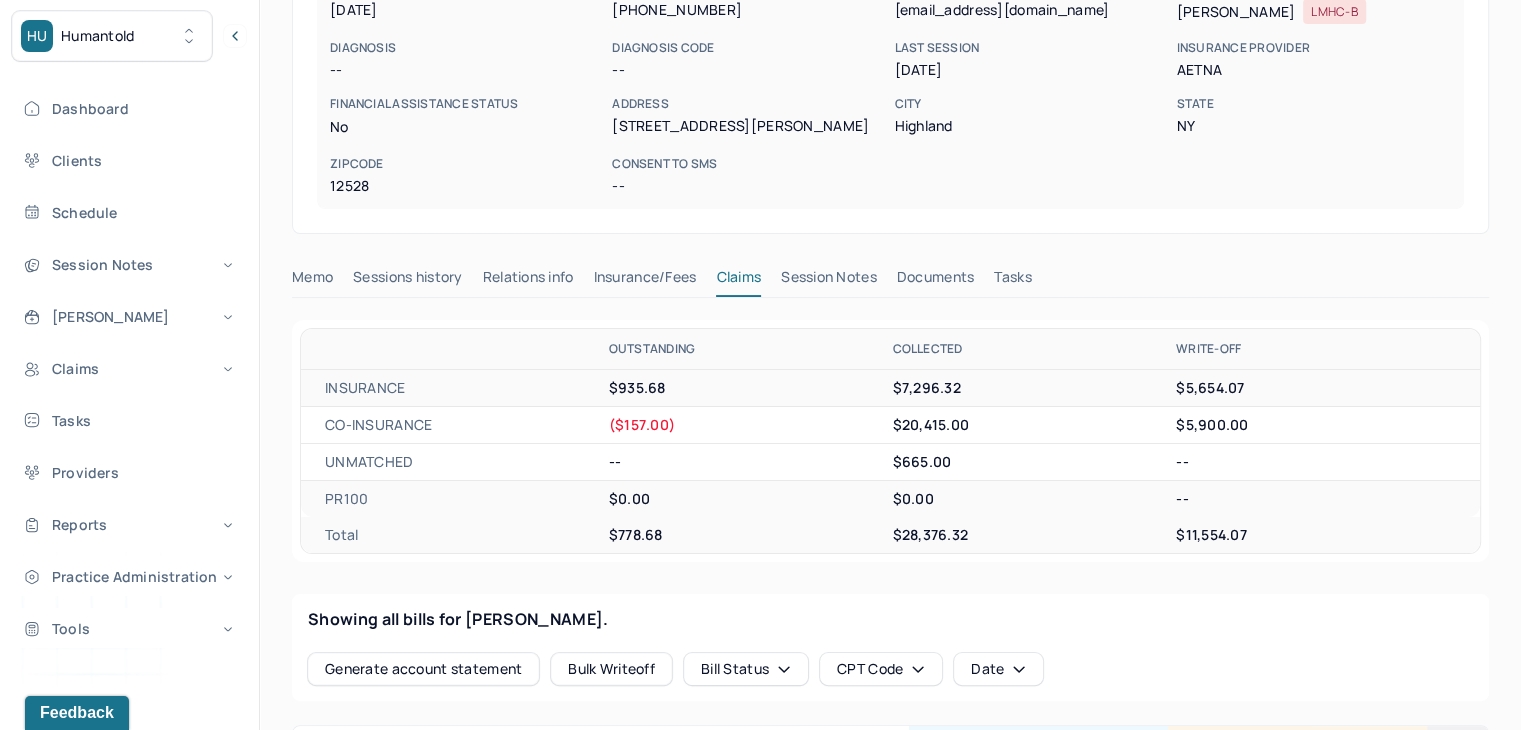 scroll, scrollTop: 600, scrollLeft: 0, axis: vertical 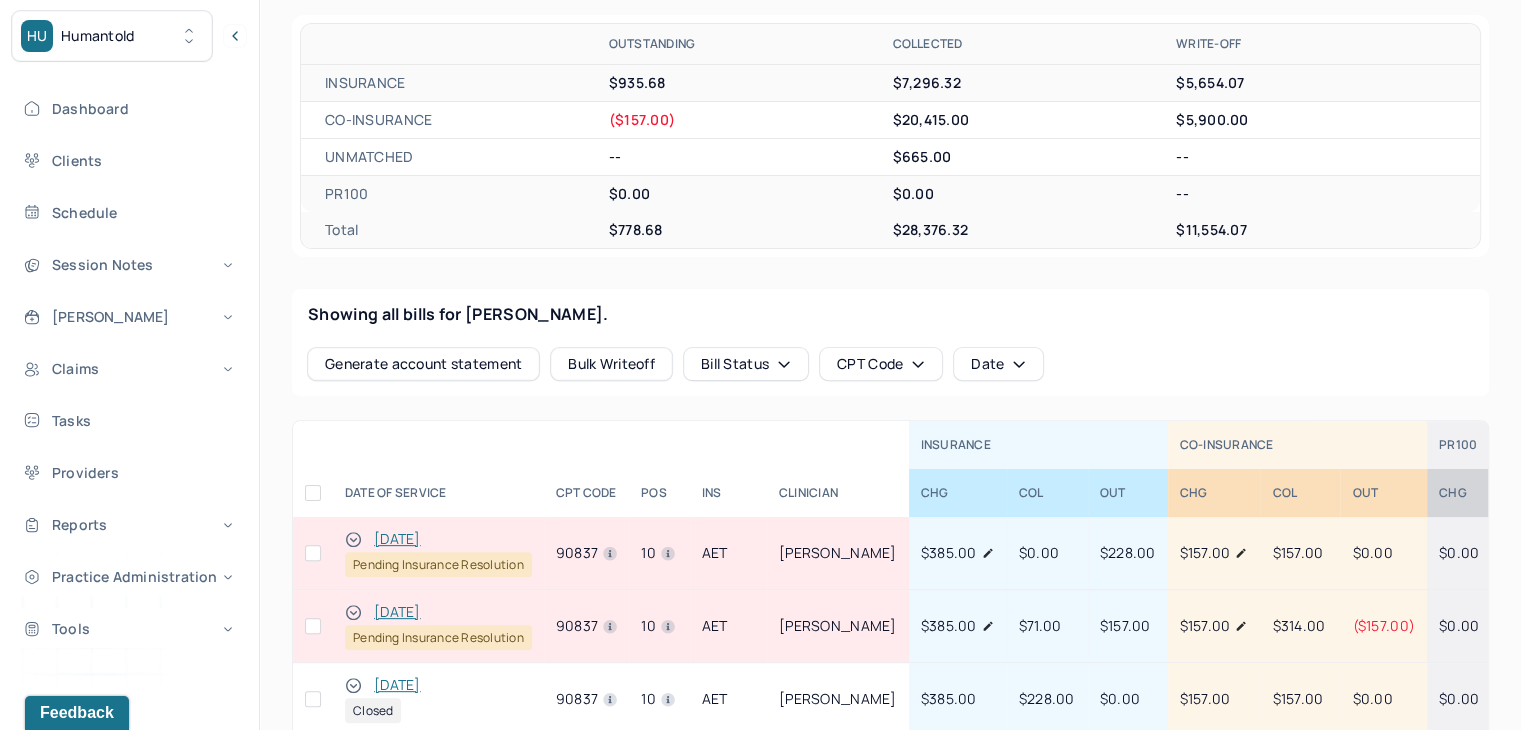 click 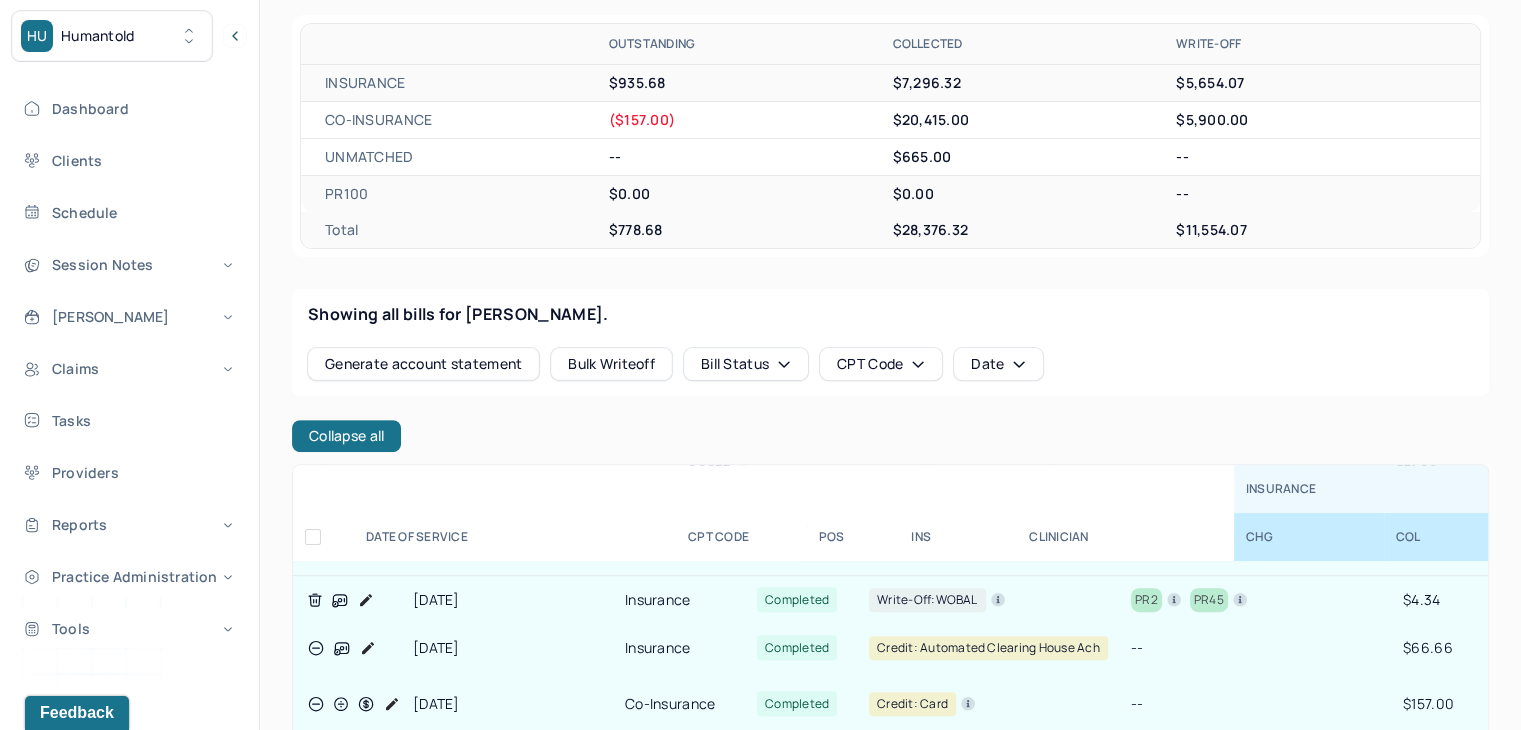 scroll, scrollTop: 300, scrollLeft: 0, axis: vertical 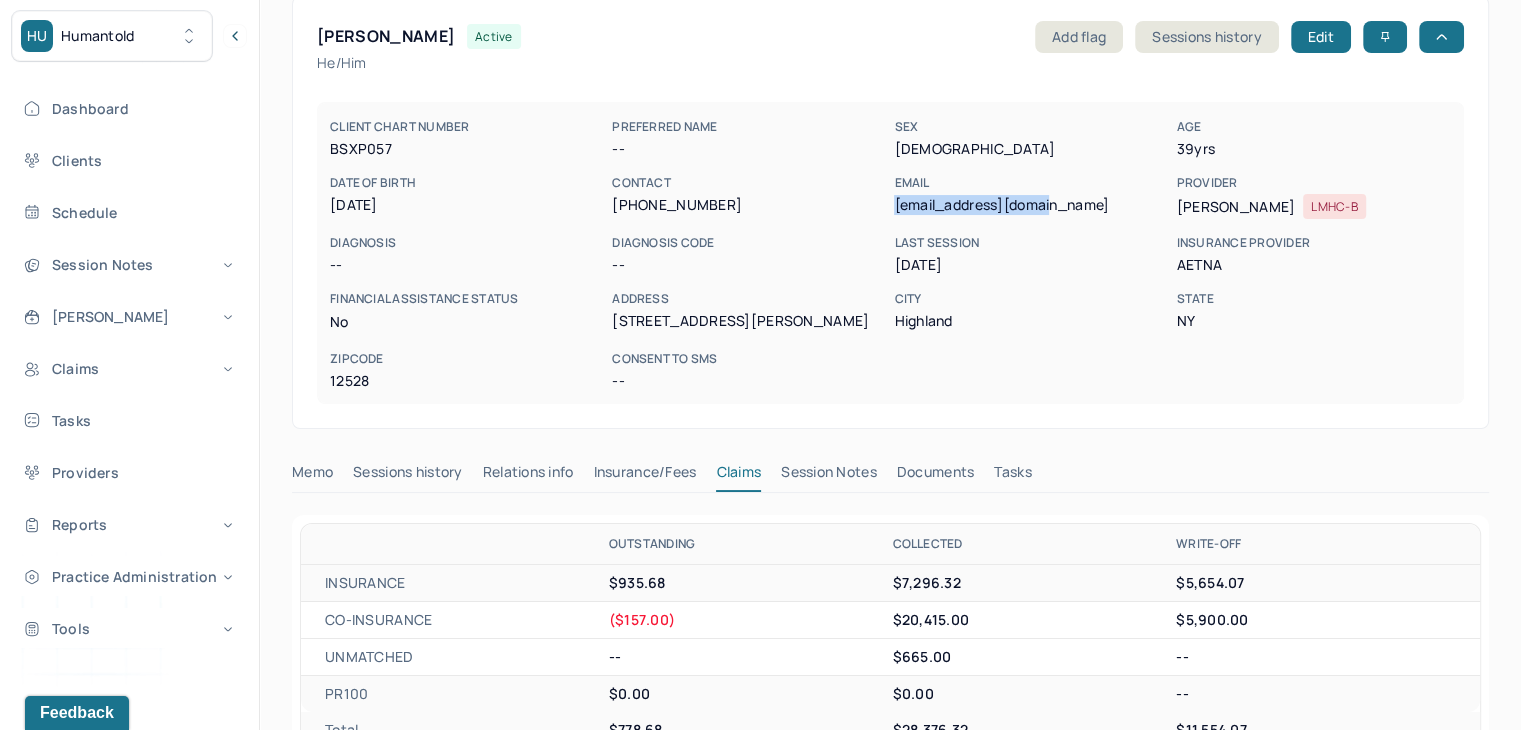 drag, startPoint x: 1048, startPoint y: 203, endPoint x: 890, endPoint y: 215, distance: 158.45505 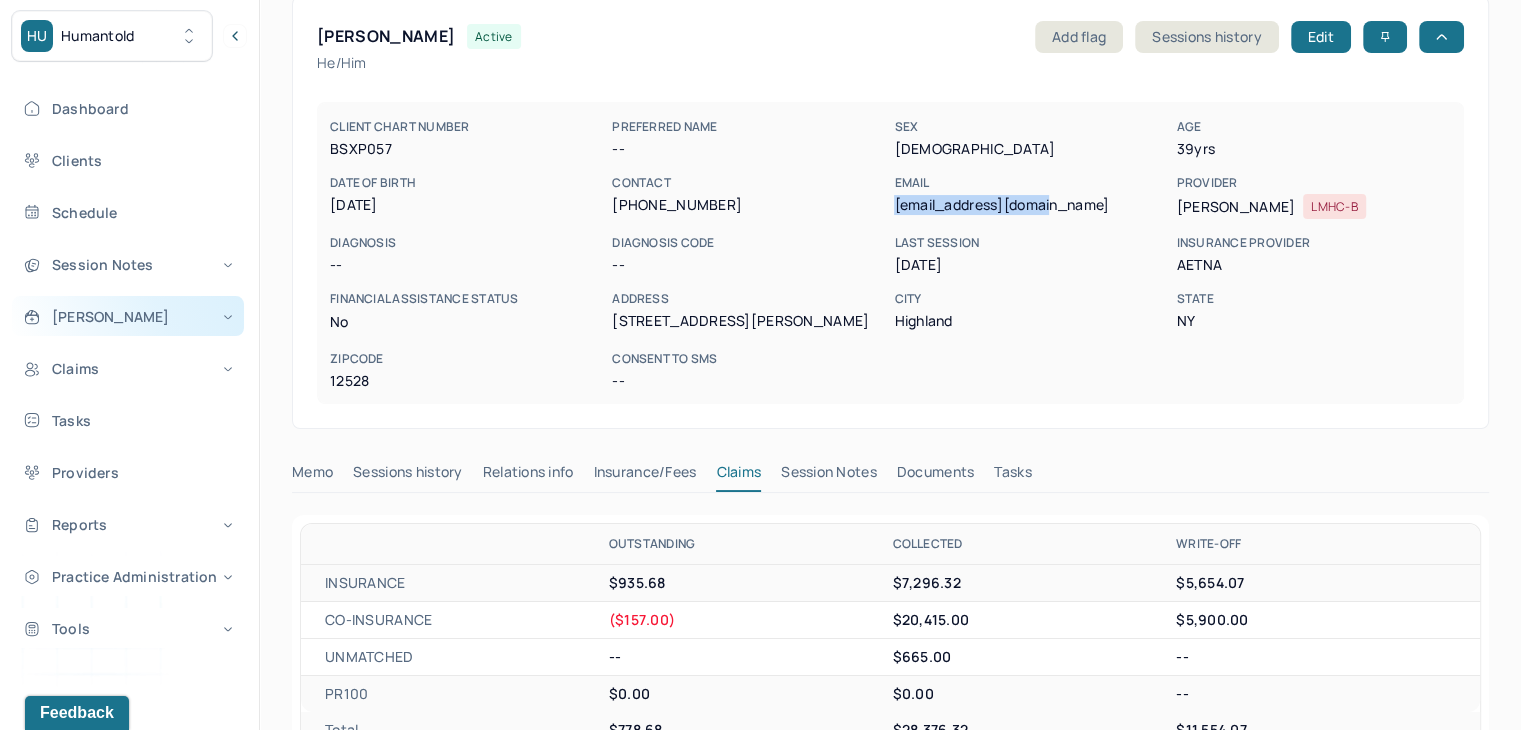copy on "[EMAIL_ADDRESS][DOMAIN_NAME]" 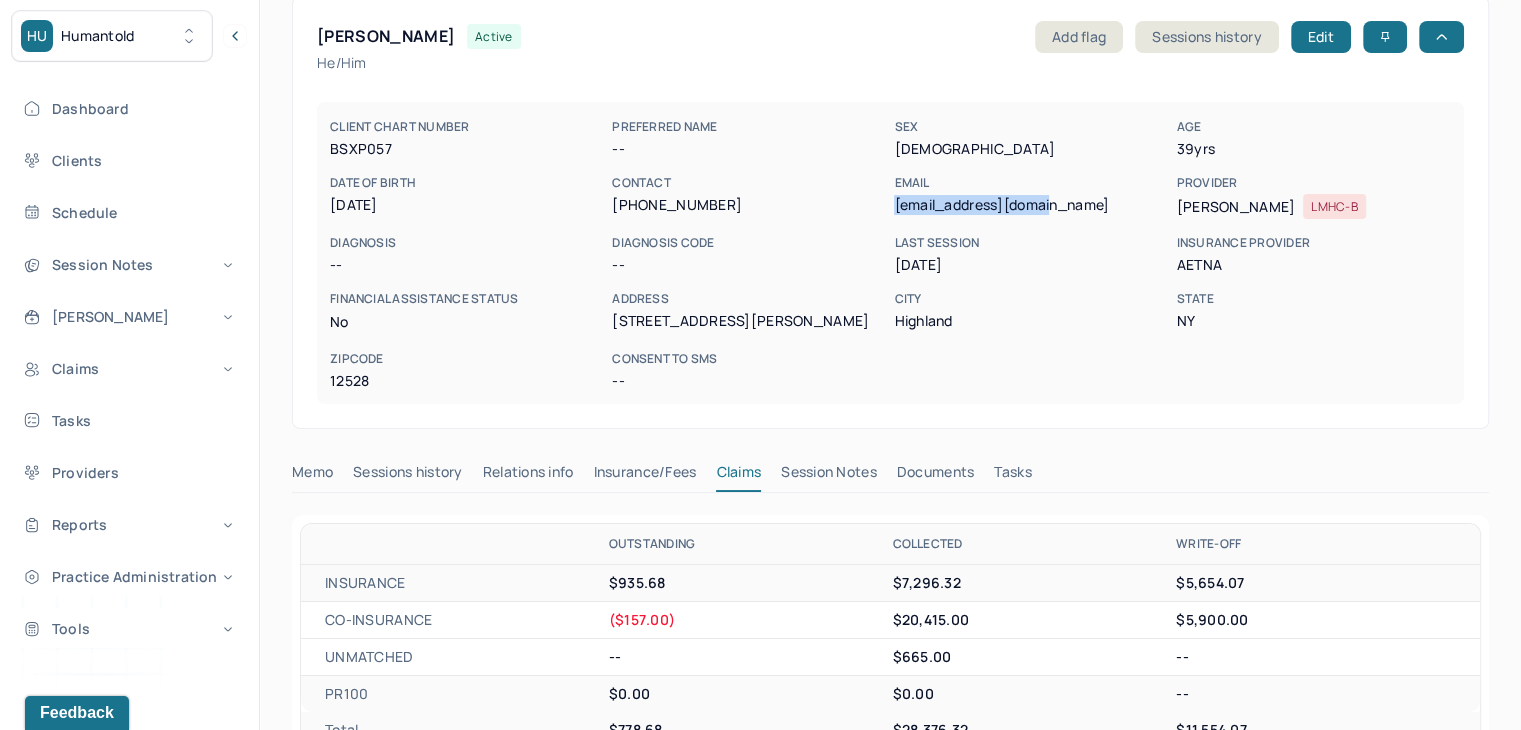 click on "[EMAIL_ADDRESS][DOMAIN_NAME]" at bounding box center [1031, 205] 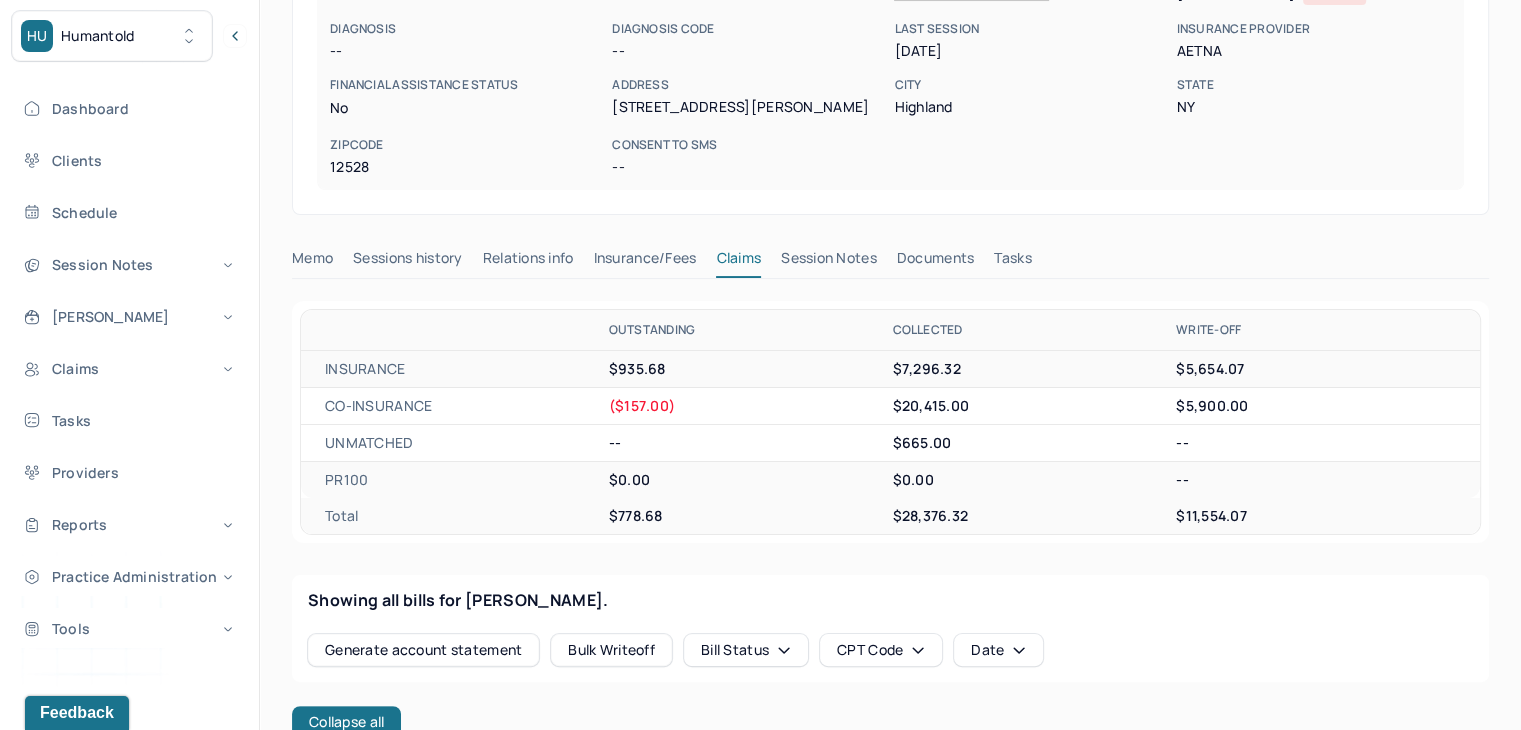 scroll, scrollTop: 700, scrollLeft: 0, axis: vertical 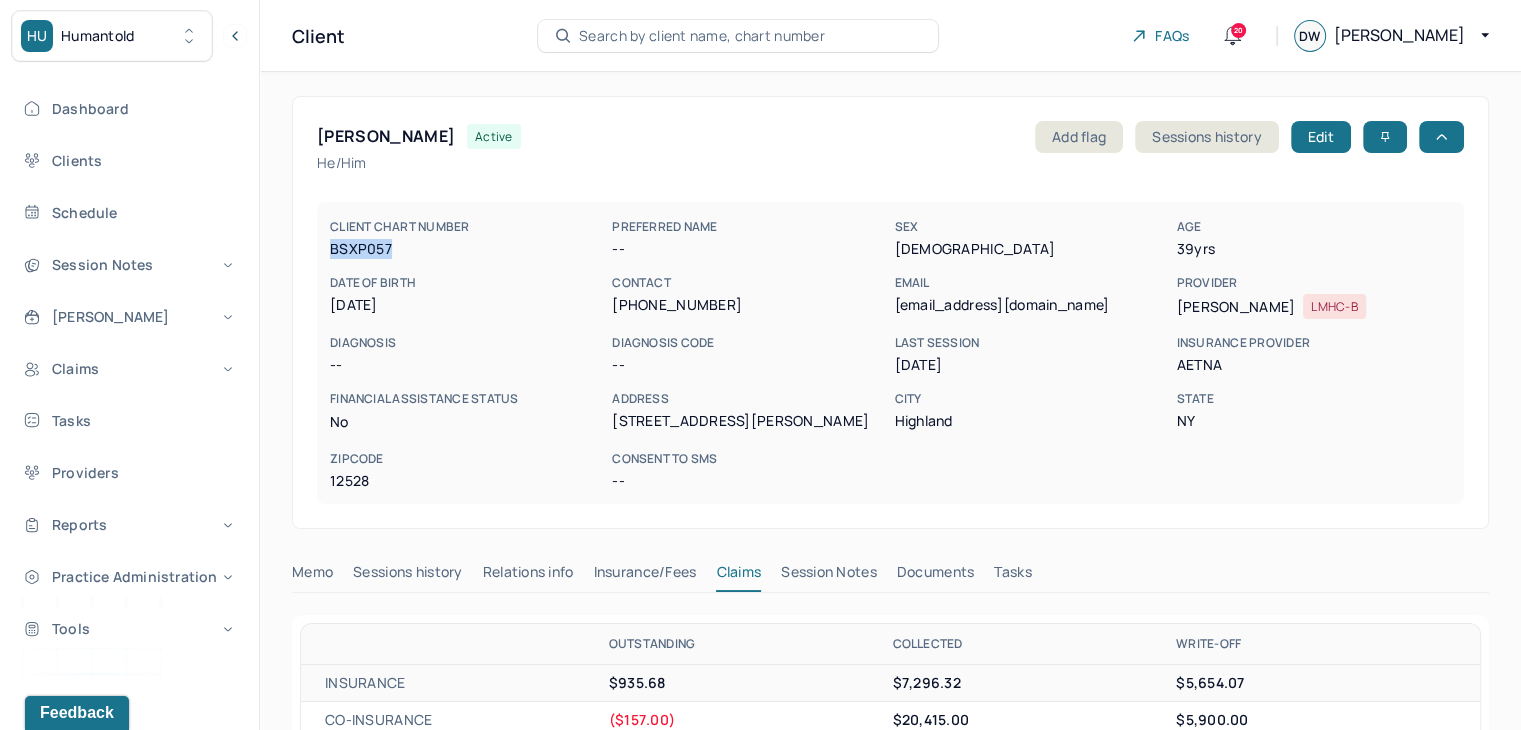 drag, startPoint x: 409, startPoint y: 253, endPoint x: 328, endPoint y: 252, distance: 81.00617 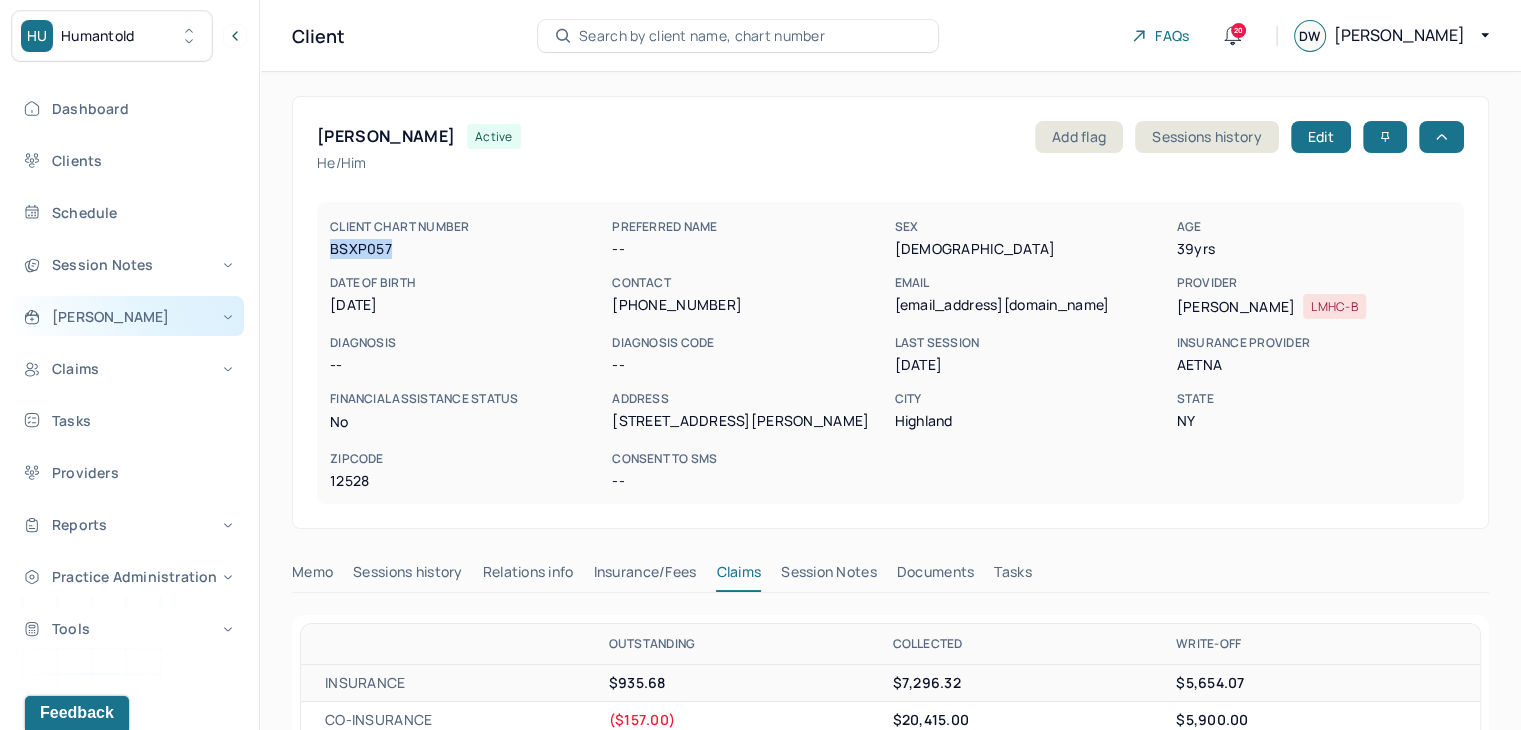 copy on "BSXP057" 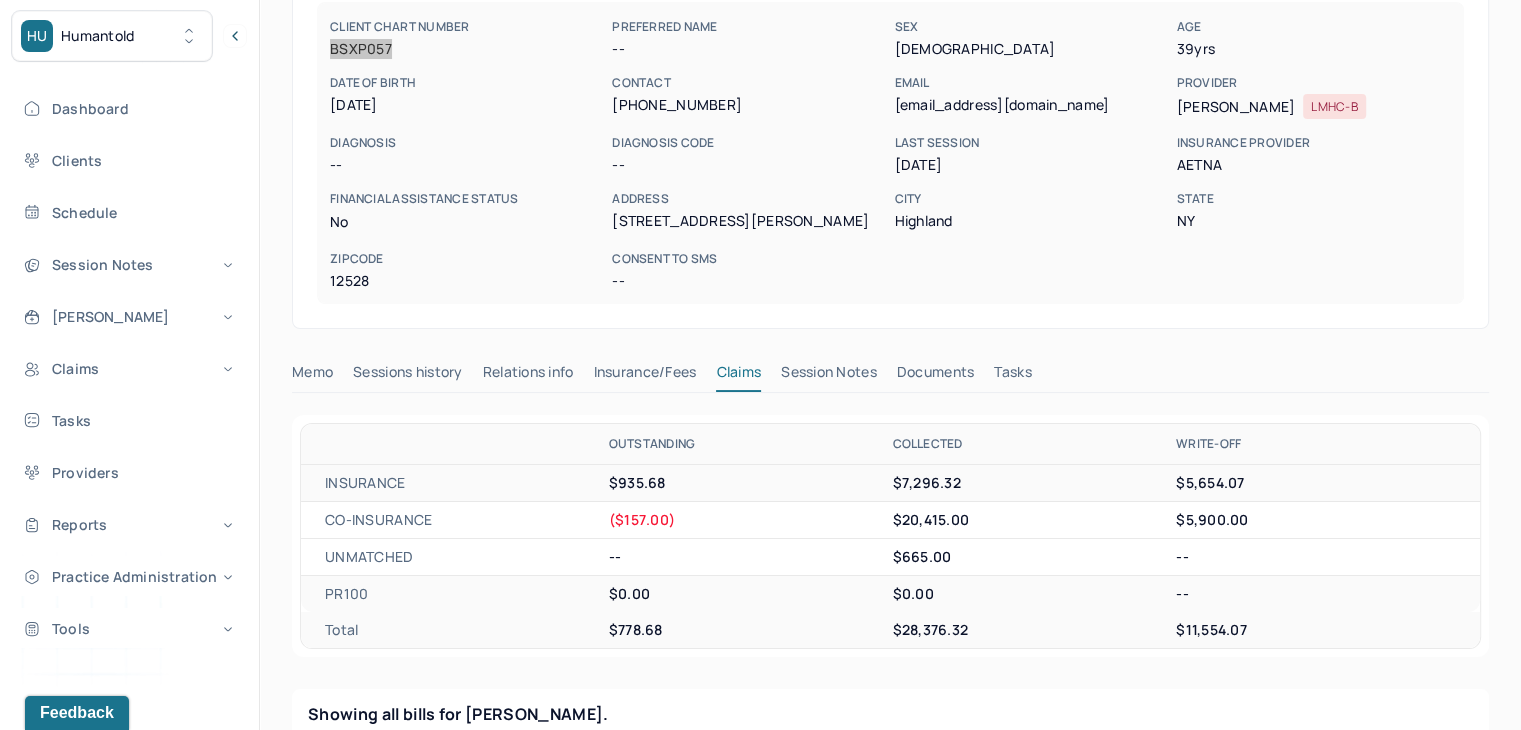 scroll, scrollTop: 100, scrollLeft: 0, axis: vertical 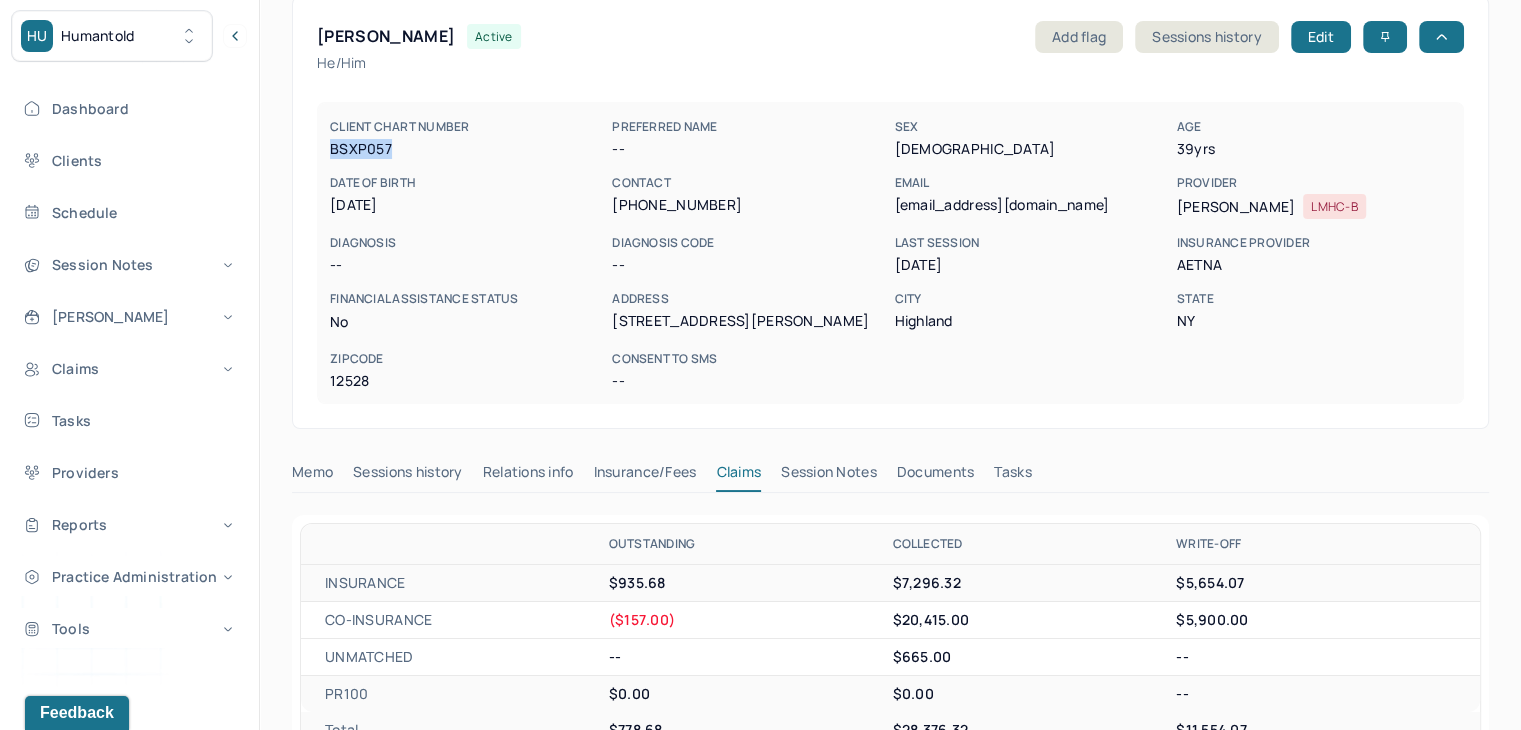 click on "Claims" at bounding box center (738, 476) 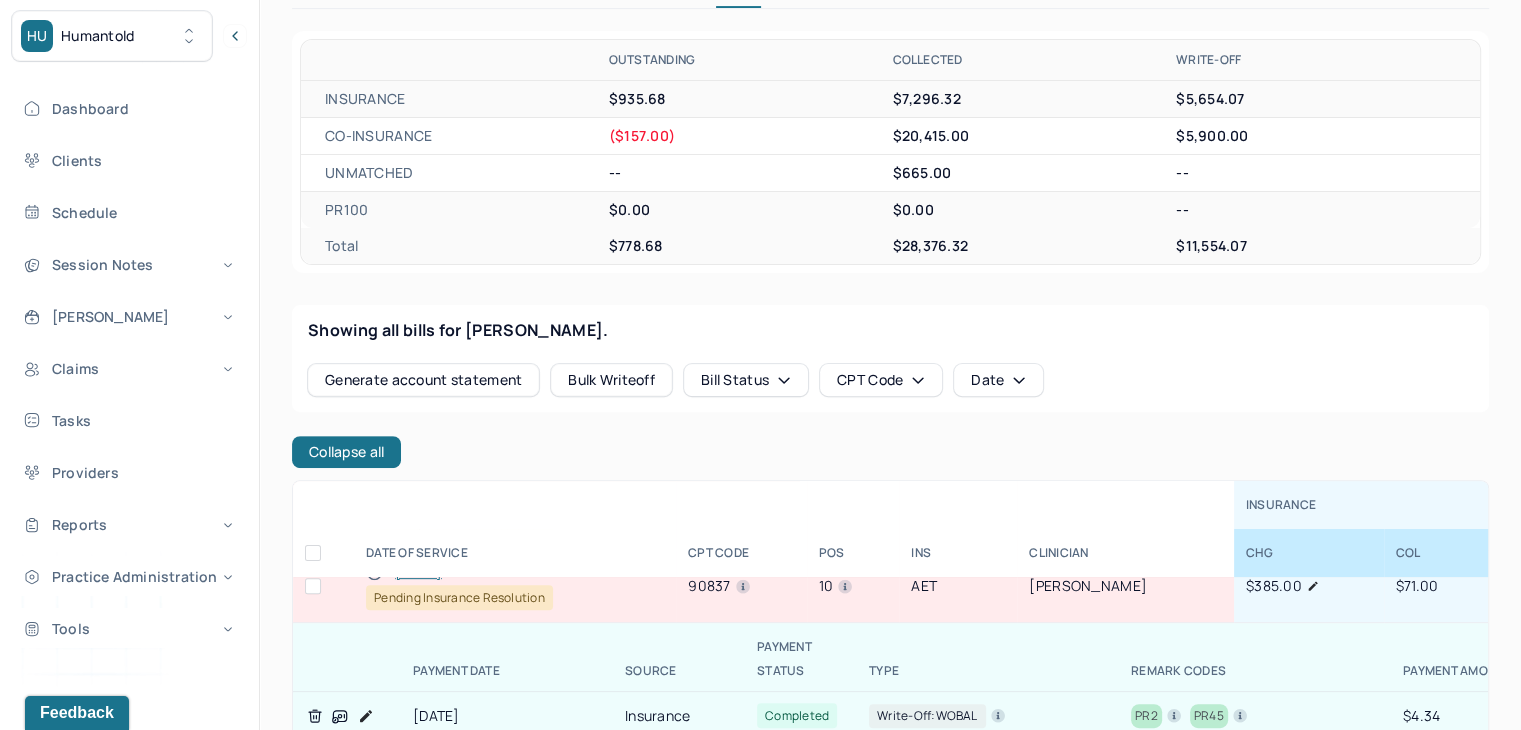 scroll, scrollTop: 700, scrollLeft: 0, axis: vertical 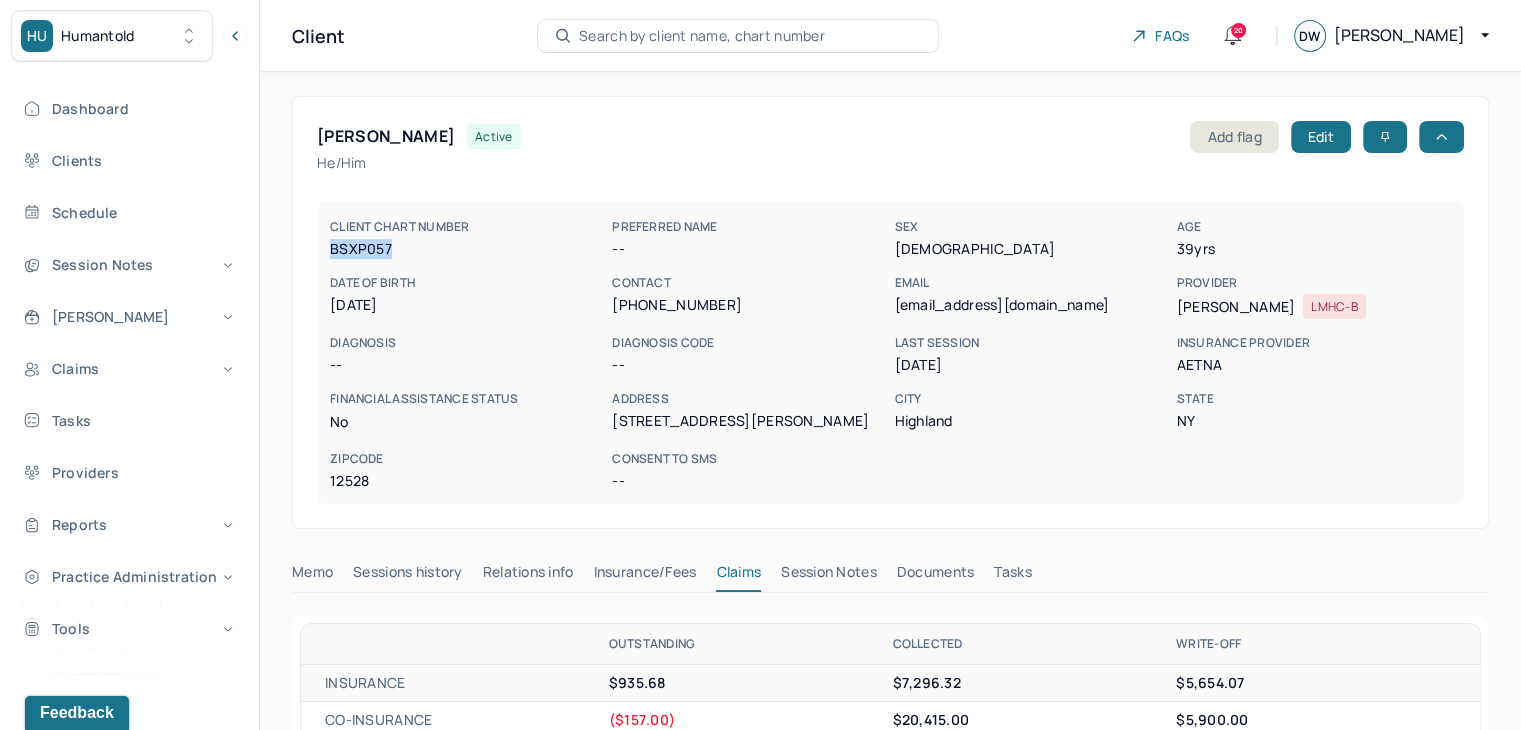 click on "Search by client name, chart number" at bounding box center (702, 36) 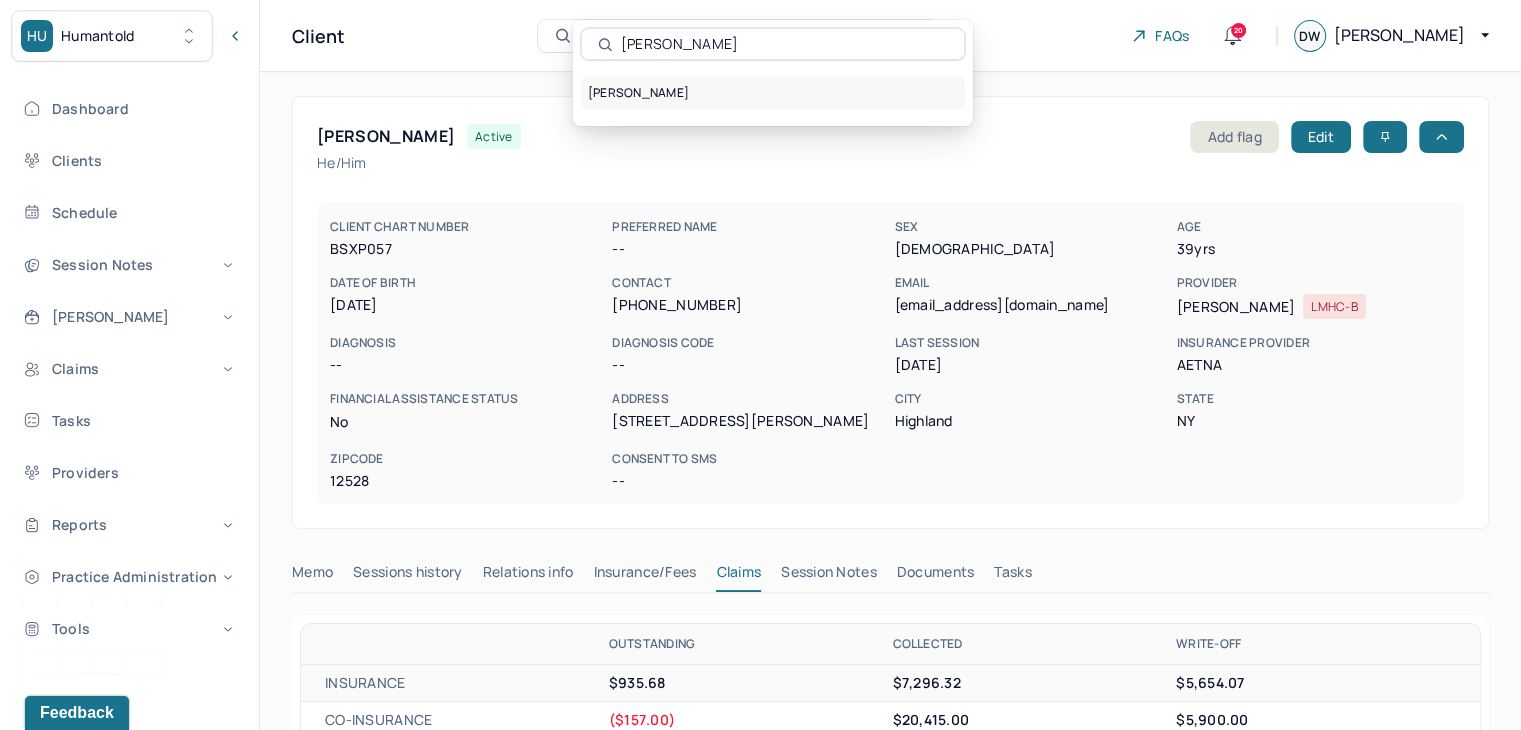 type on "[PERSON_NAME]" 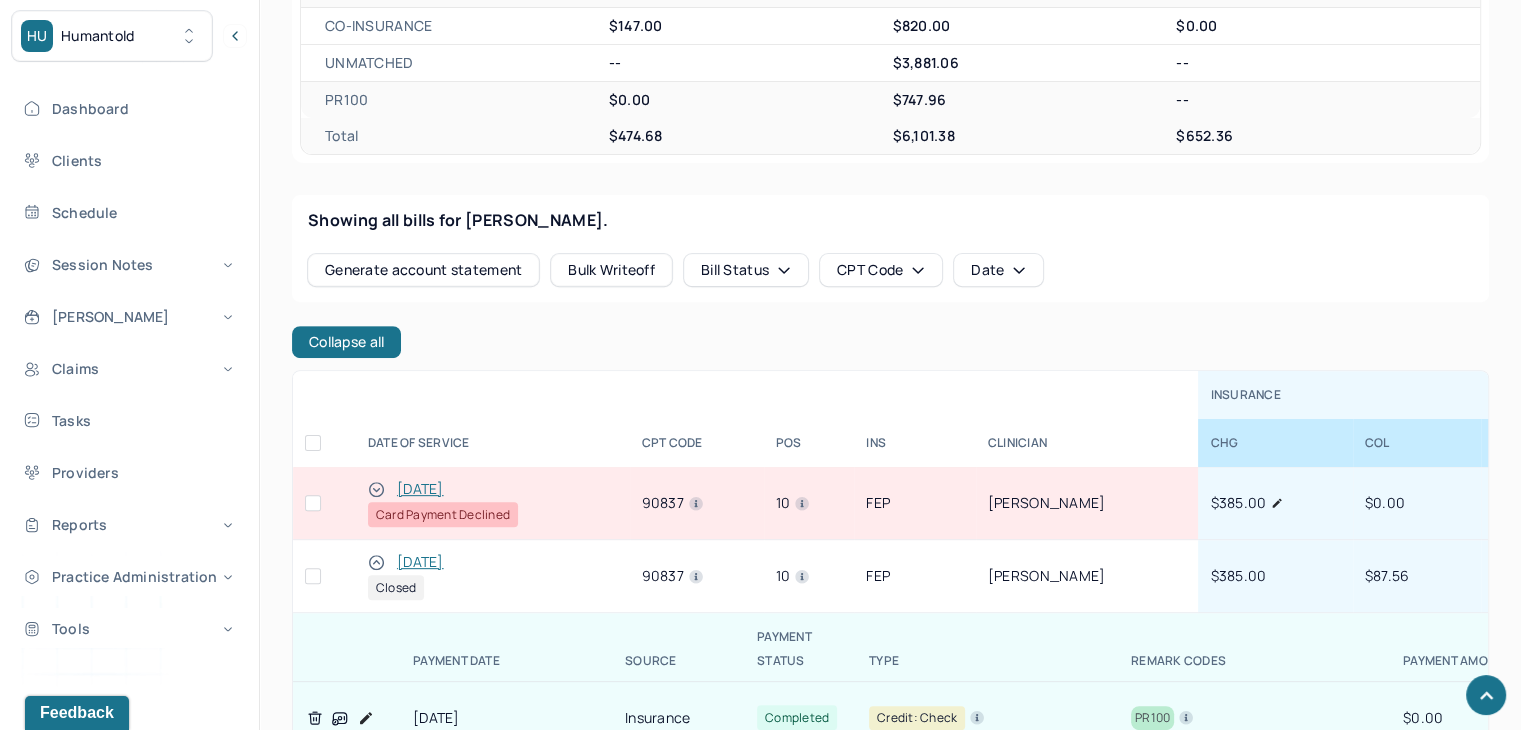 scroll, scrollTop: 700, scrollLeft: 0, axis: vertical 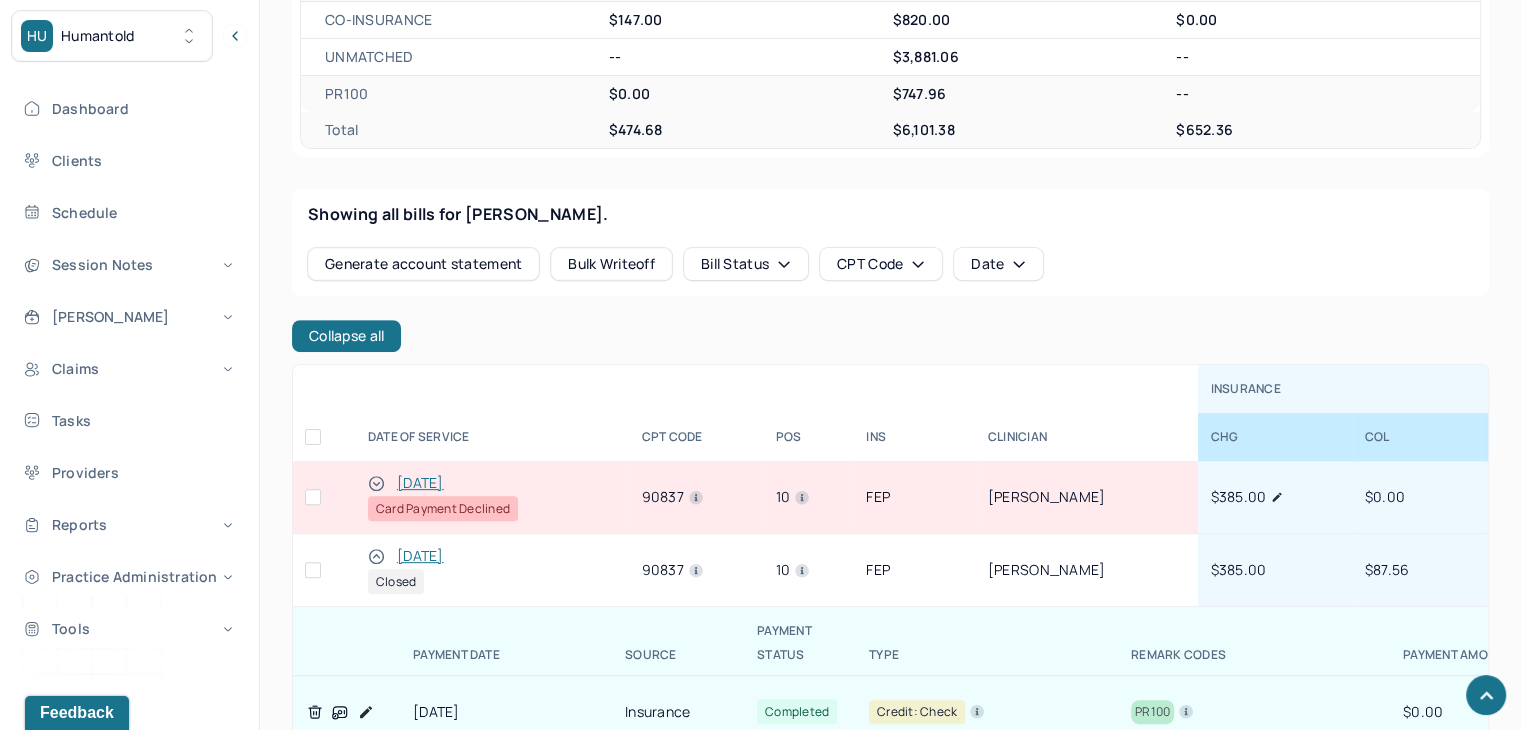 click at bounding box center (313, 497) 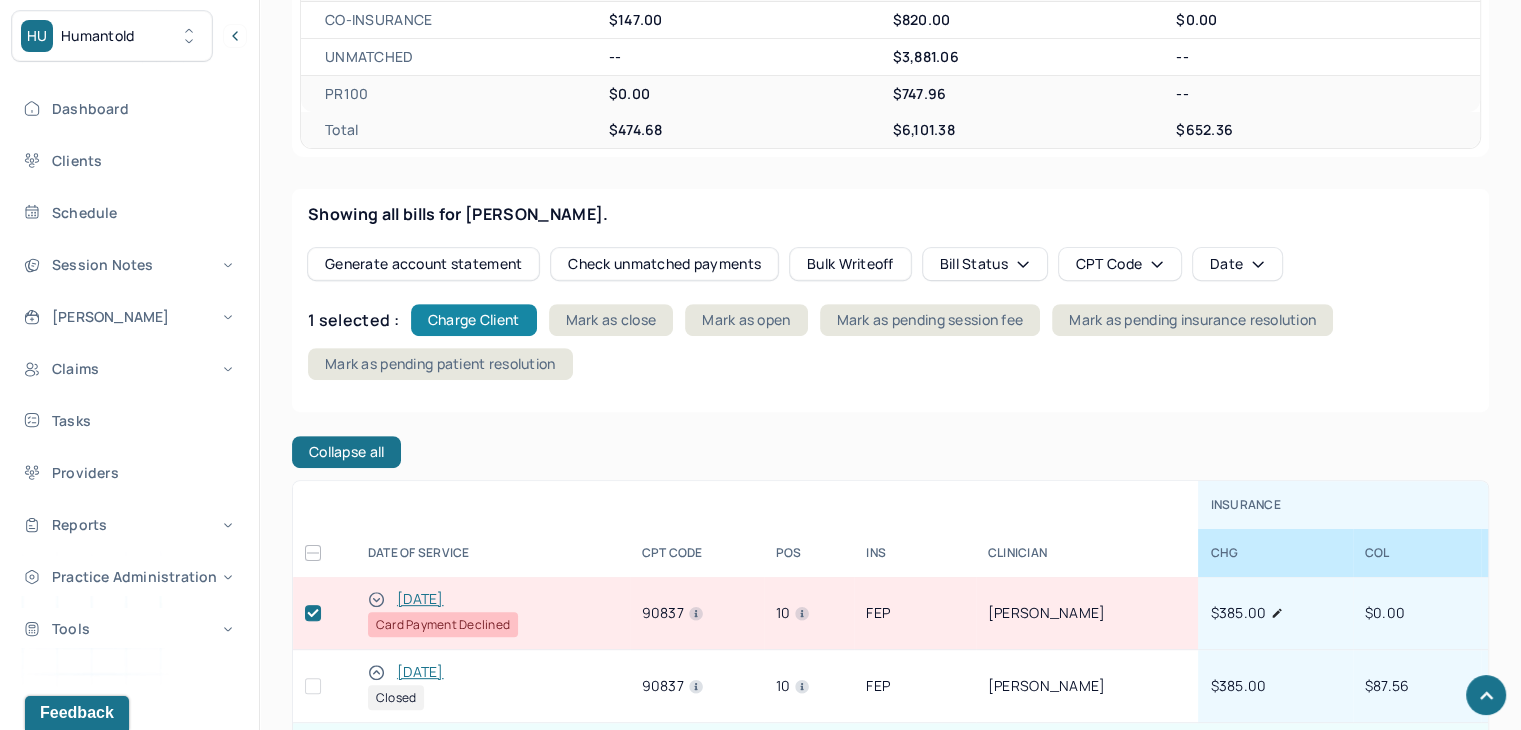 click on "Charge Client" at bounding box center (474, 320) 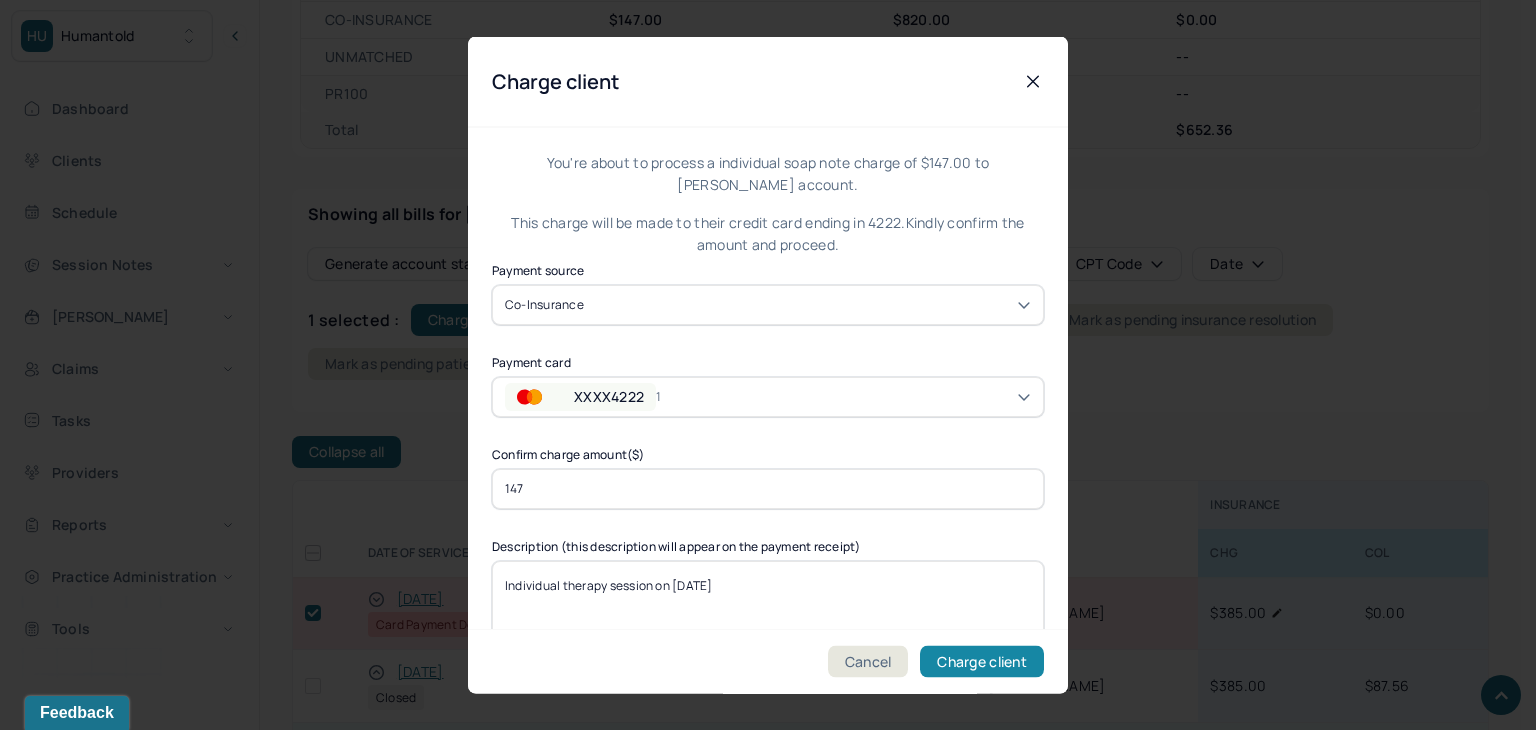click on "Charge client" at bounding box center [982, 662] 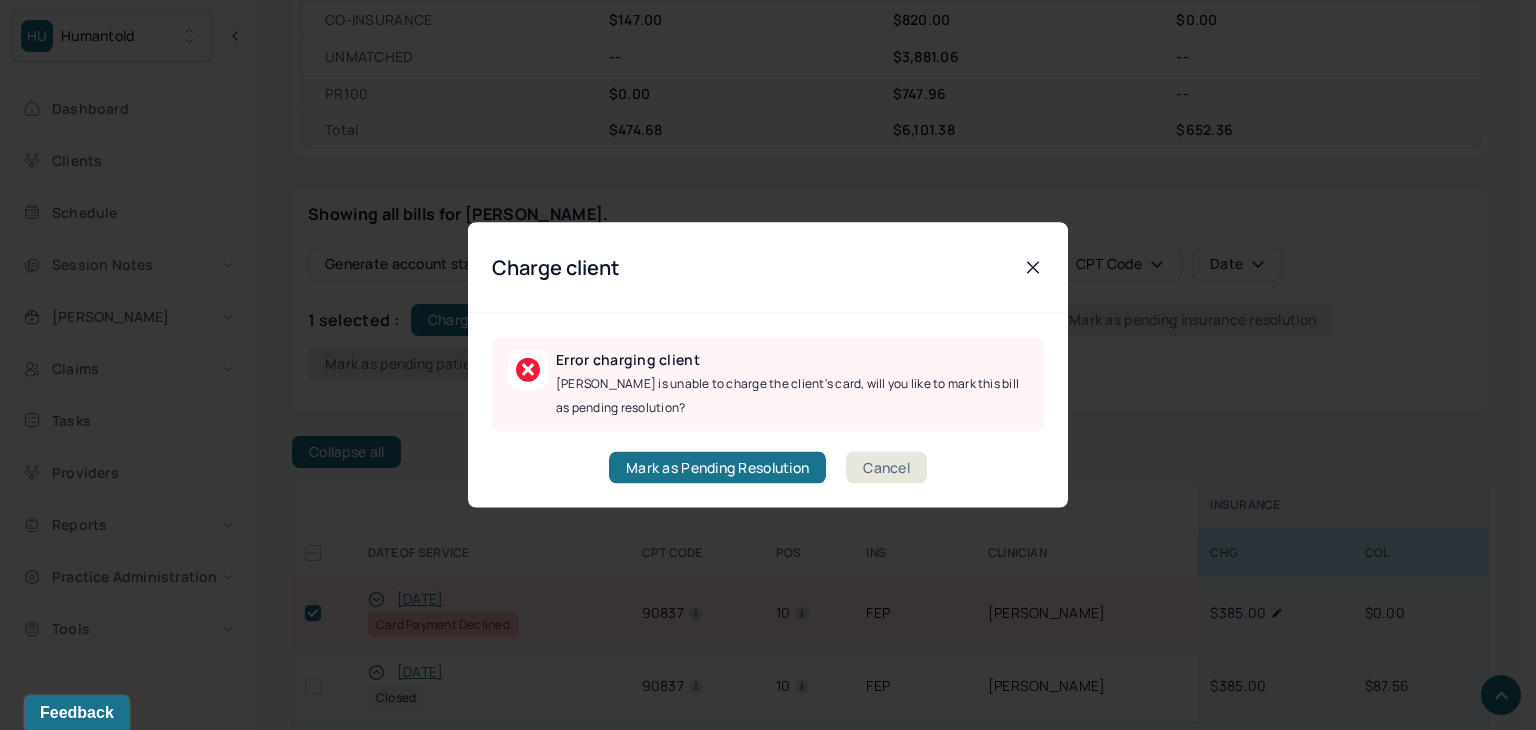drag, startPoint x: 875, startPoint y: 465, endPoint x: 663, endPoint y: 601, distance: 251.87299 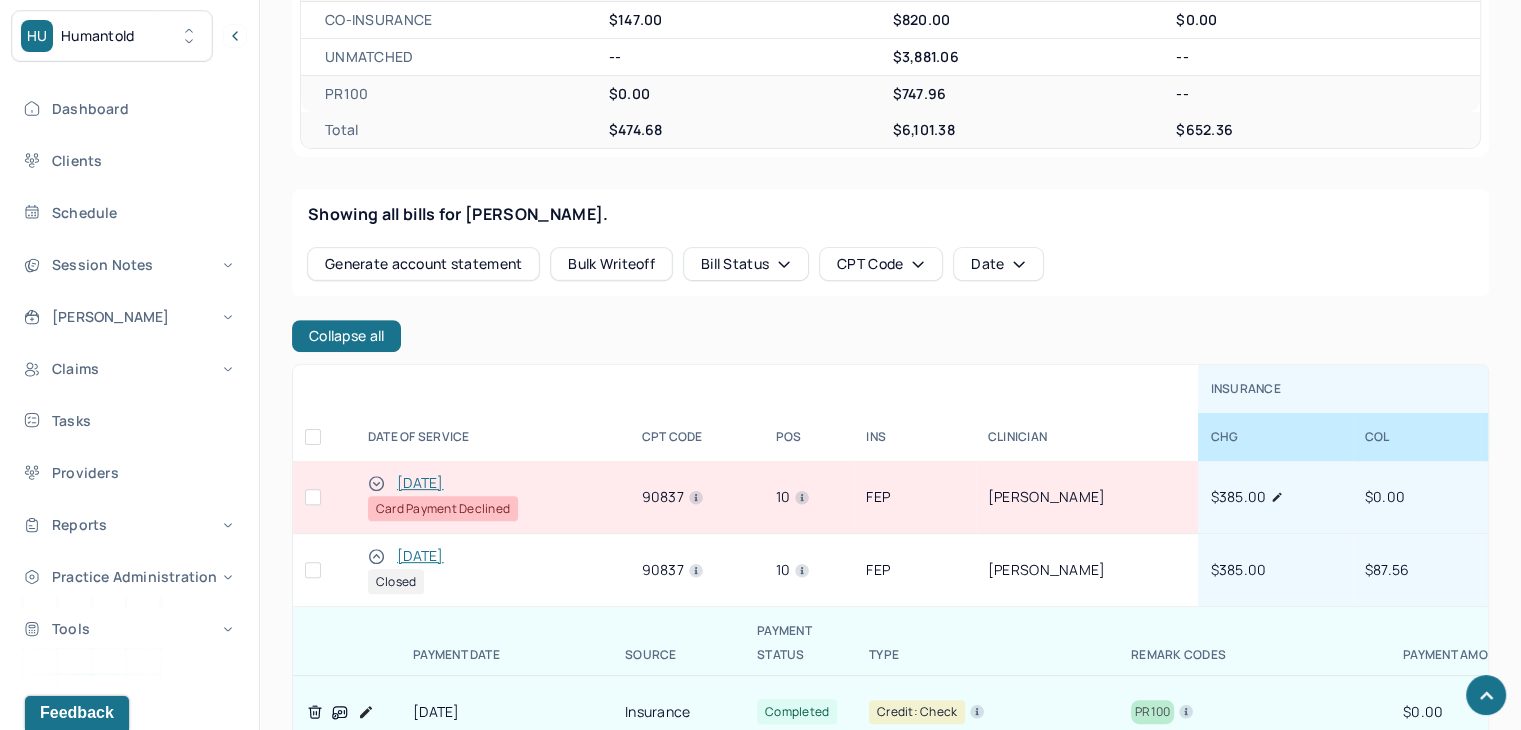 click at bounding box center (313, 497) 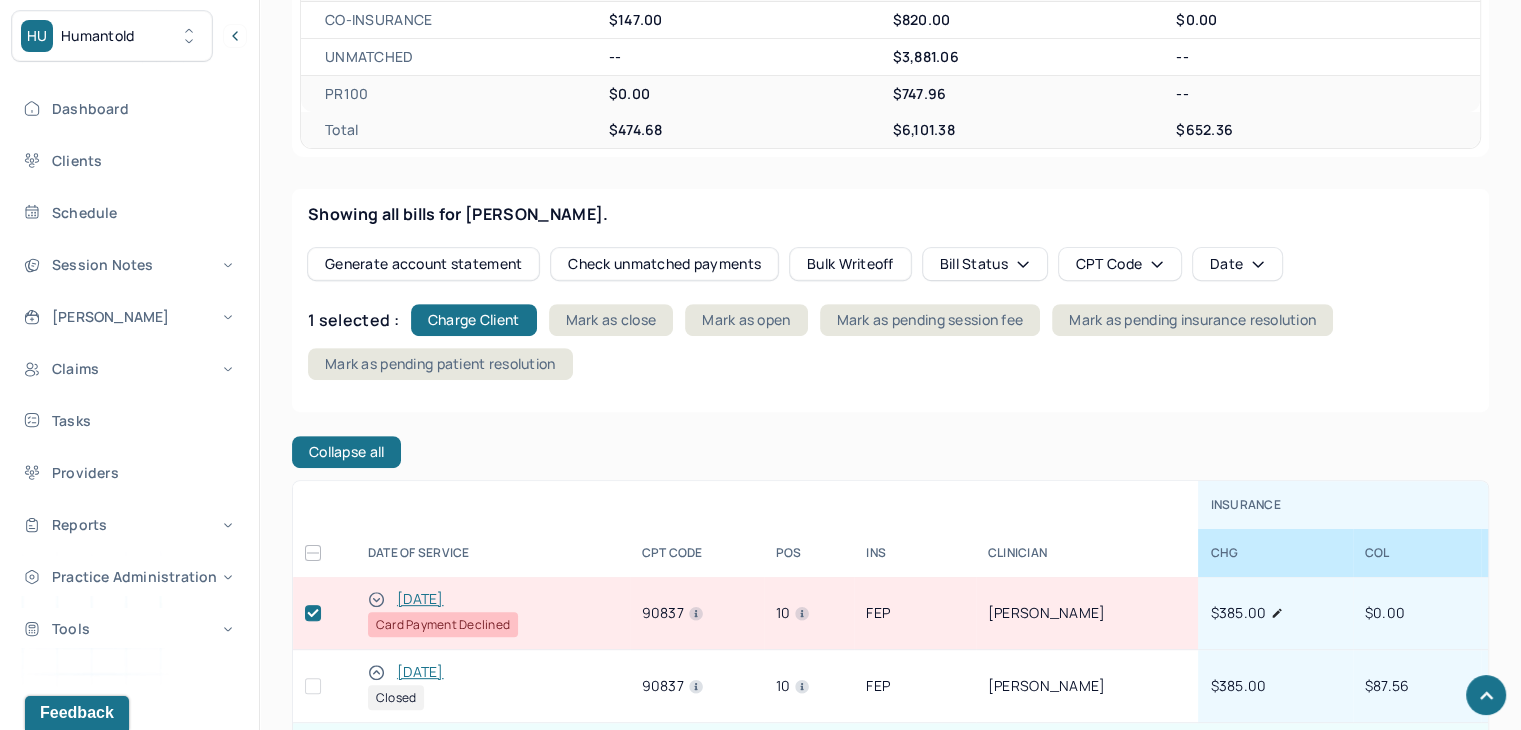 click on "1 selected   :   Charge Client     Mark as close     Mark as open     Mark as pending session fee     [PERSON_NAME] as pending insurance resolution     Mark as pending patient resolution" at bounding box center [890, 342] 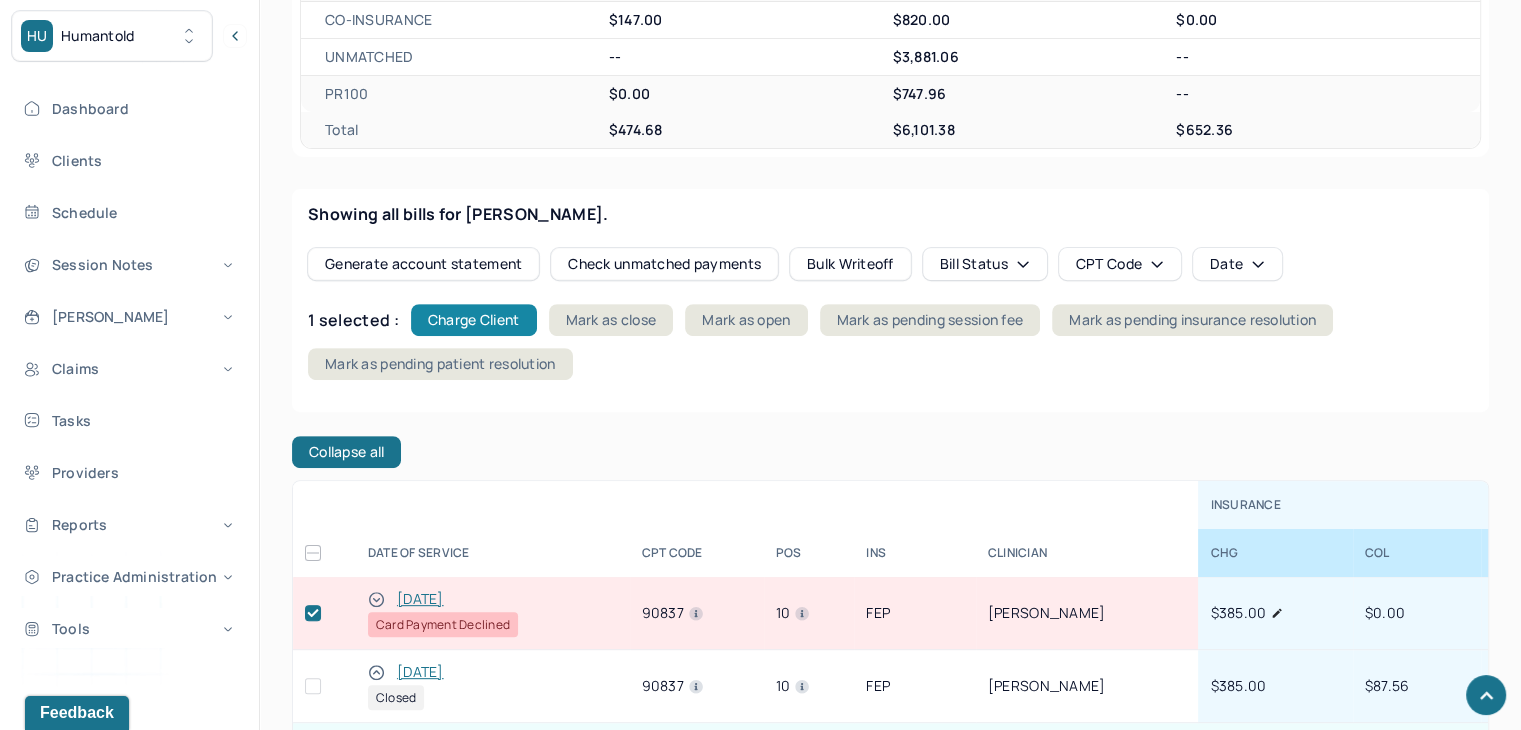 click on "Charge Client" at bounding box center (474, 320) 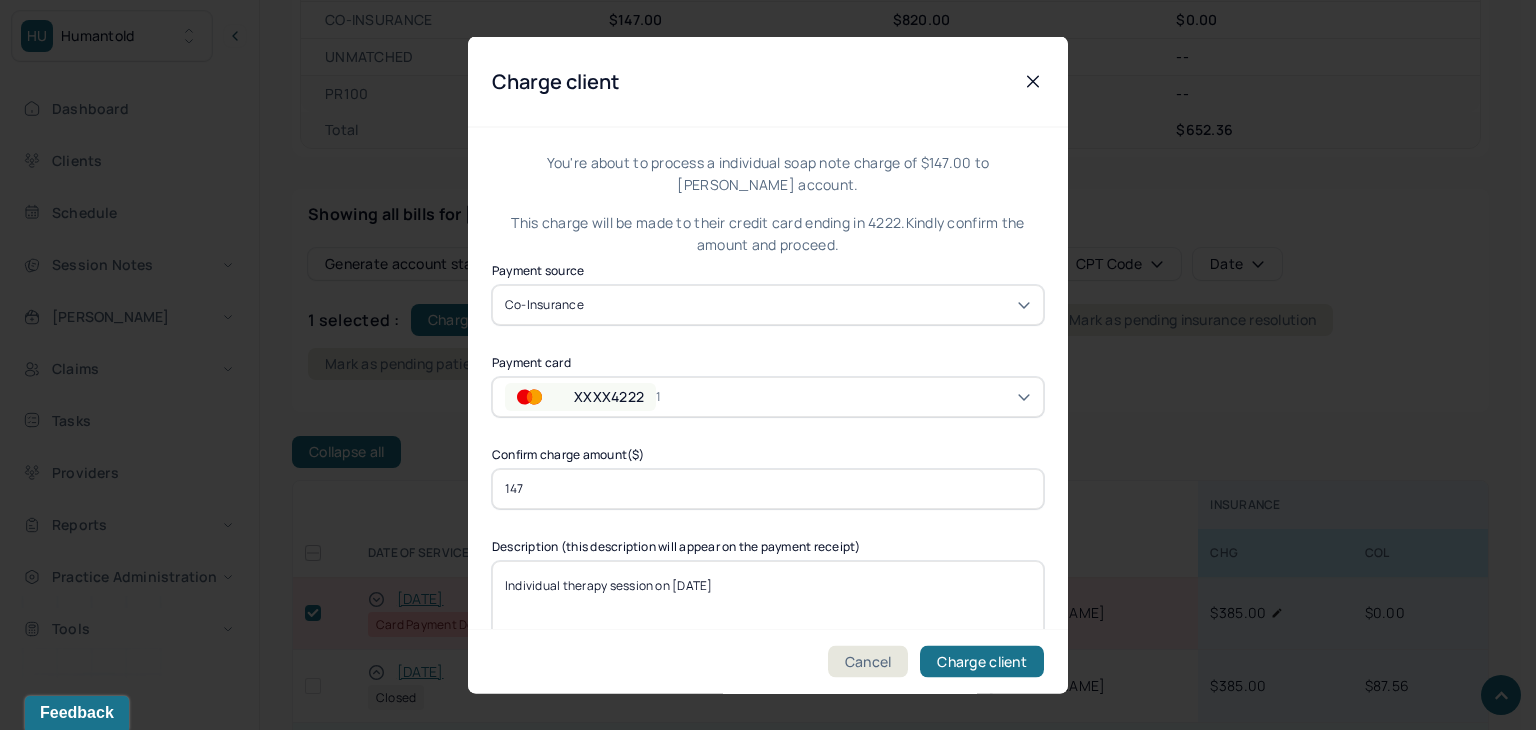 click on "XXXX4222 1" at bounding box center [607, 396] 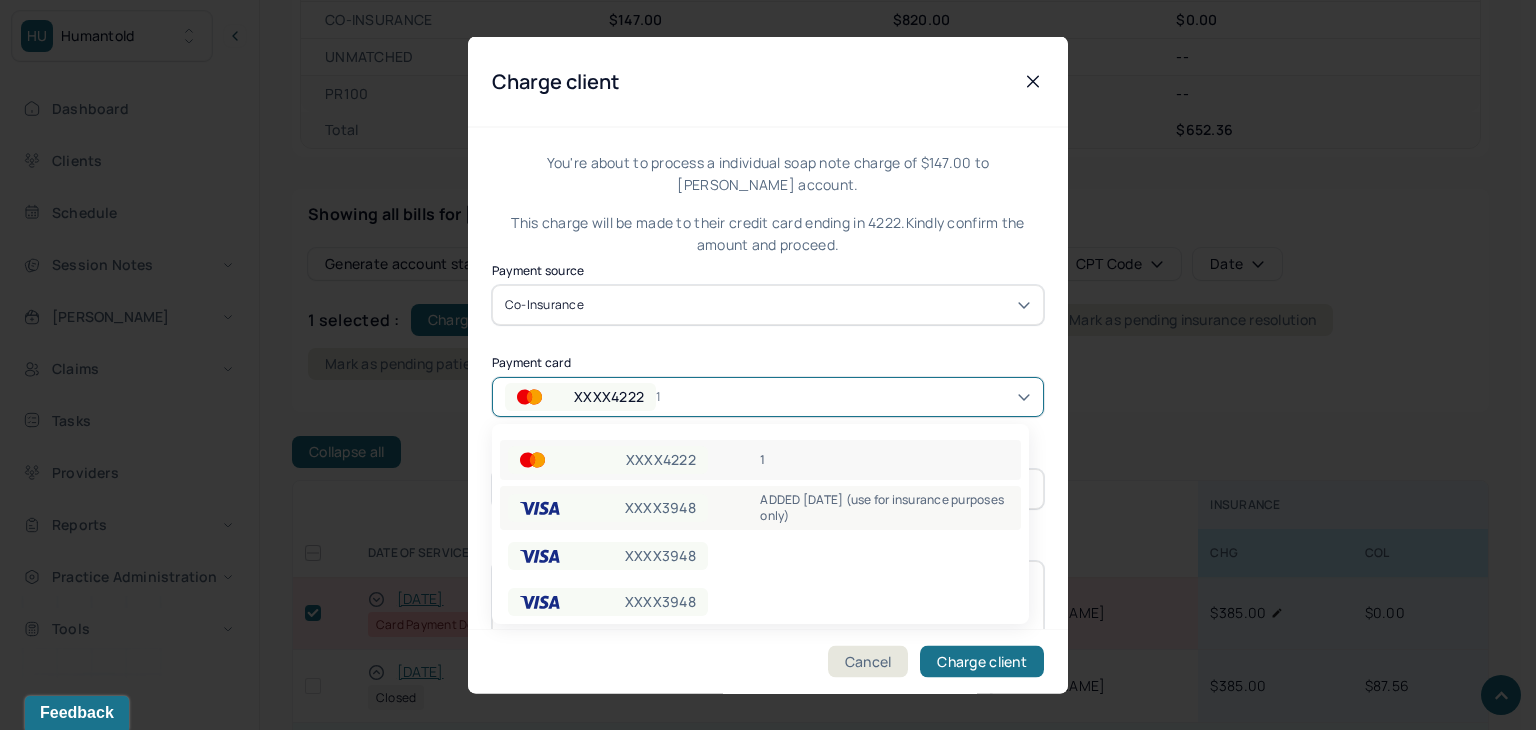click on "XXXX3948" at bounding box center (660, 508) 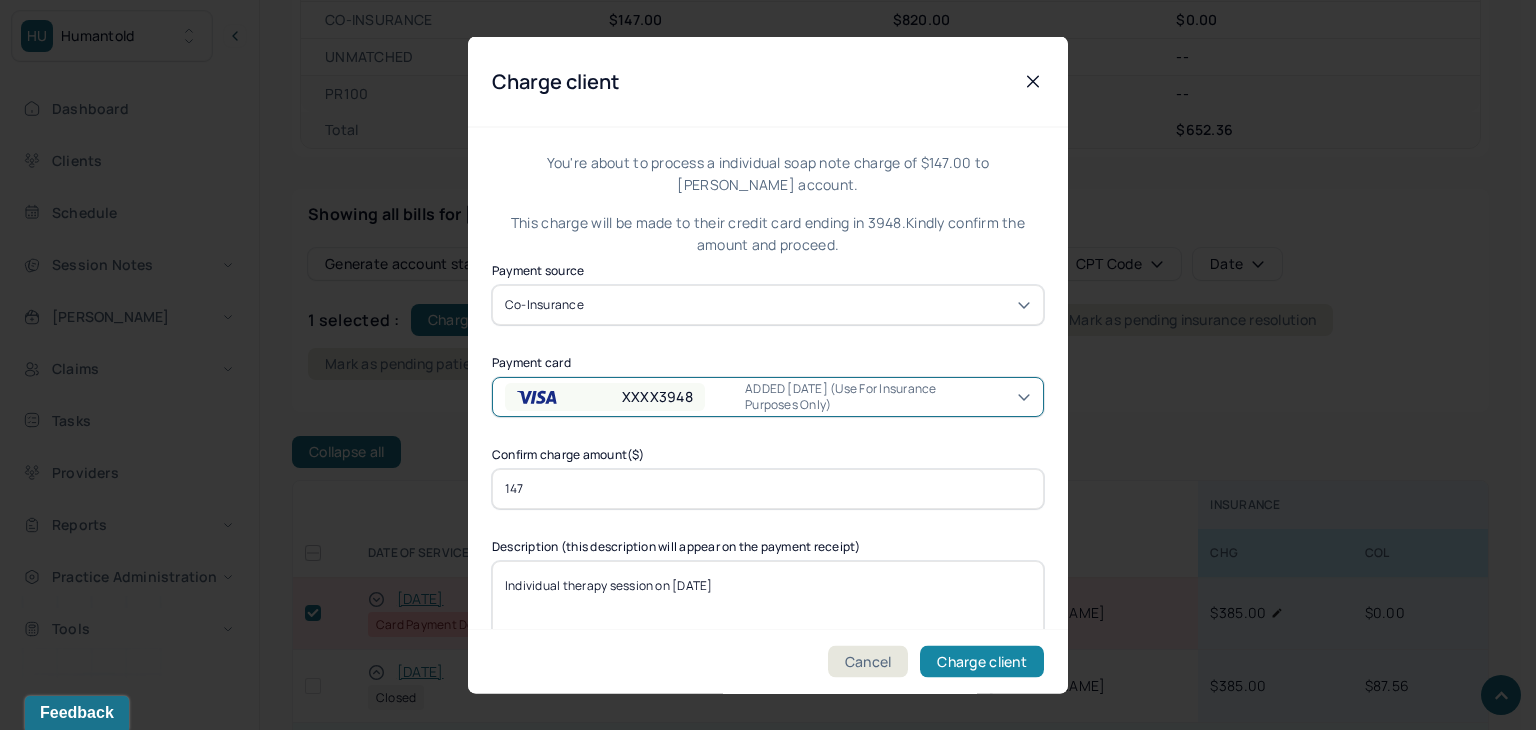 click on "Charge client" at bounding box center (982, 662) 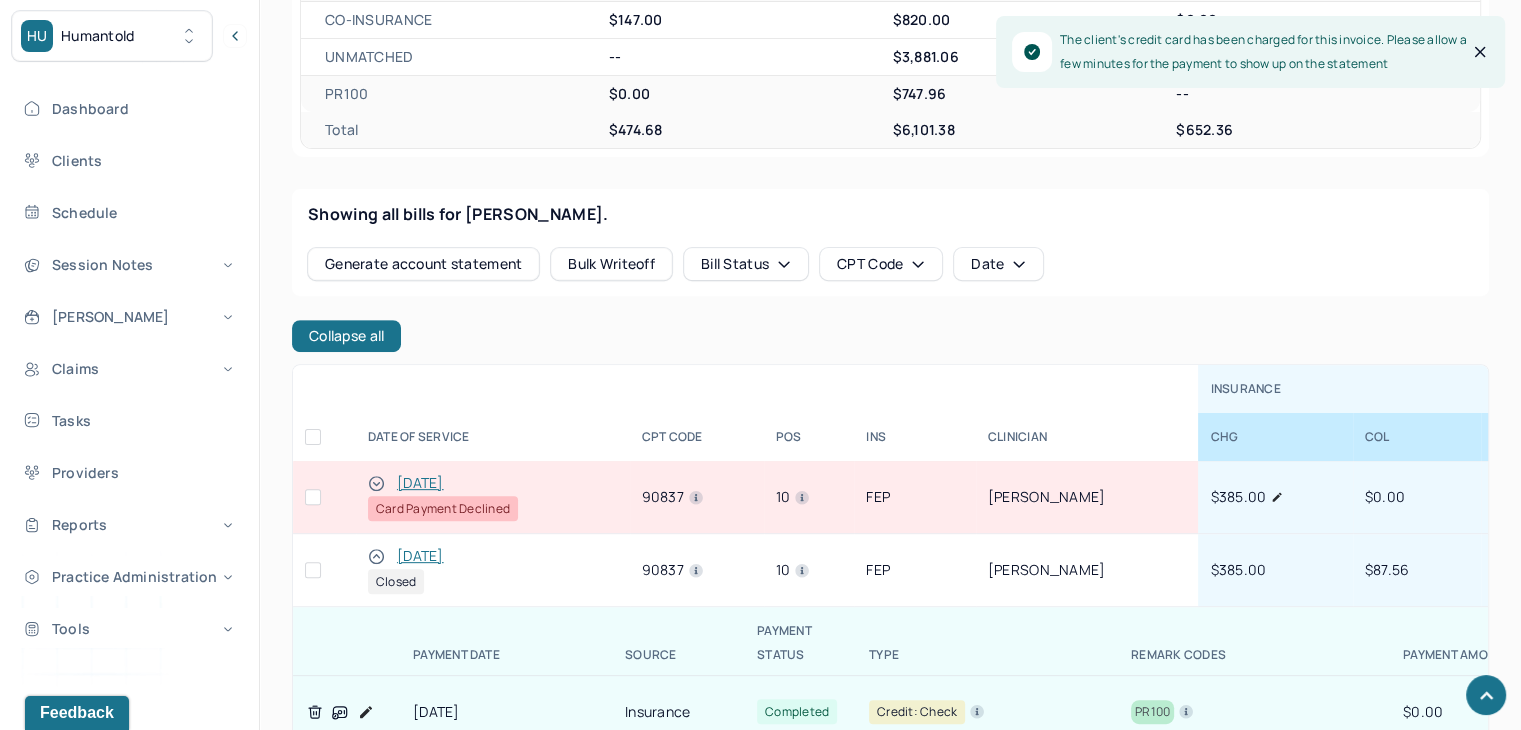 click at bounding box center [313, 497] 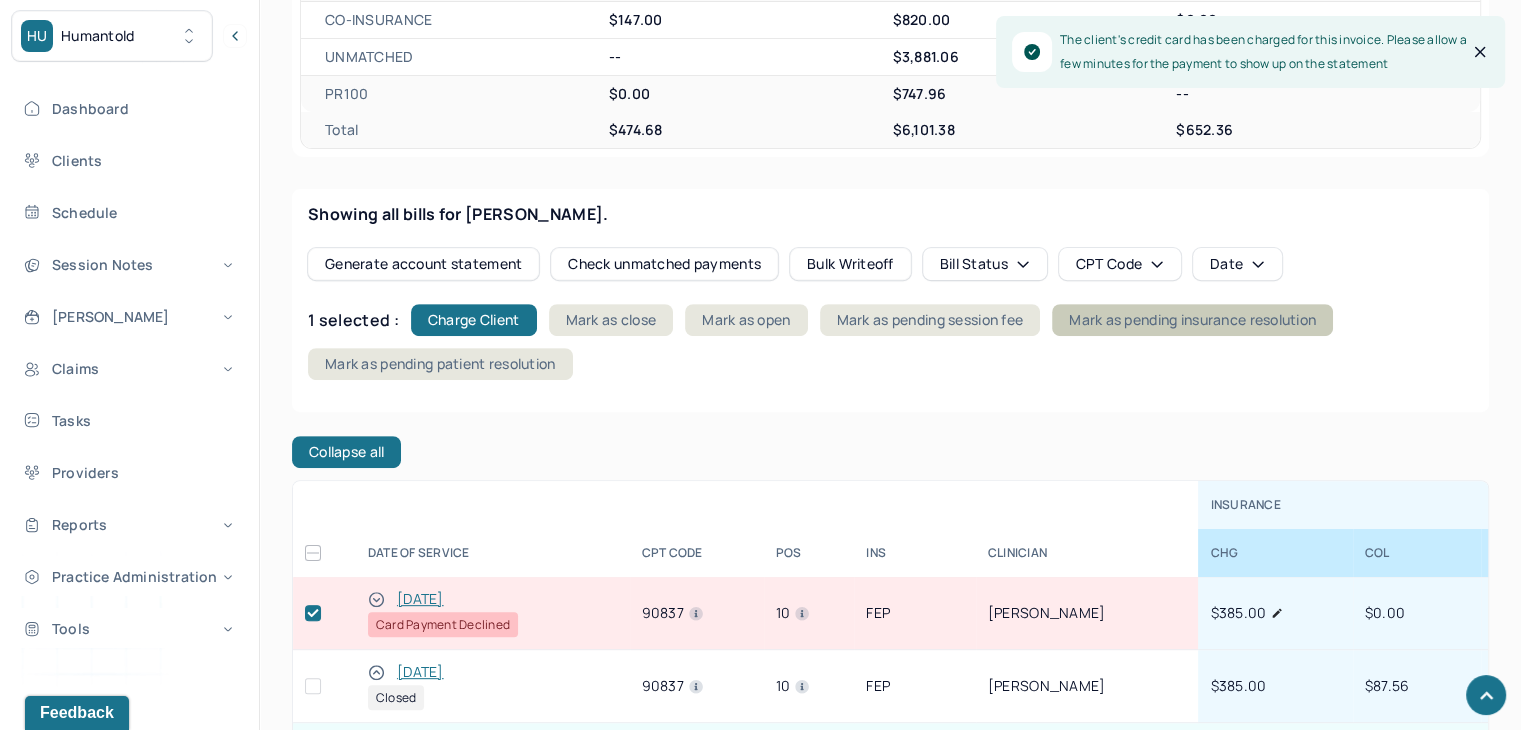 click on "Mark as pending insurance resolution" at bounding box center (1192, 320) 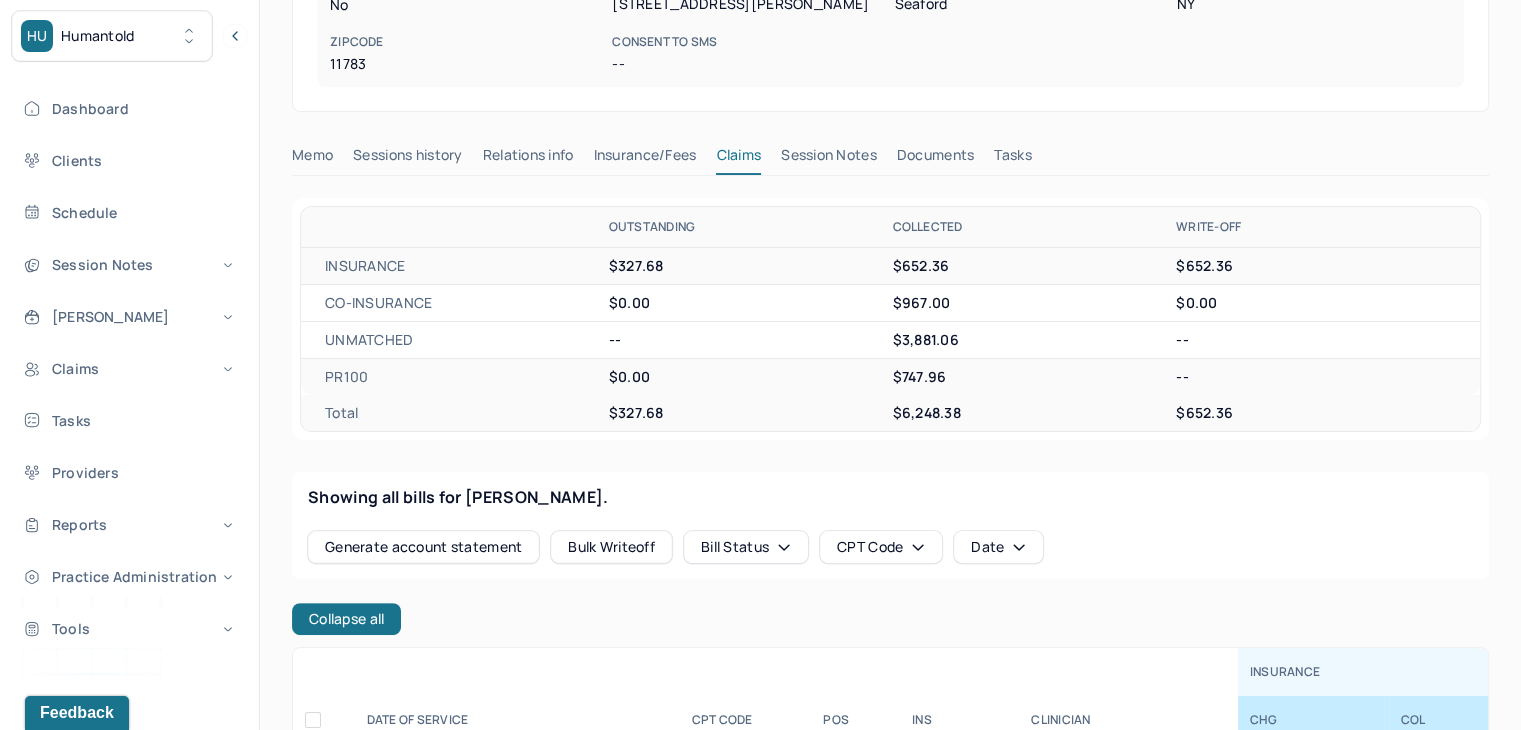 scroll, scrollTop: 400, scrollLeft: 0, axis: vertical 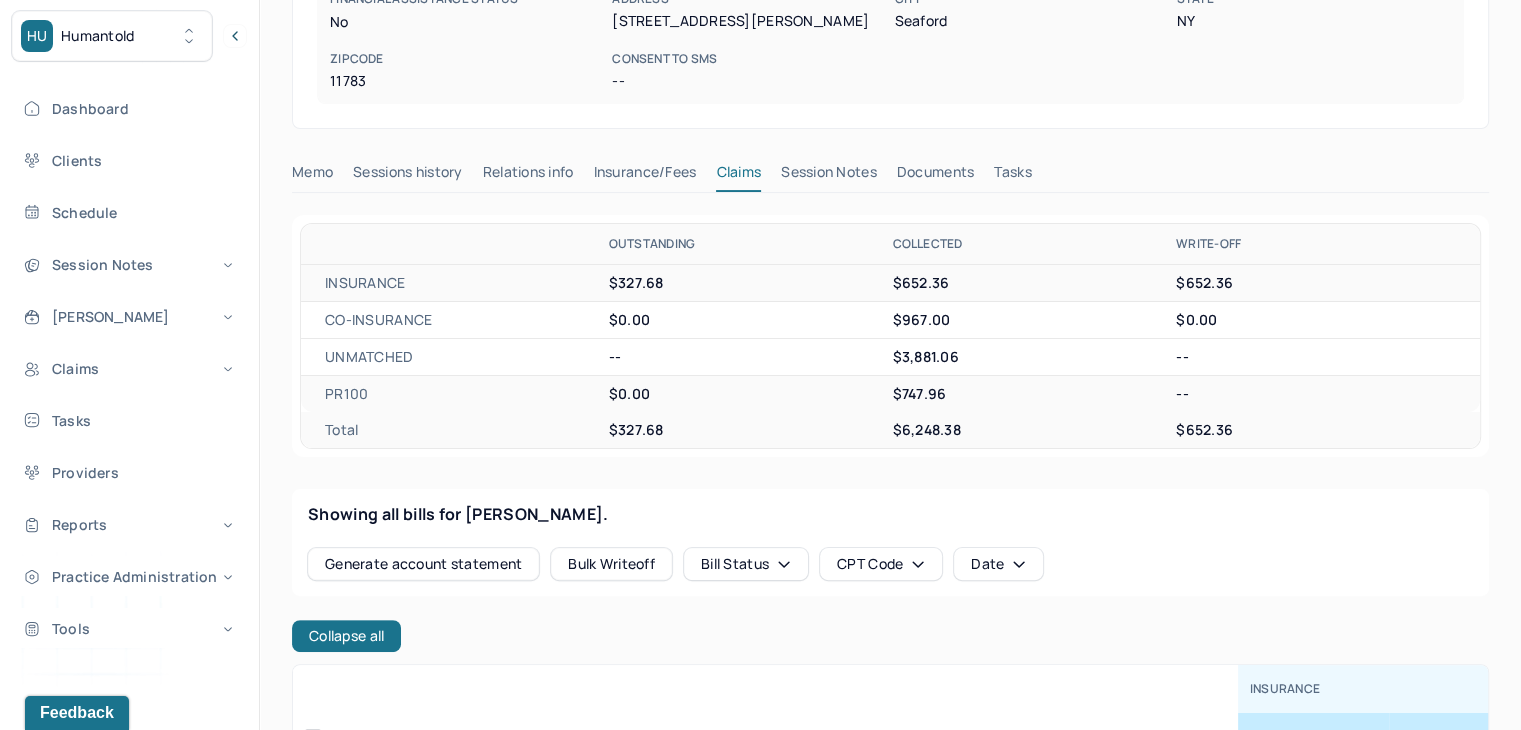 click on "Memo" at bounding box center [312, 176] 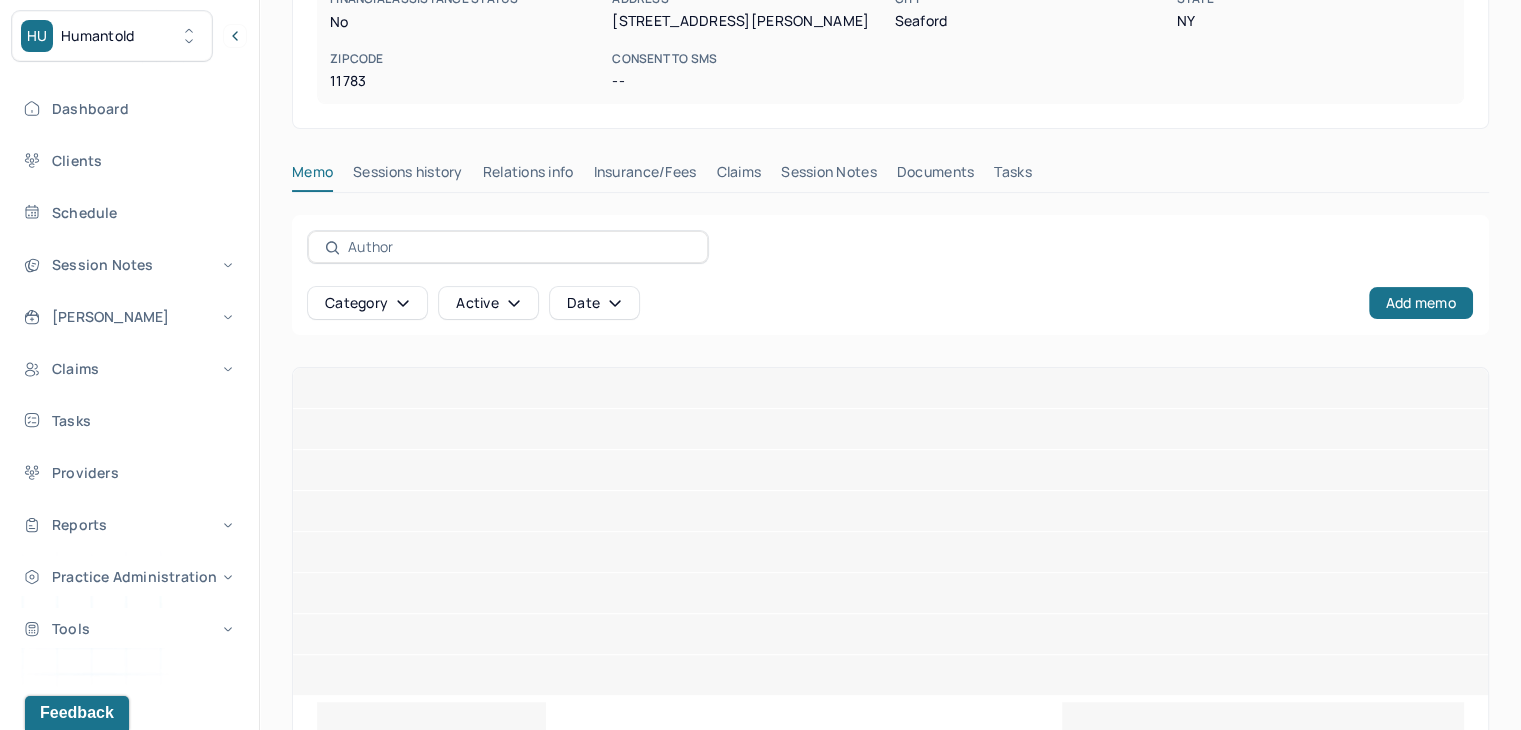 scroll, scrollTop: 338, scrollLeft: 0, axis: vertical 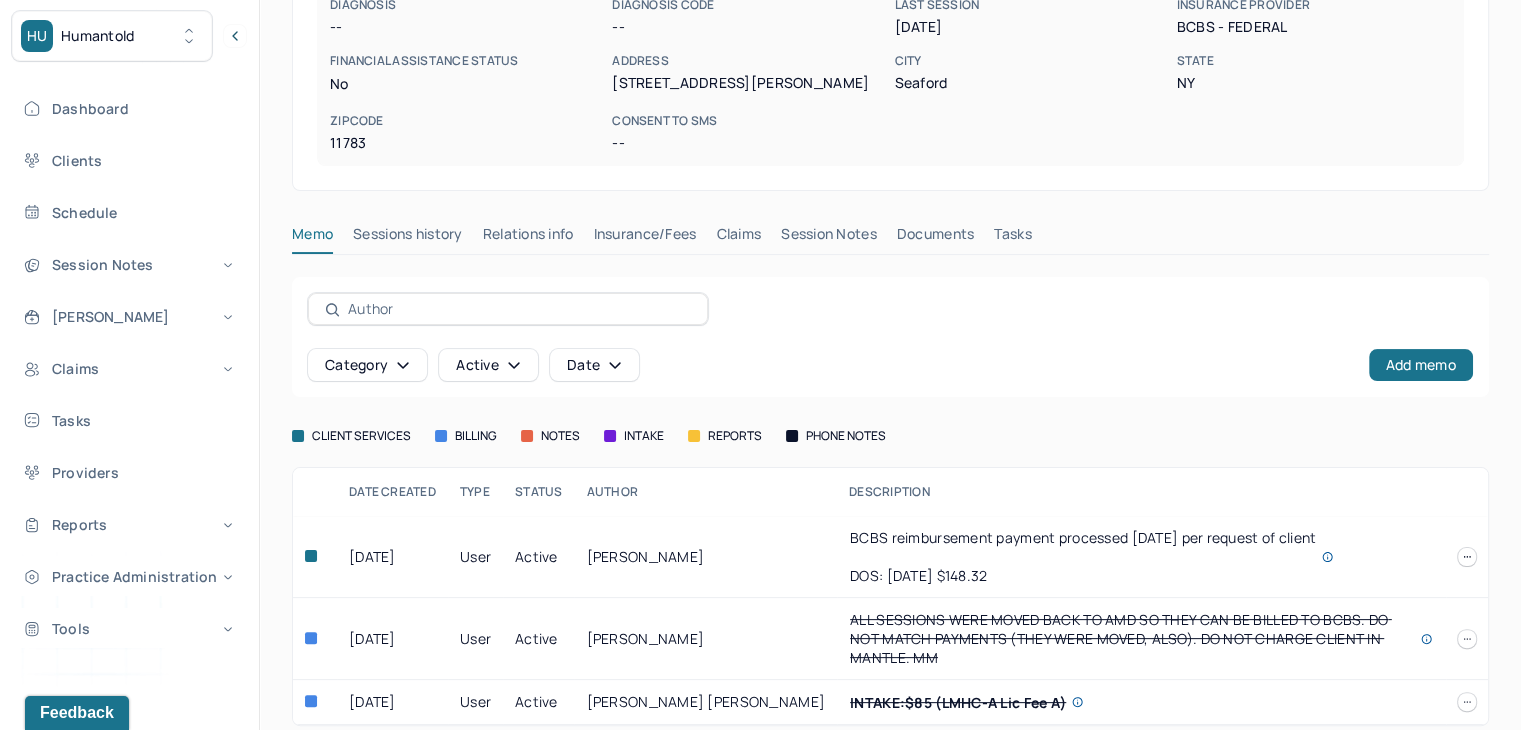 click on "Claims" at bounding box center [738, 238] 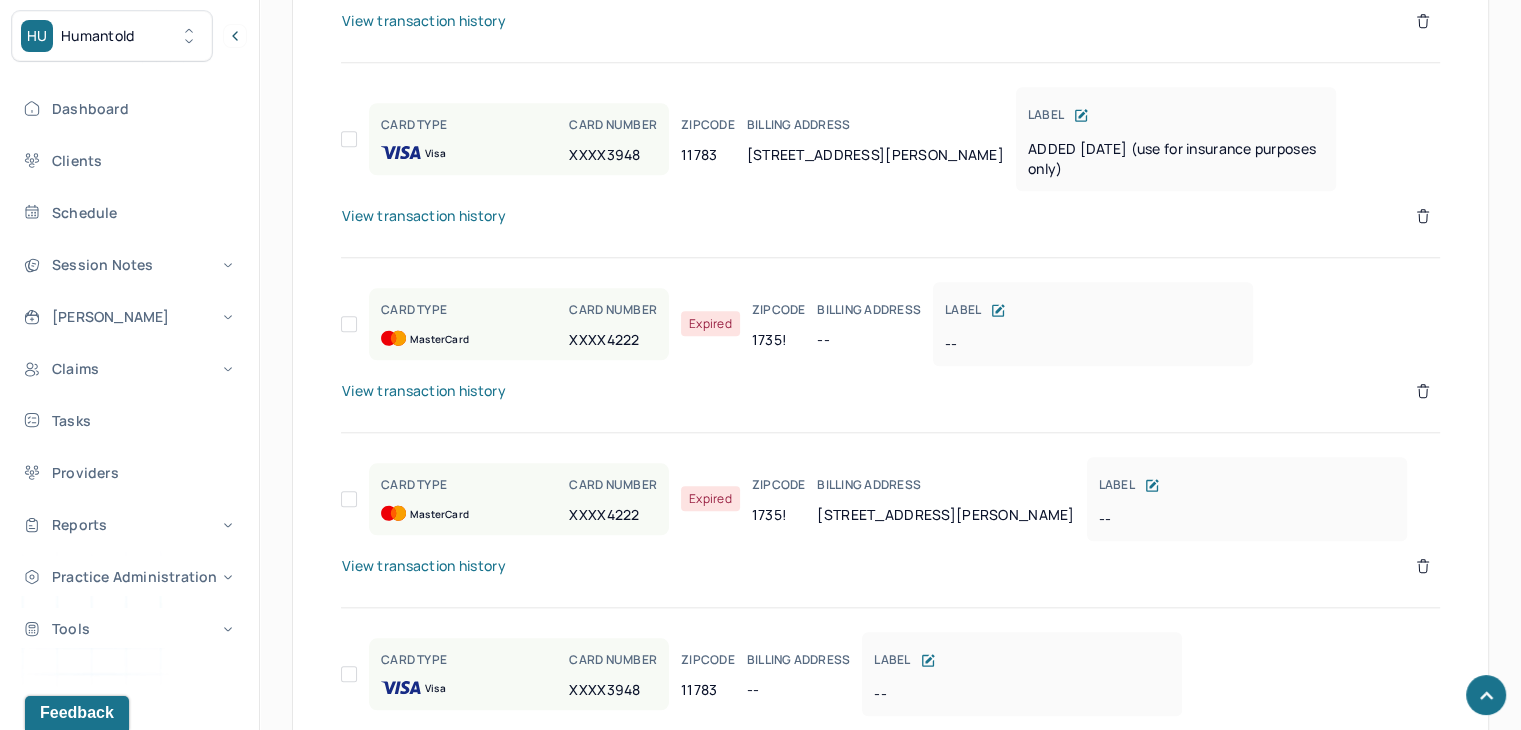 scroll, scrollTop: 1864, scrollLeft: 0, axis: vertical 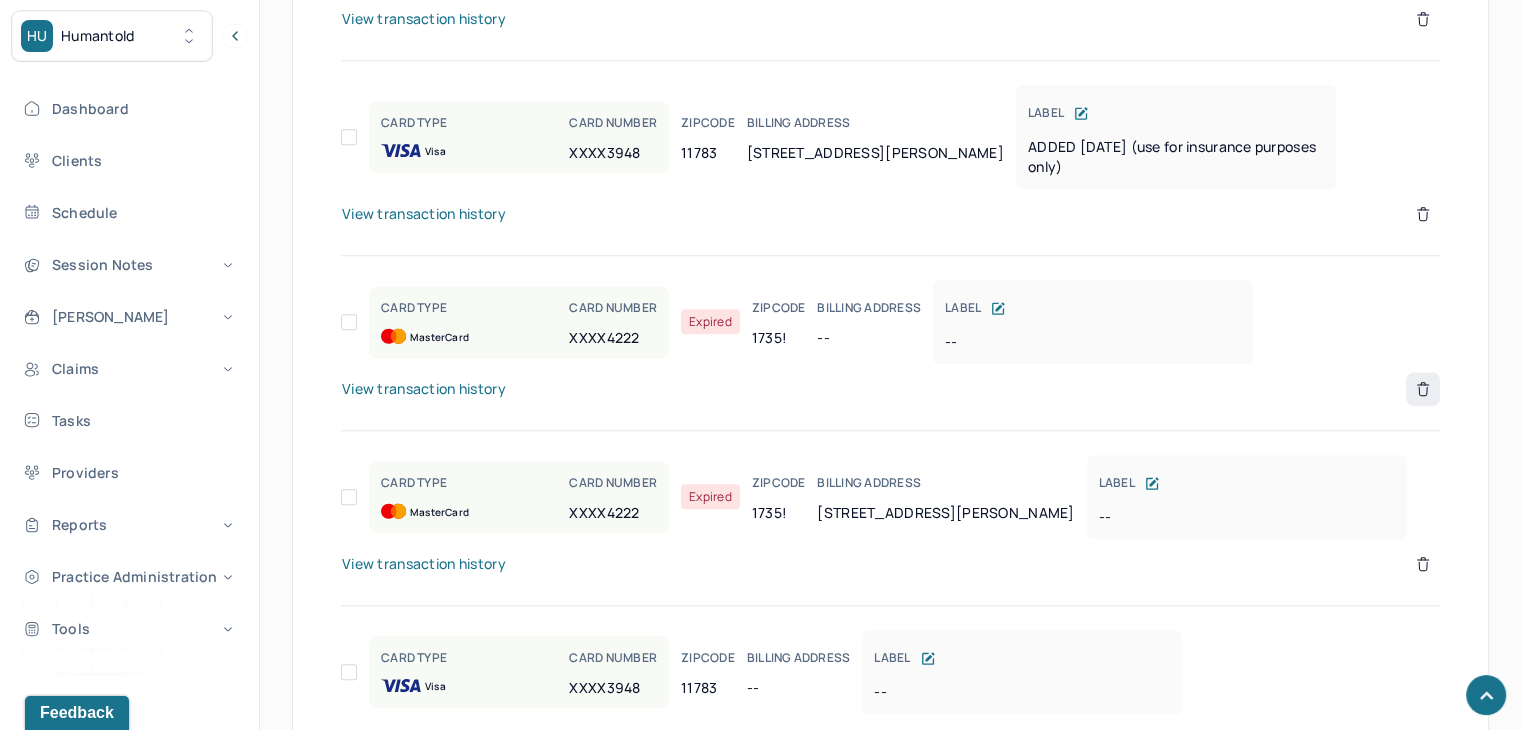 click 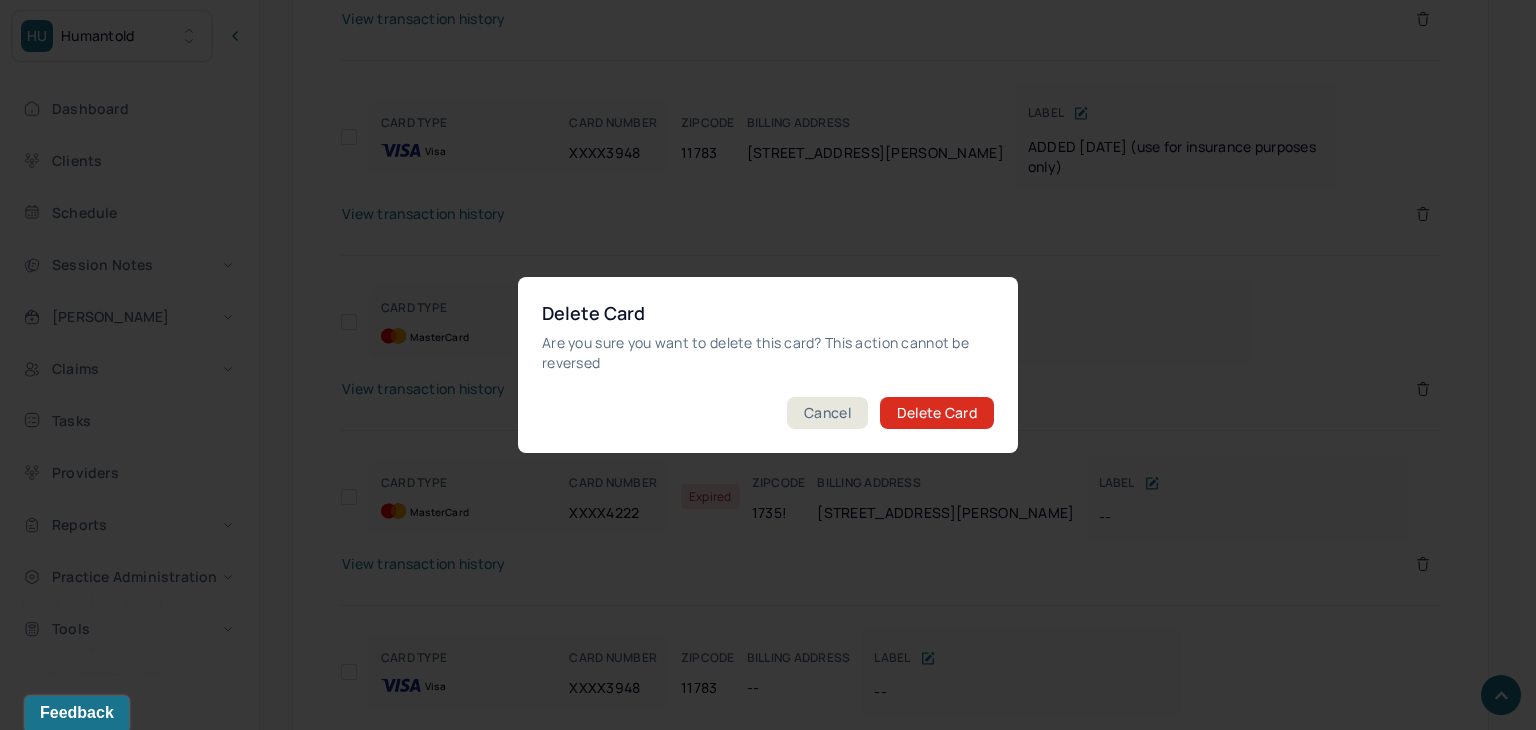 drag, startPoint x: 938, startPoint y: 419, endPoint x: 970, endPoint y: 439, distance: 37.735924 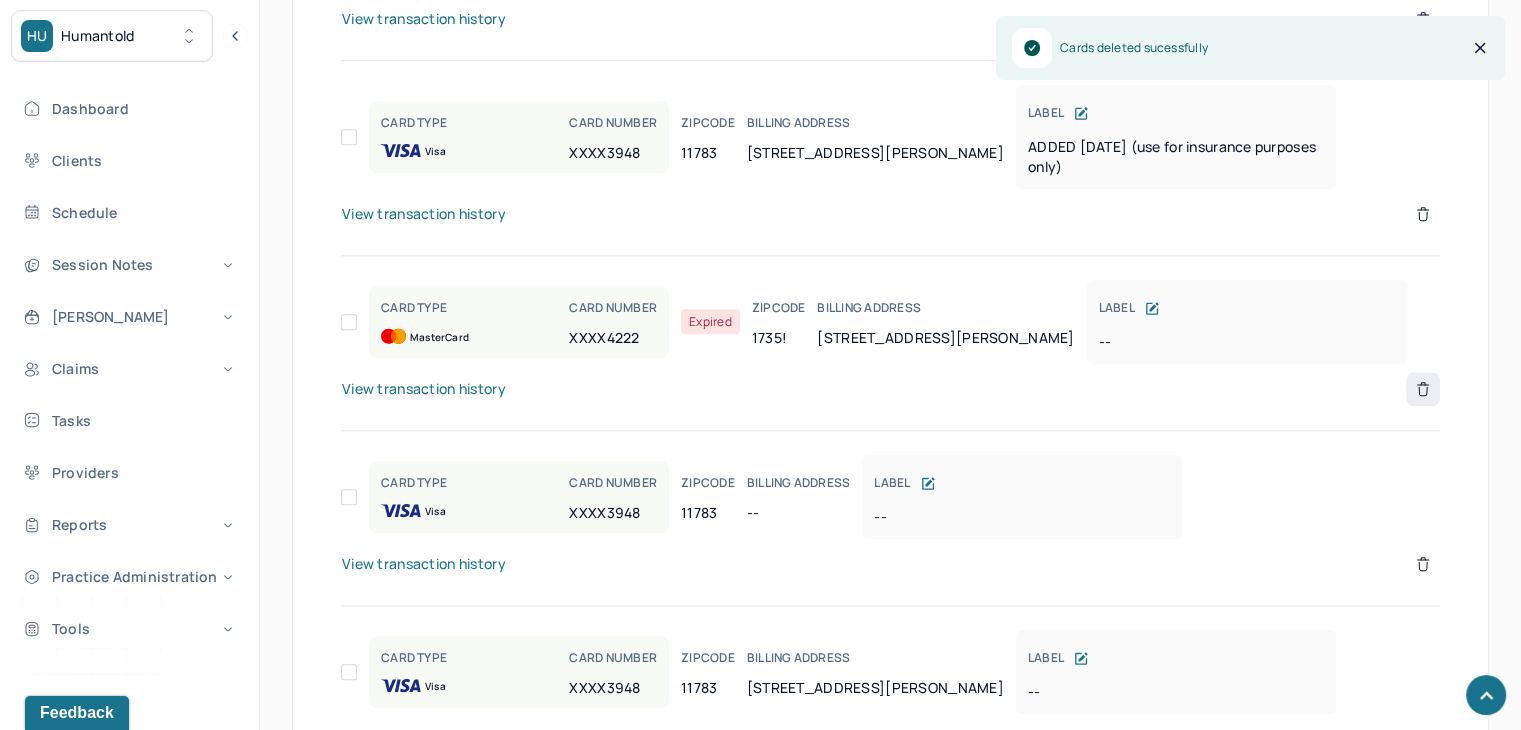 click at bounding box center (1423, 389) 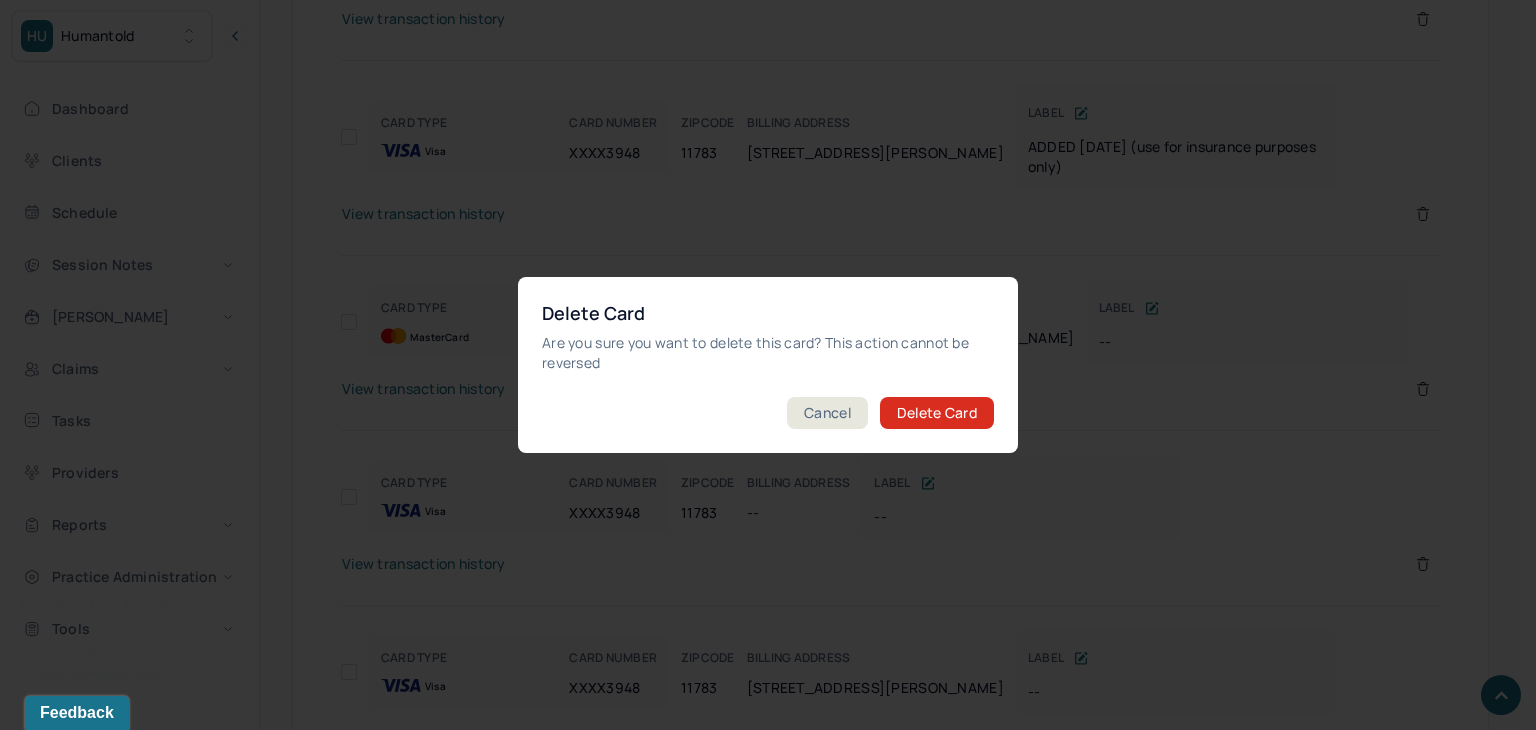 click on "Delete Card" at bounding box center (937, 413) 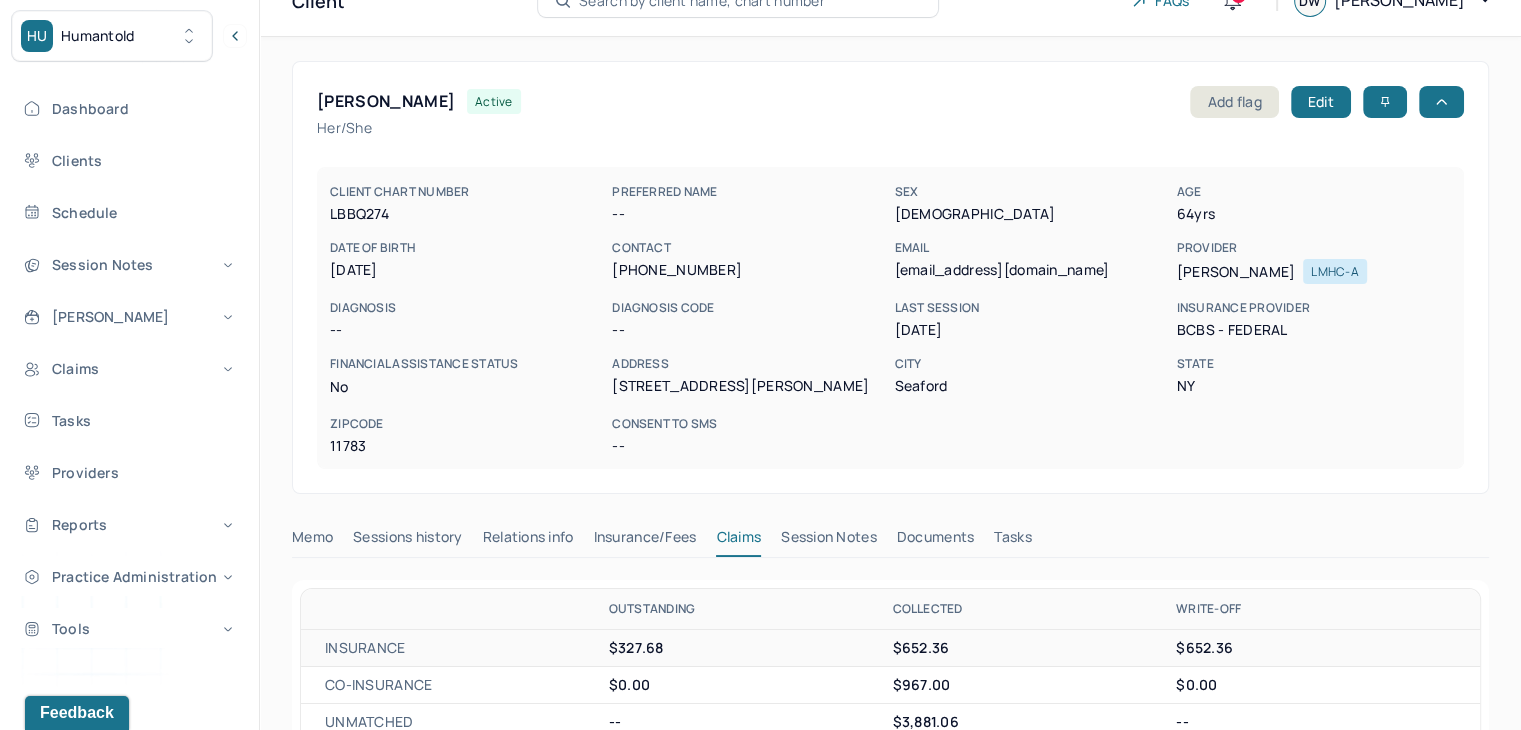 scroll, scrollTop: 0, scrollLeft: 0, axis: both 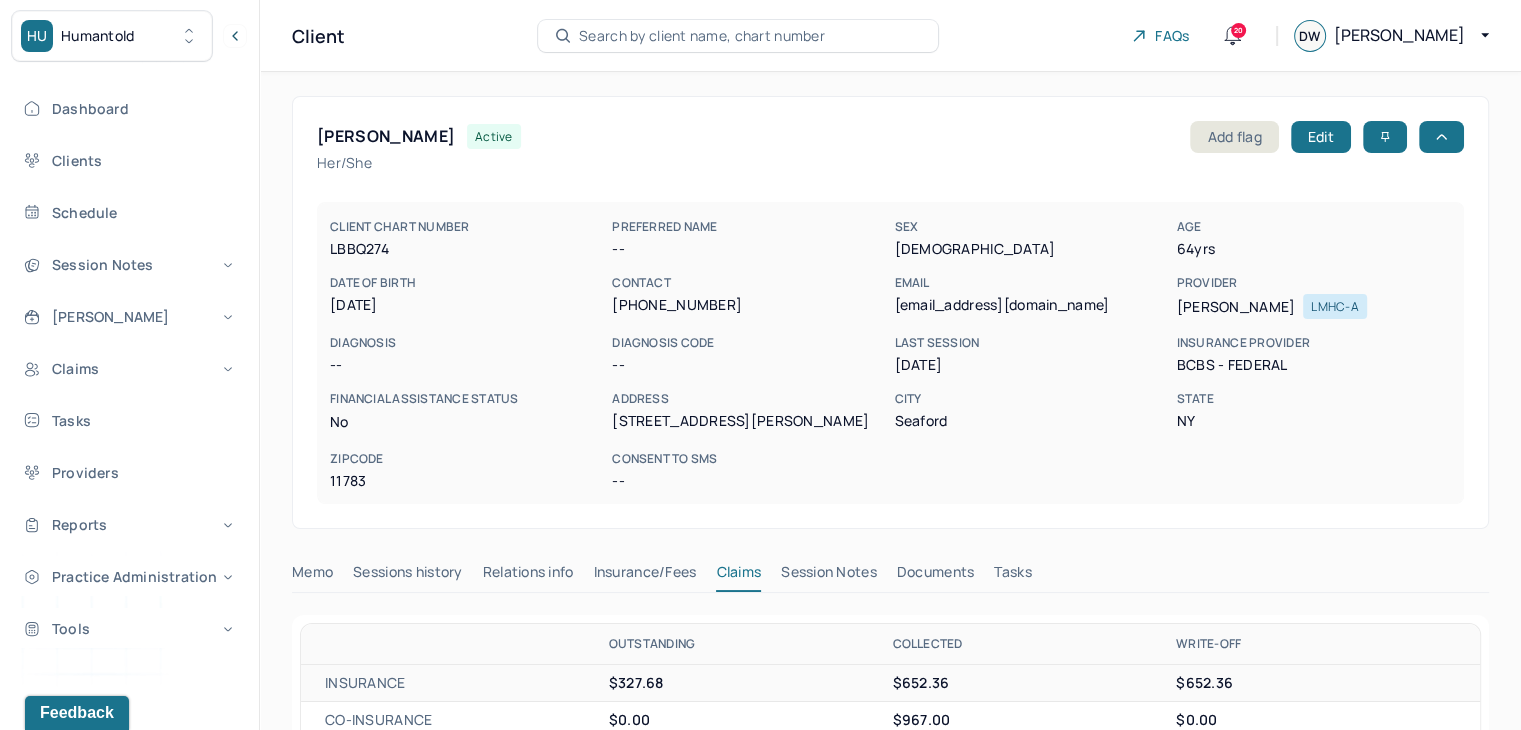 type 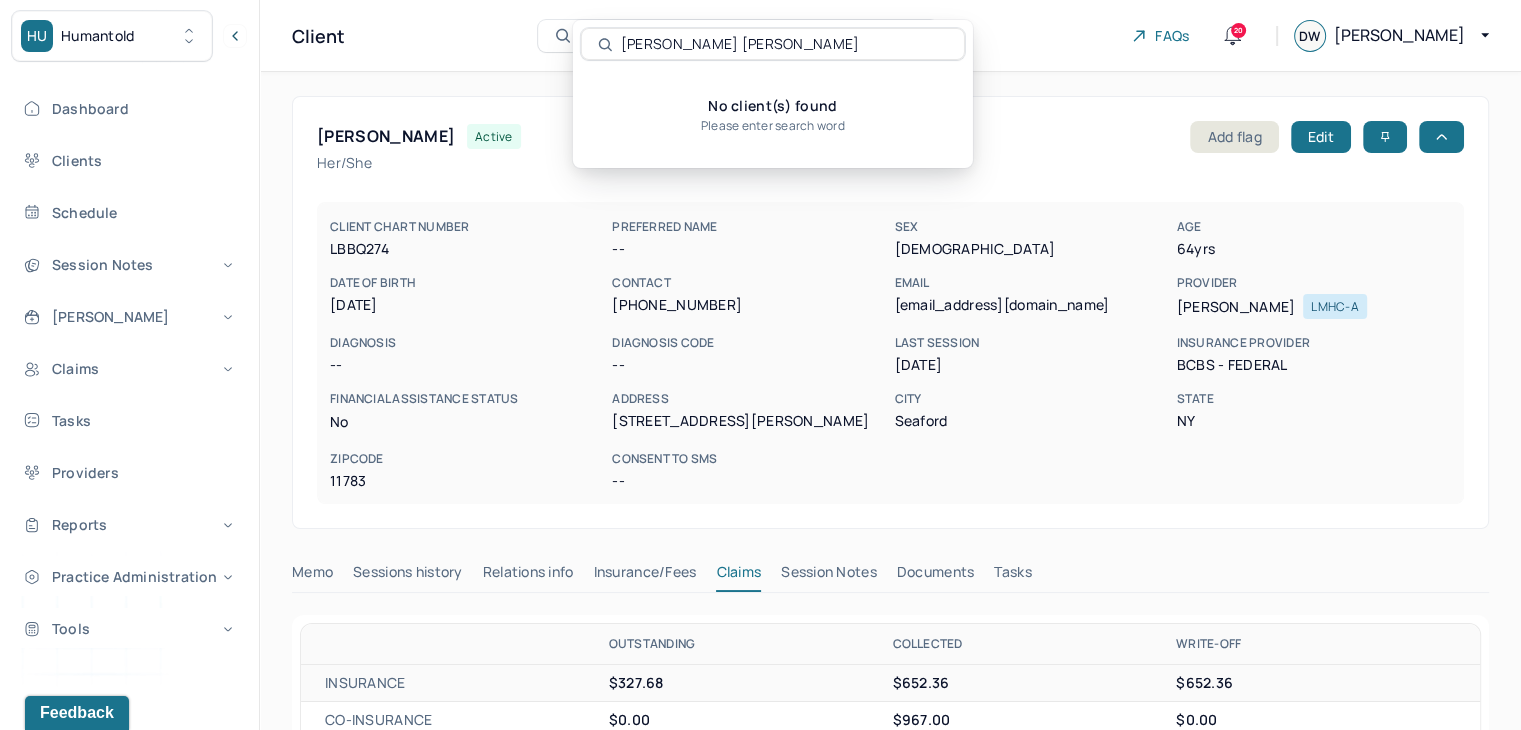 drag, startPoint x: 703, startPoint y: 43, endPoint x: 890, endPoint y: 57, distance: 187.52333 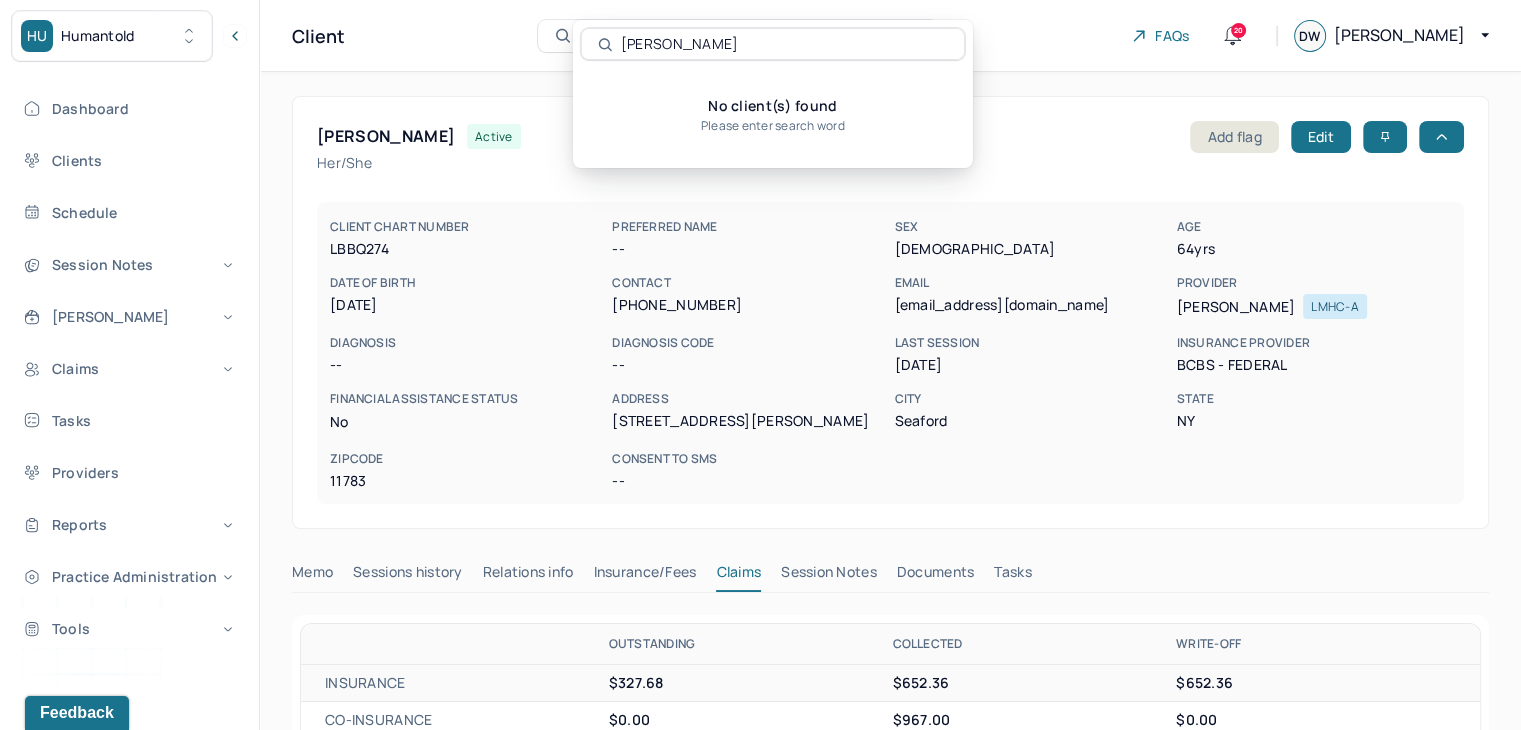 type on "[PERSON_NAME]" 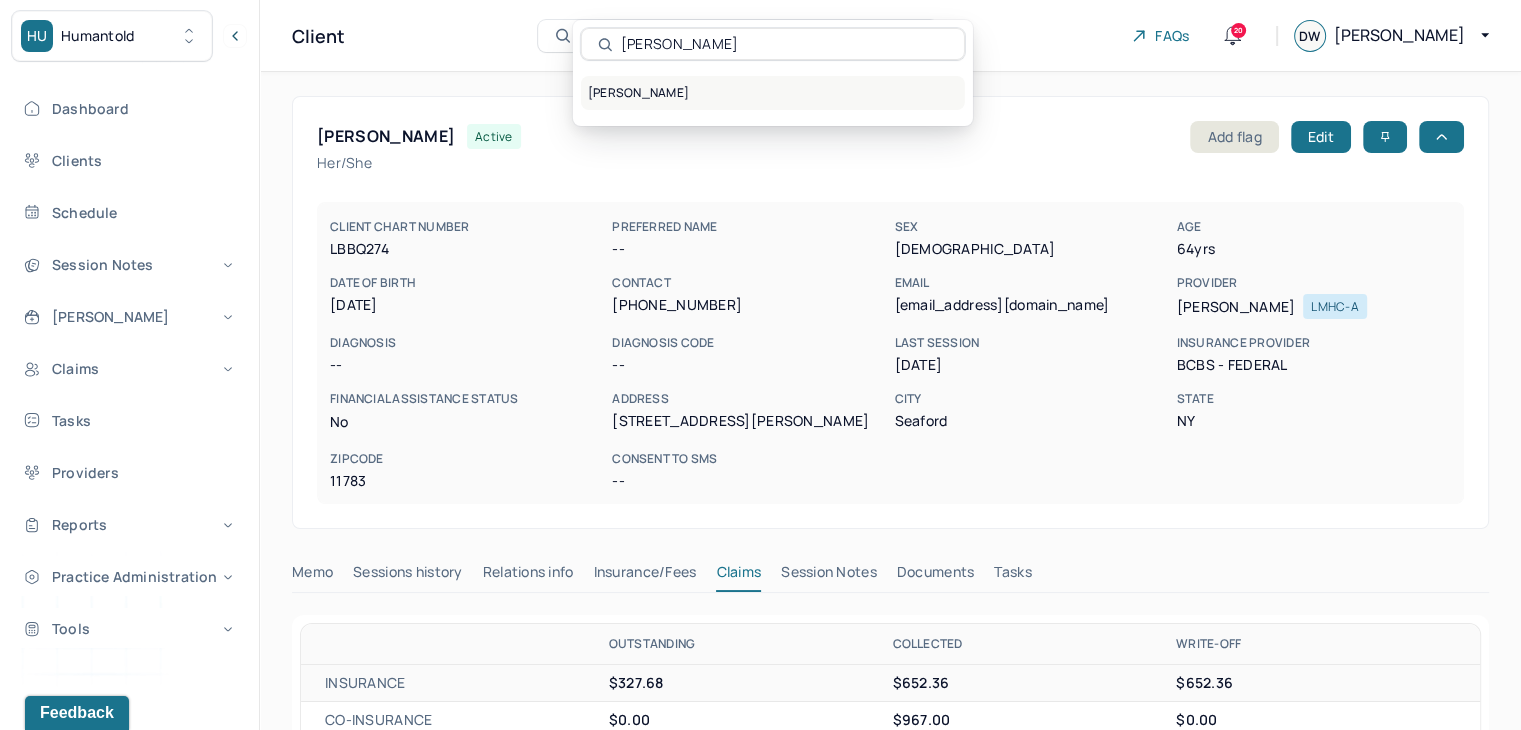 click on "[PERSON_NAME]" at bounding box center [773, 93] 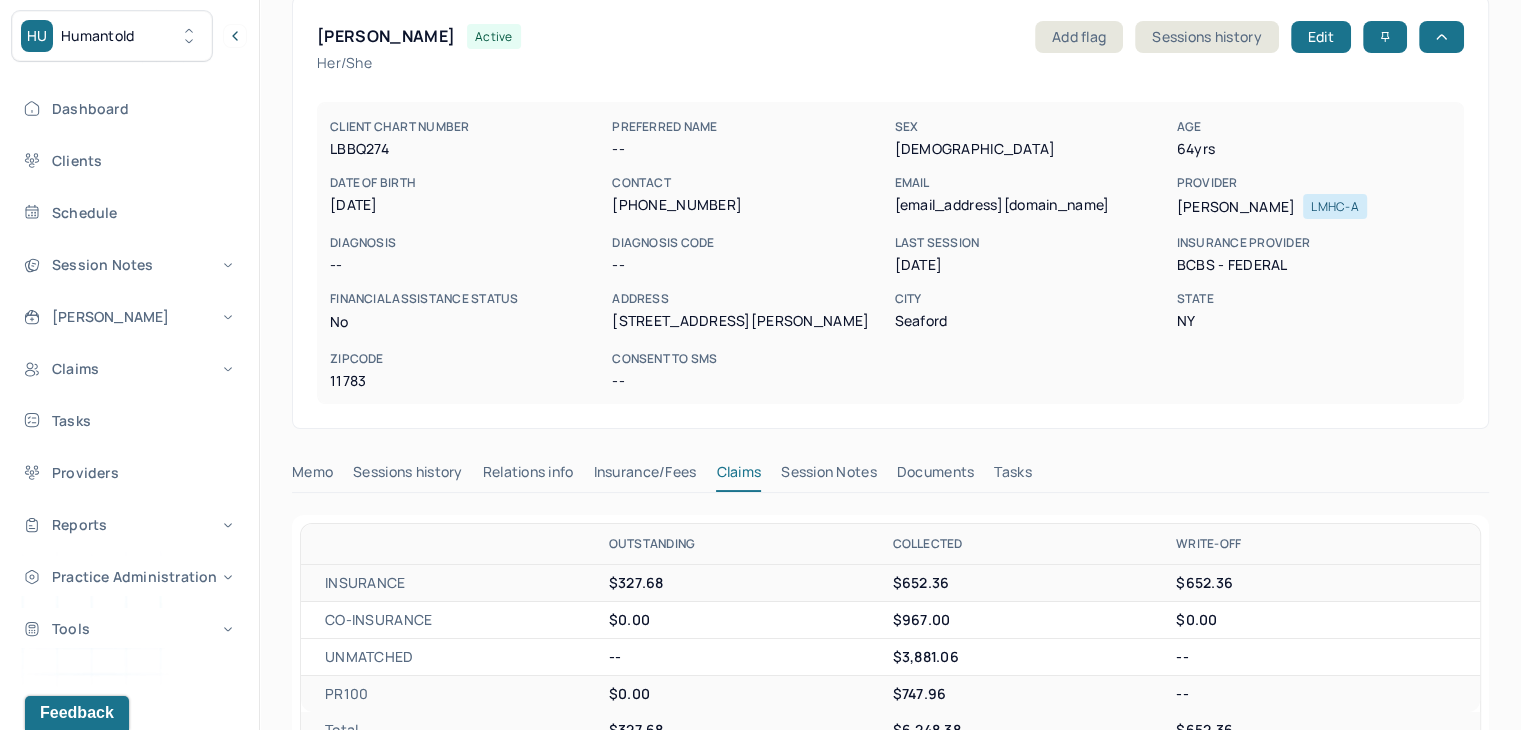 scroll, scrollTop: 0, scrollLeft: 0, axis: both 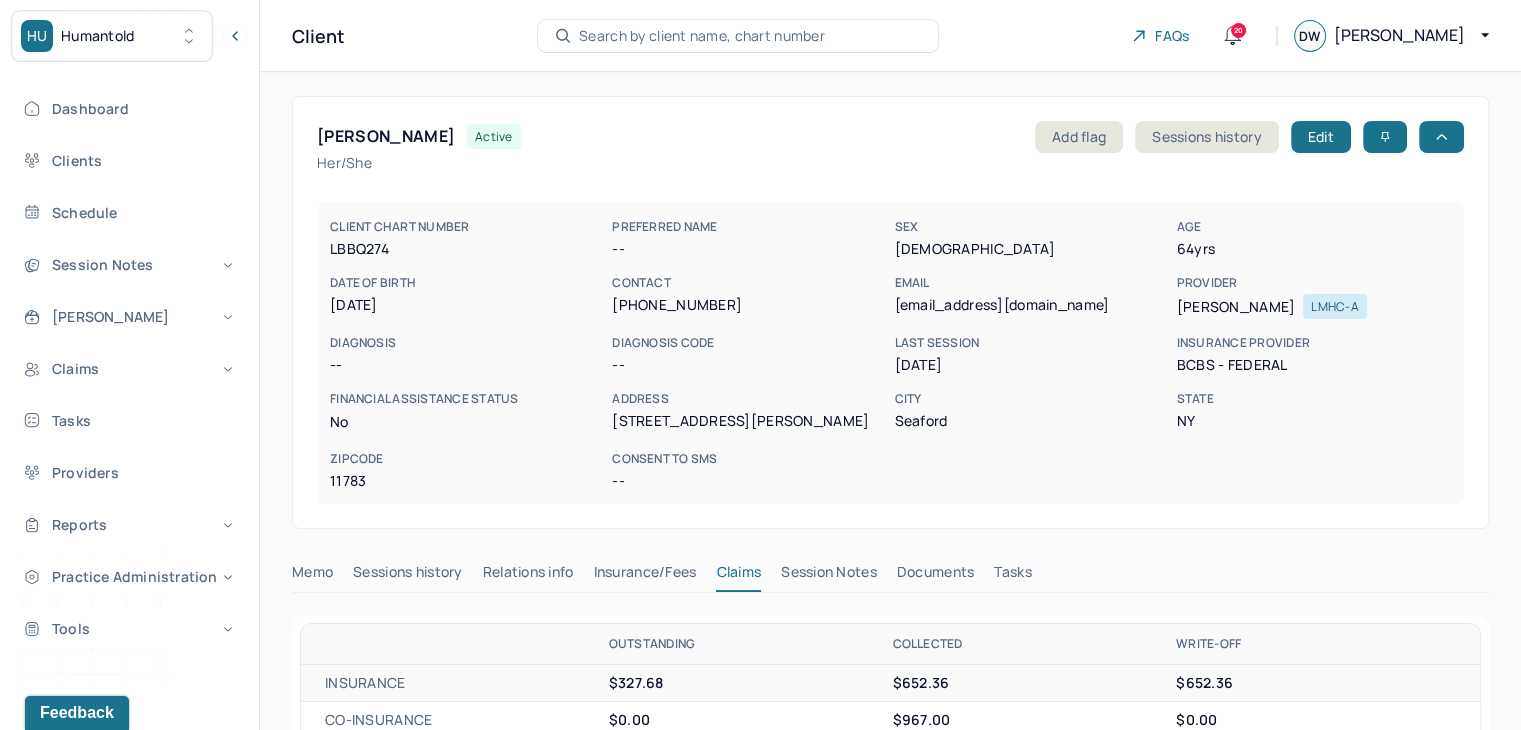 click on "Search by client name, chart number" at bounding box center [738, 36] 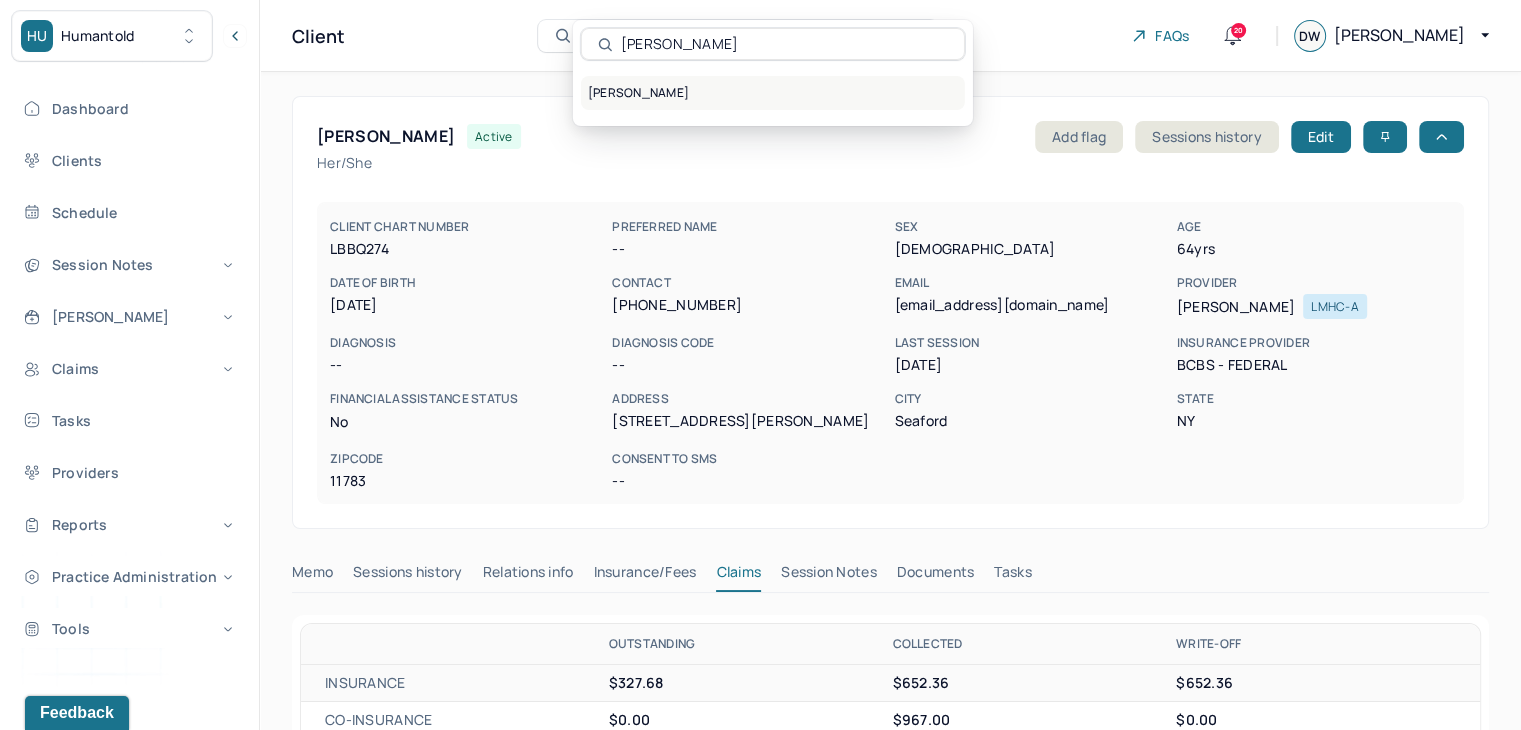 type on "[PERSON_NAME]" 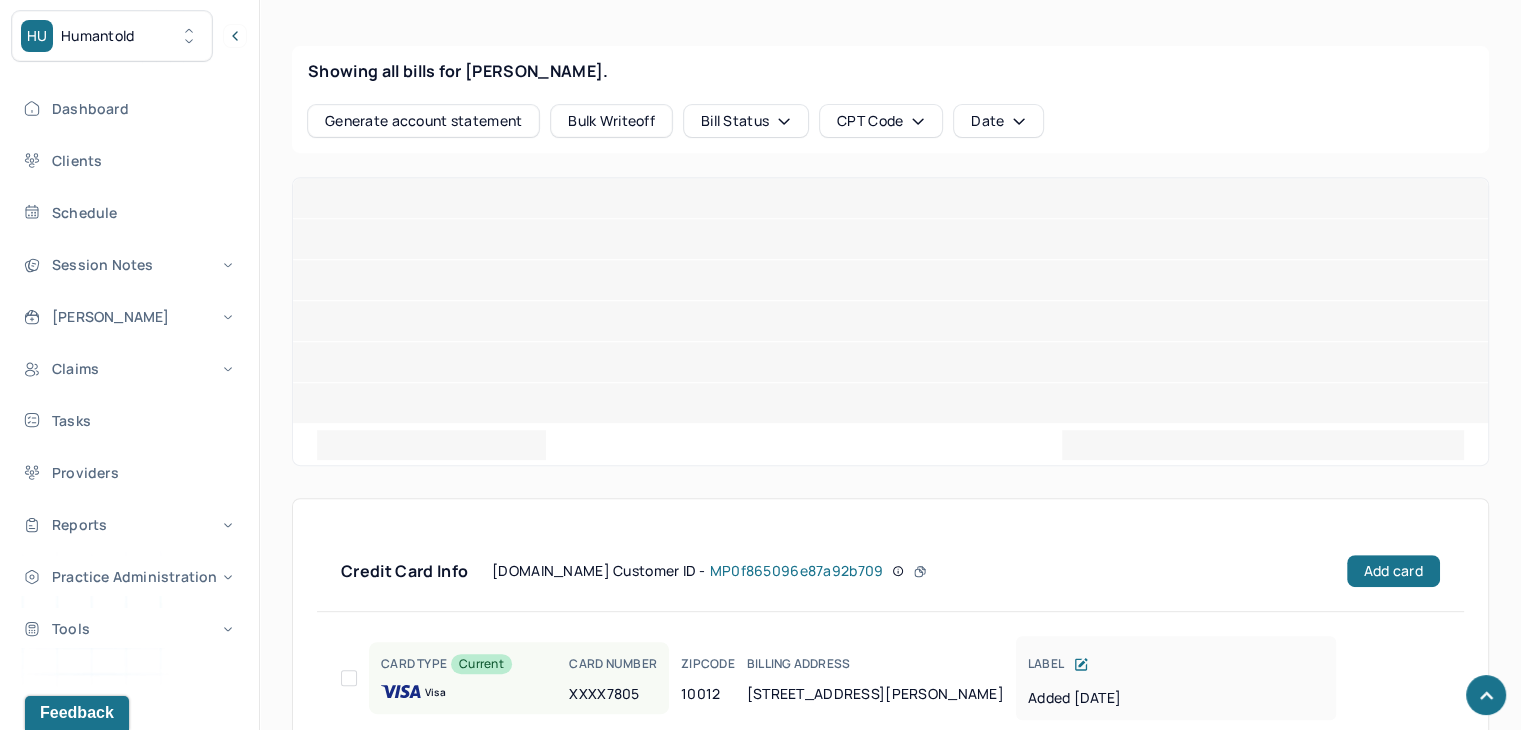 scroll, scrollTop: 841, scrollLeft: 0, axis: vertical 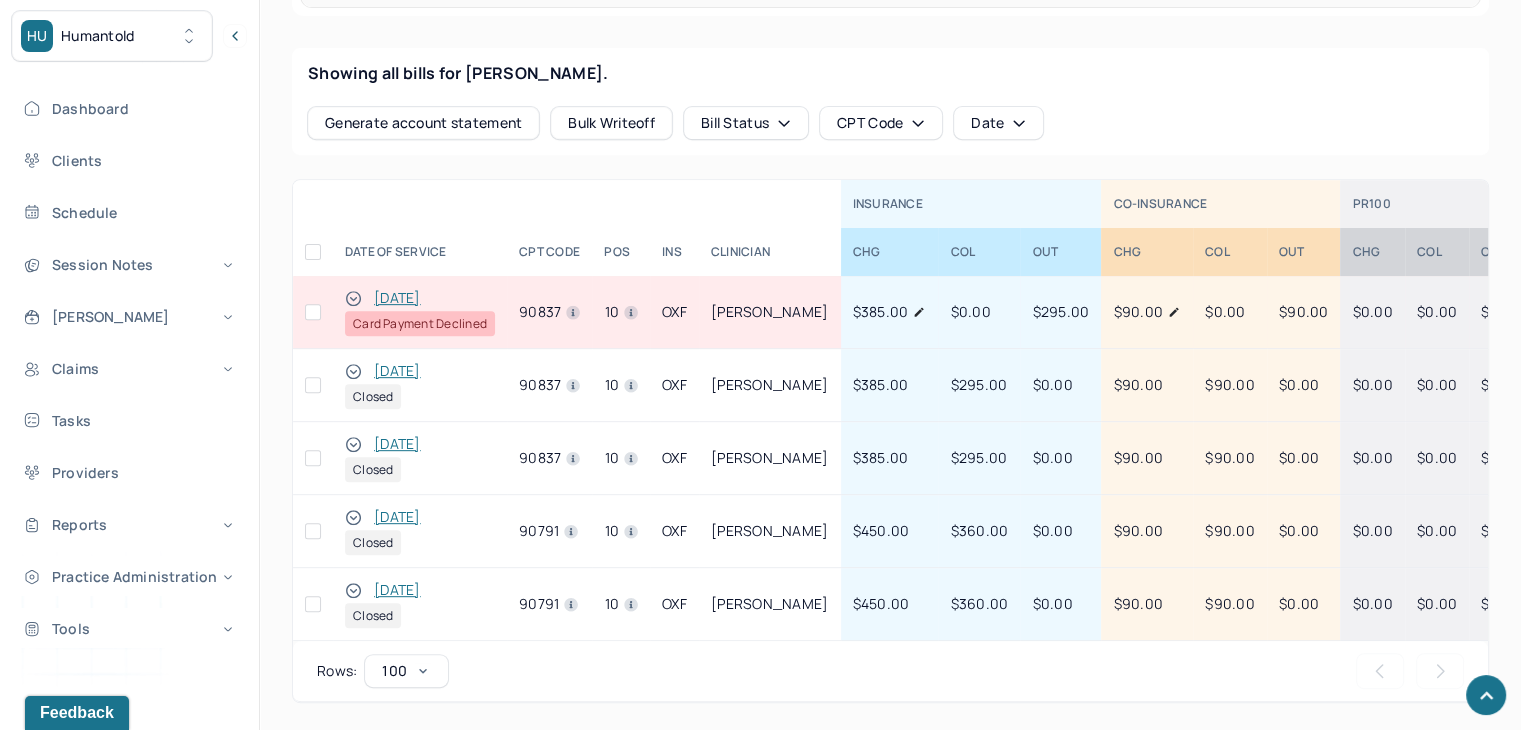 click at bounding box center [313, 312] 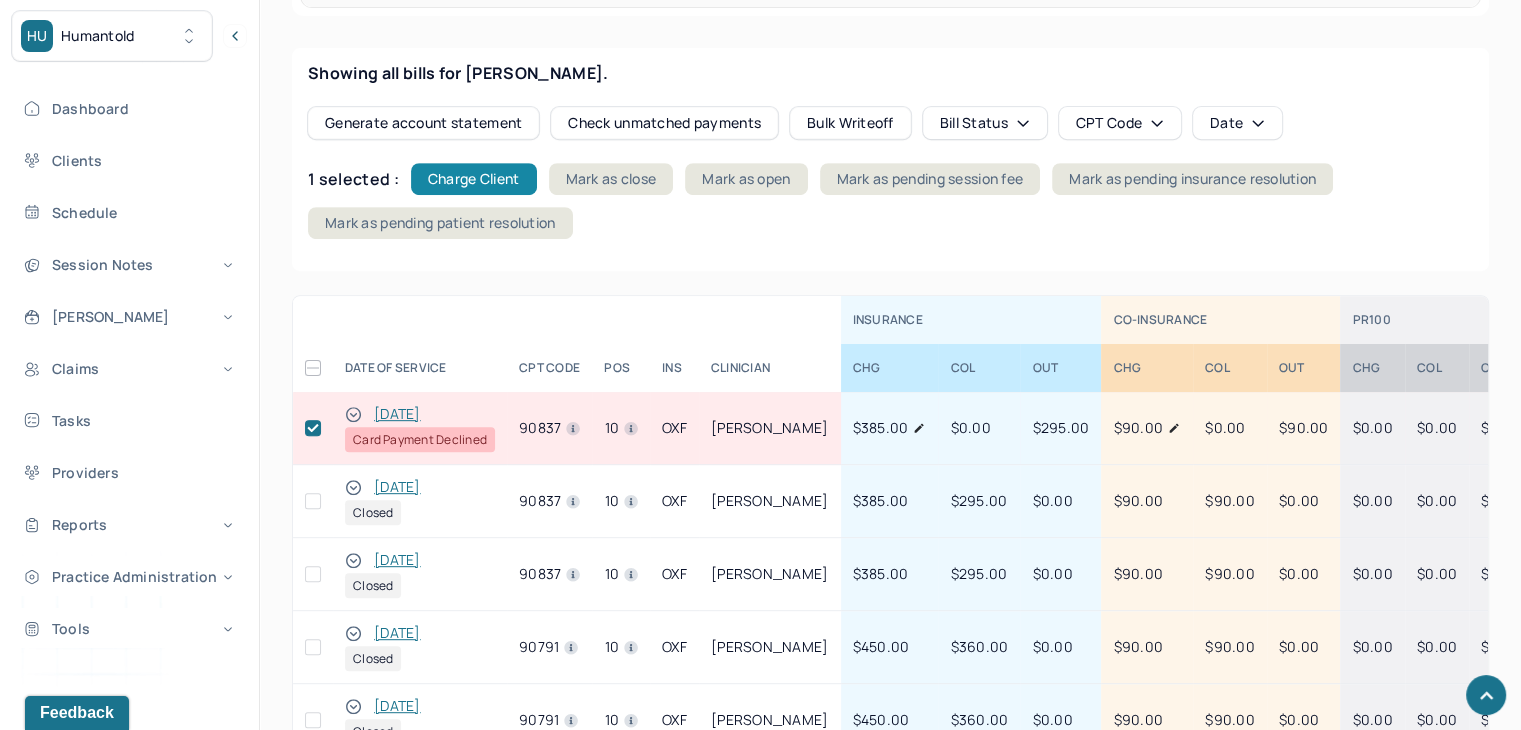 click on "Charge Client" at bounding box center [474, 179] 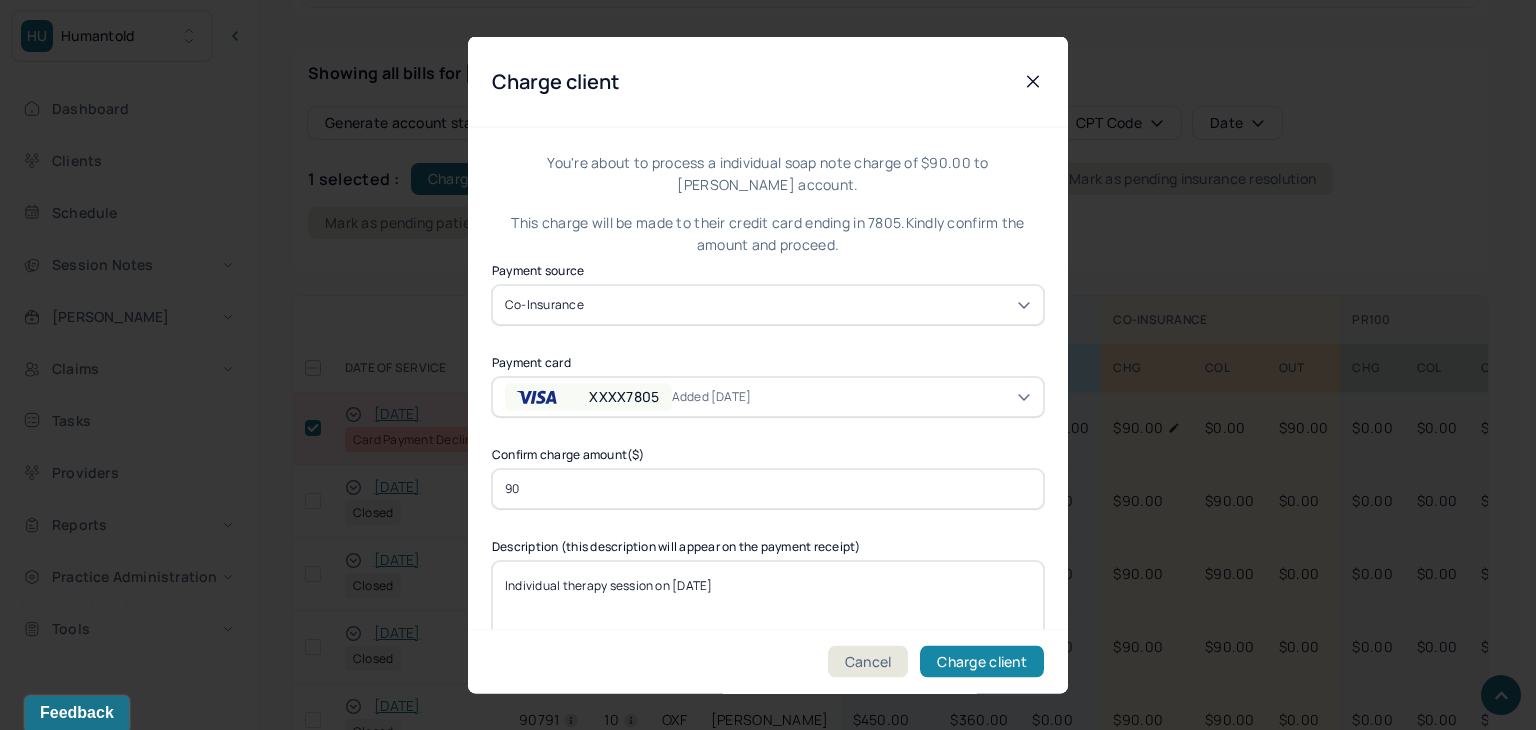 click on "Charge client" at bounding box center [982, 662] 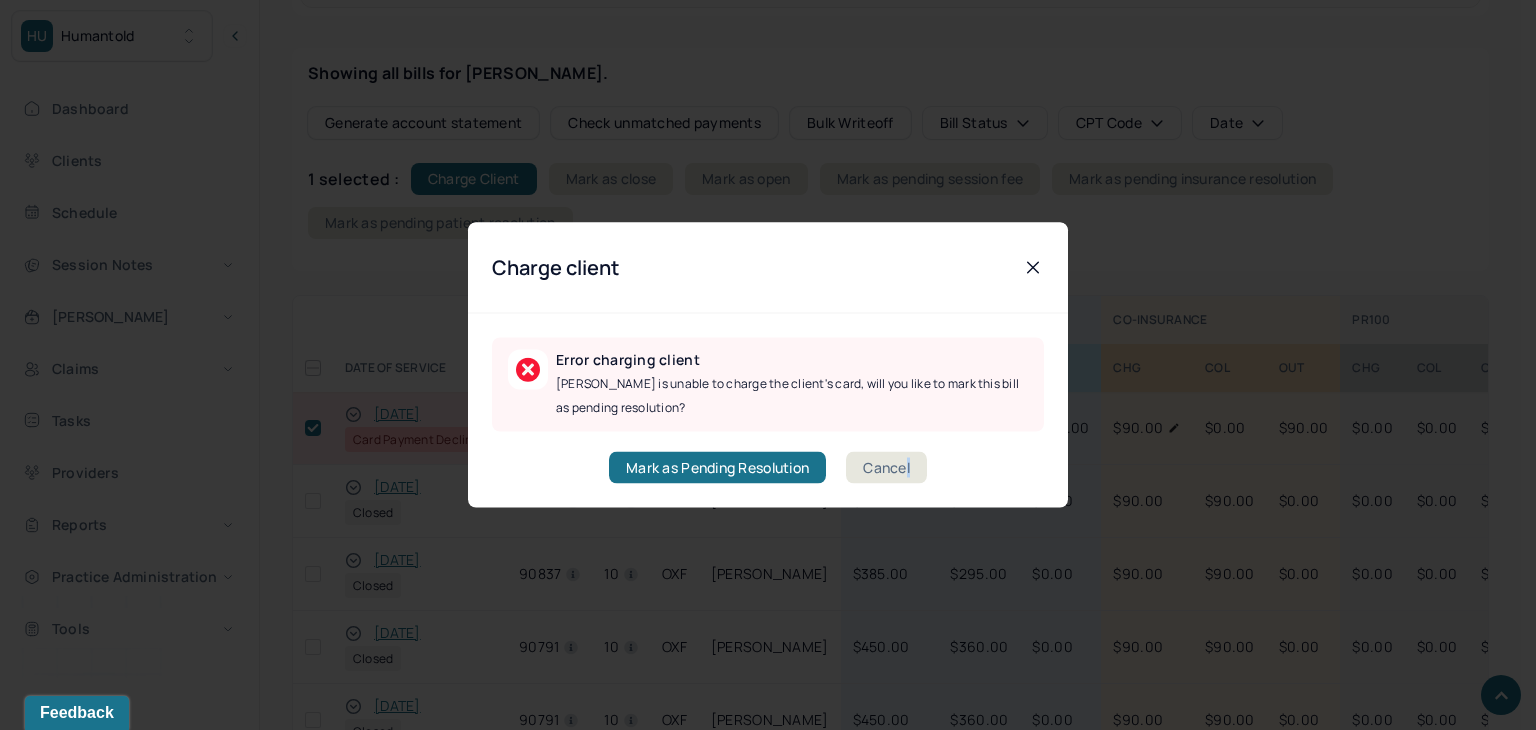 click on "Error charging client [PERSON_NAME] is unable to charge the client's card, will you like to mark this bill as pending resolution?   [PERSON_NAME] as Pending Resolution     Cancel" at bounding box center (768, 411) 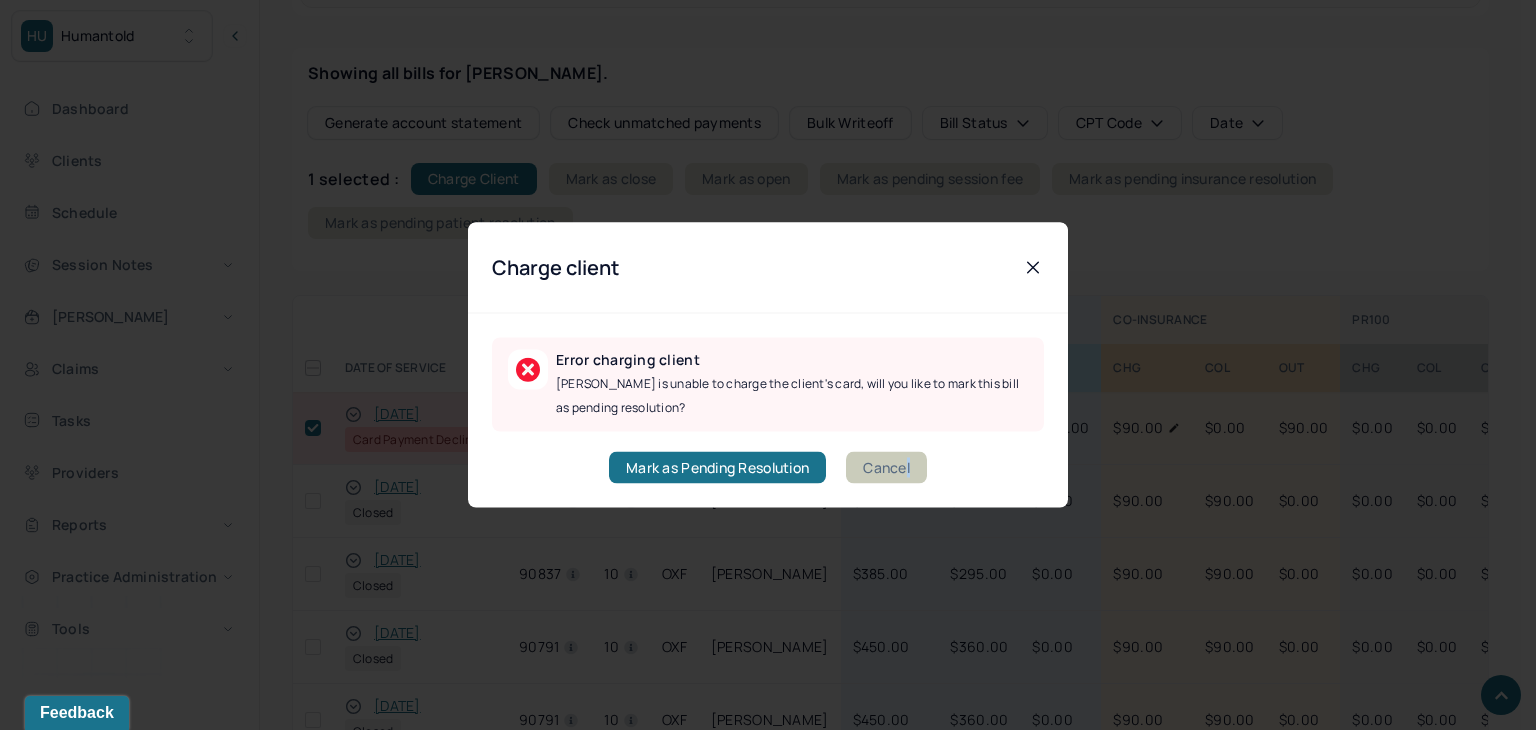 click on "Cancel" at bounding box center [886, 468] 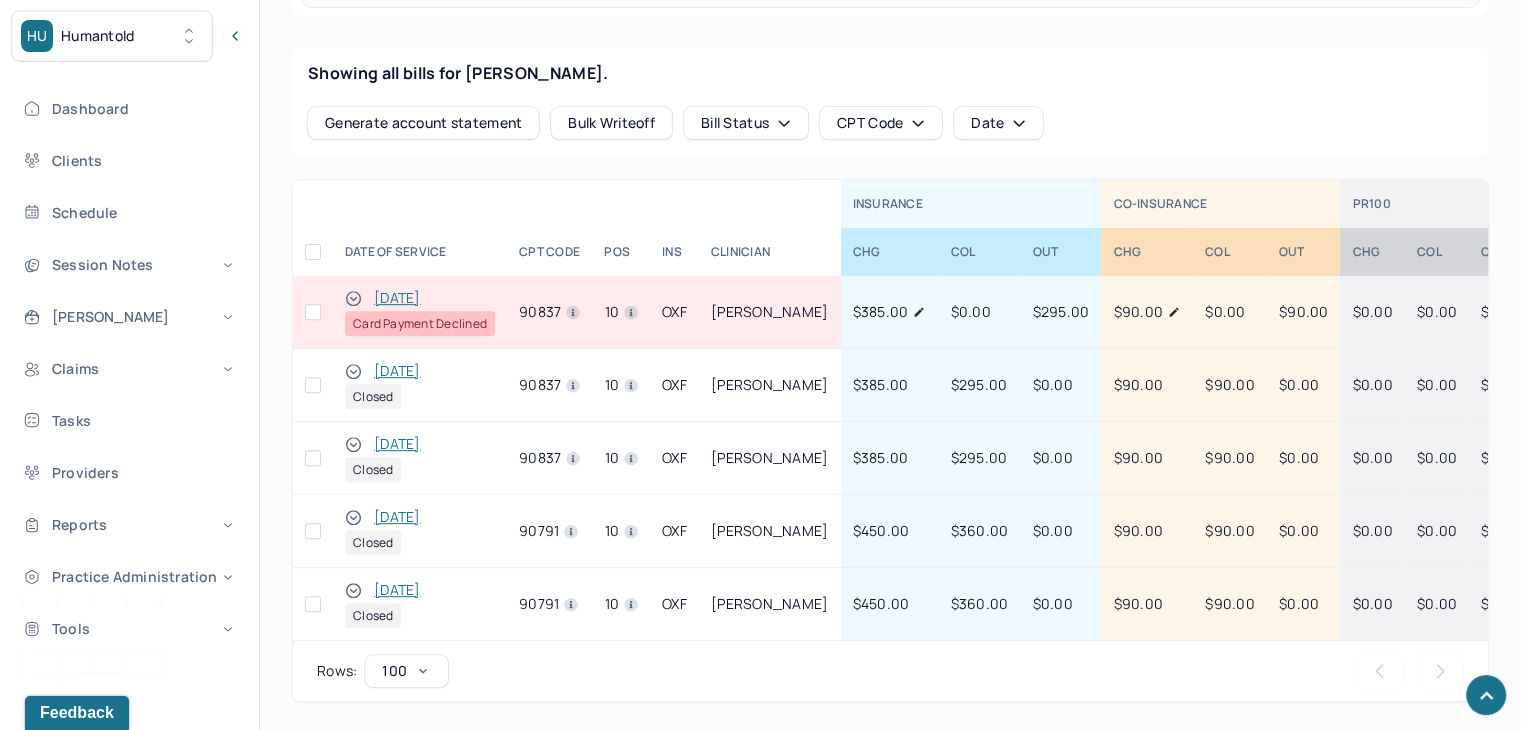 click at bounding box center (313, 312) 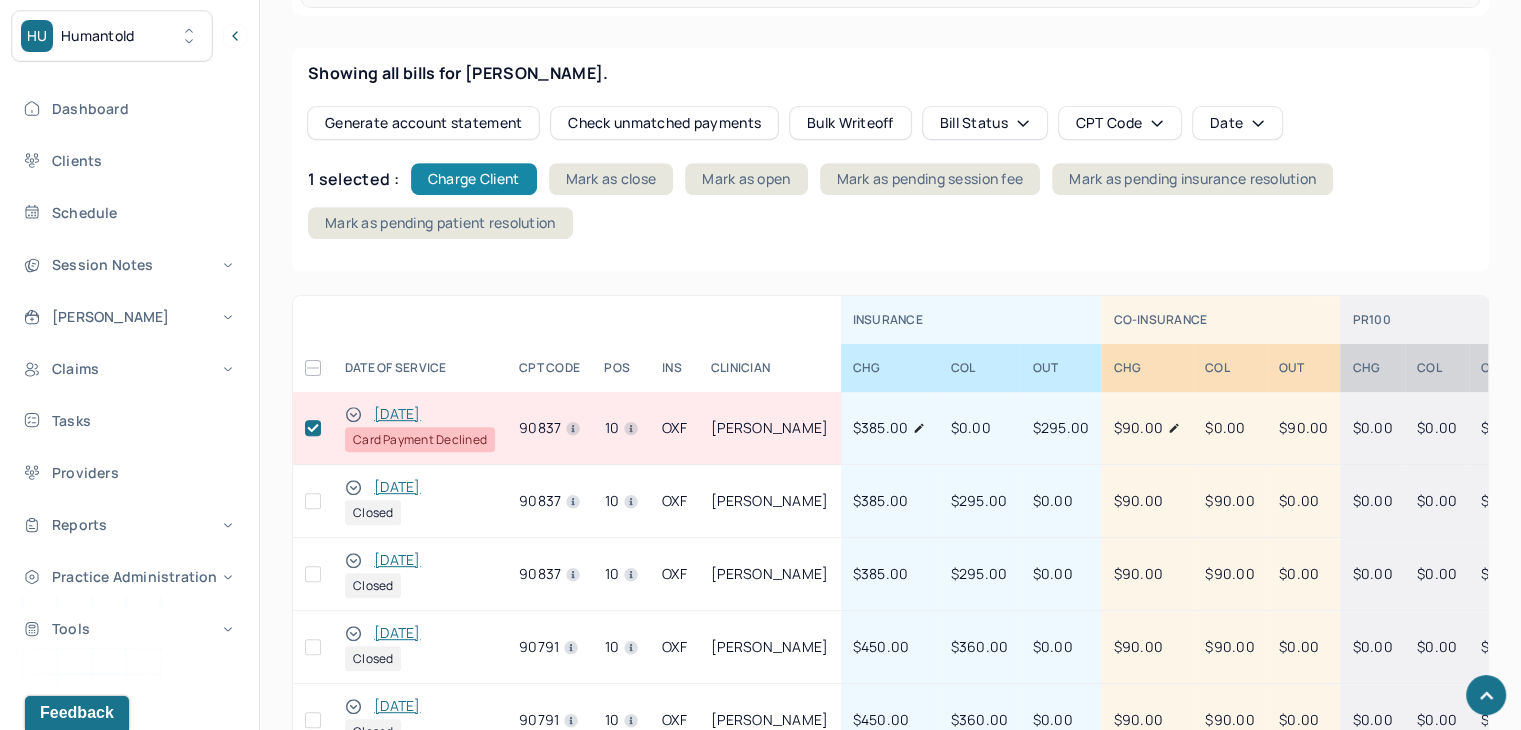click on "Charge Client" at bounding box center [474, 179] 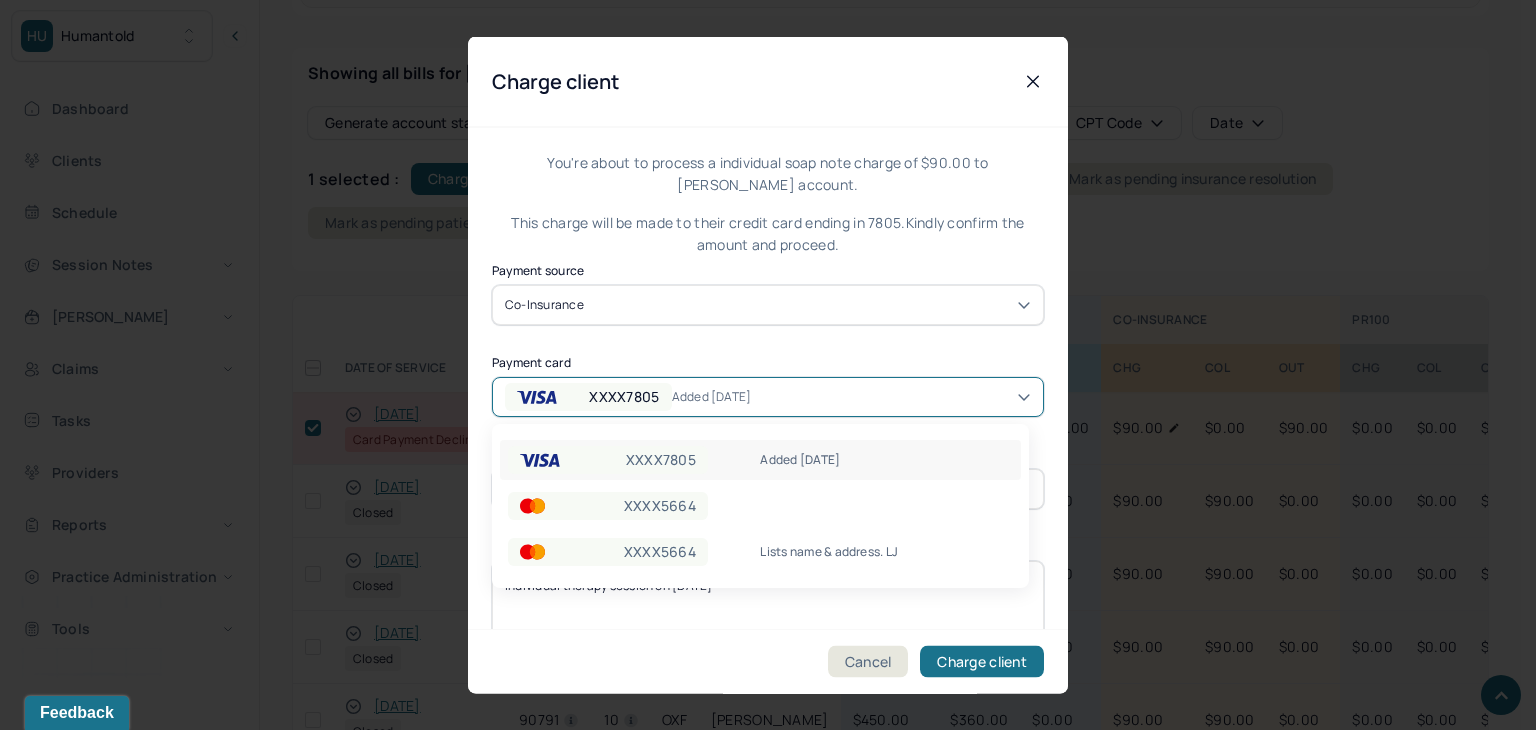 click on "Added [DATE]" at bounding box center [728, 396] 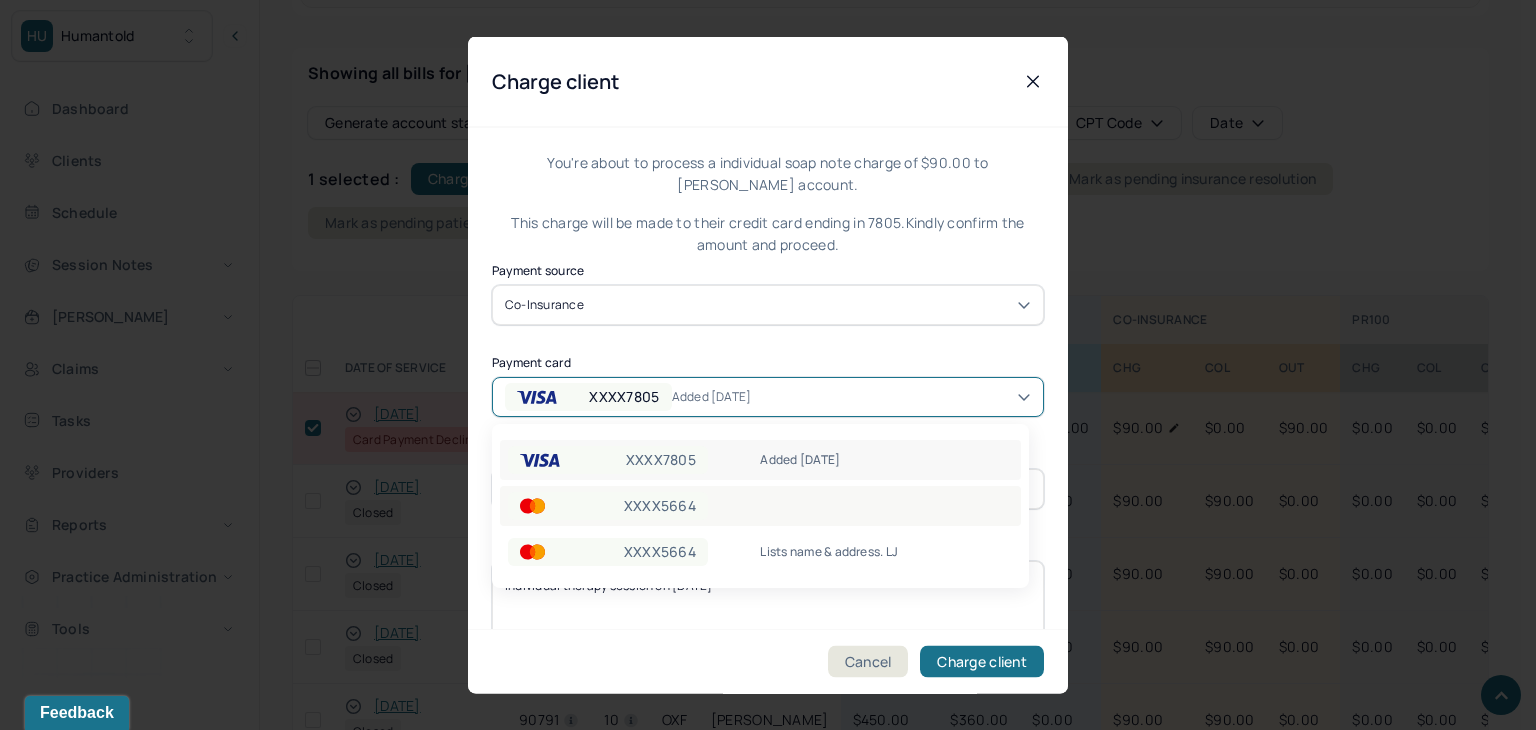 click on "XXXX5664" at bounding box center (760, 506) 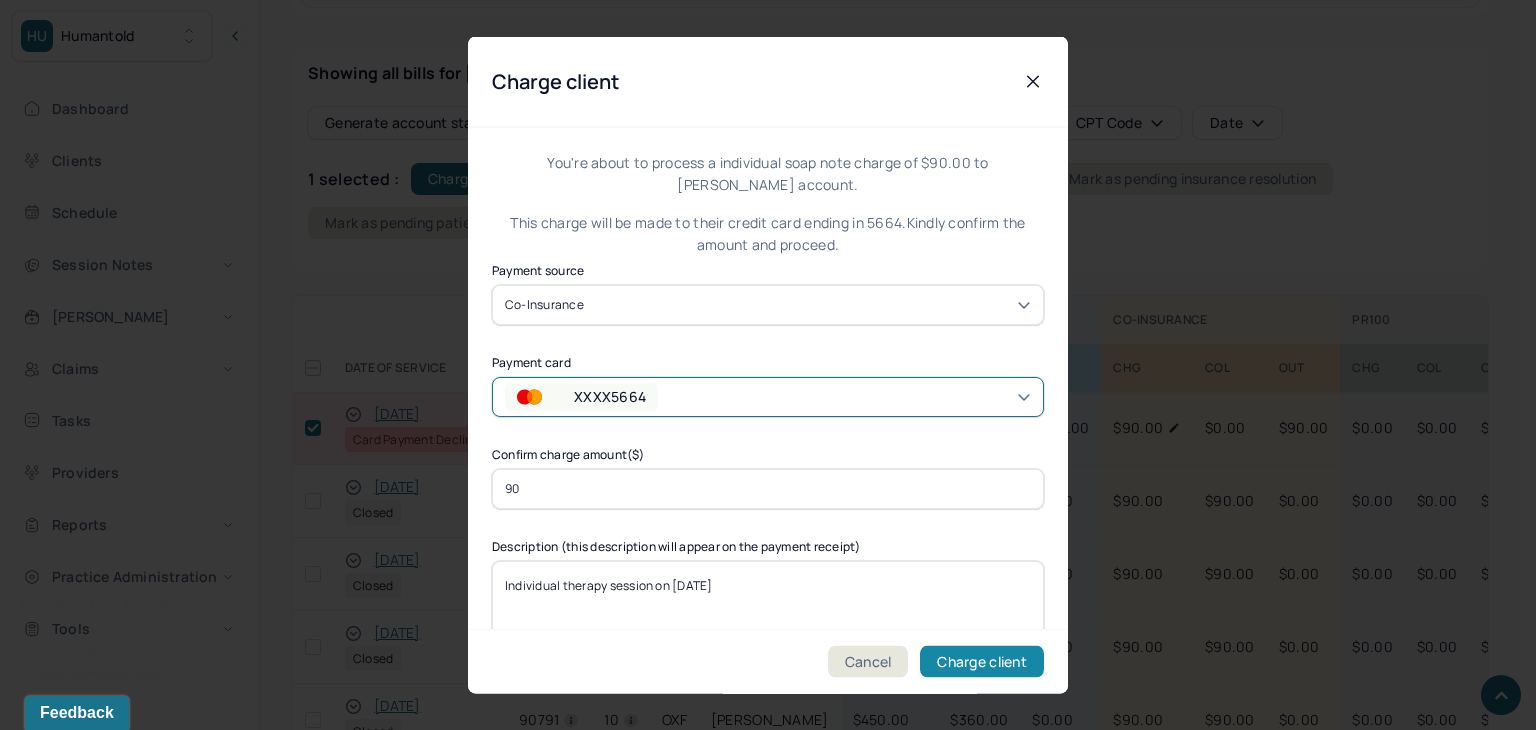 click on "Charge client" at bounding box center [982, 662] 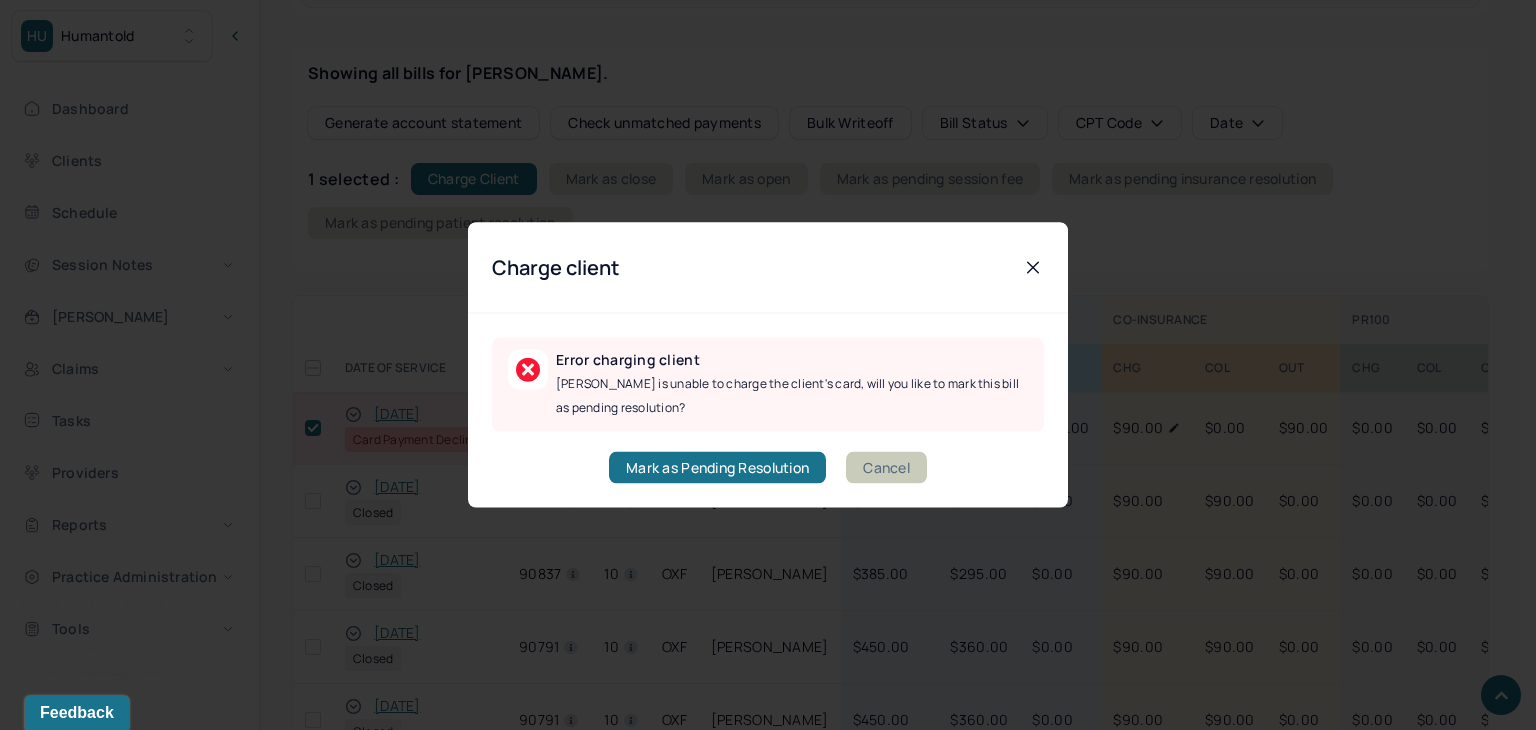 click on "Cancel" at bounding box center (886, 468) 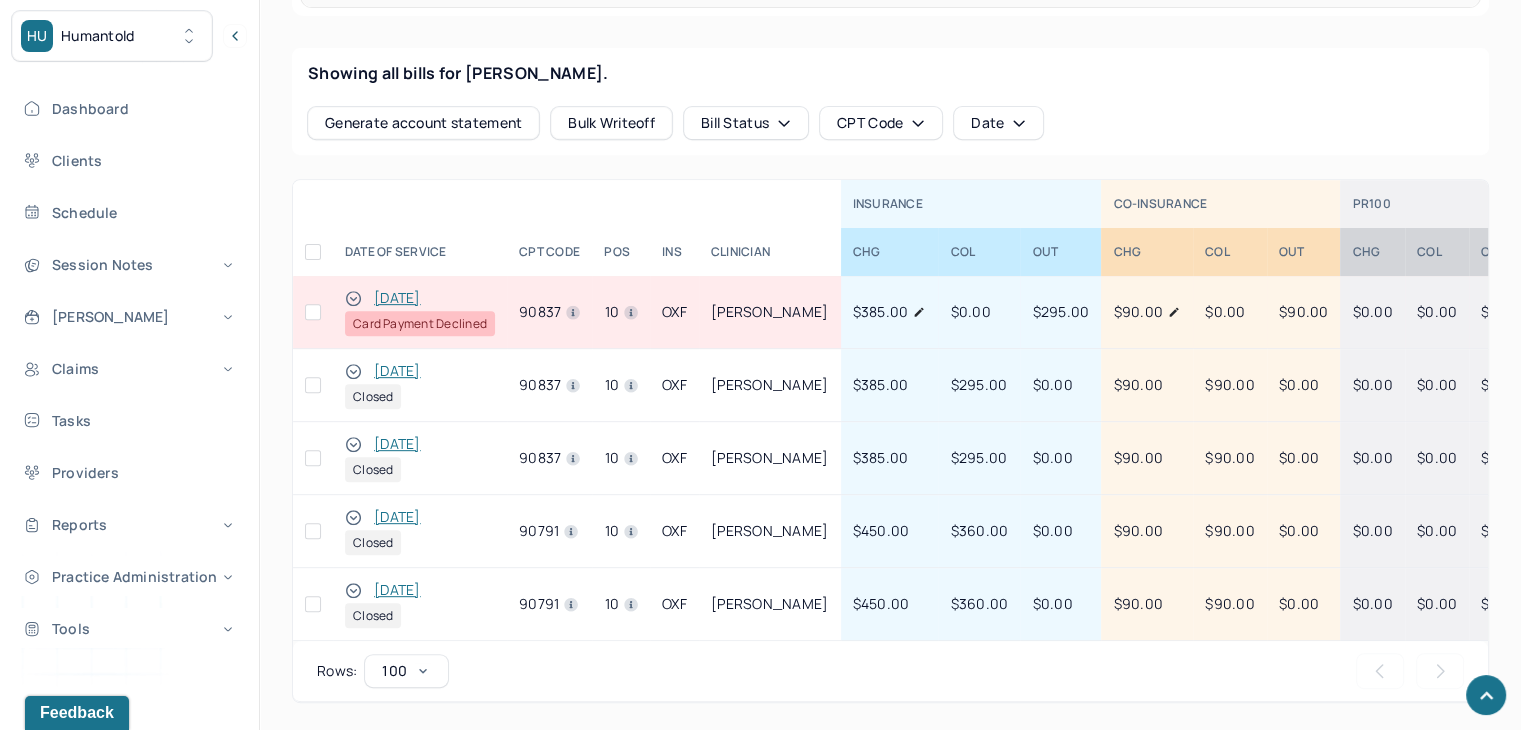 click at bounding box center [313, 312] 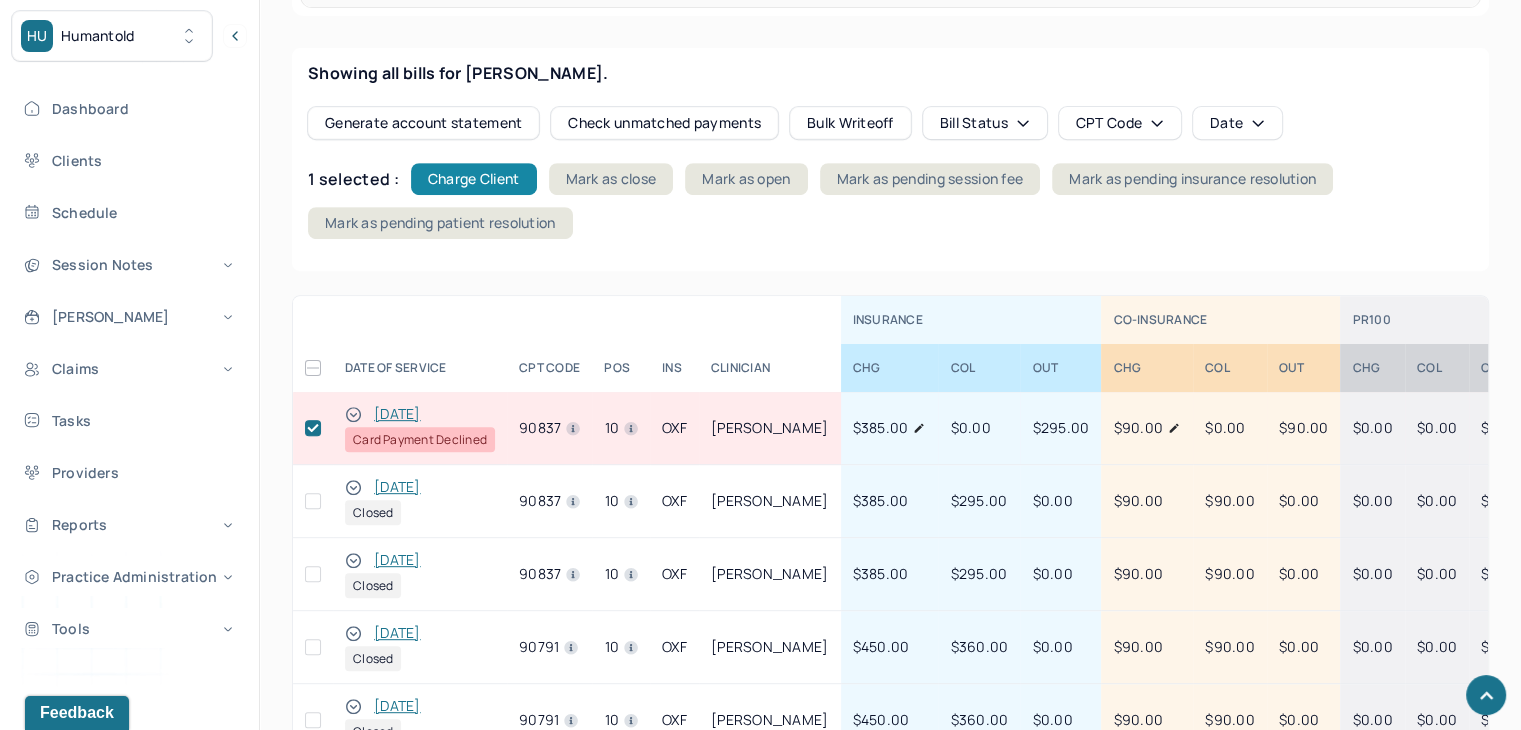 click on "Charge Client" at bounding box center [474, 179] 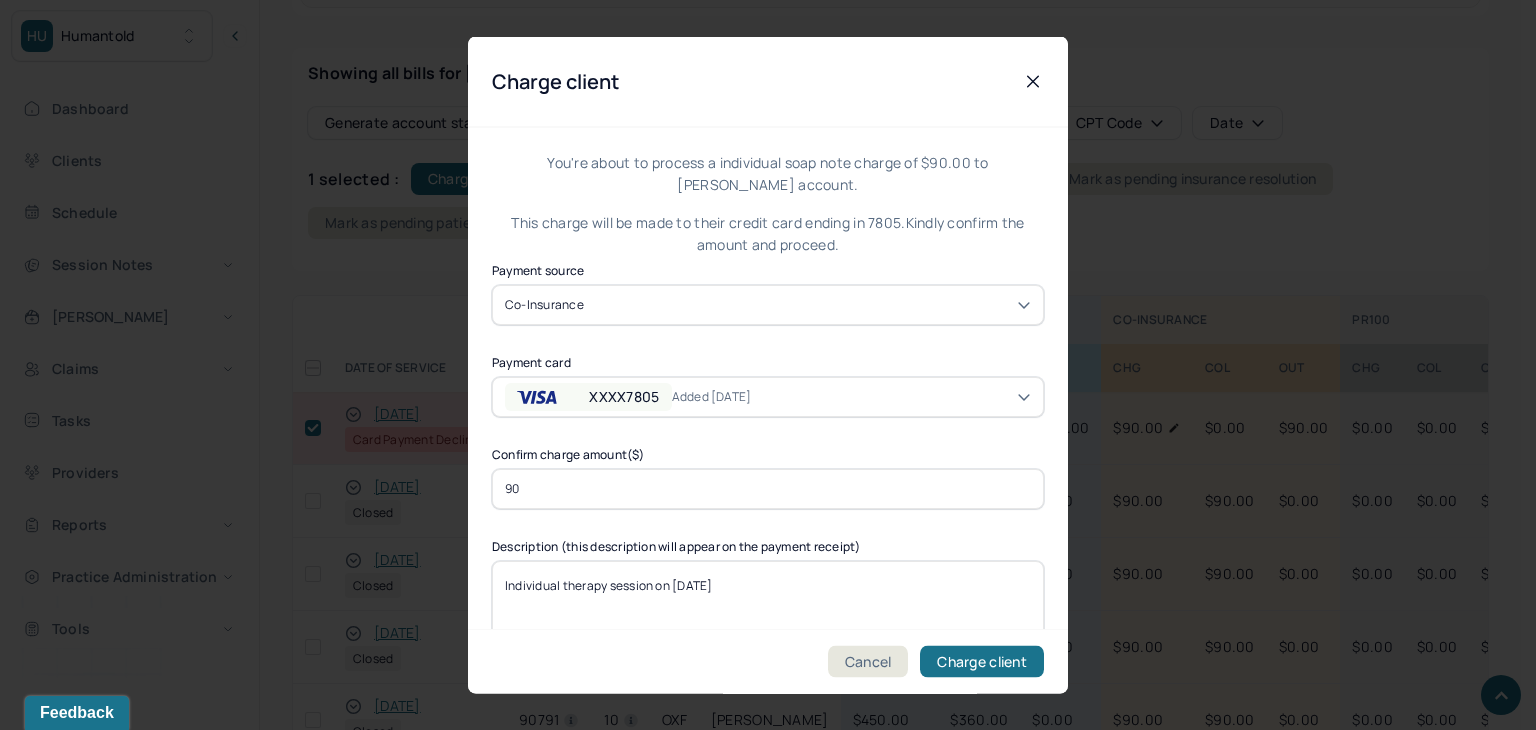 click on "XXXX7805" at bounding box center (624, 396) 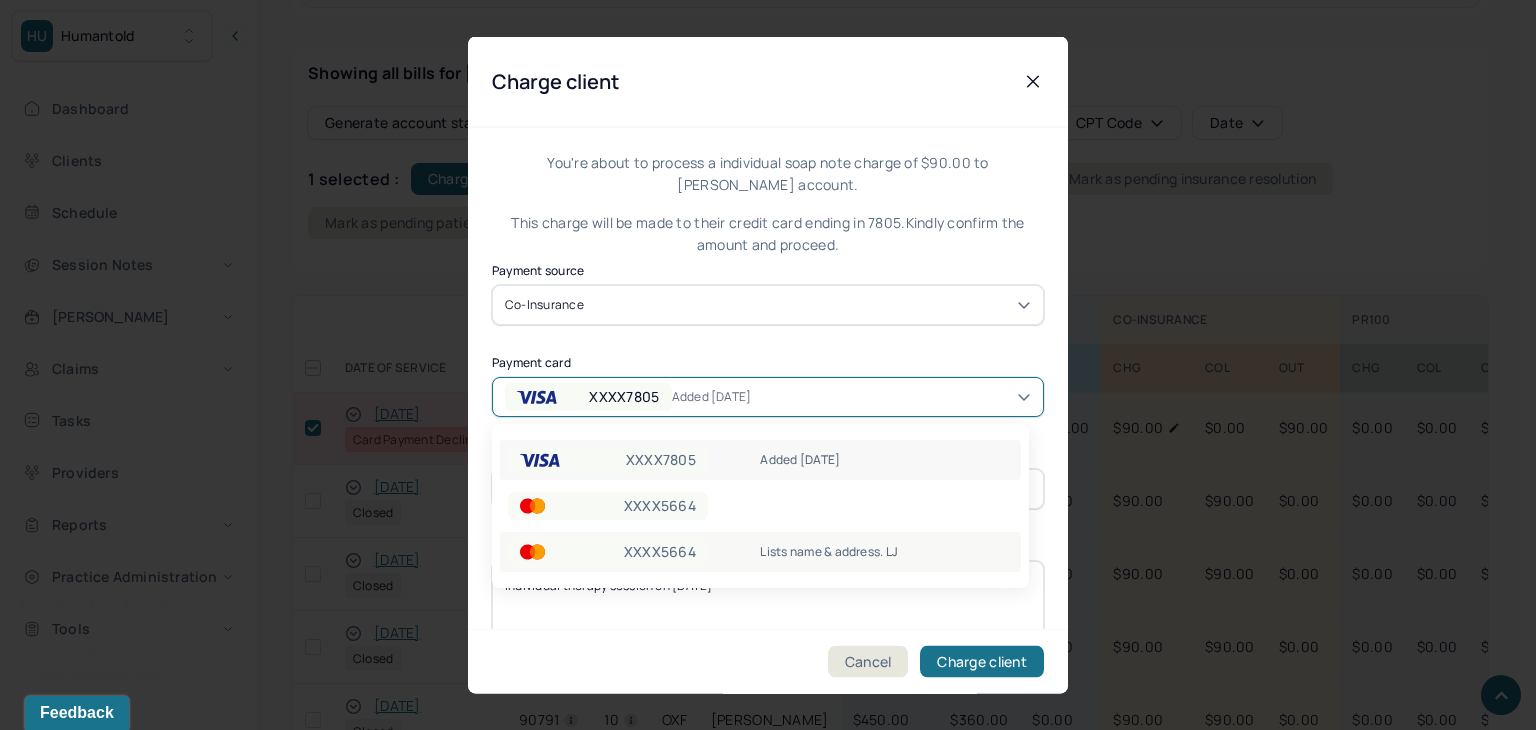 click on "XXXX5664" at bounding box center (660, 552) 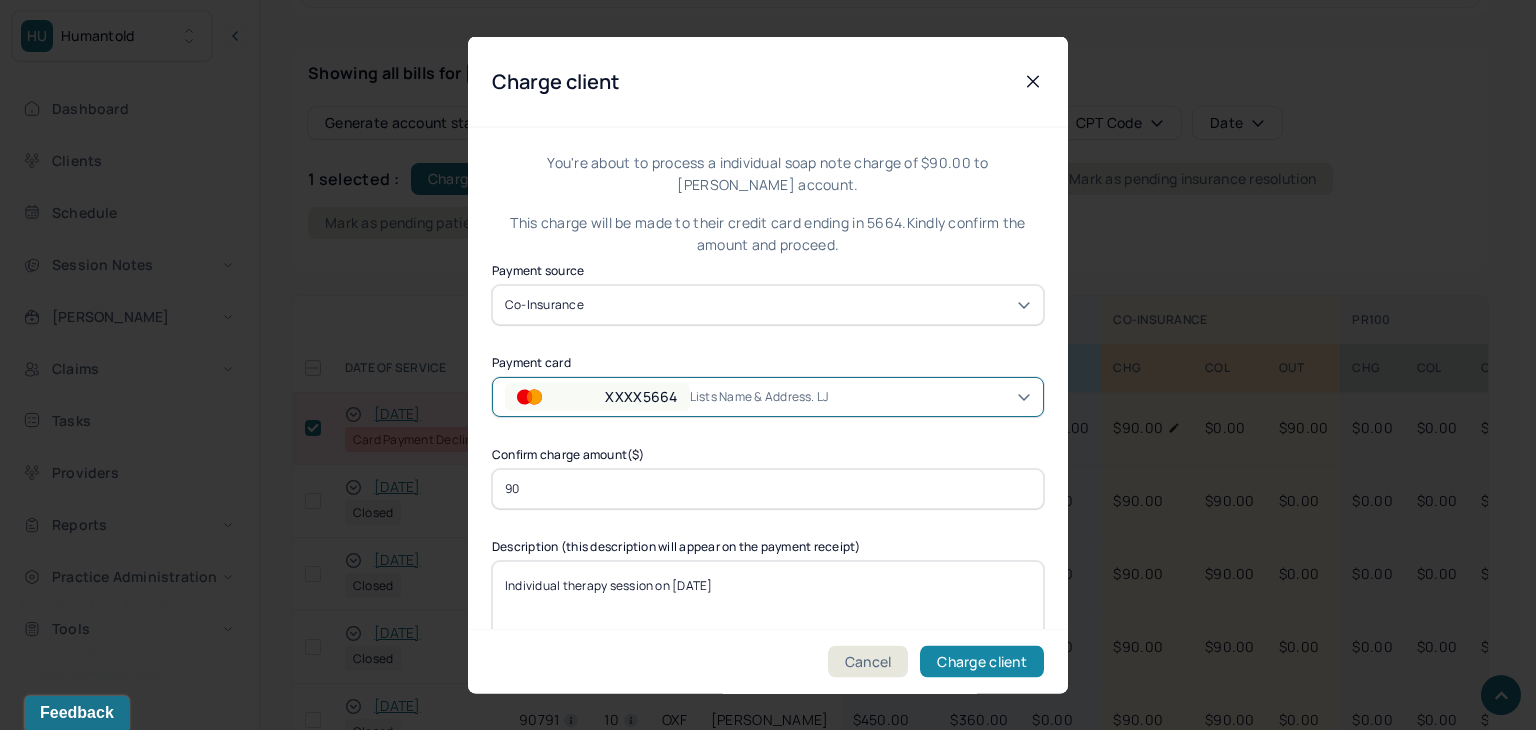 click on "Charge client" at bounding box center [982, 662] 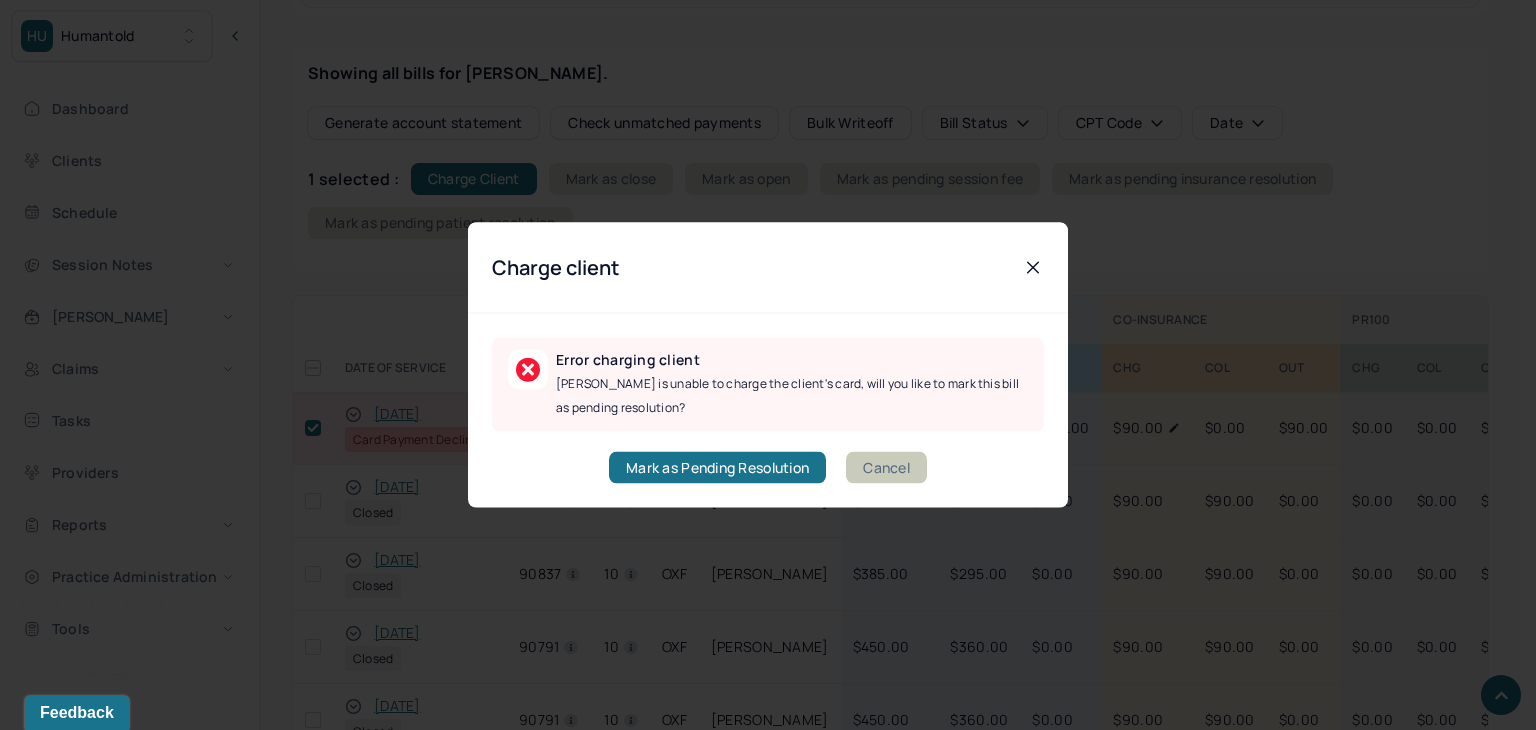 click on "Cancel" at bounding box center [886, 468] 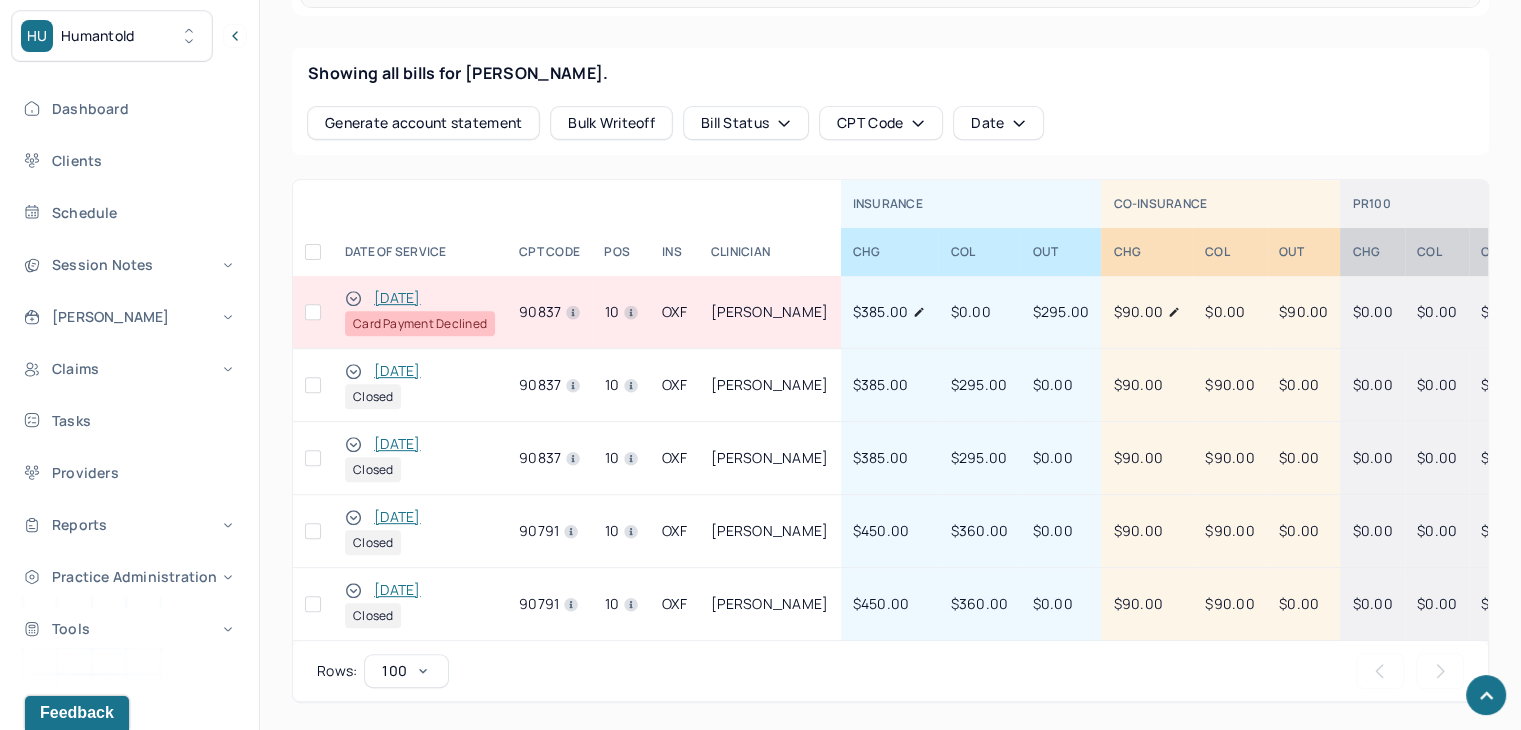 click at bounding box center (313, 312) 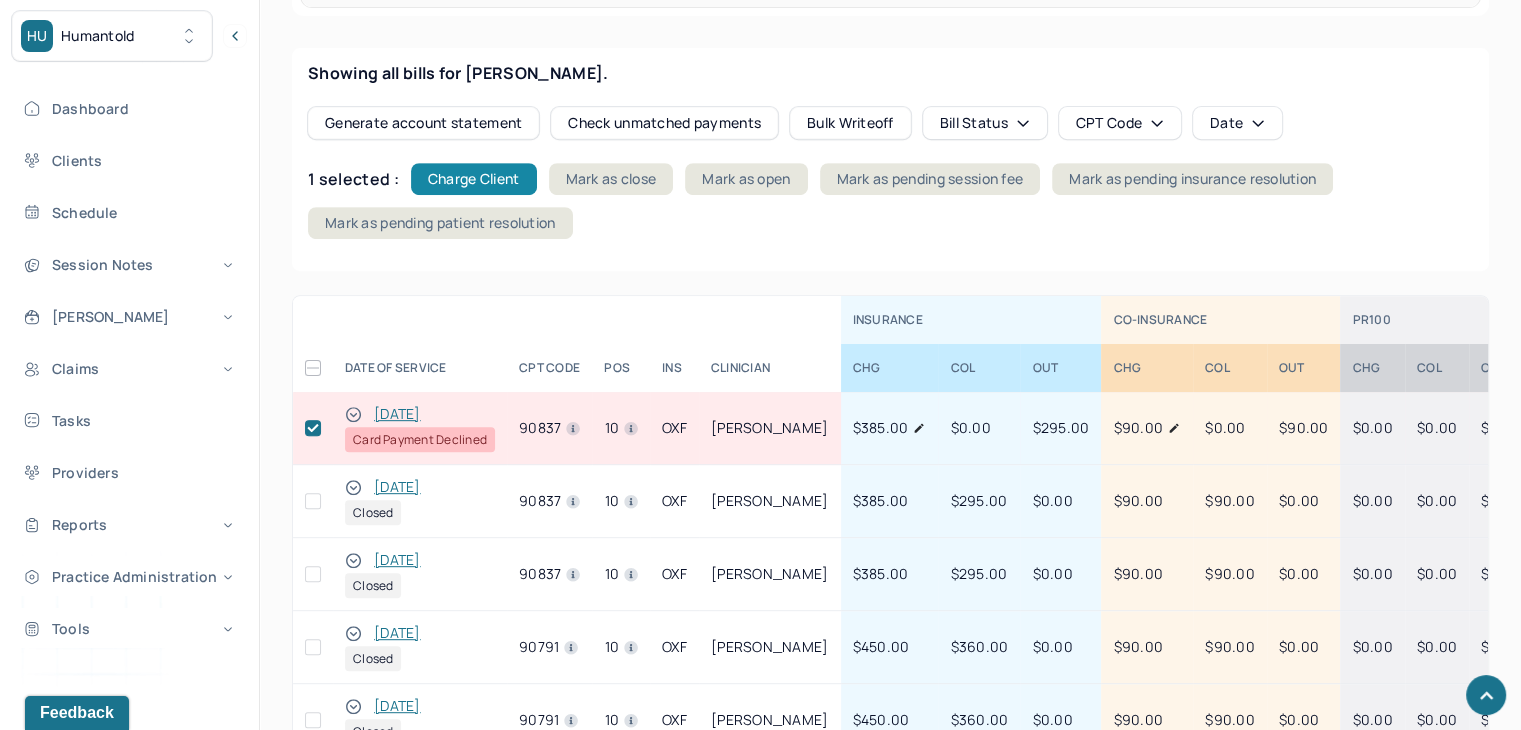 click on "Charge Client" at bounding box center (474, 179) 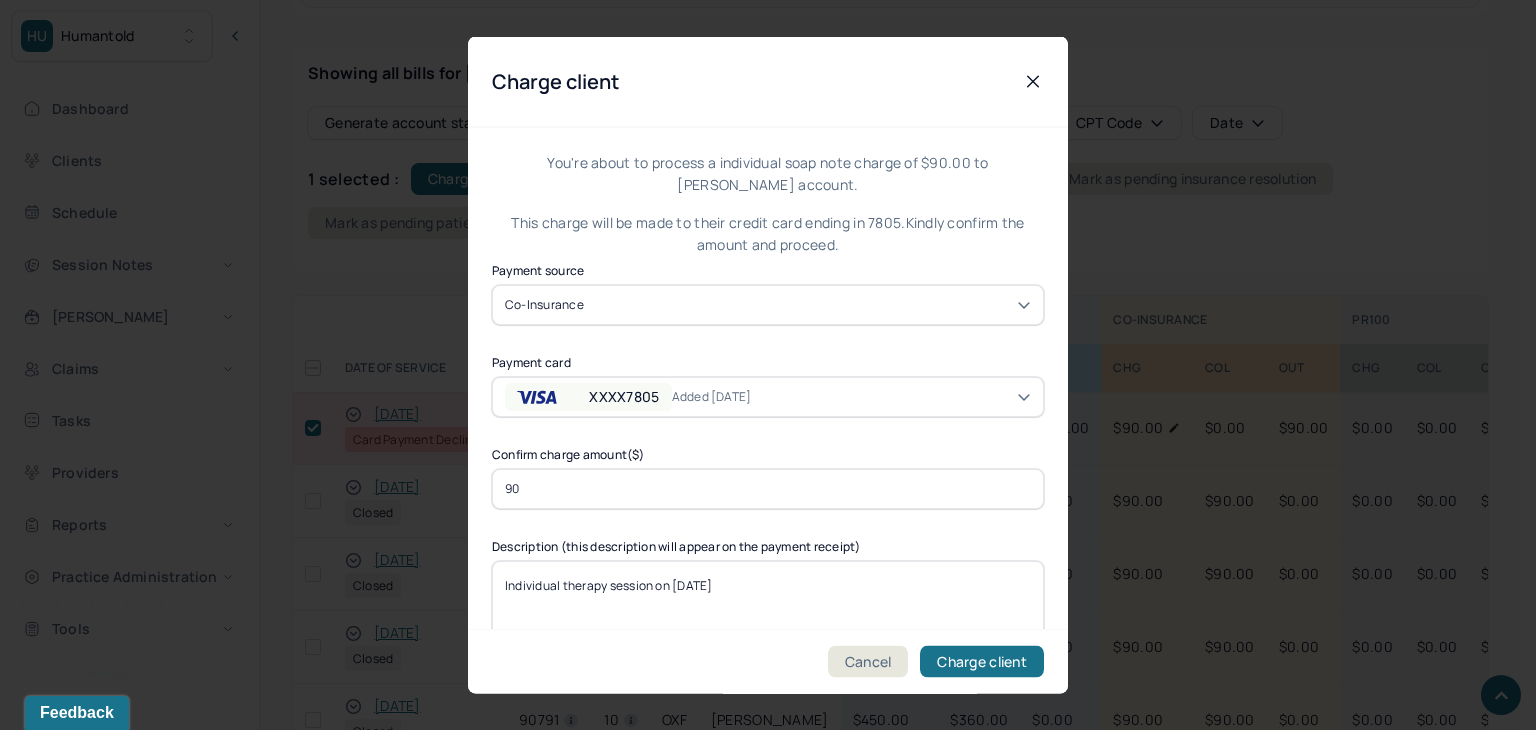 click on "XXXX7805 Added [DATE]" at bounding box center (768, 396) 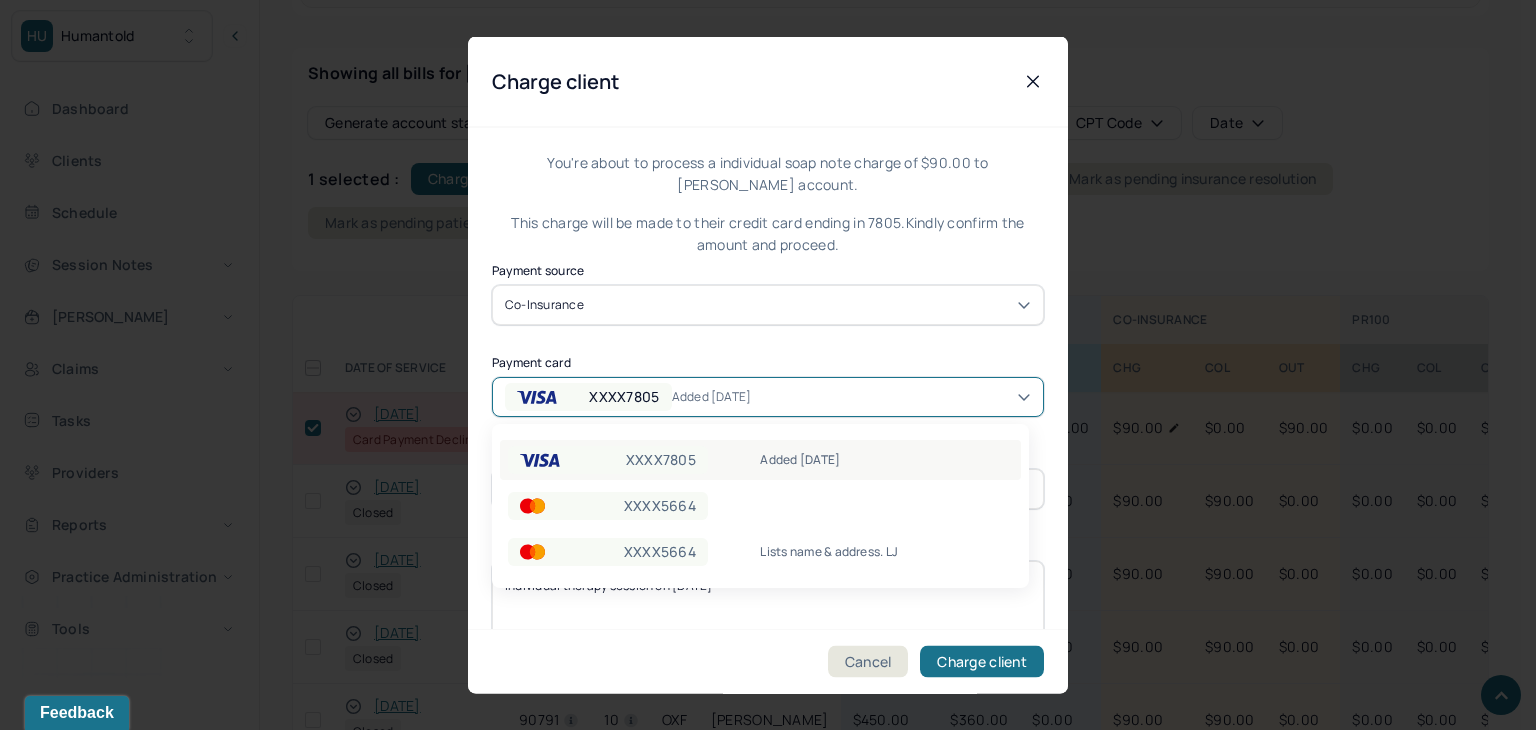 click on "XXXX7805" at bounding box center [661, 460] 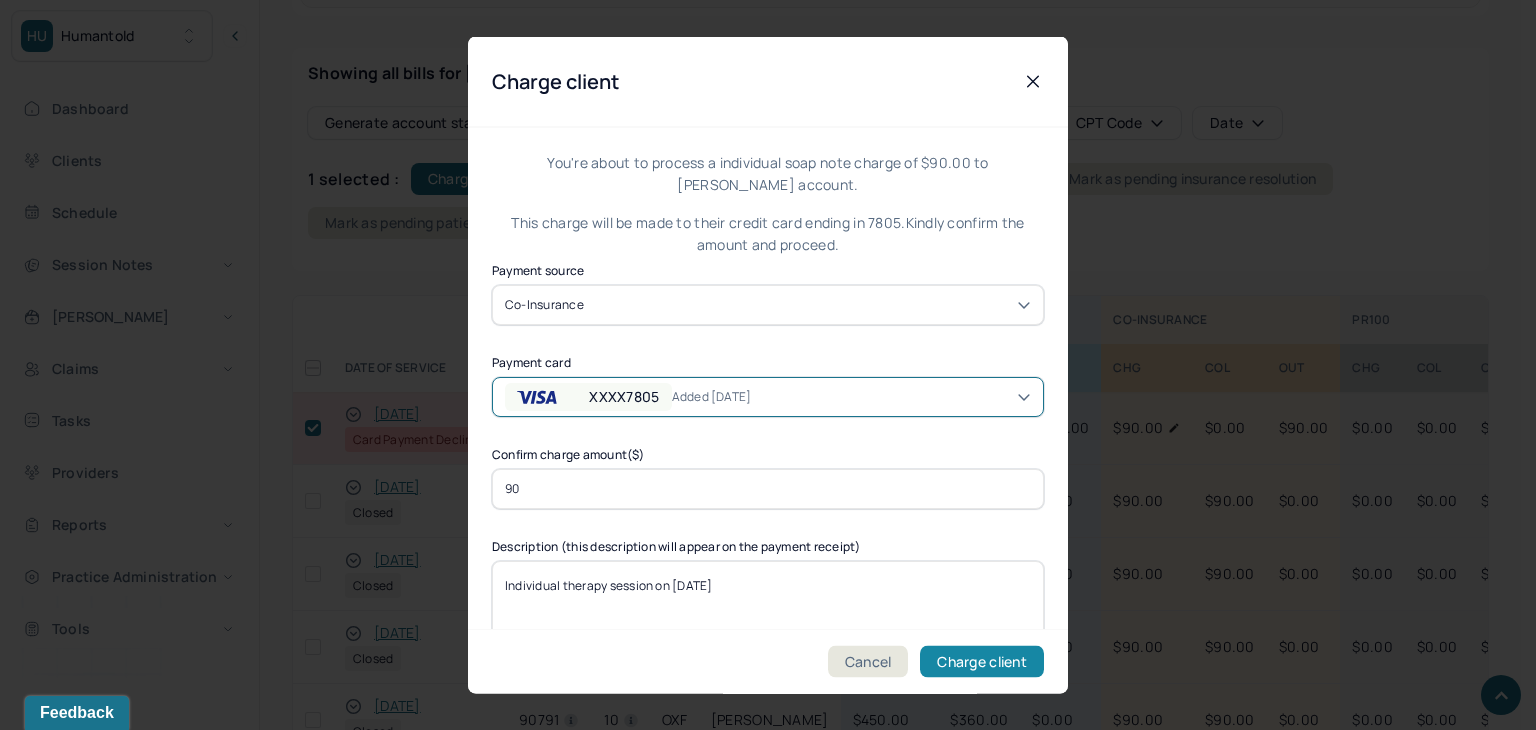 click on "Charge client" at bounding box center [982, 662] 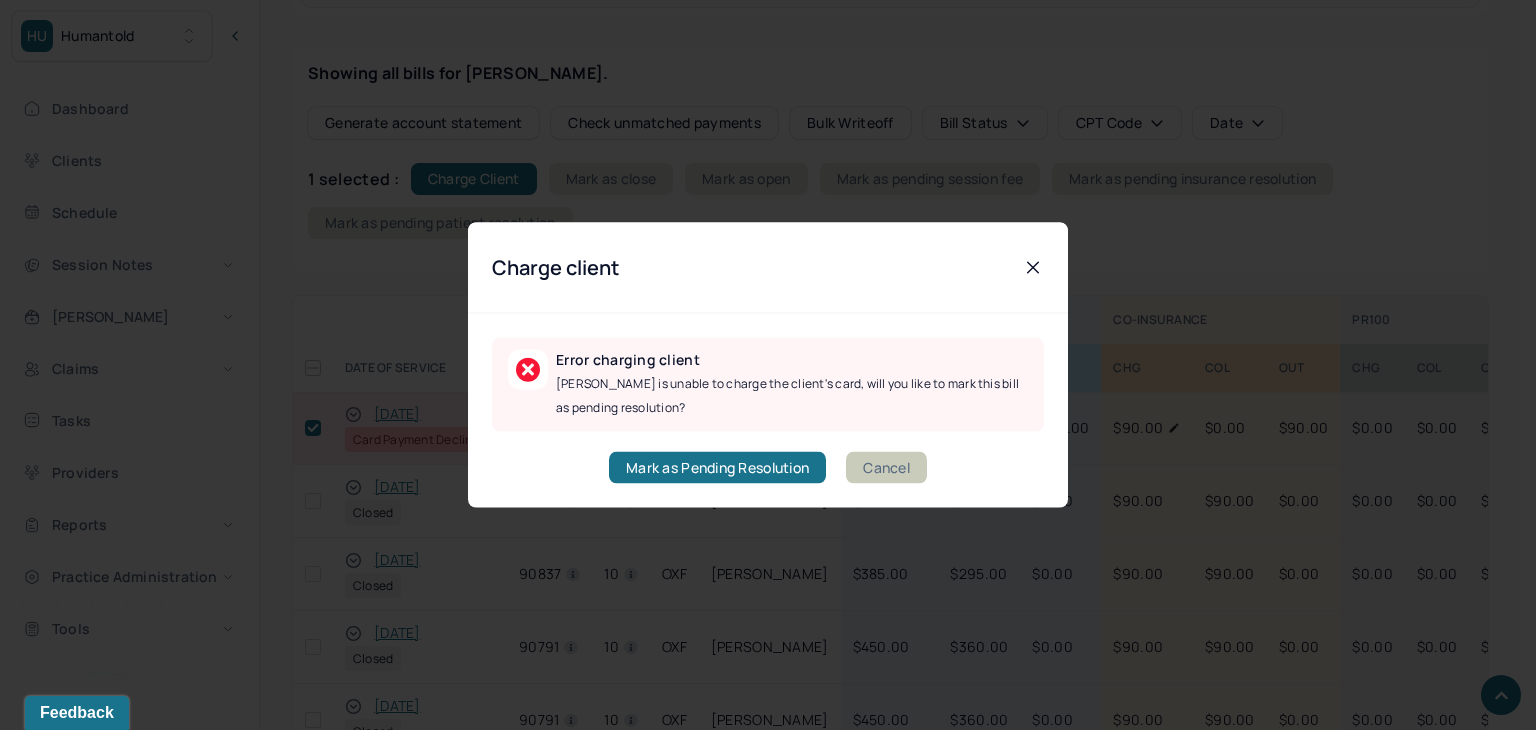 click on "Cancel" at bounding box center (886, 468) 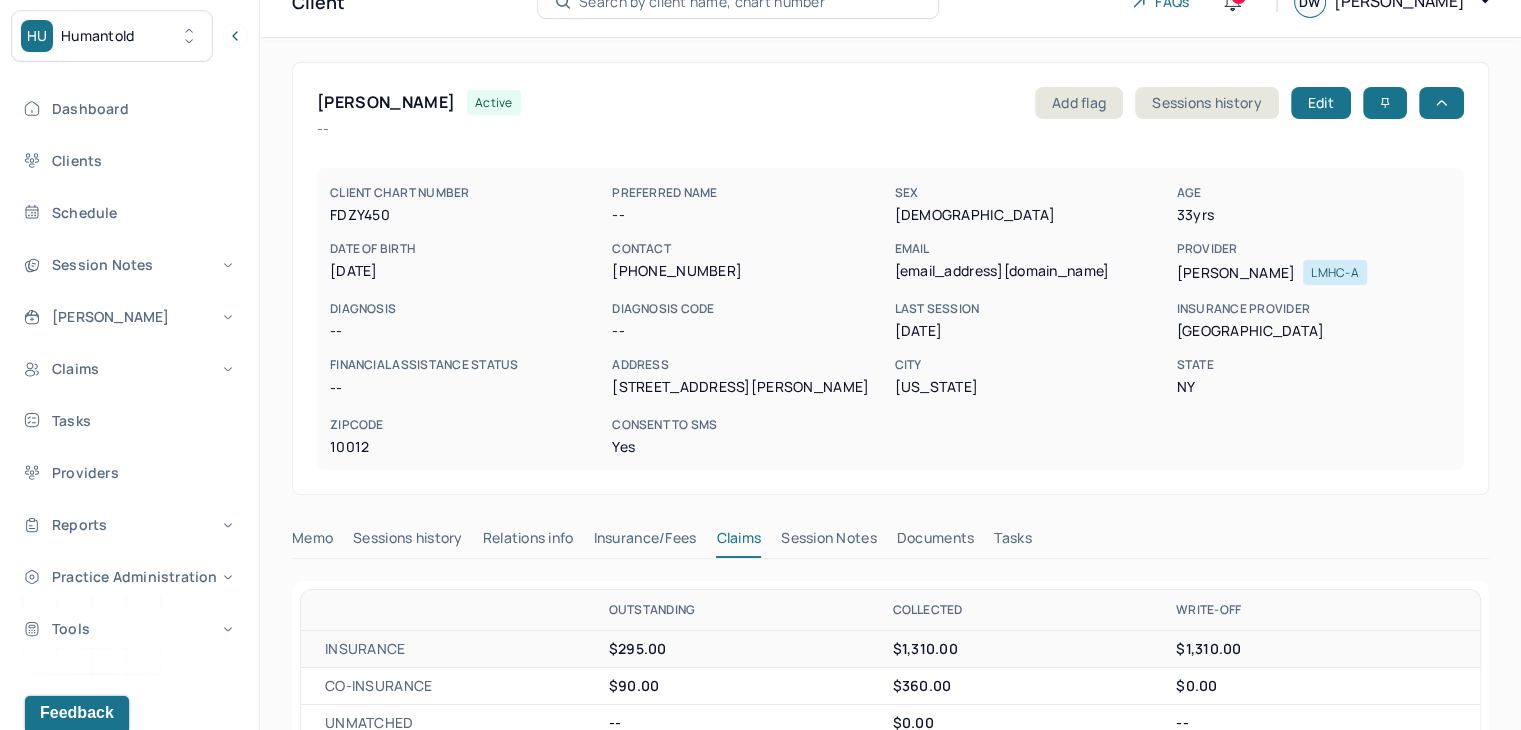 scroll, scrollTop: 0, scrollLeft: 0, axis: both 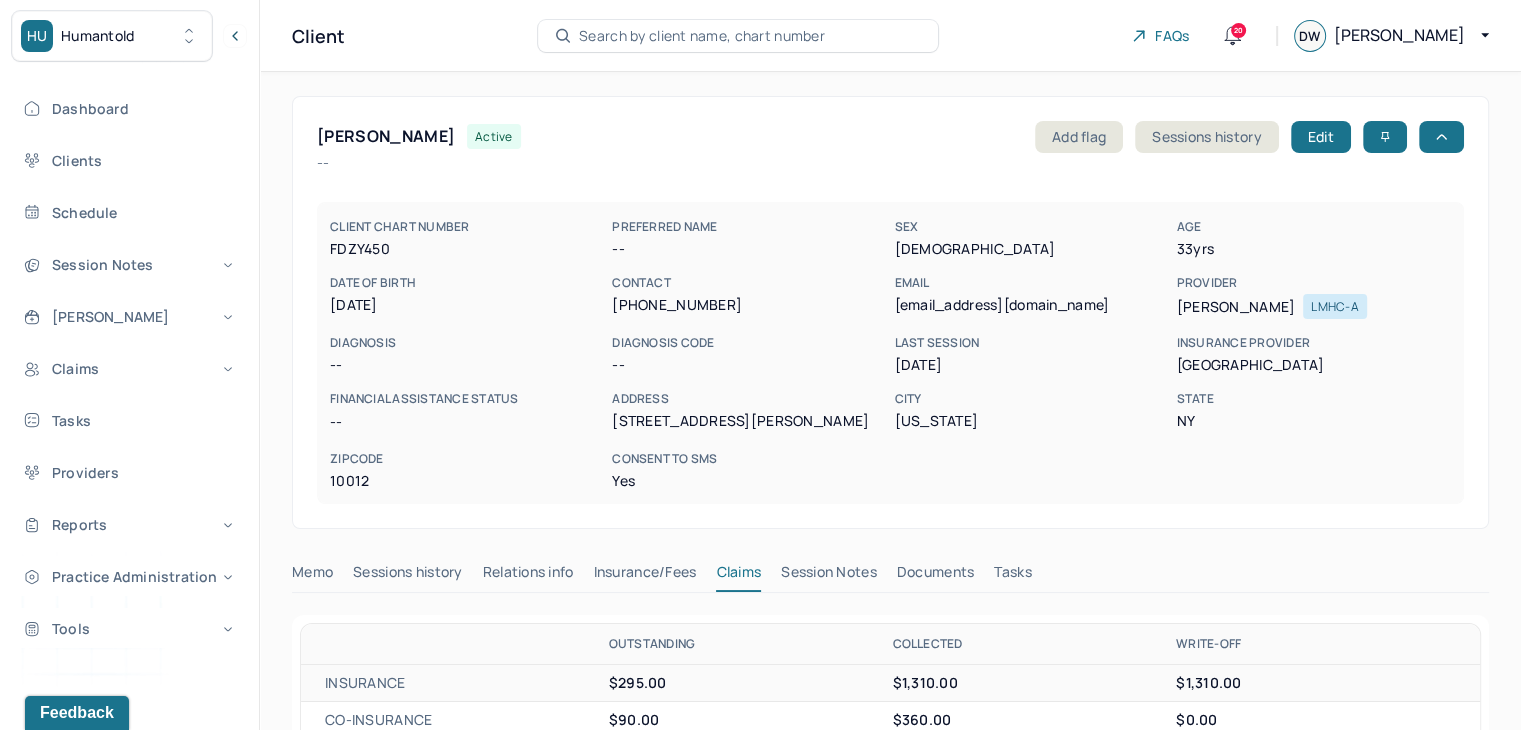 click on "Search by client name, chart number" at bounding box center (702, 36) 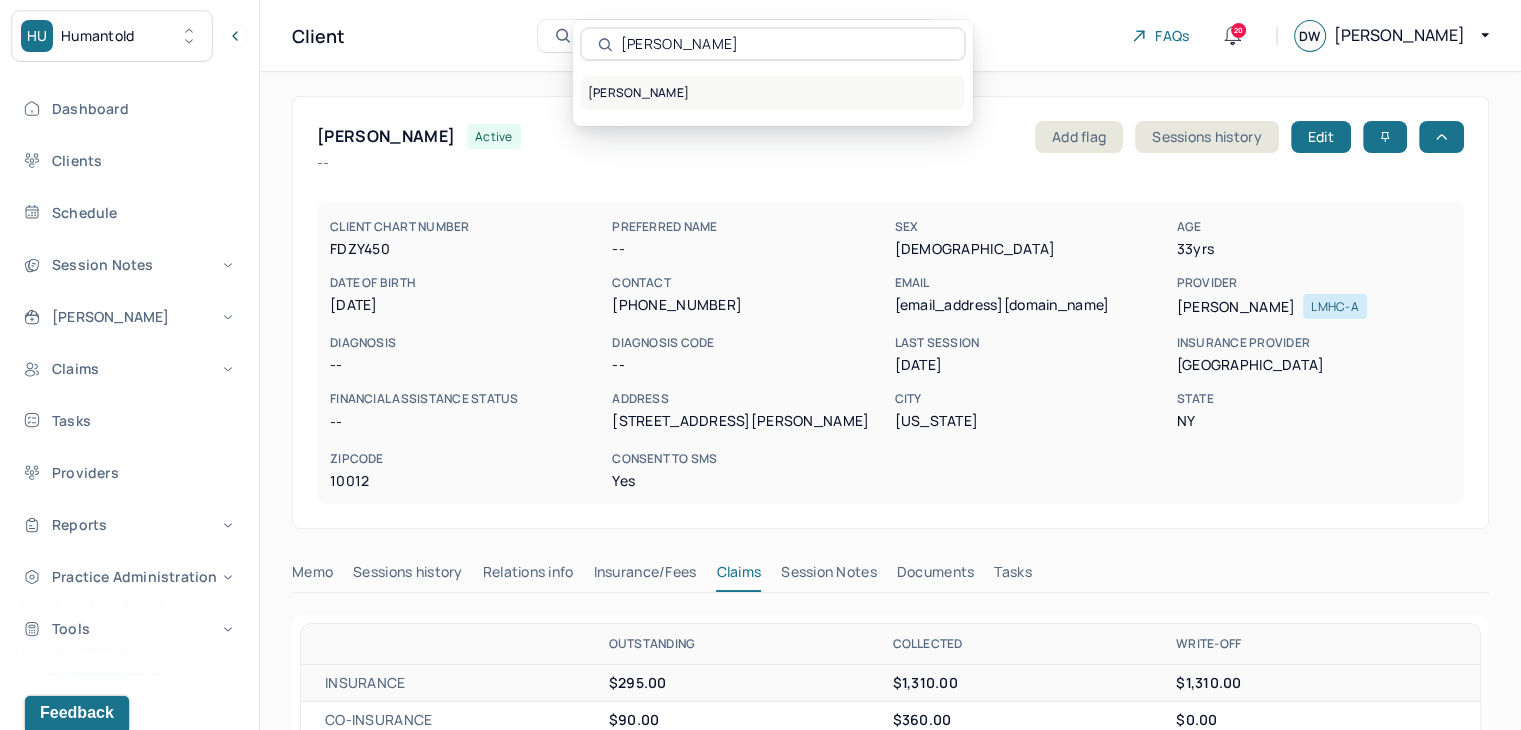 type on "[PERSON_NAME]" 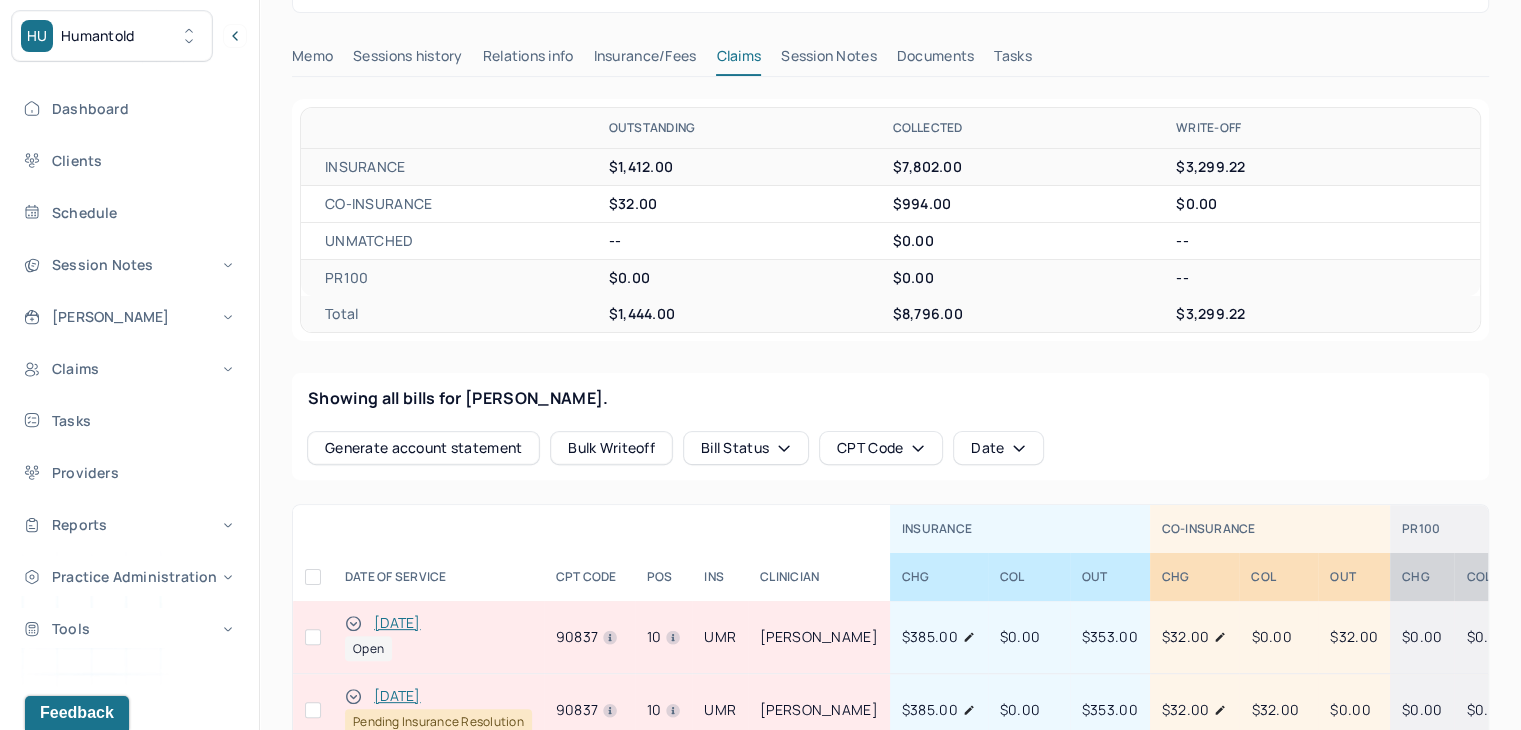 scroll, scrollTop: 600, scrollLeft: 0, axis: vertical 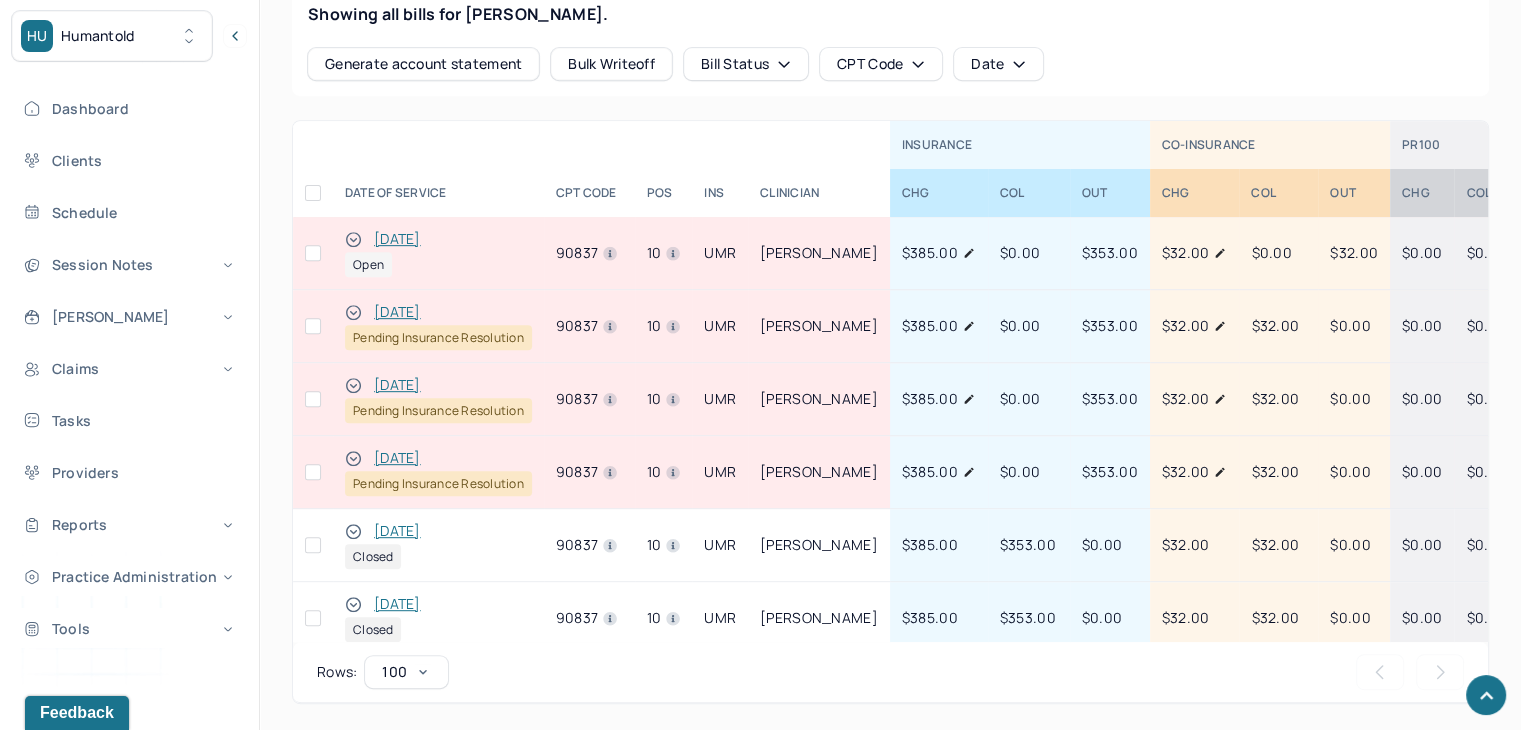 click 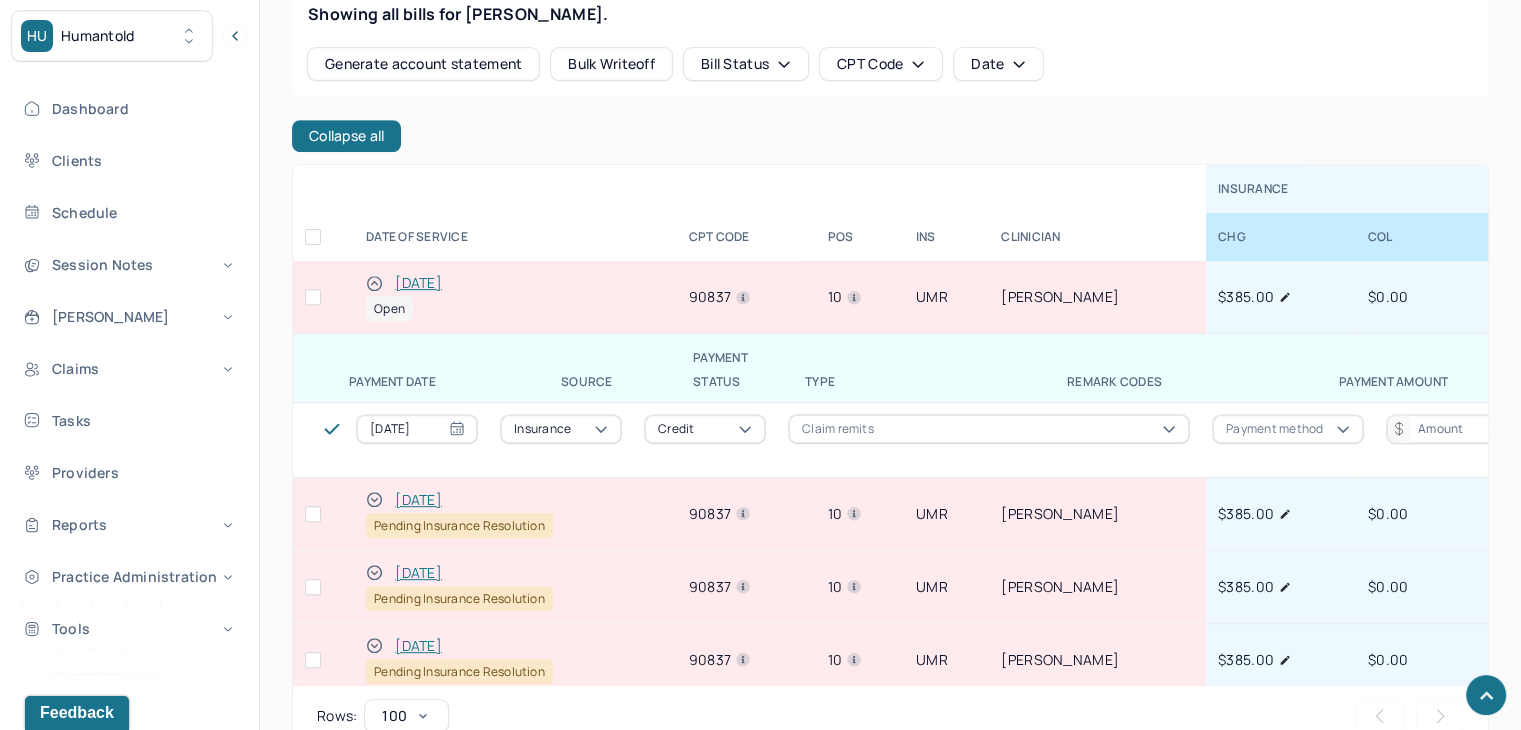 click at bounding box center [313, 297] 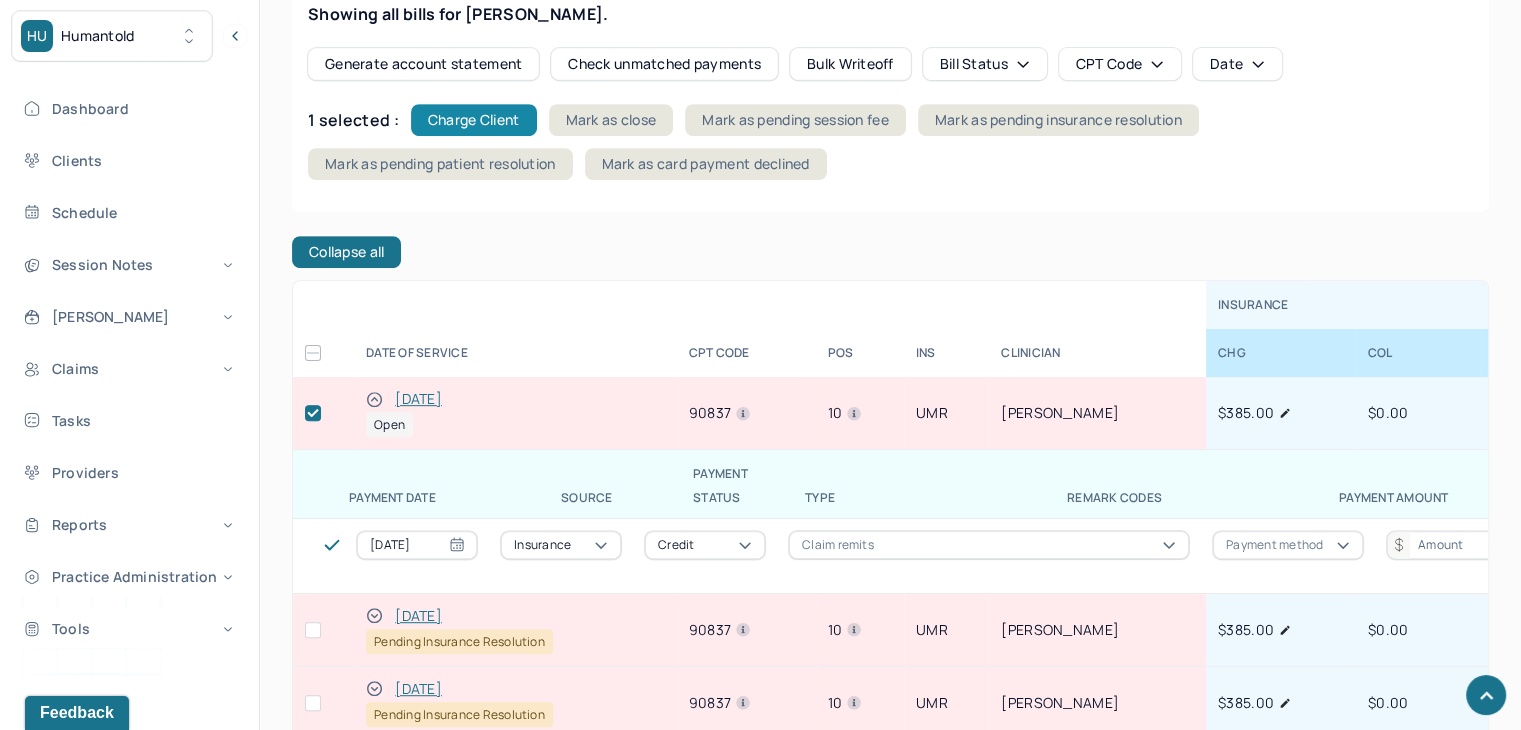 click on "Charge Client" at bounding box center (474, 120) 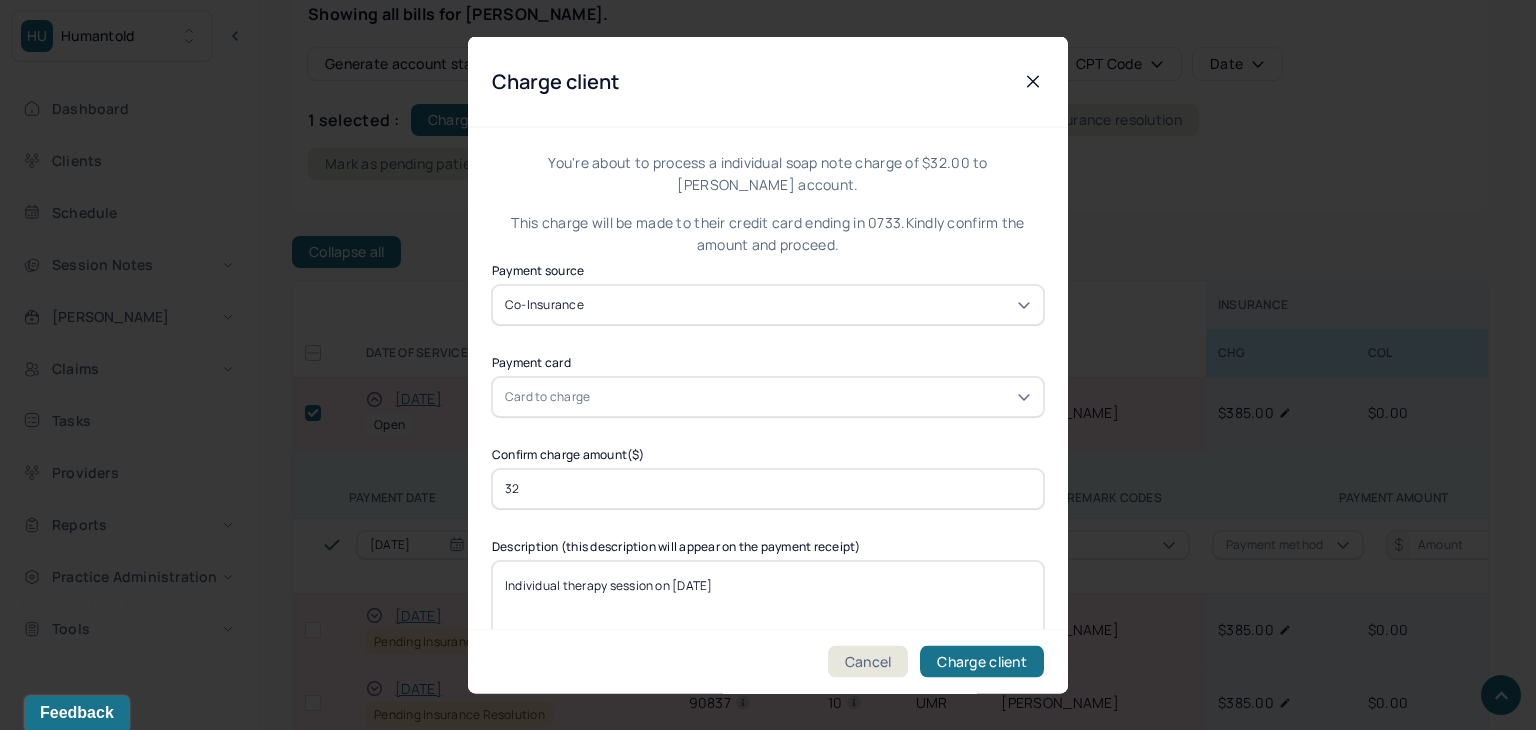 click on "Card to charge" at bounding box center [547, 396] 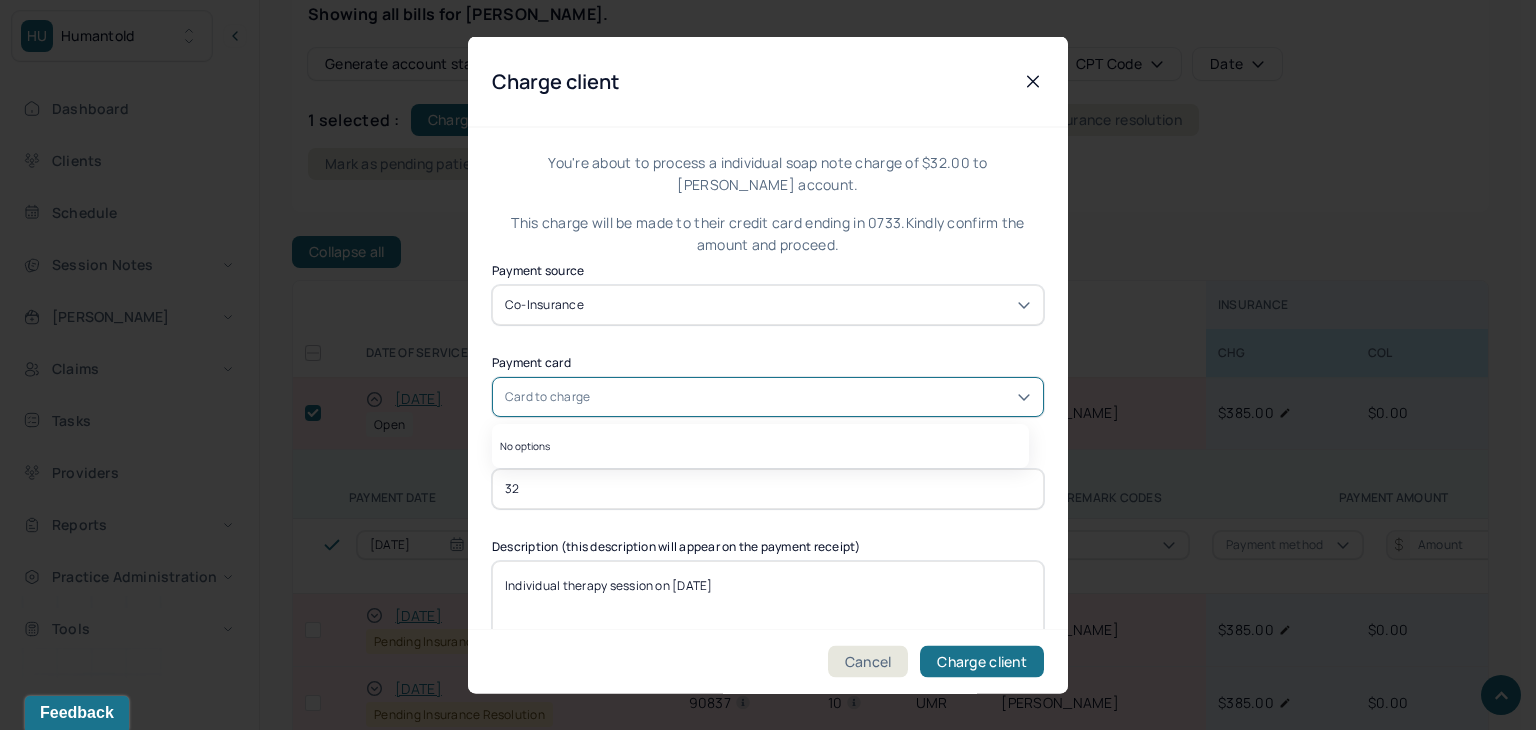 click on "Card to charge" at bounding box center [547, 396] 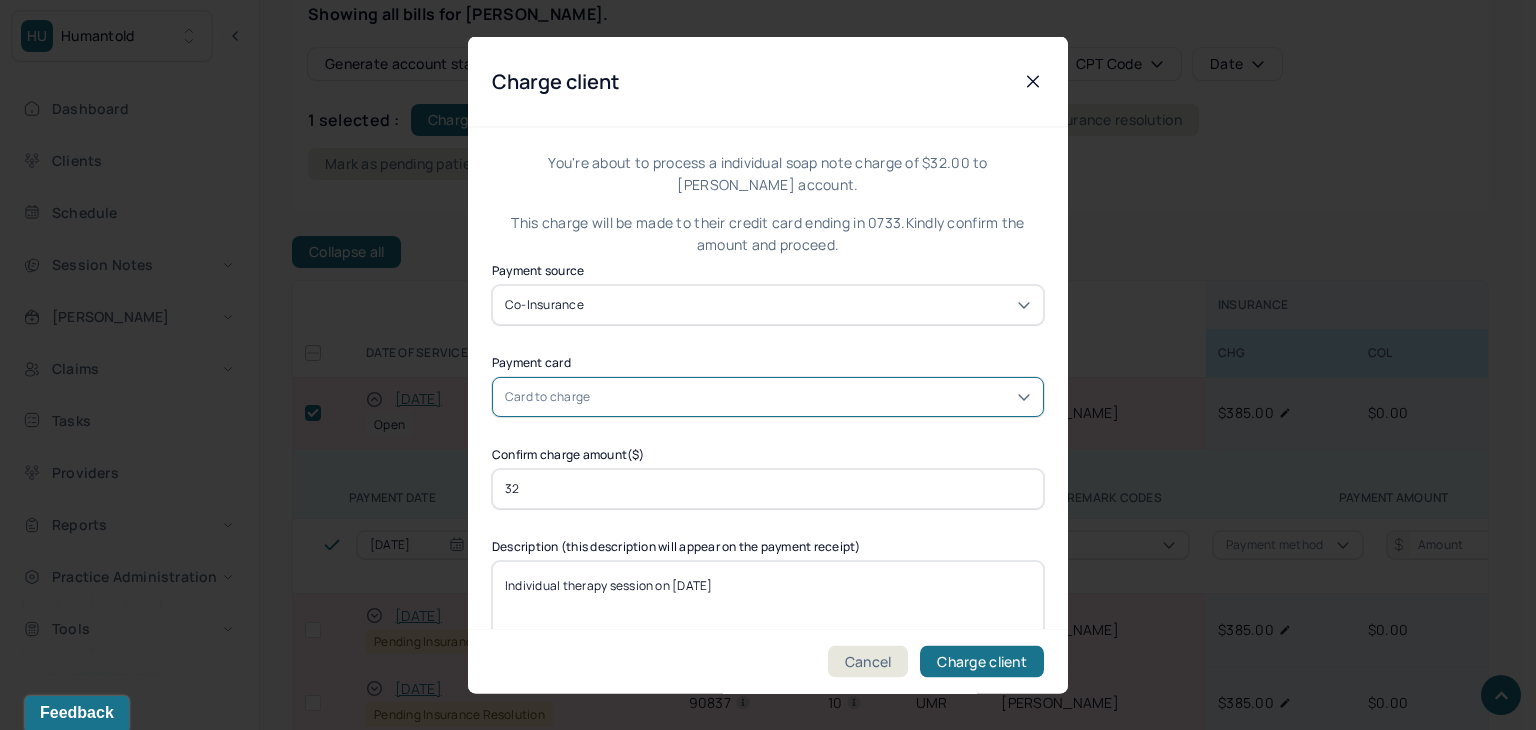 click on "Card to charge" at bounding box center [547, 396] 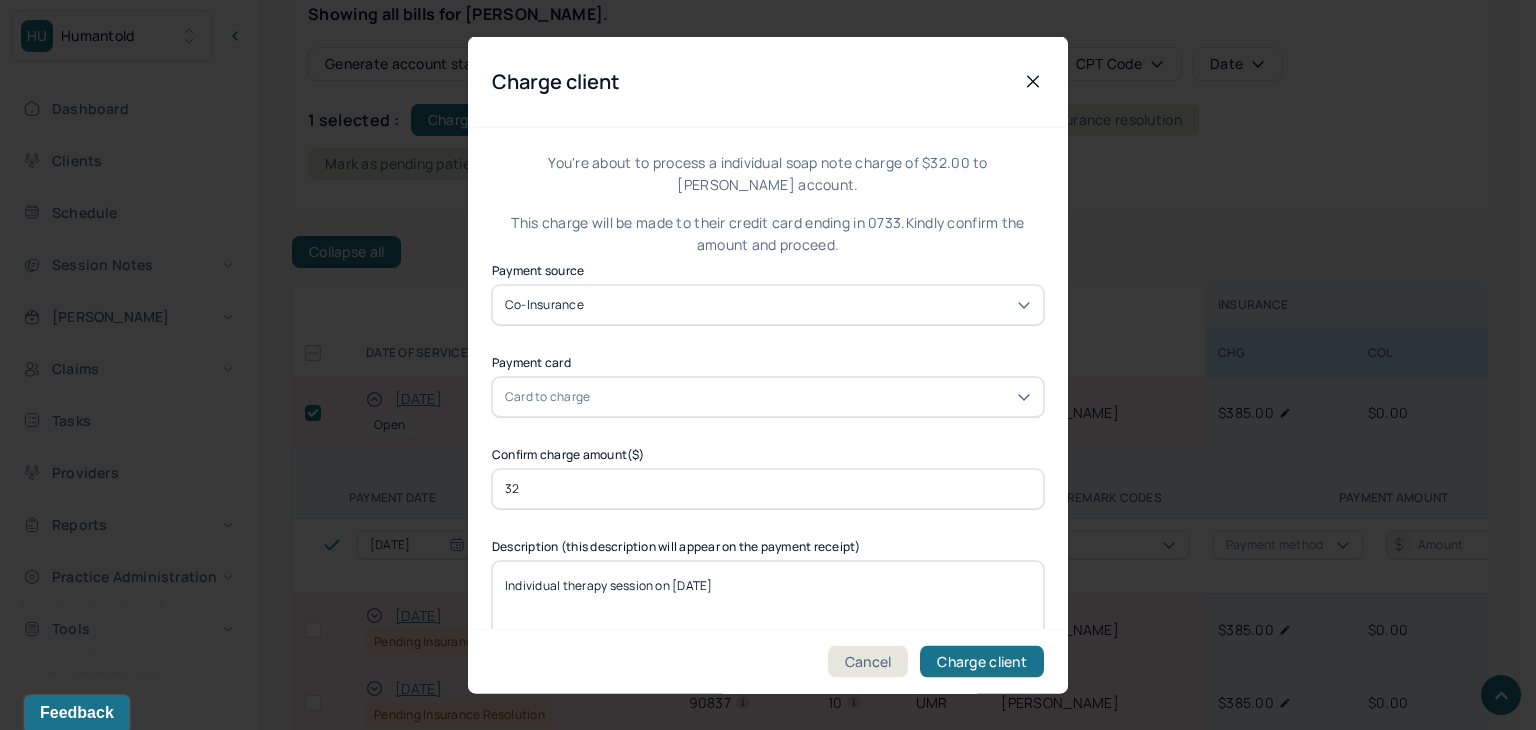 click 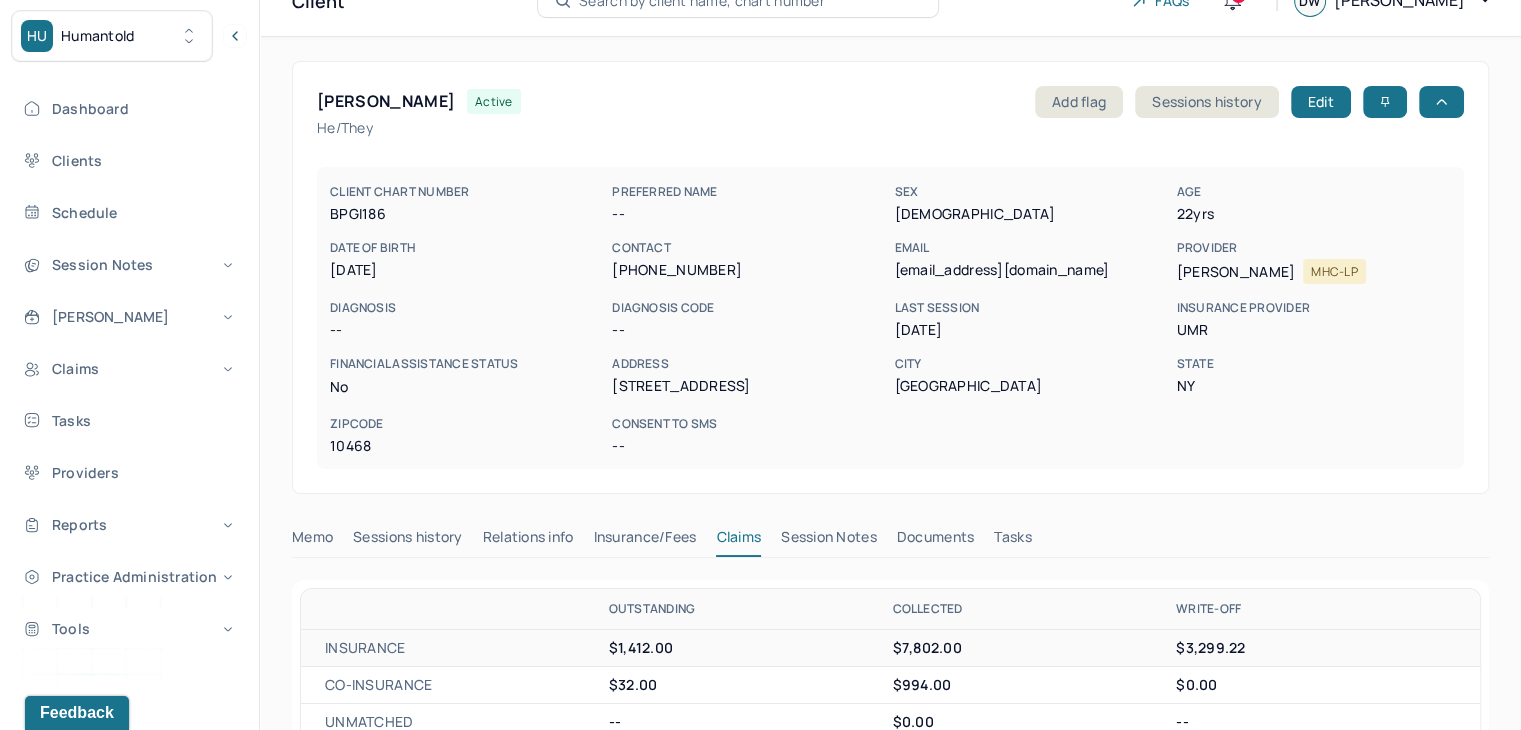 scroll, scrollTop: 0, scrollLeft: 0, axis: both 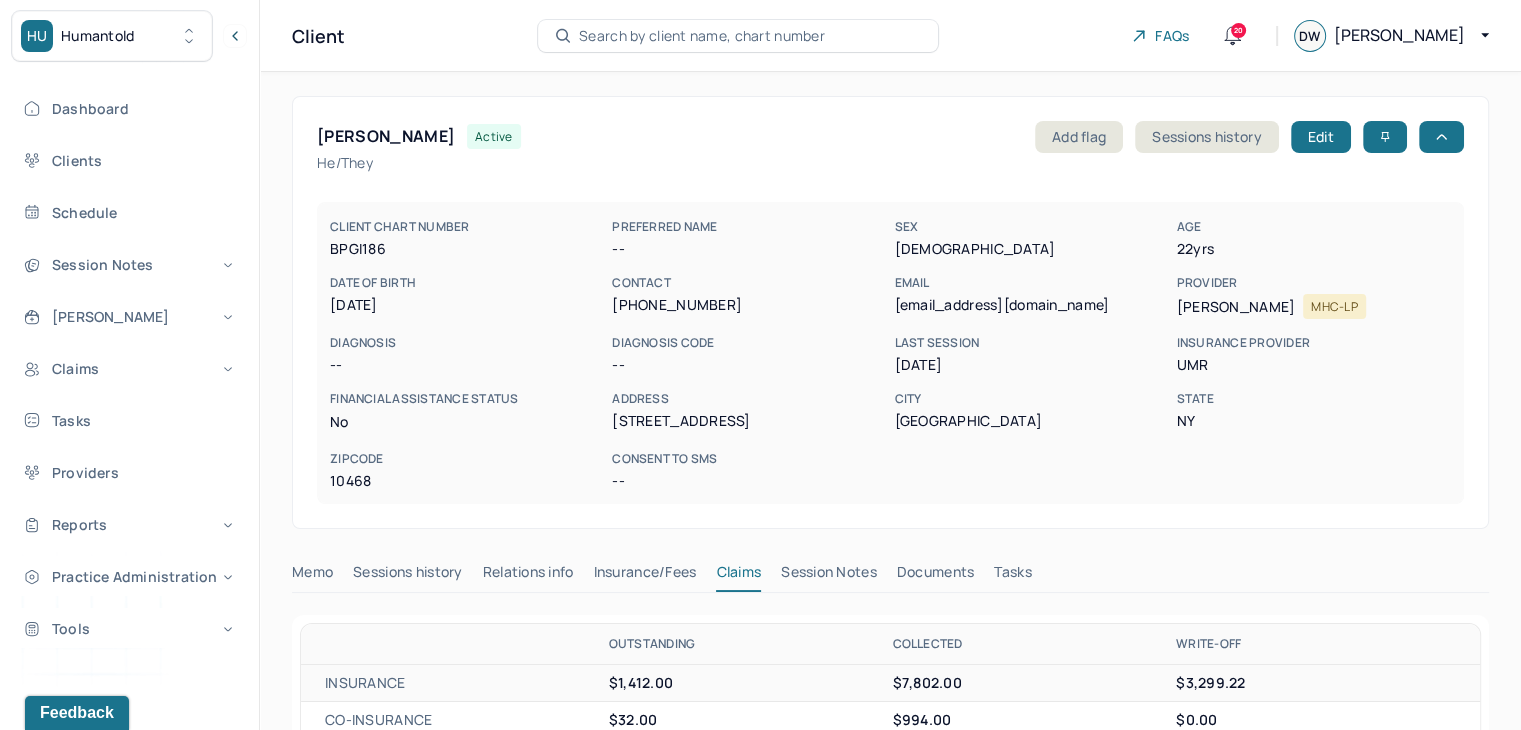 click on "Search by client name, chart number" at bounding box center (702, 36) 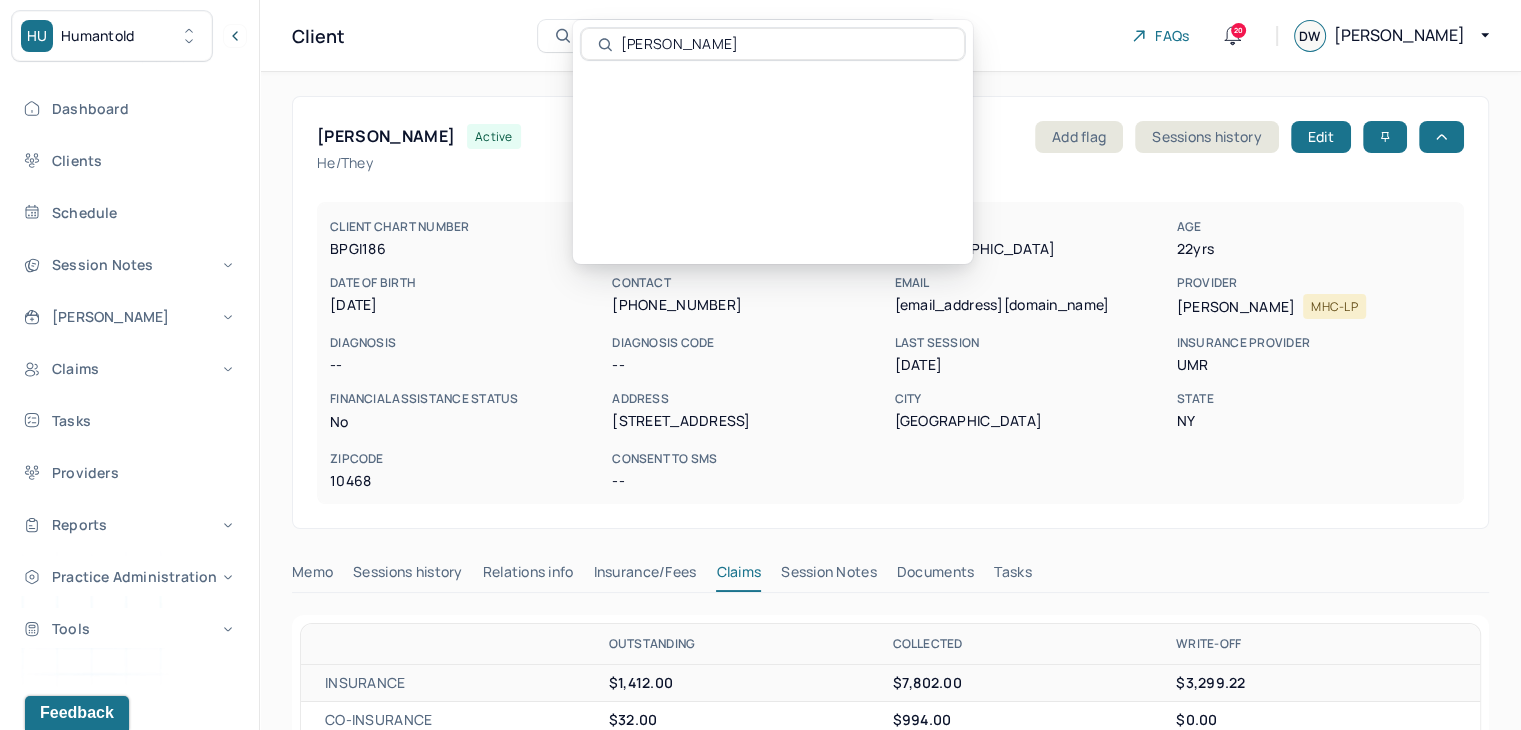 type on "[PERSON_NAME]" 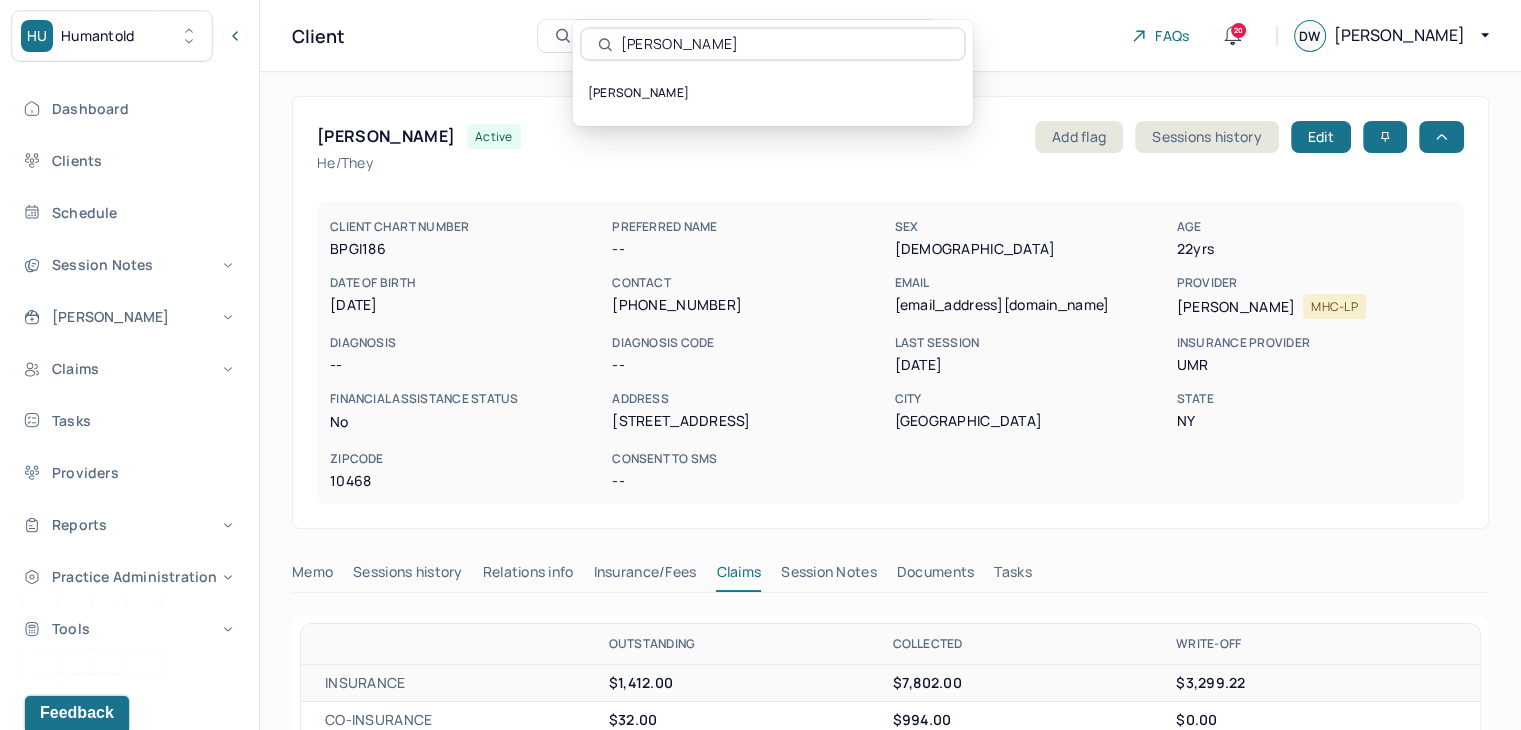 drag, startPoint x: 727, startPoint y: 90, endPoint x: 707, endPoint y: 90, distance: 20 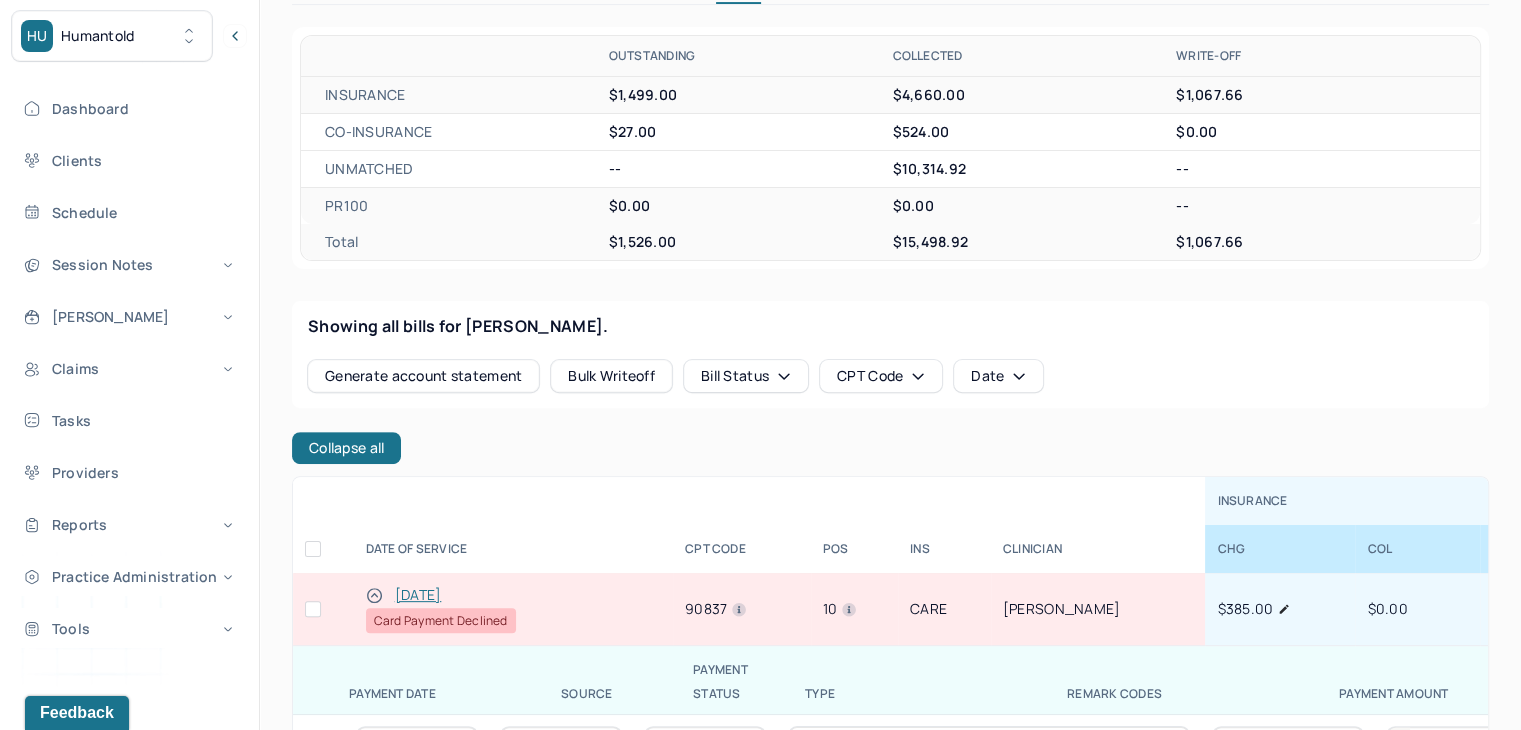 scroll, scrollTop: 600, scrollLeft: 0, axis: vertical 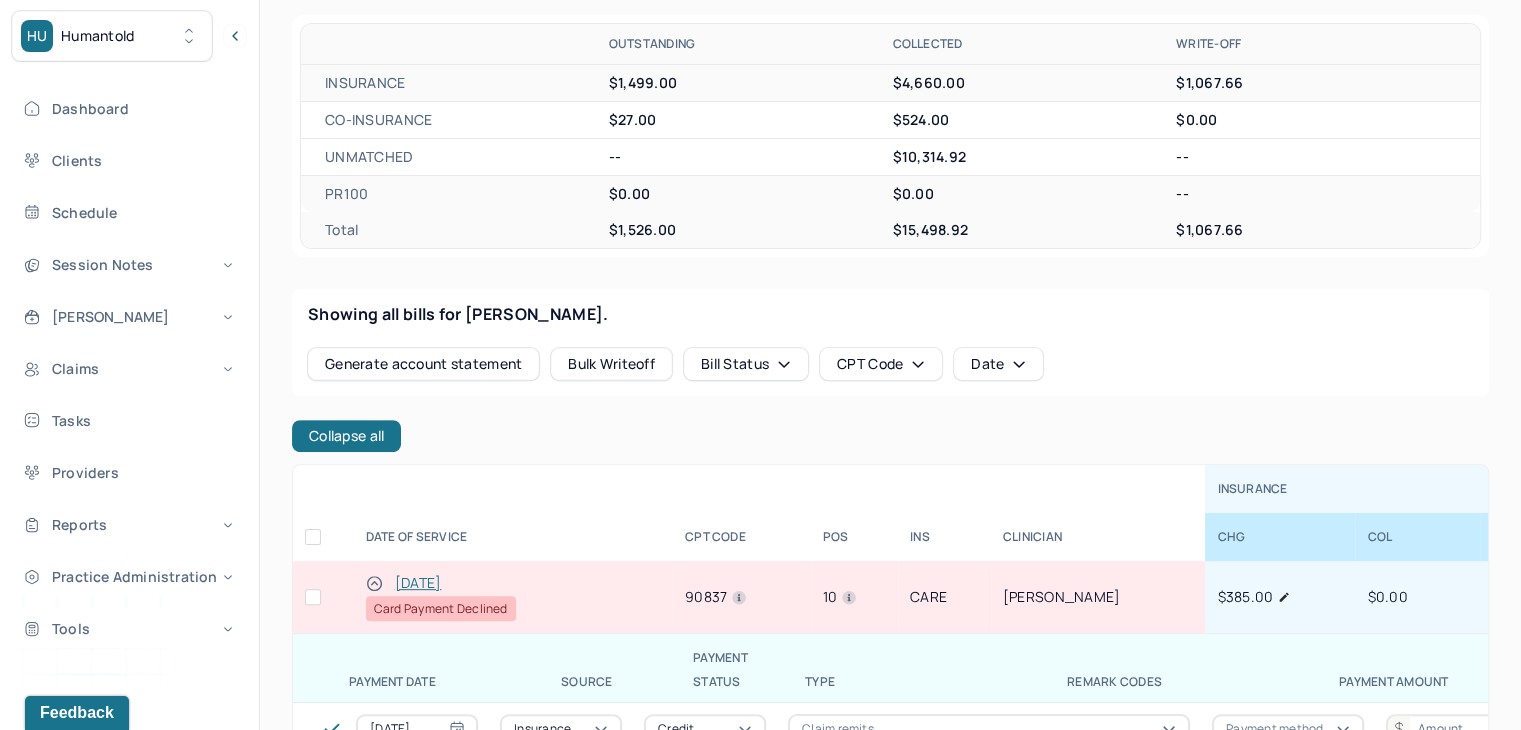 click at bounding box center [313, 597] 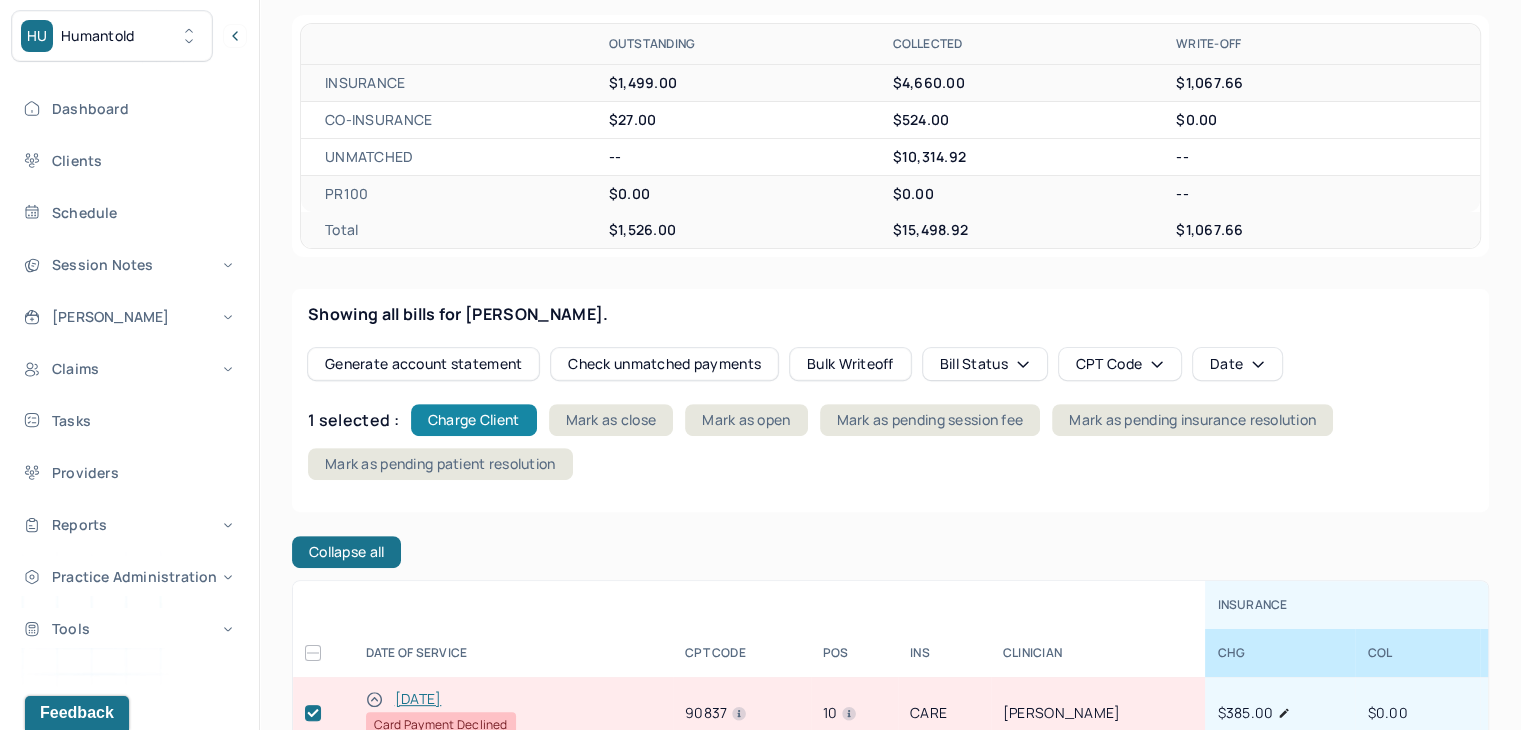 click on "Charge Client" at bounding box center [474, 420] 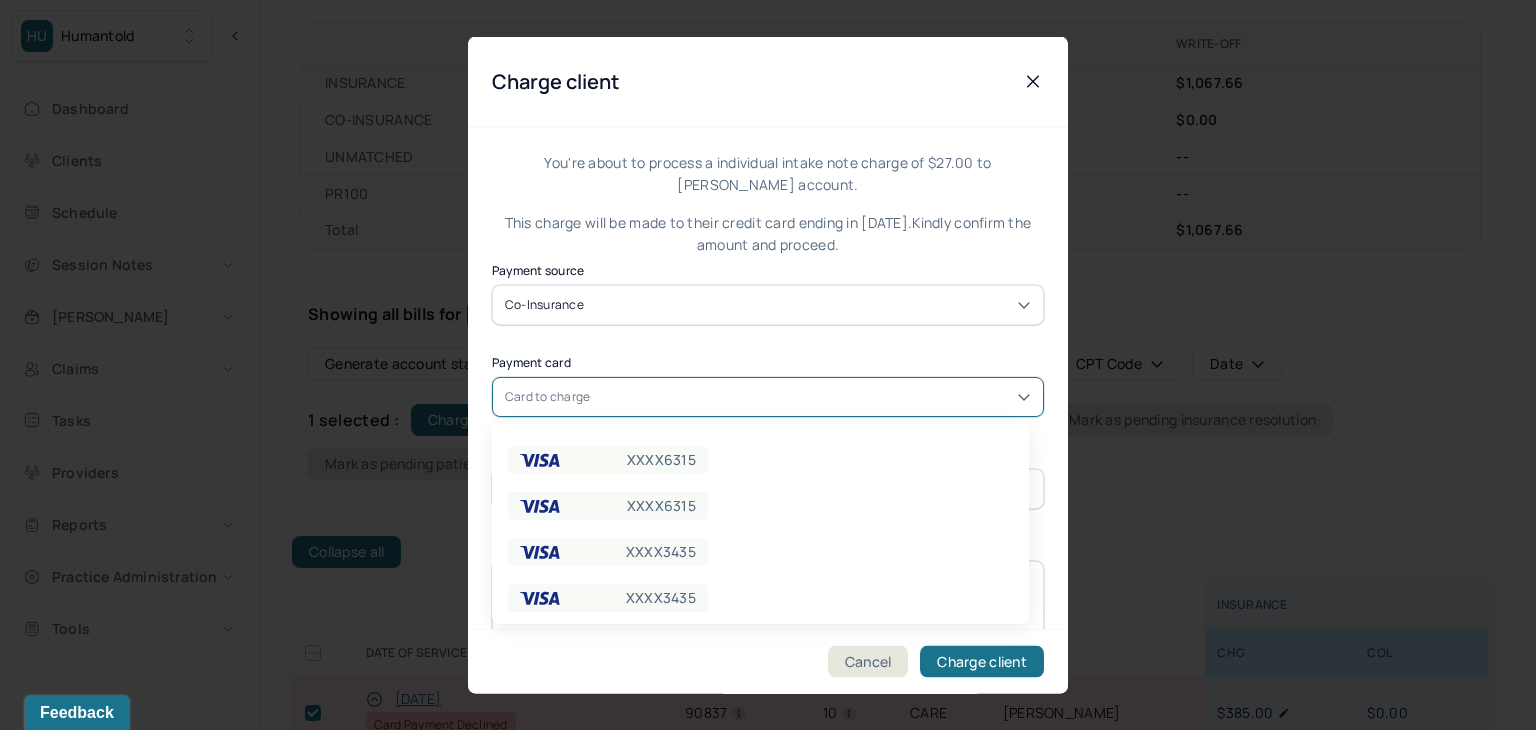 click on "Card to charge" at bounding box center [547, 396] 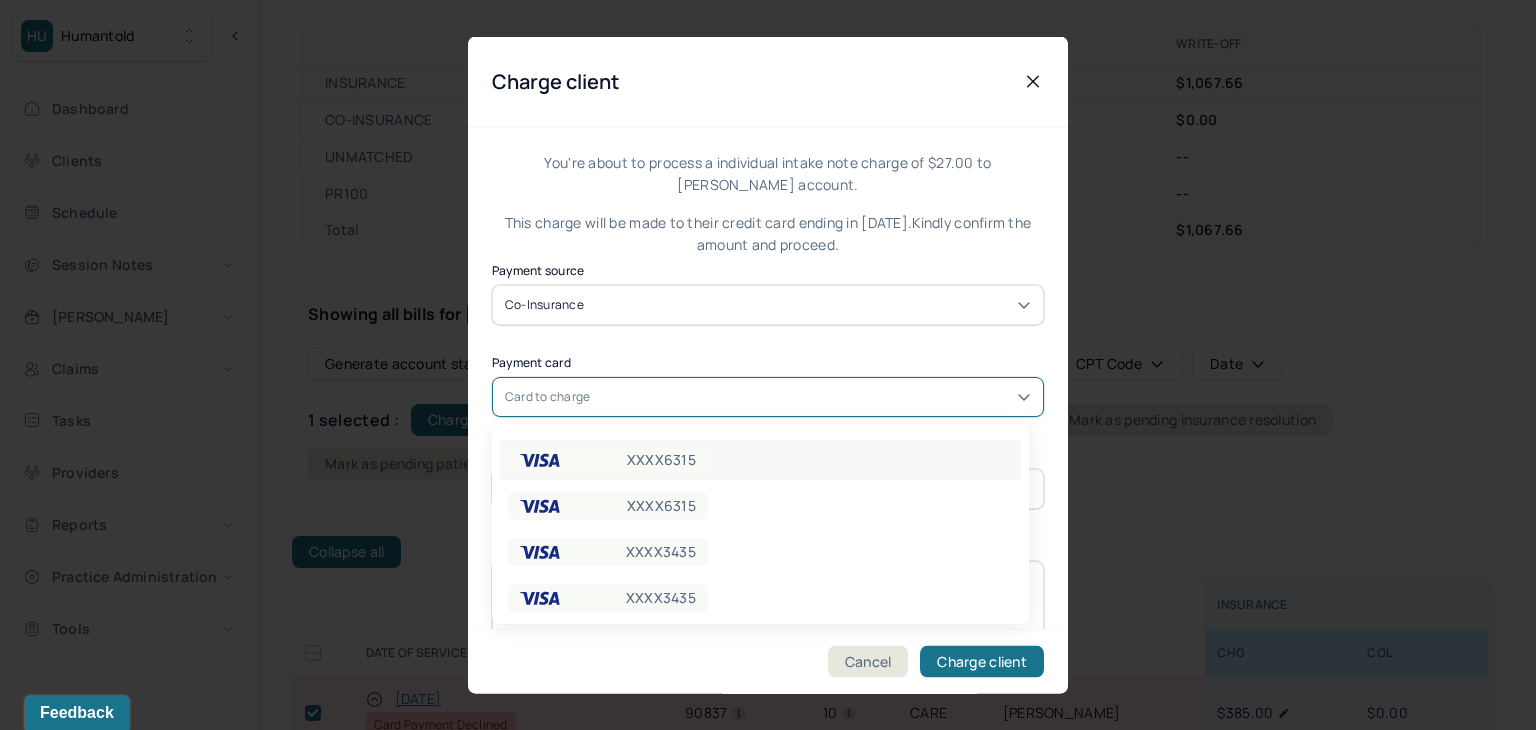 click on "XXXX6315" at bounding box center [608, 460] 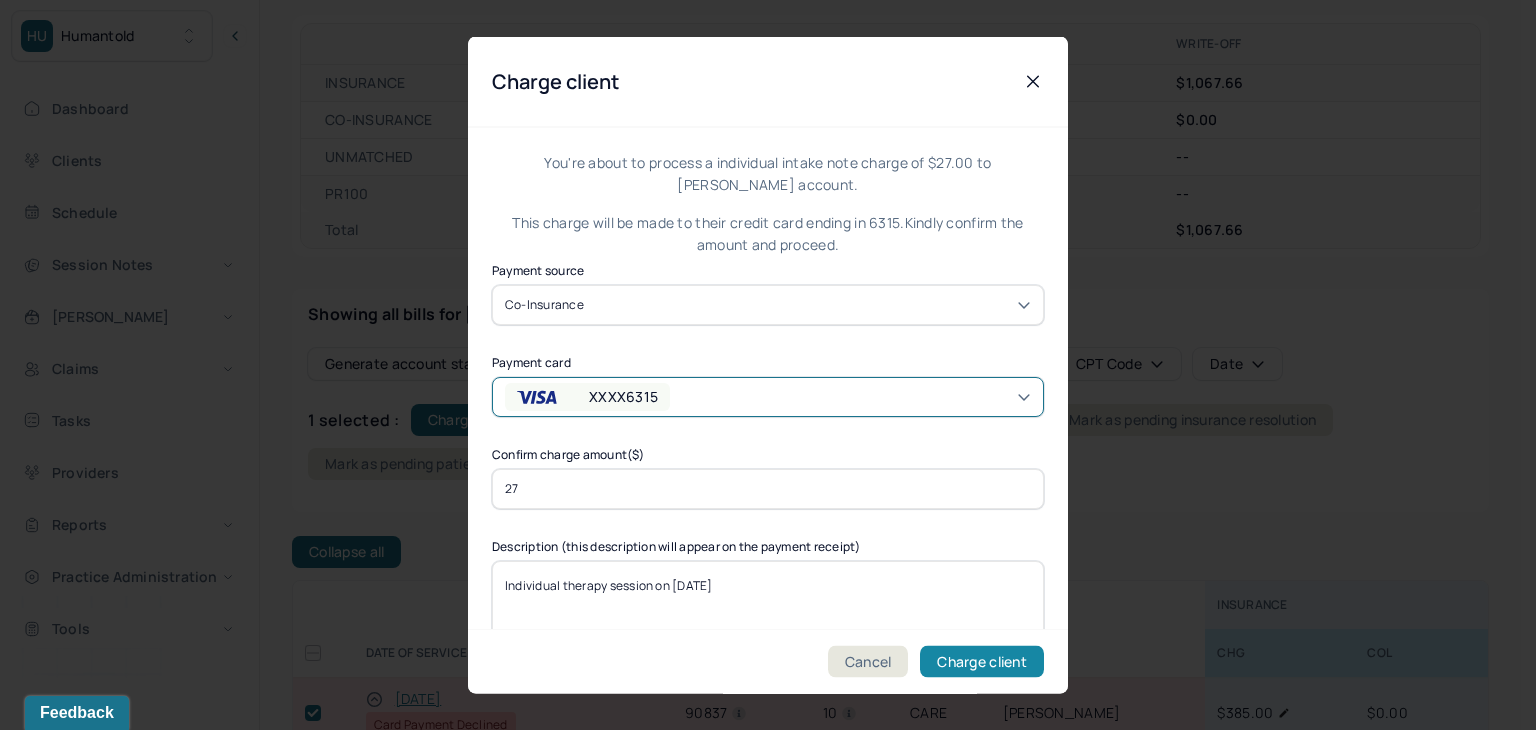 click on "Charge client" at bounding box center [982, 662] 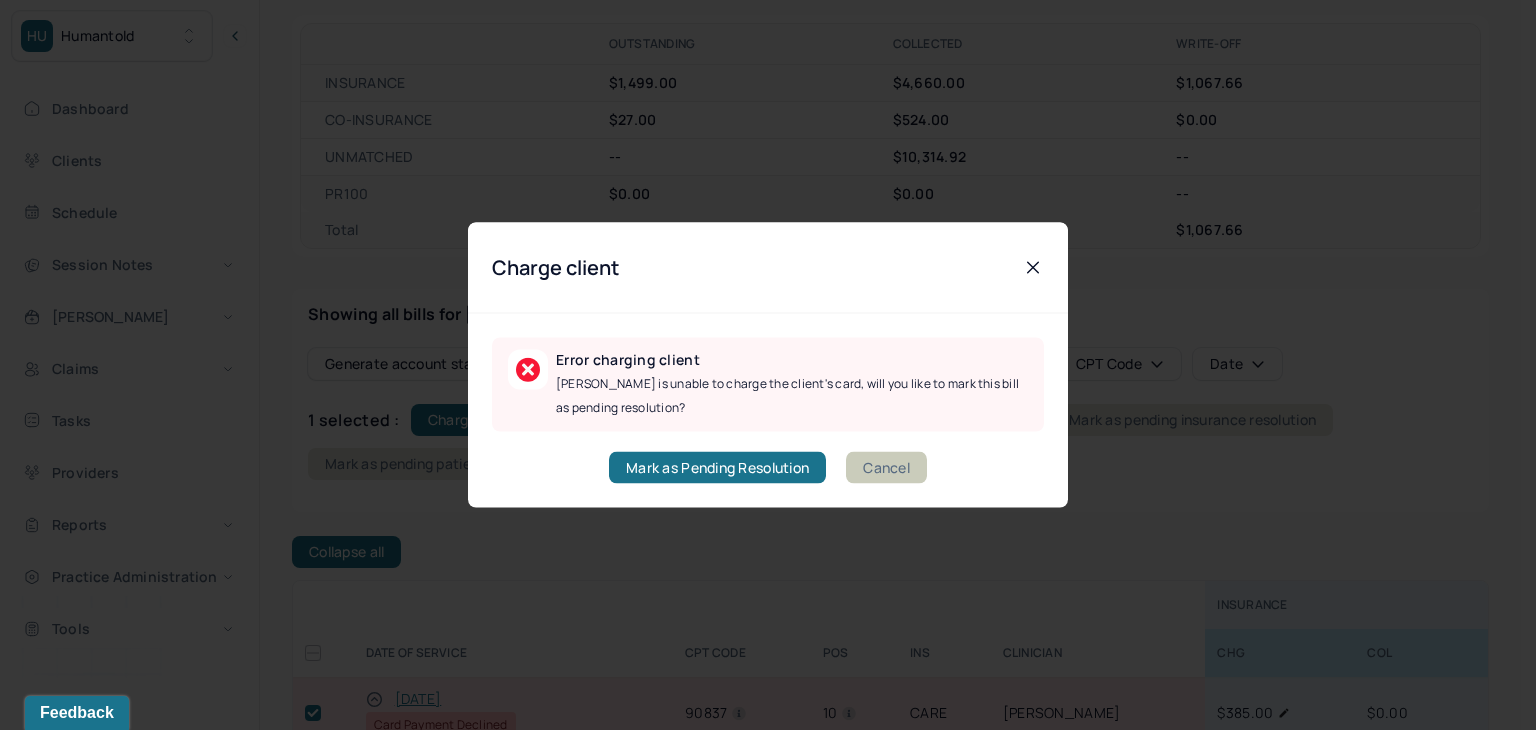 click on "Cancel" at bounding box center [886, 468] 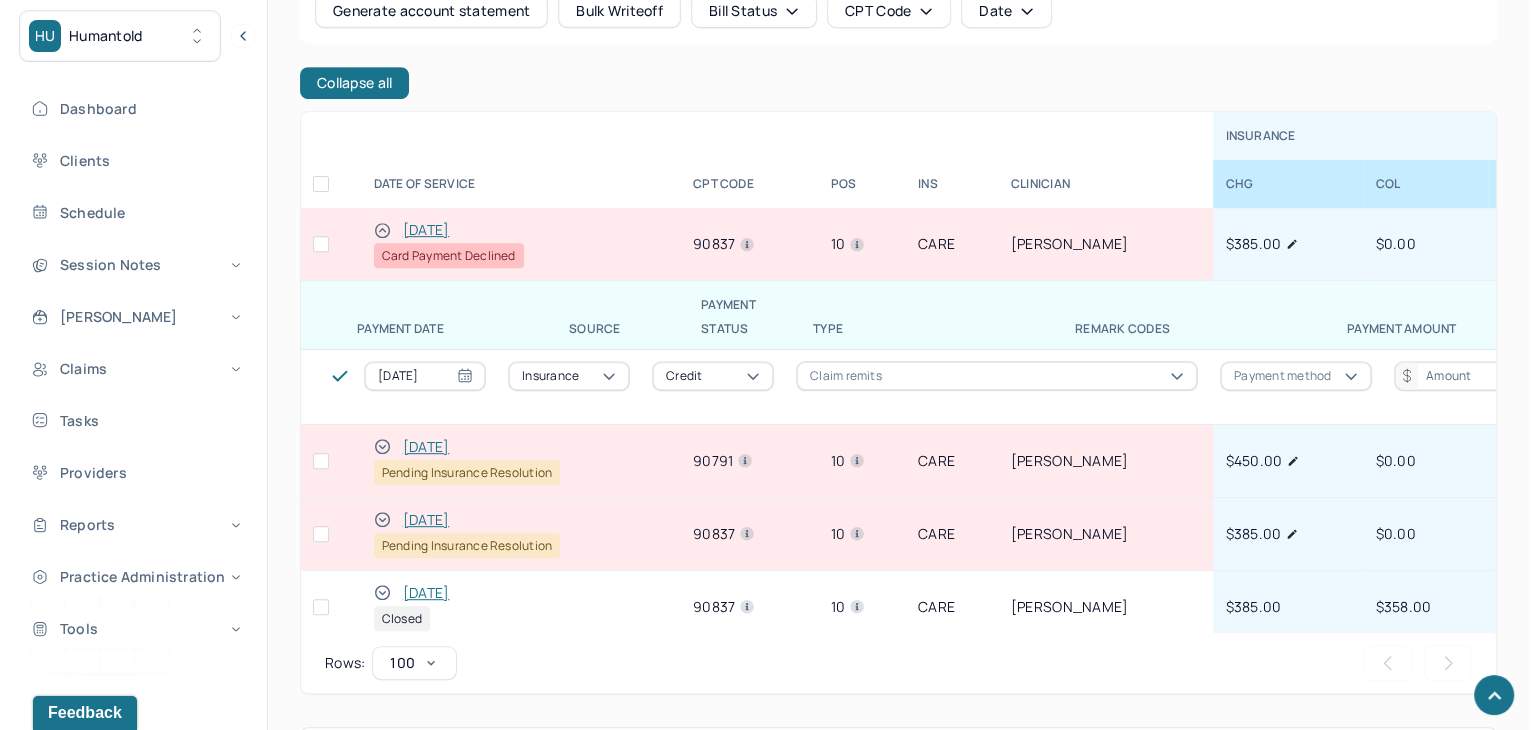 scroll, scrollTop: 900, scrollLeft: 0, axis: vertical 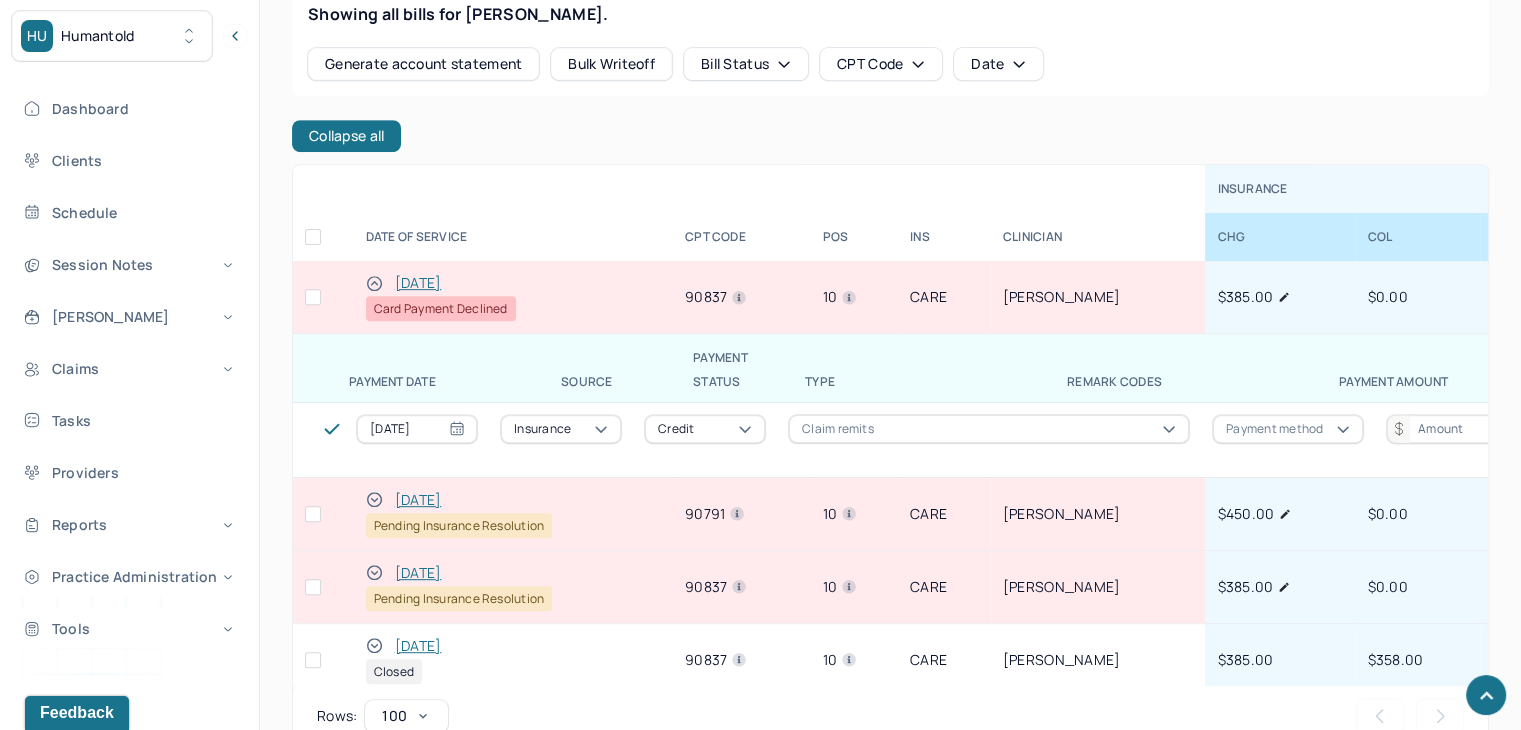 click at bounding box center (313, 297) 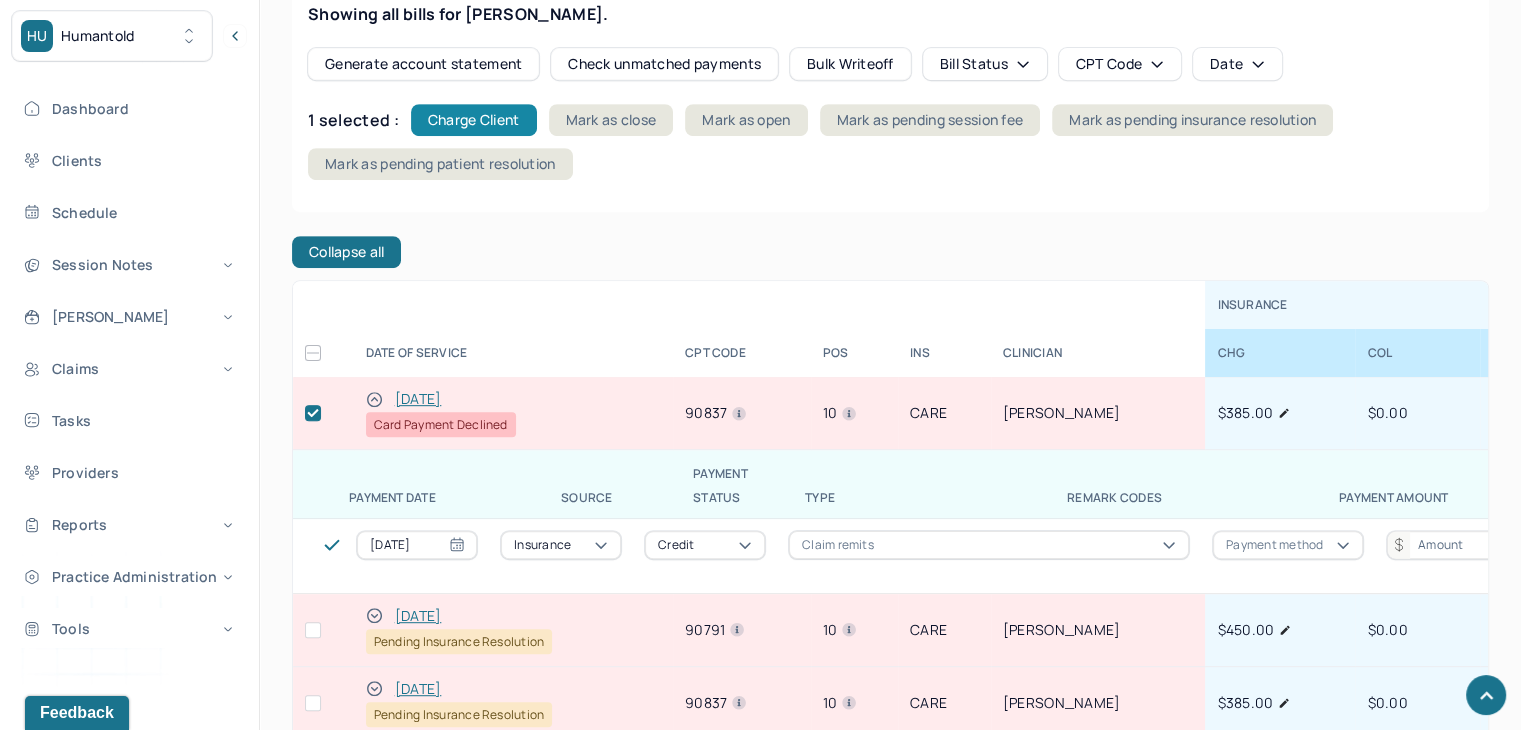 click on "Charge Client" at bounding box center [474, 120] 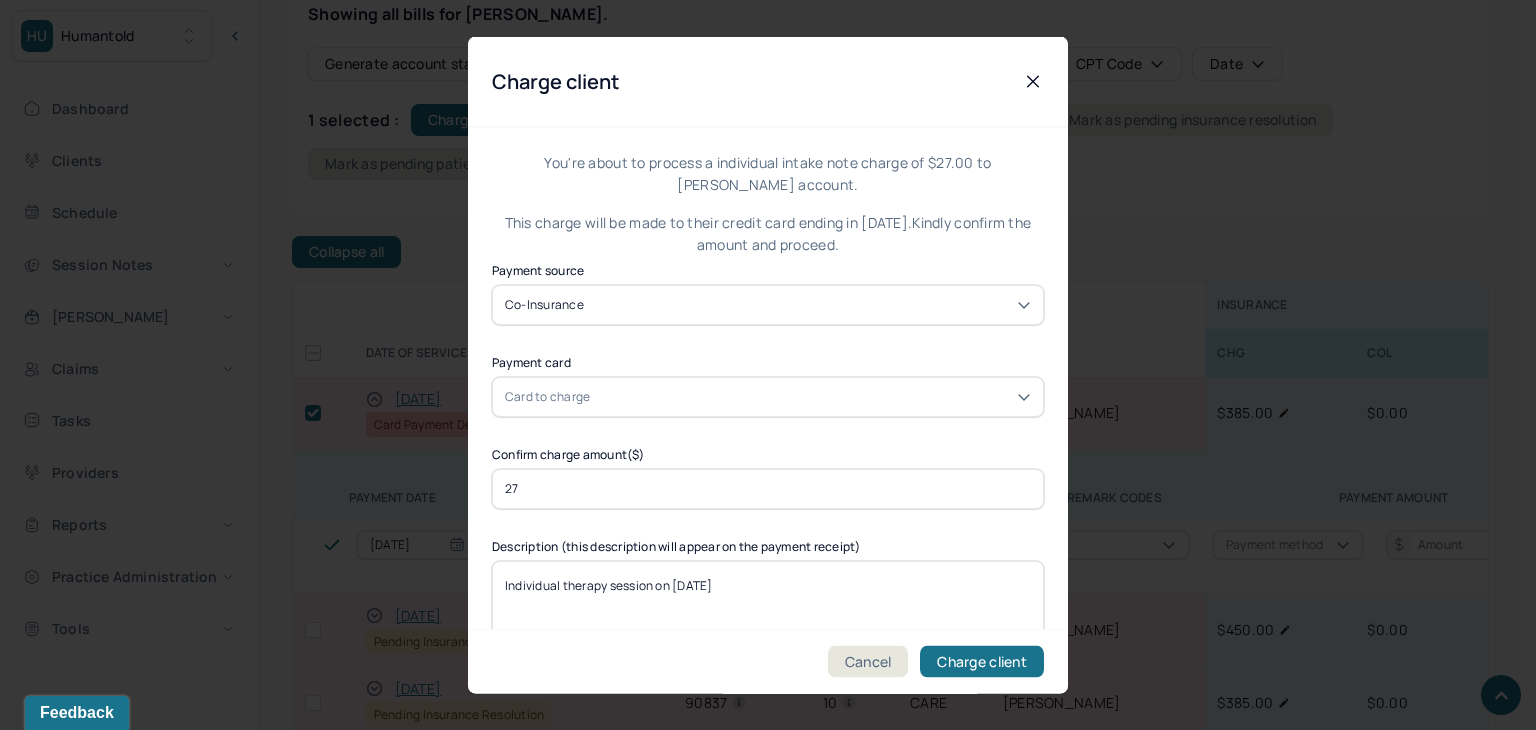 click on "Card to charge" at bounding box center [547, 396] 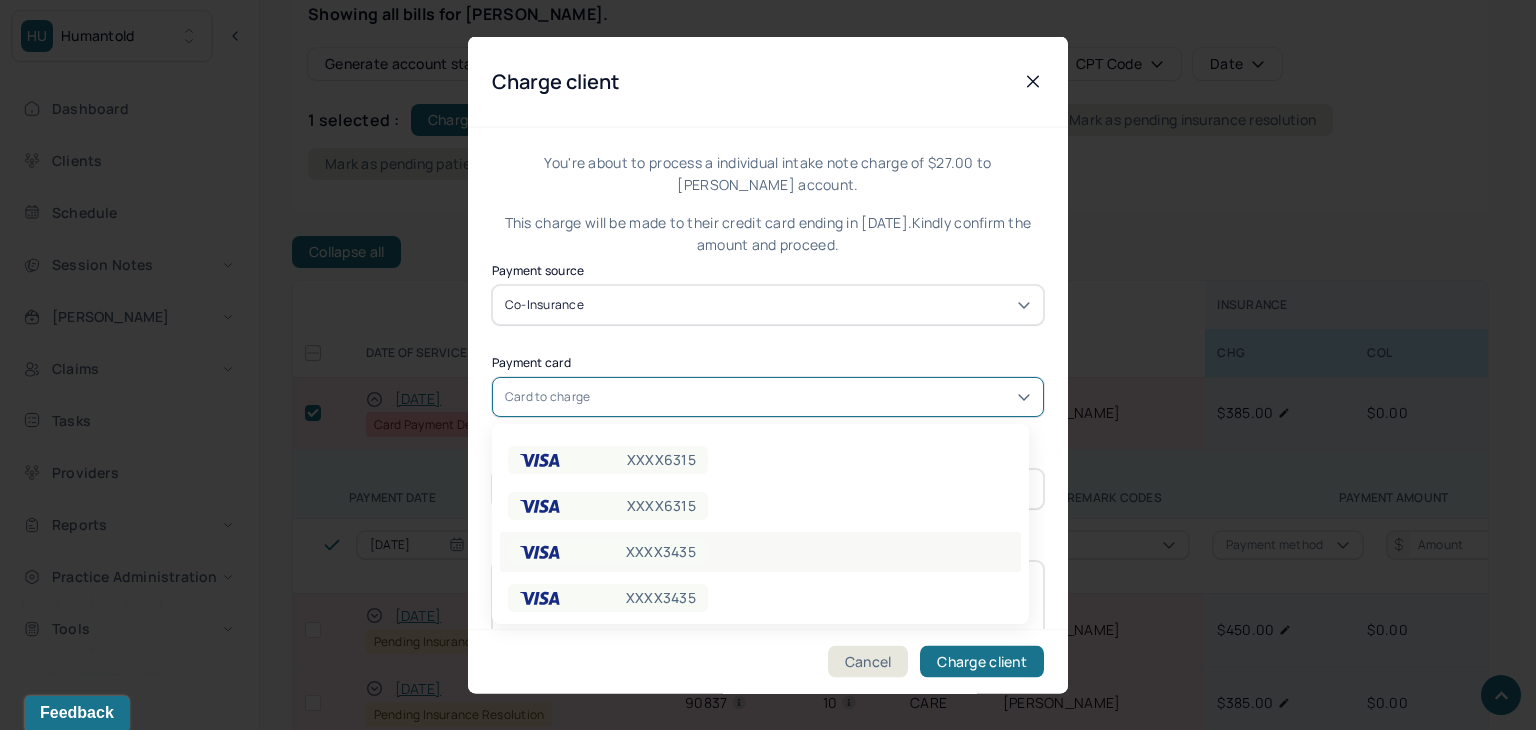 drag, startPoint x: 616, startPoint y: 509, endPoint x: 630, endPoint y: 548, distance: 41.4367 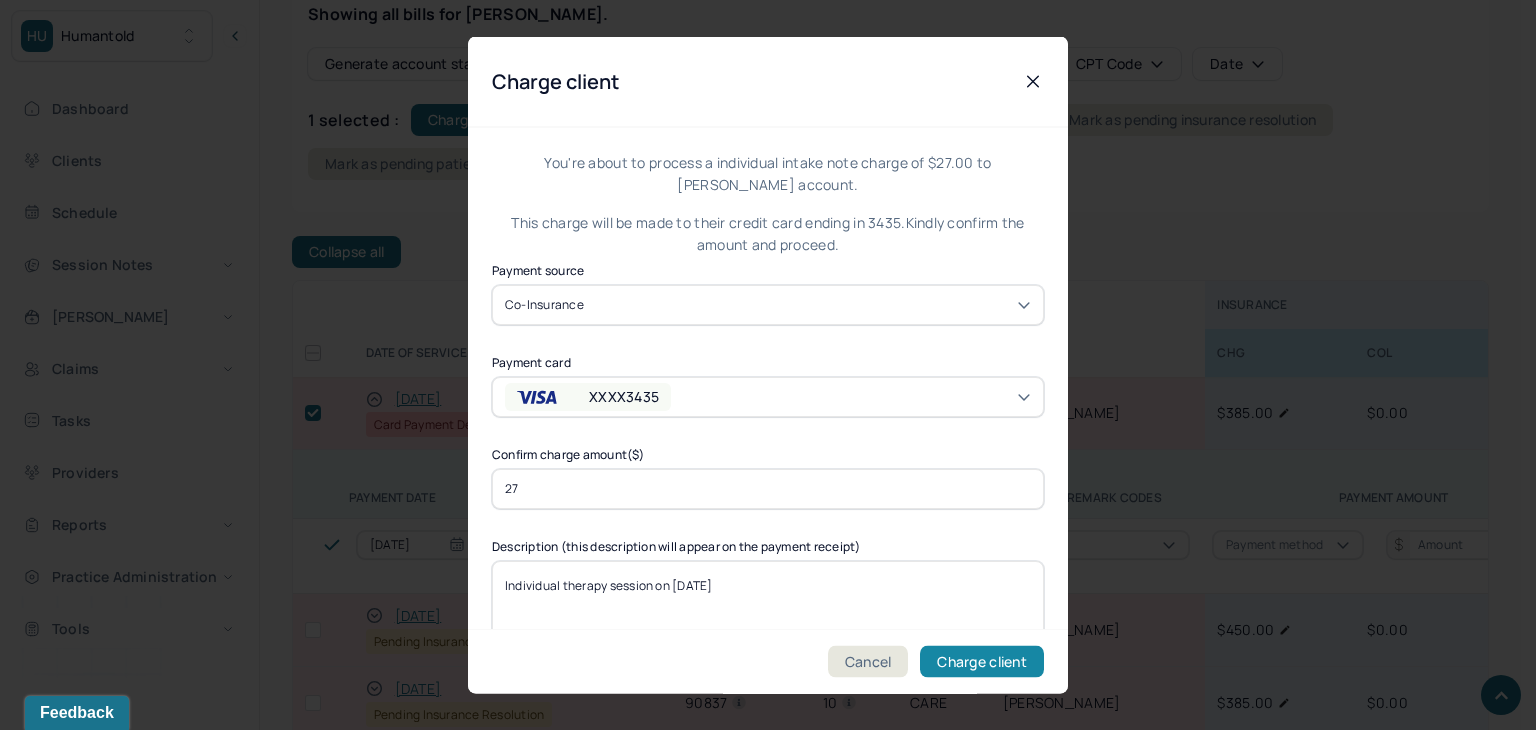 click on "Charge client" at bounding box center [982, 662] 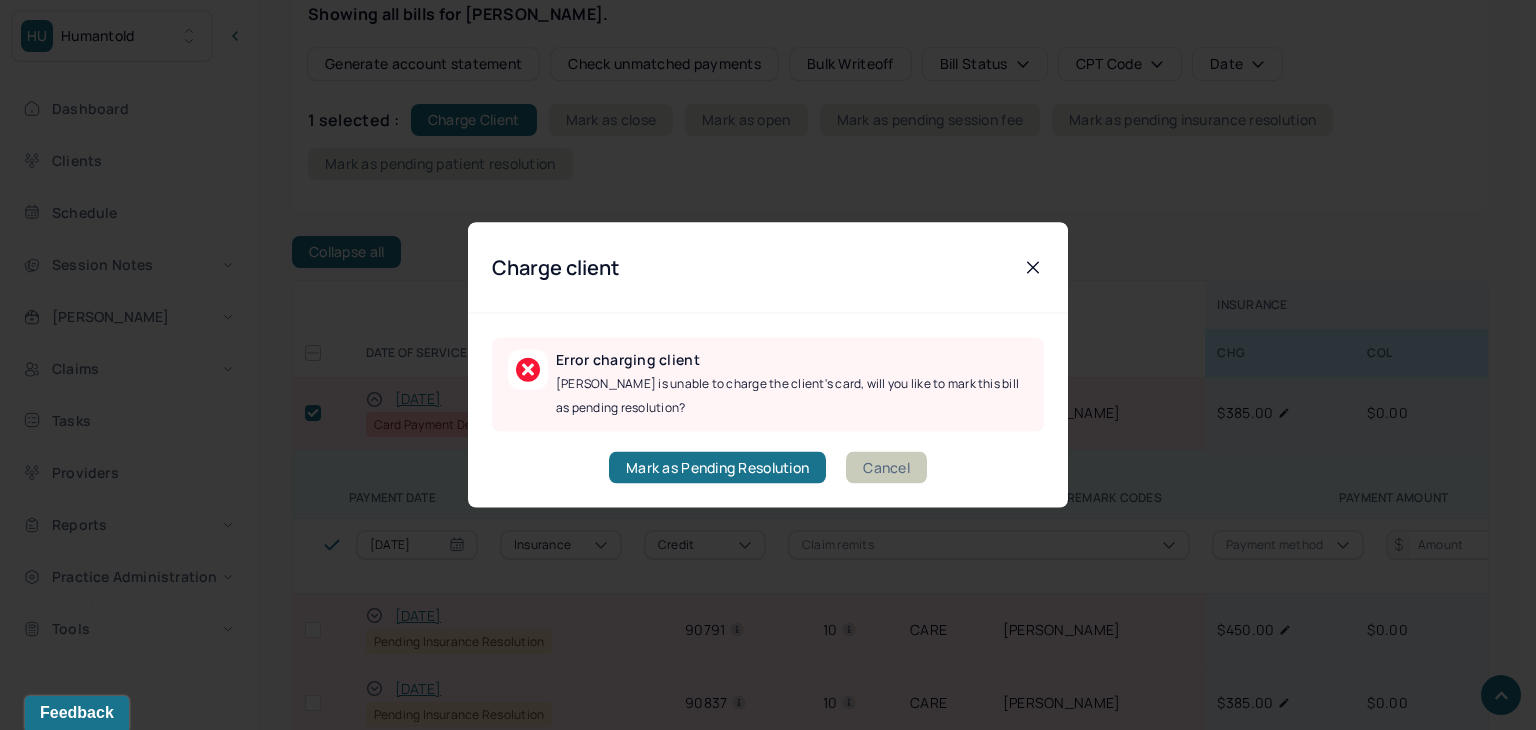 click on "Cancel" at bounding box center (886, 468) 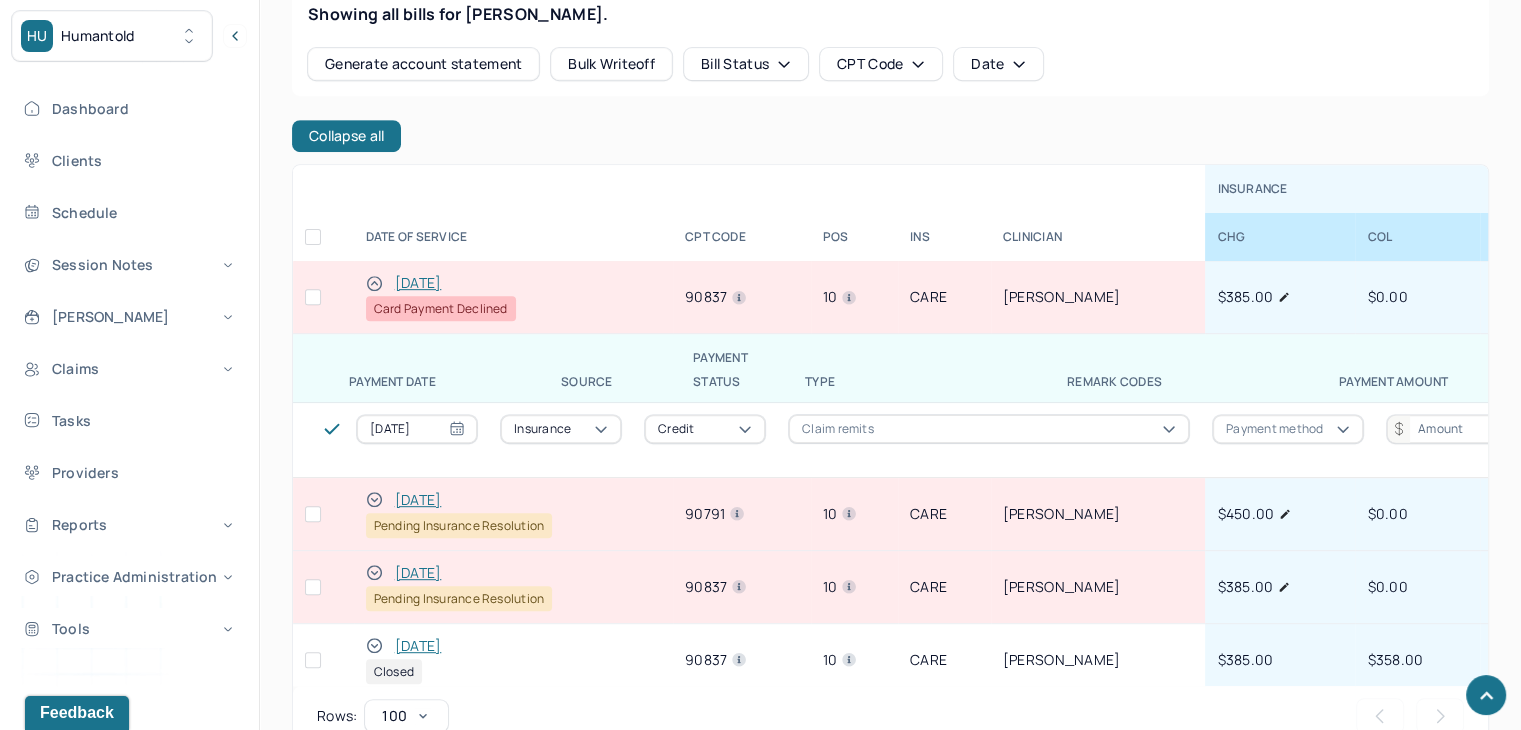 click at bounding box center [313, 297] 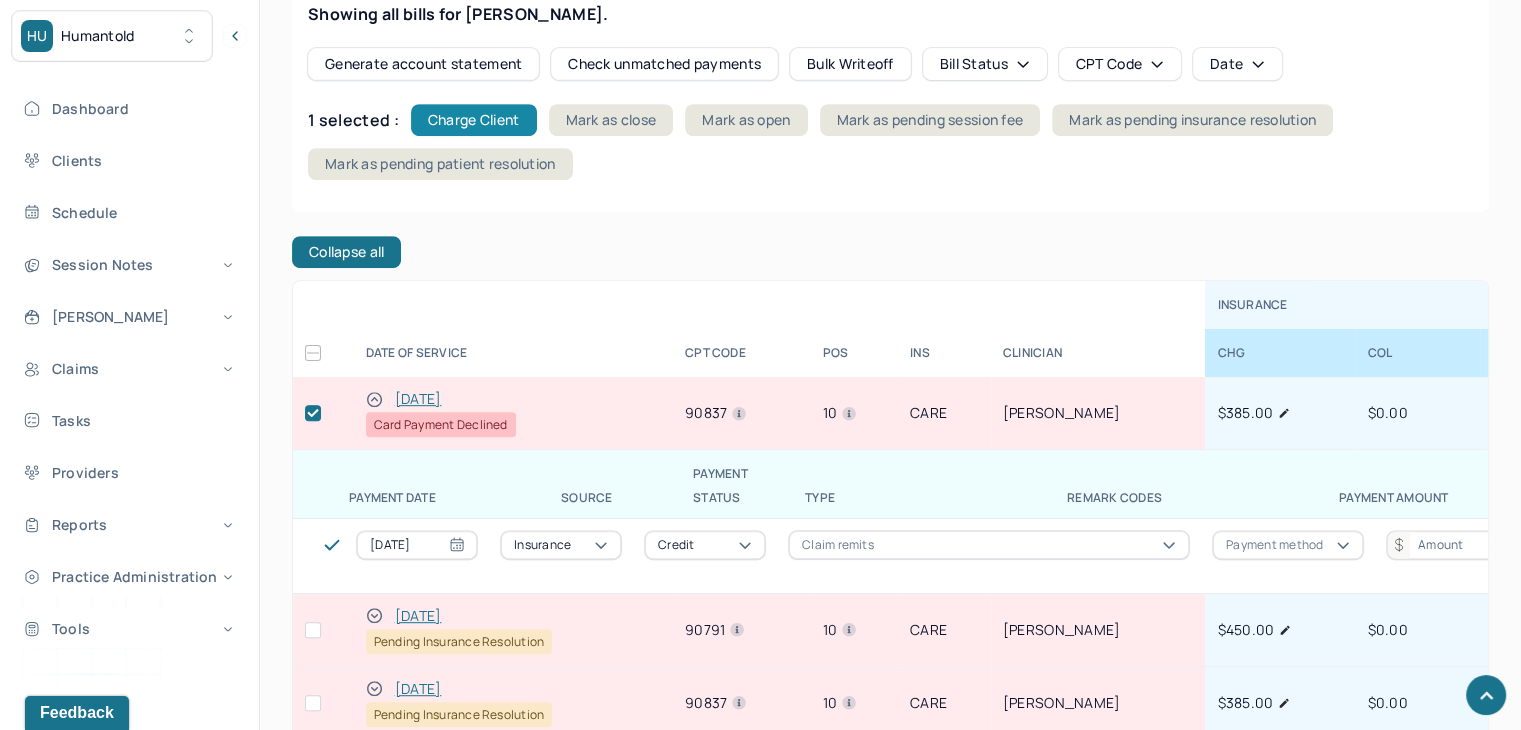 click on "Charge Client" at bounding box center [474, 120] 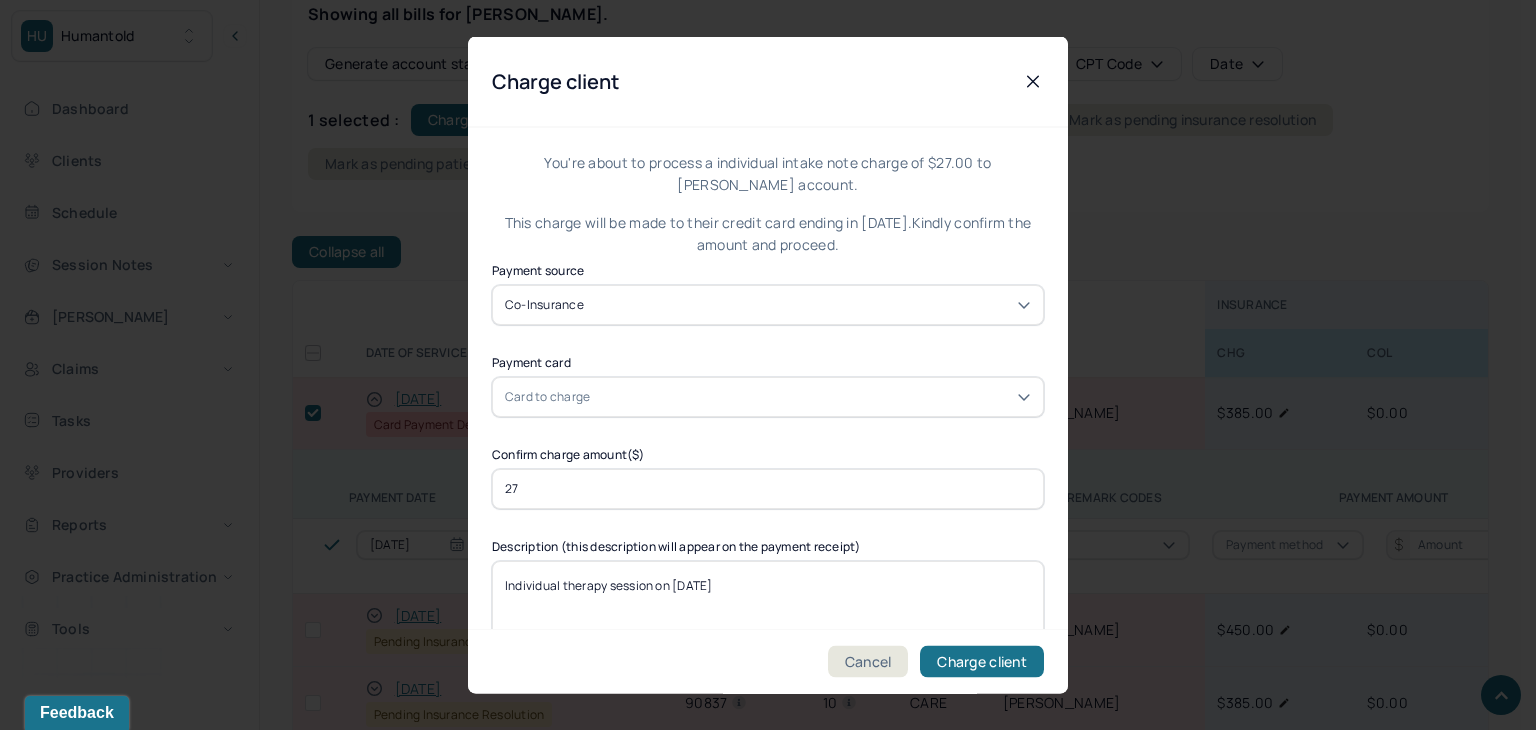 click on "Card to charge" at bounding box center (768, 396) 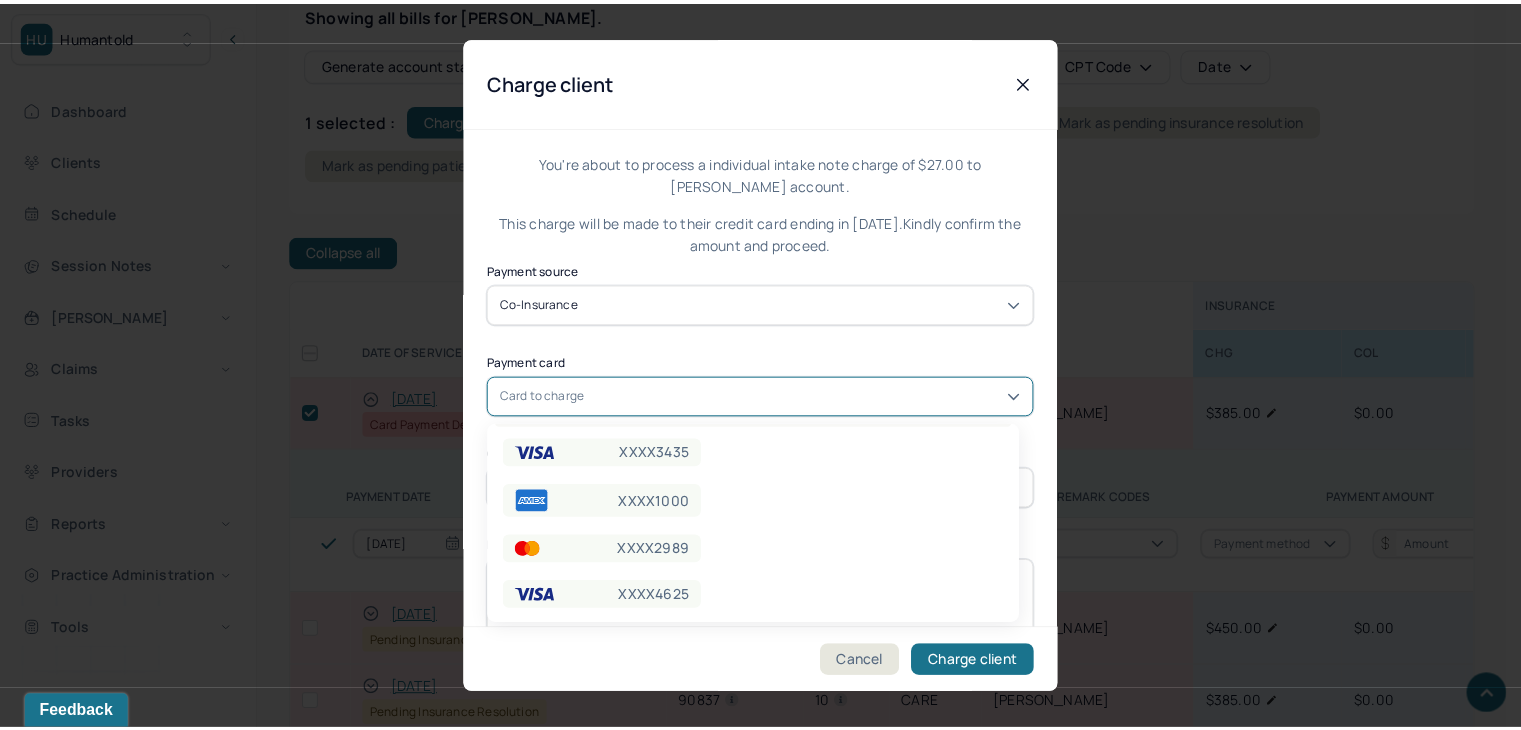scroll, scrollTop: 152, scrollLeft: 0, axis: vertical 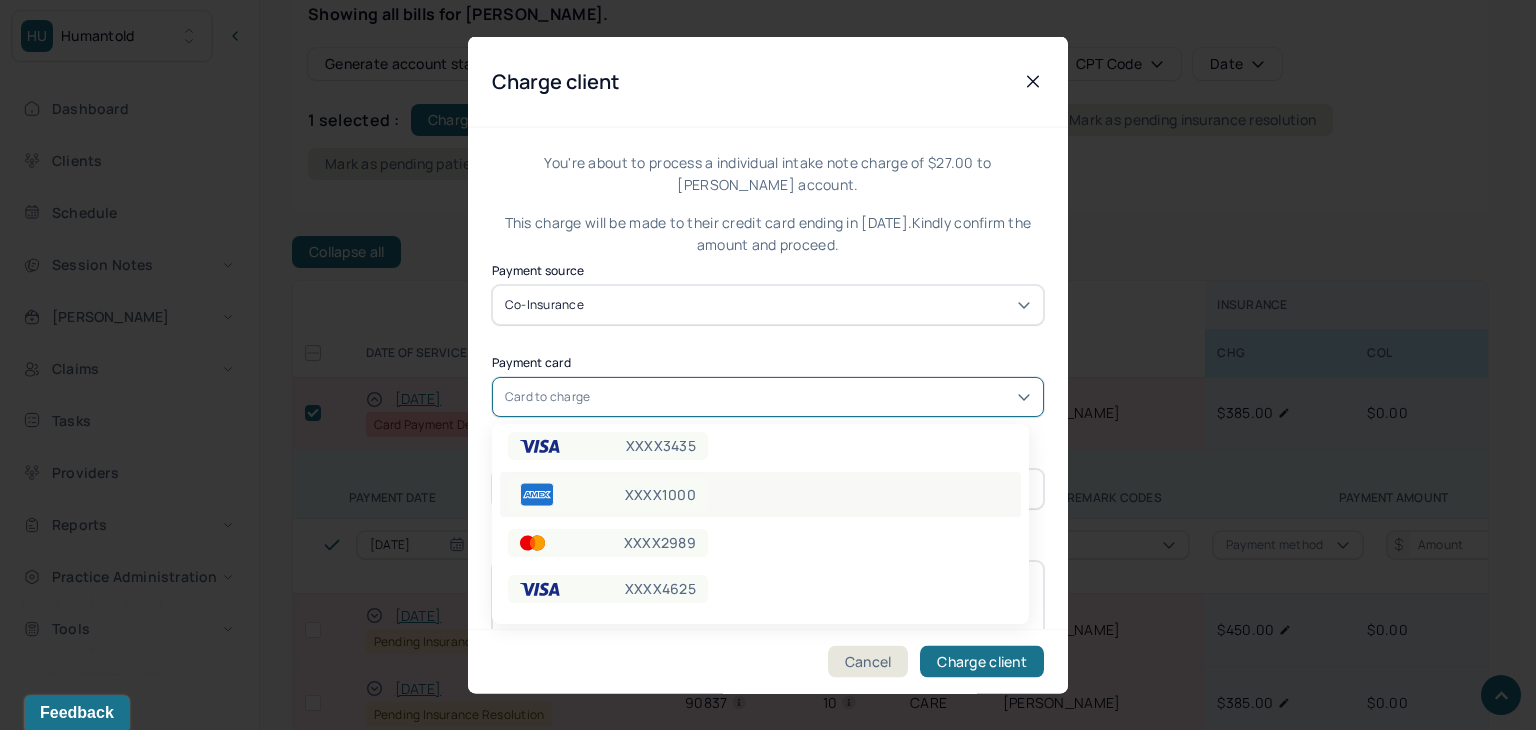 click on "XXXX1000" at bounding box center (660, 495) 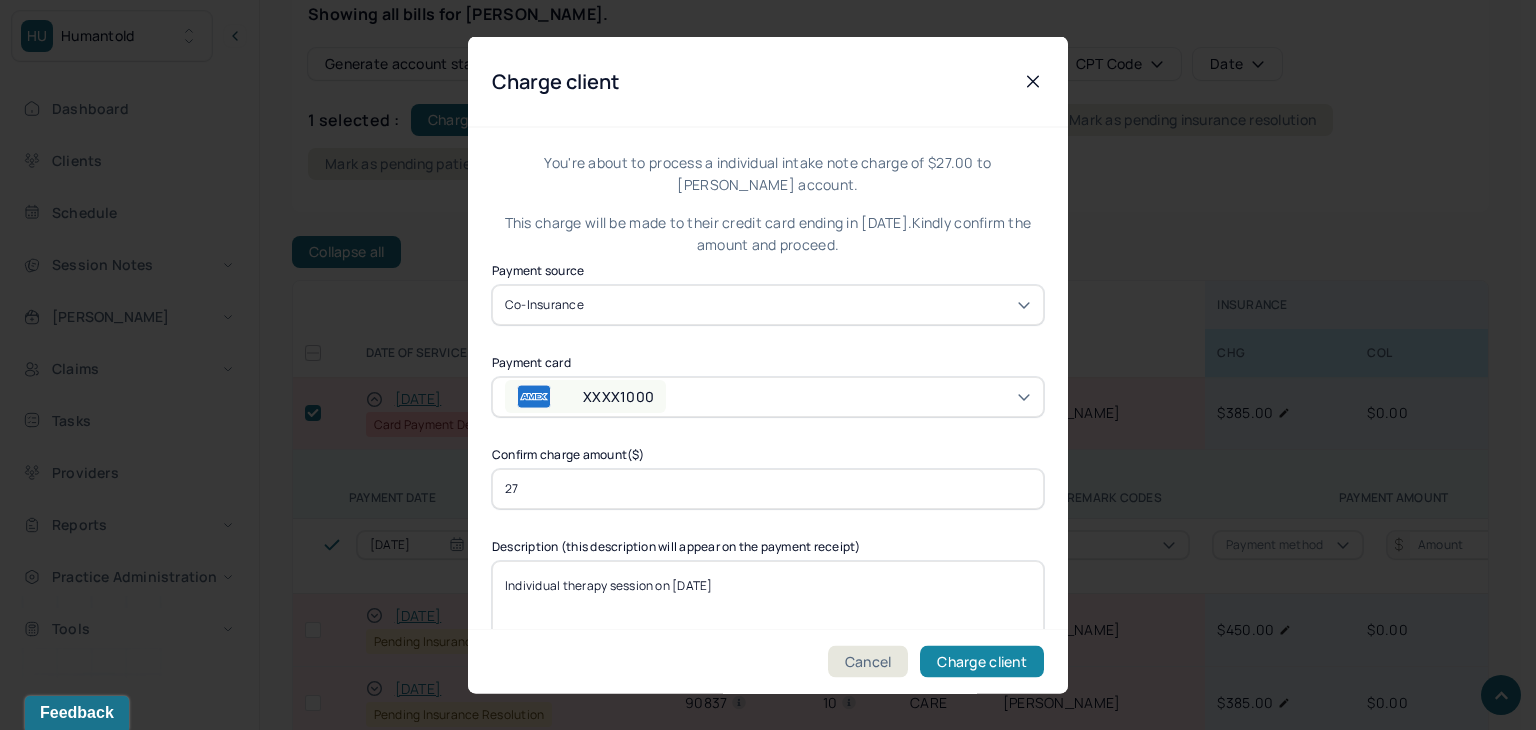 click on "Charge client" at bounding box center [982, 662] 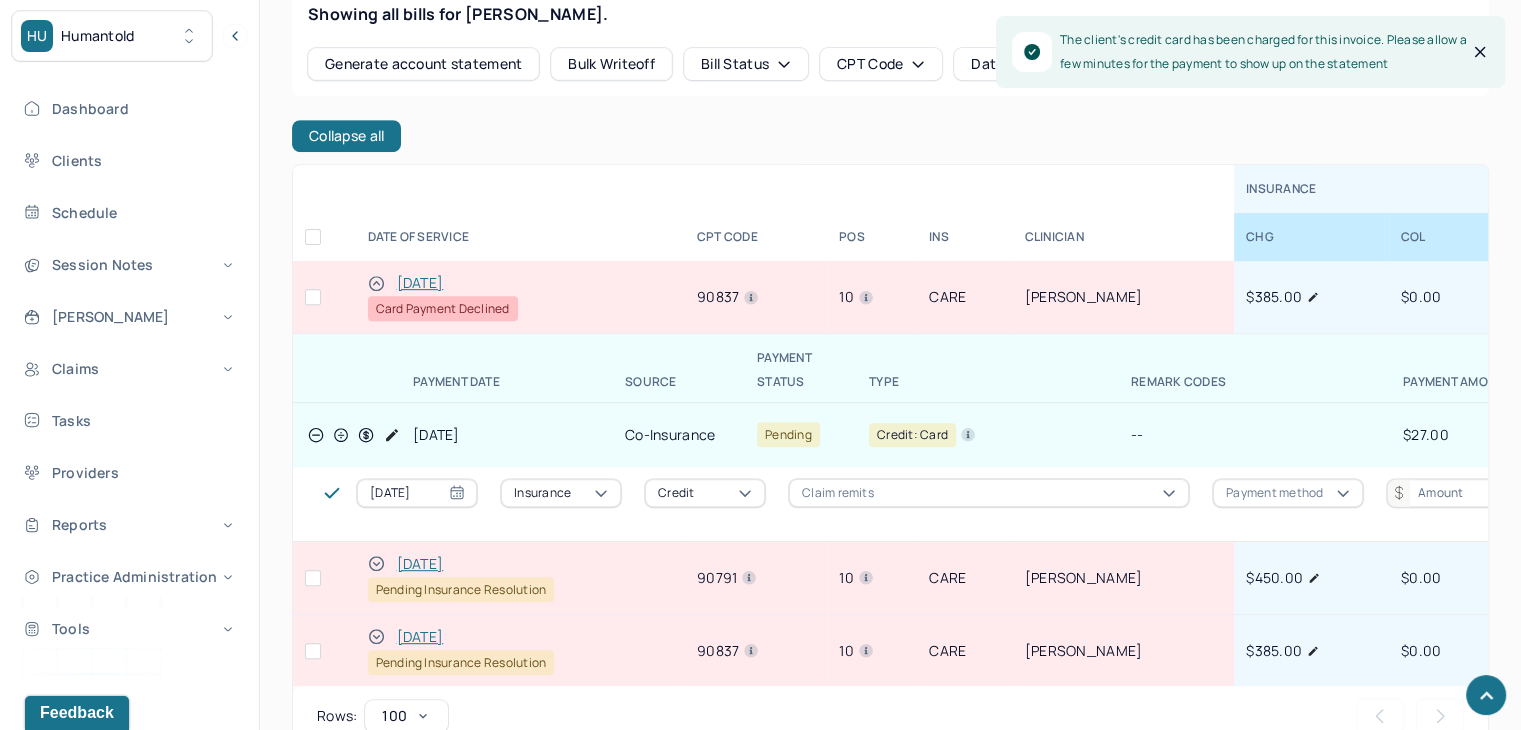 click at bounding box center [324, 297] 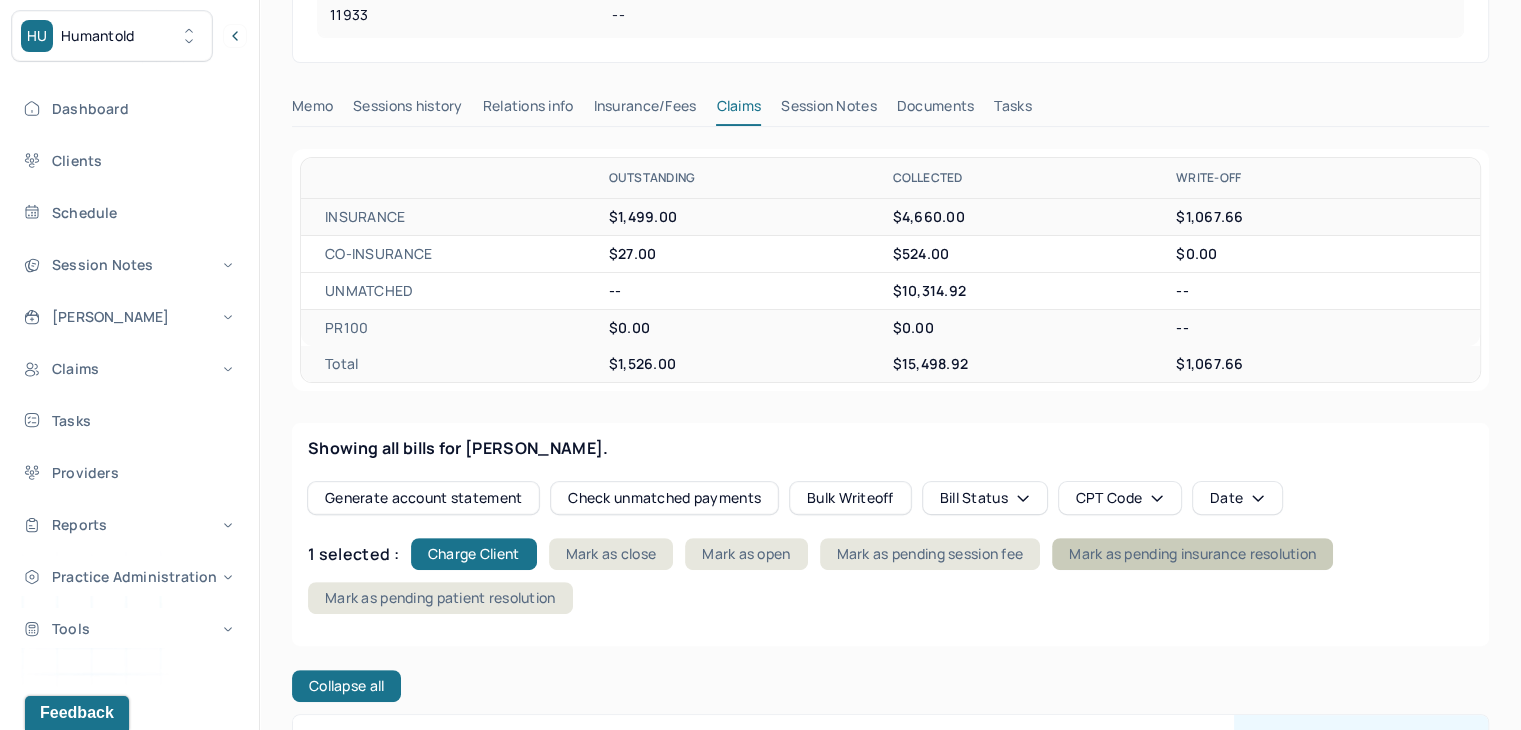 scroll, scrollTop: 500, scrollLeft: 0, axis: vertical 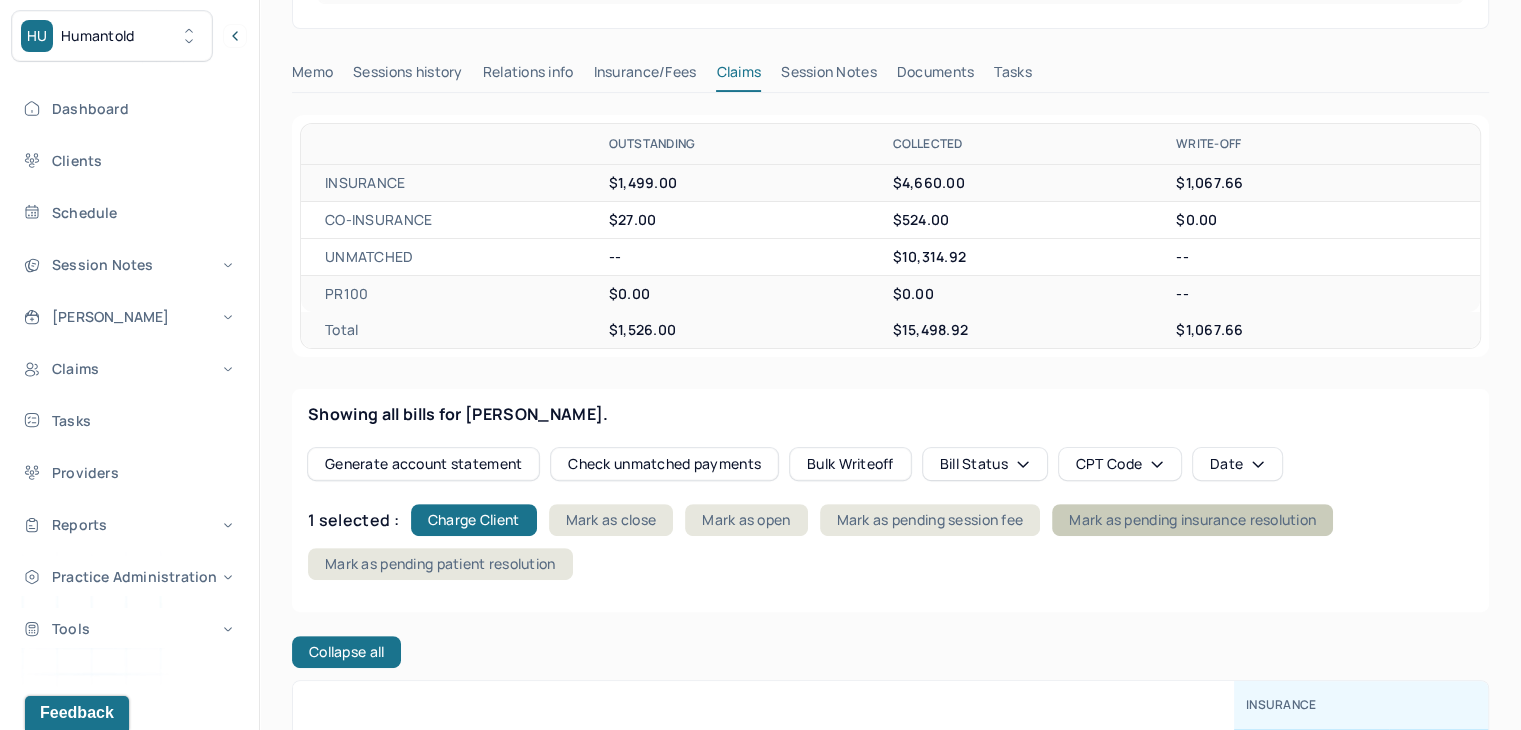 click on "Mark as pending insurance resolution" at bounding box center [1192, 520] 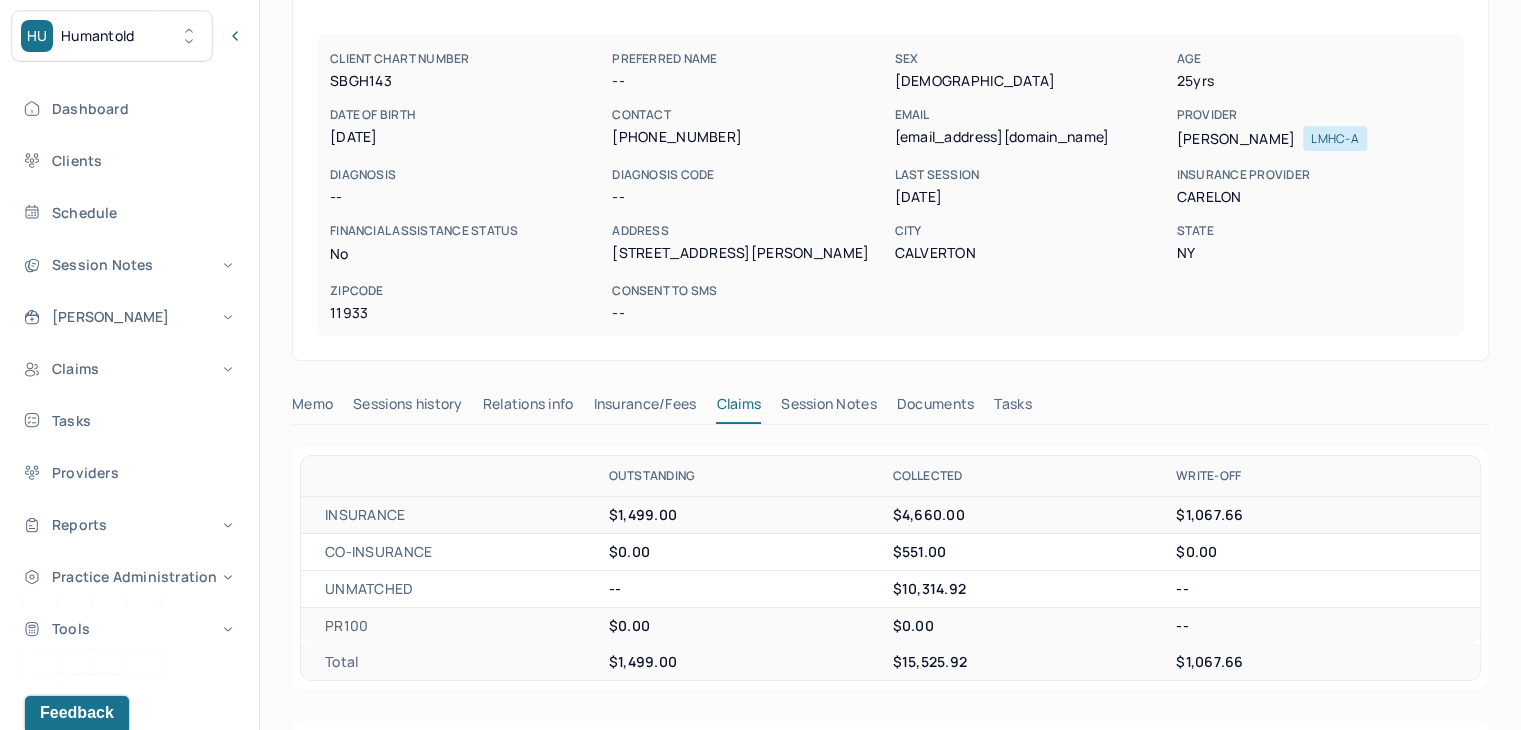 scroll, scrollTop: 0, scrollLeft: 0, axis: both 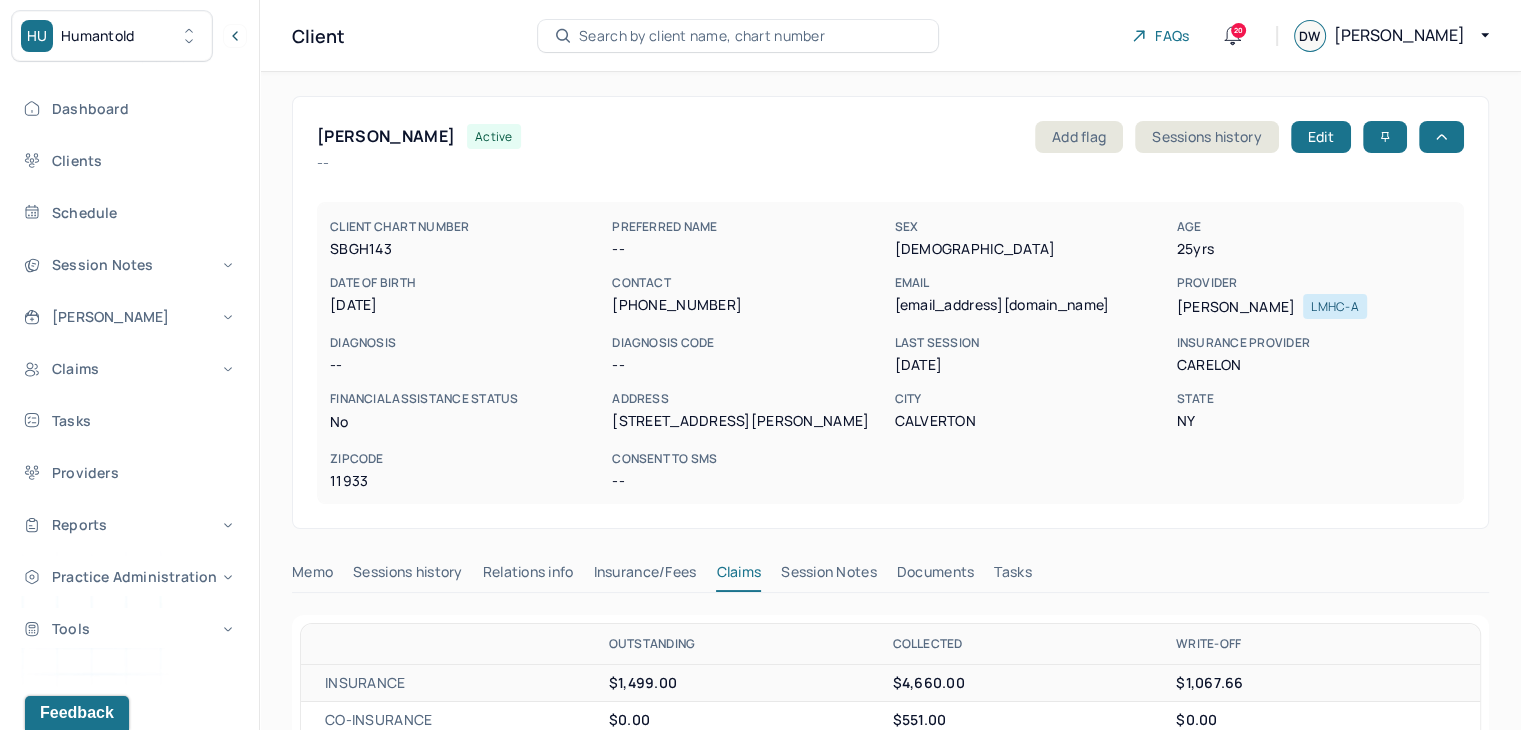click on "Search by client name, chart number" at bounding box center [702, 36] 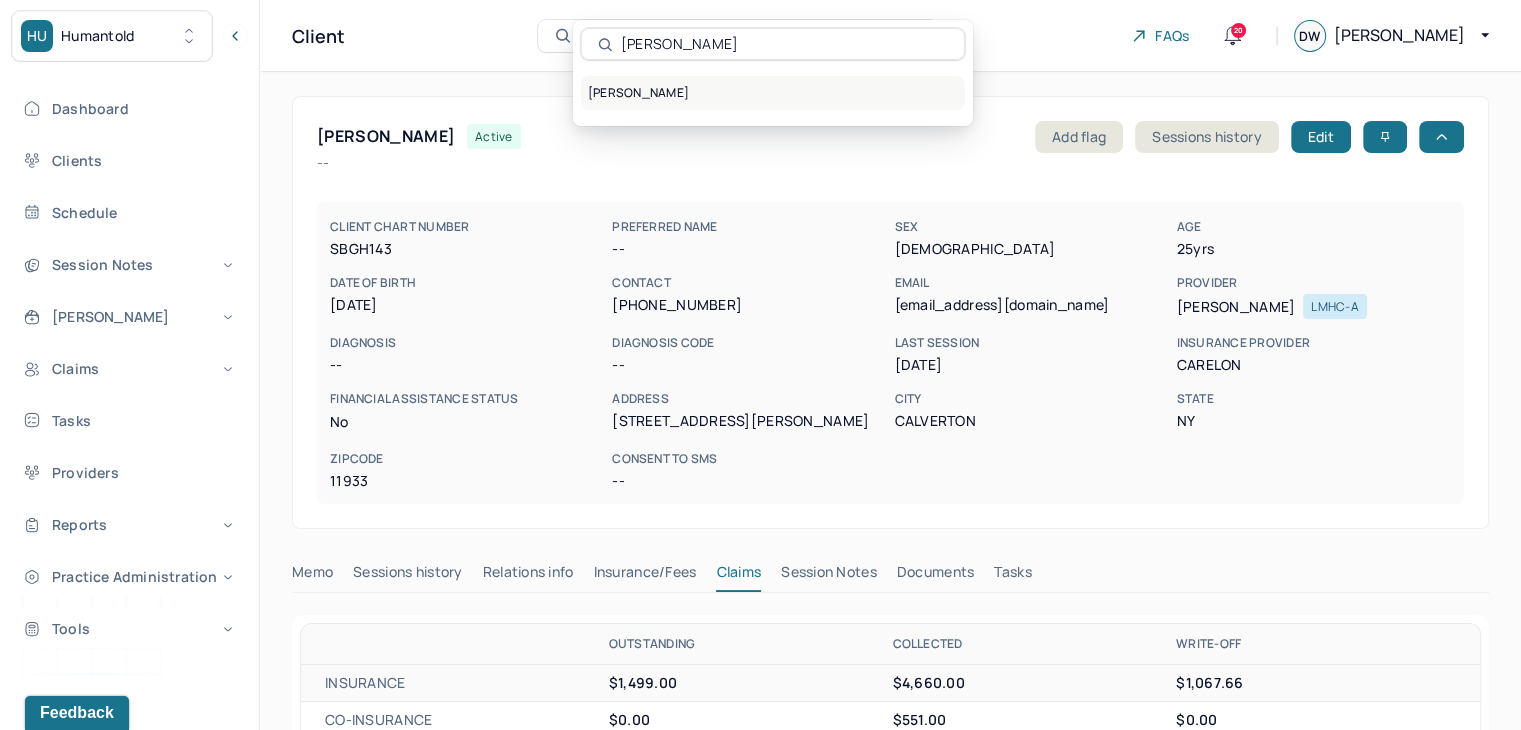 type on "[PERSON_NAME]" 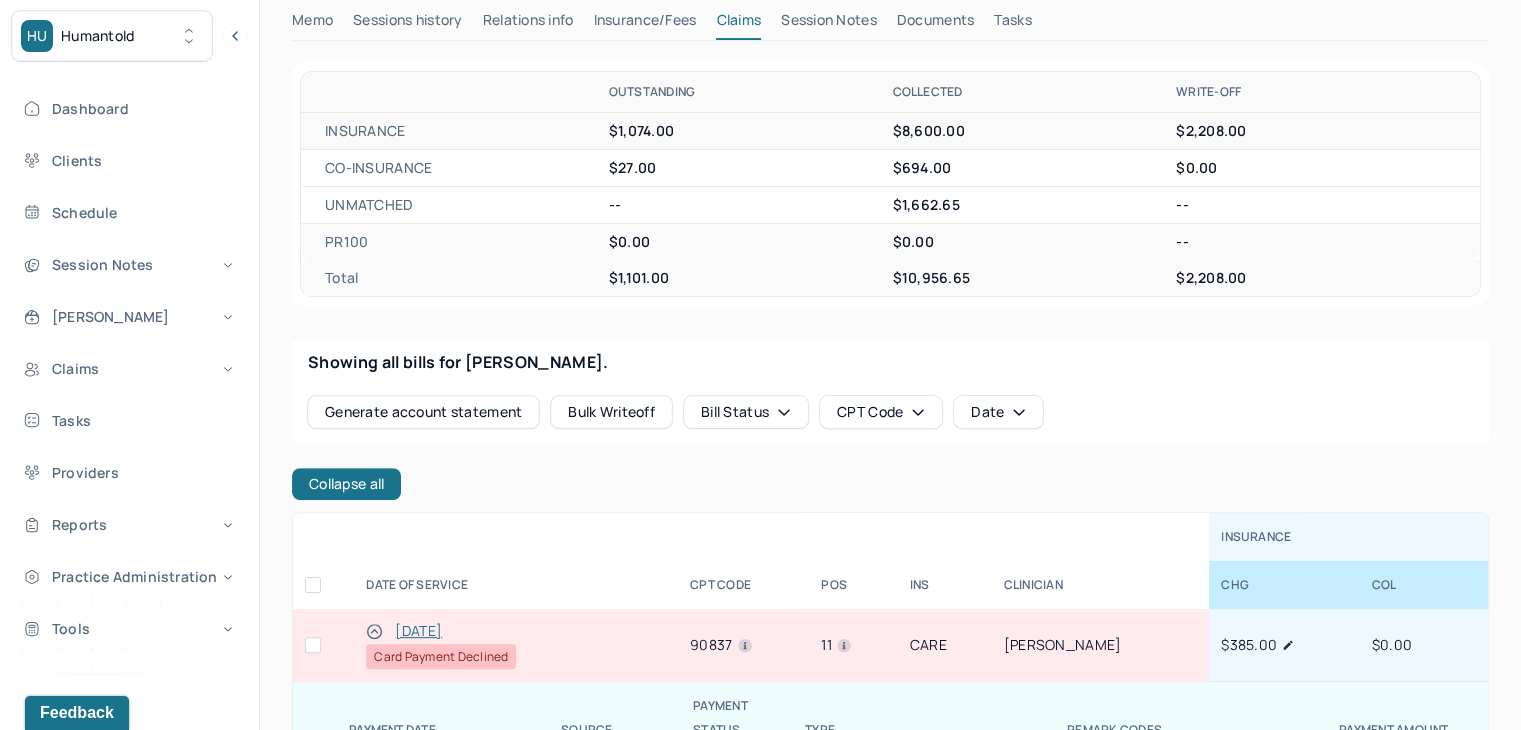 scroll, scrollTop: 600, scrollLeft: 0, axis: vertical 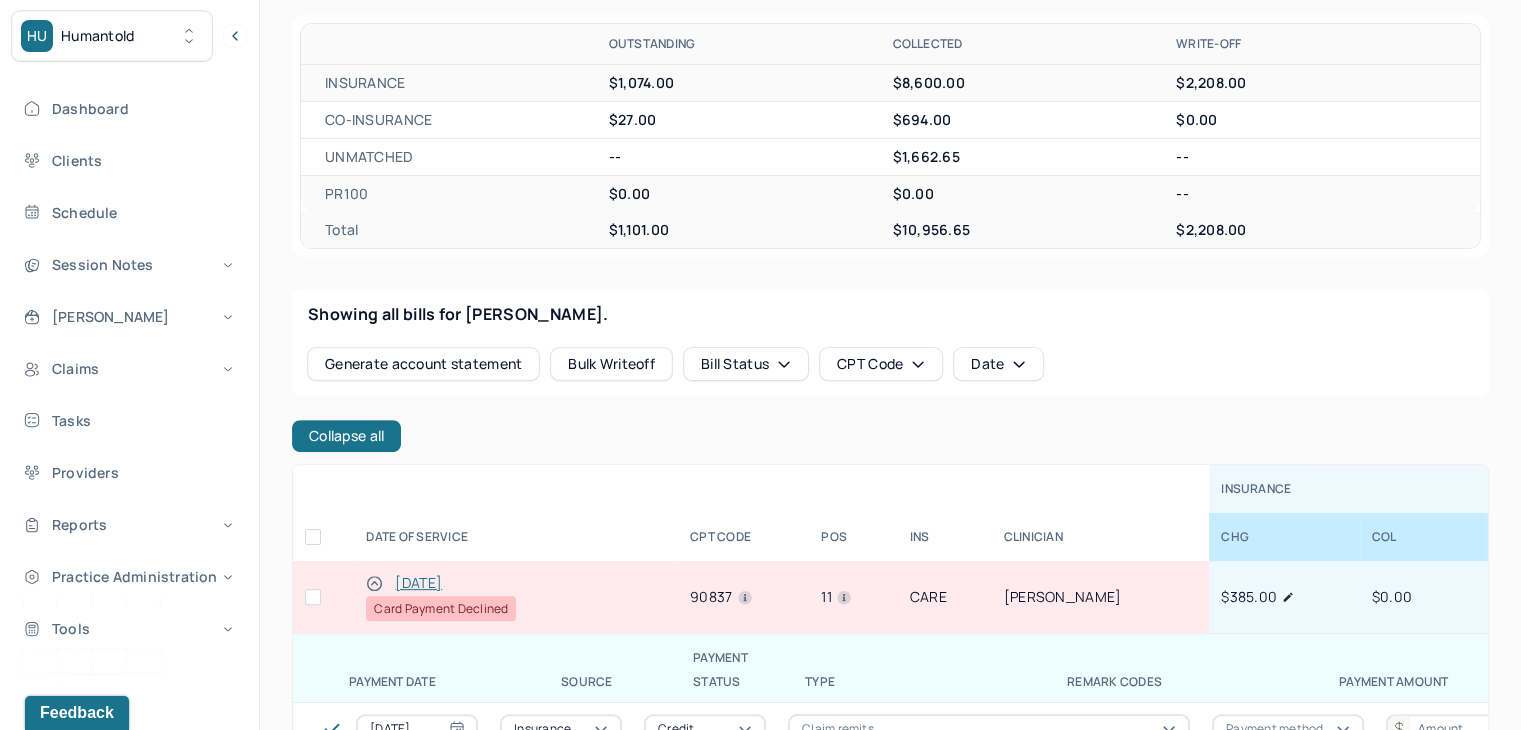 click at bounding box center [313, 597] 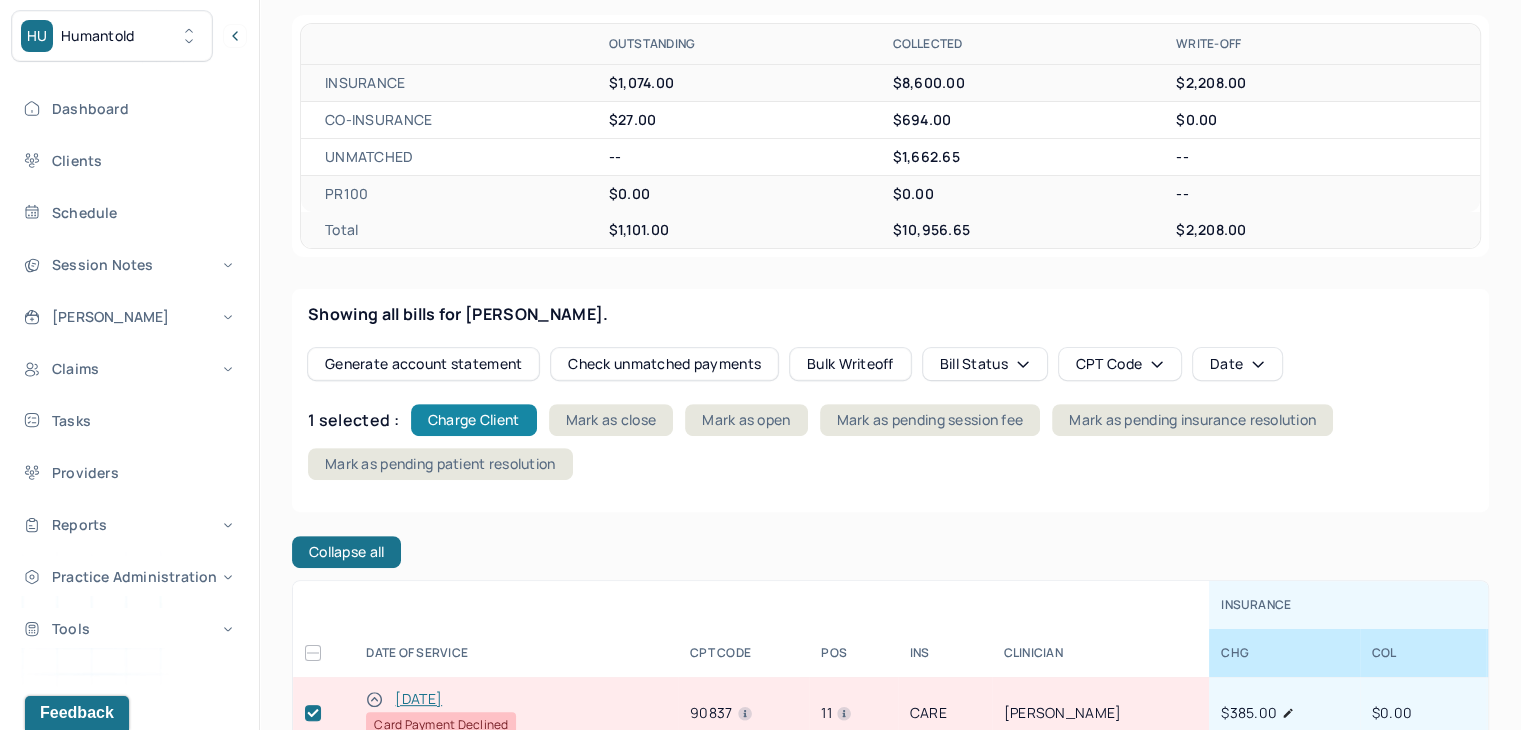 click on "Charge Client" at bounding box center [474, 420] 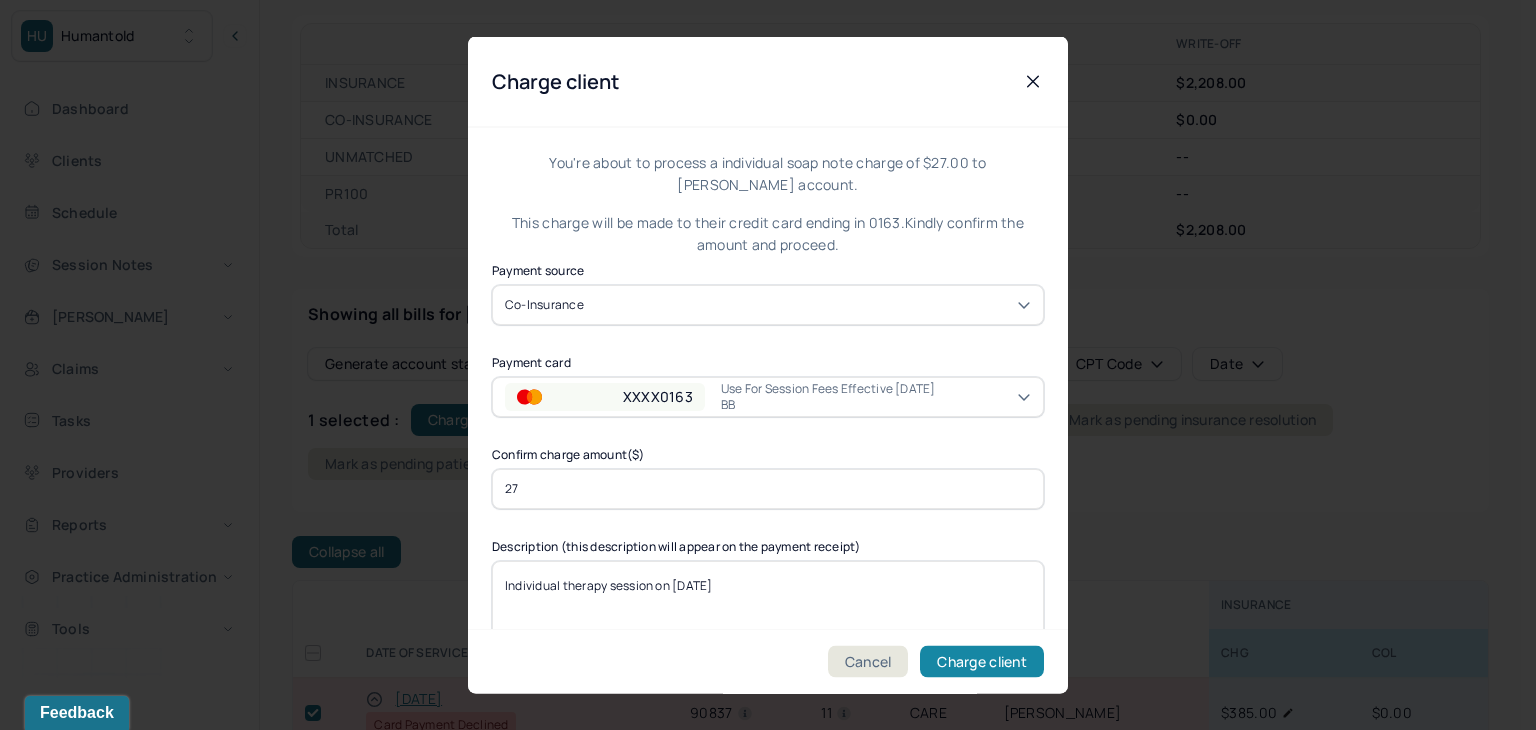 click on "Charge client" at bounding box center (982, 662) 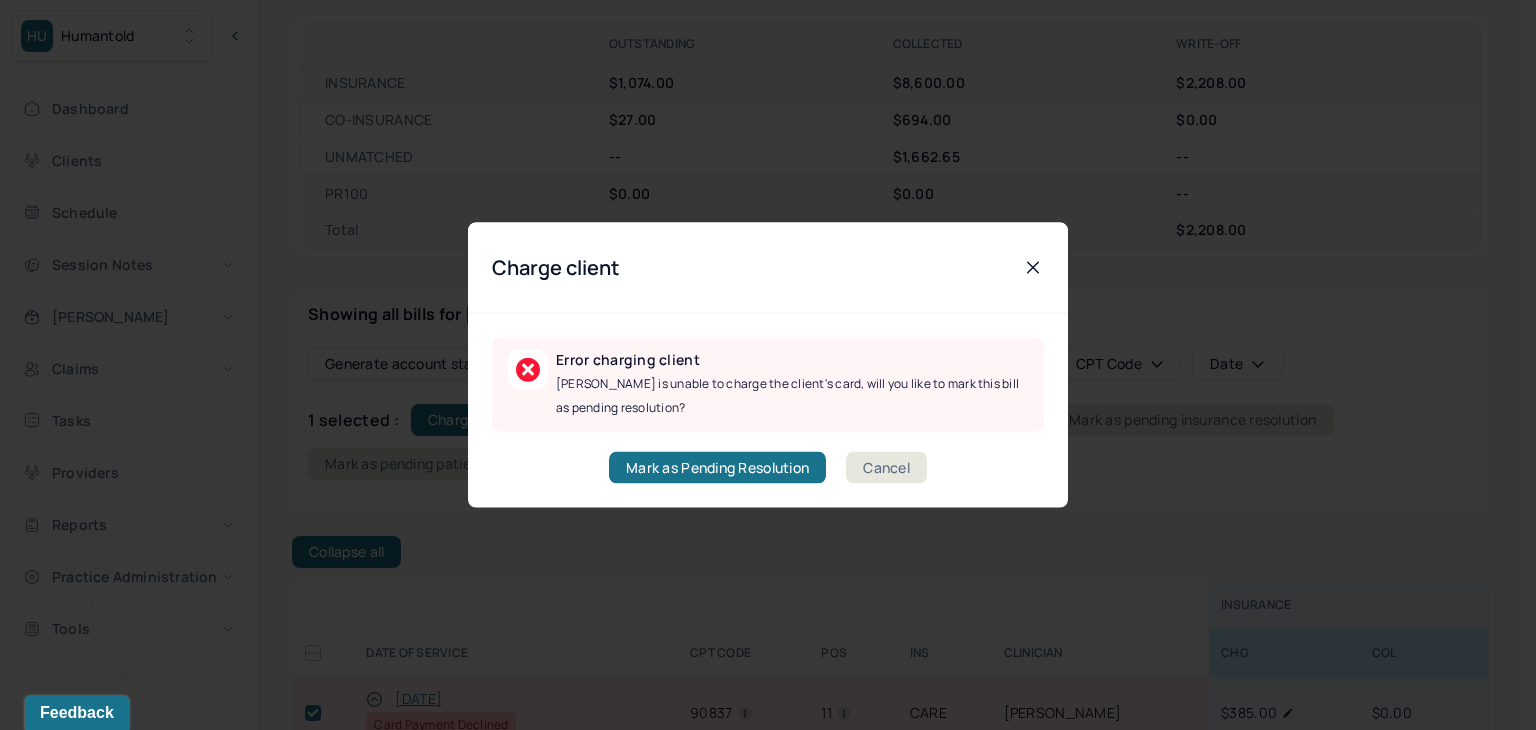 click on "Cancel" at bounding box center [886, 468] 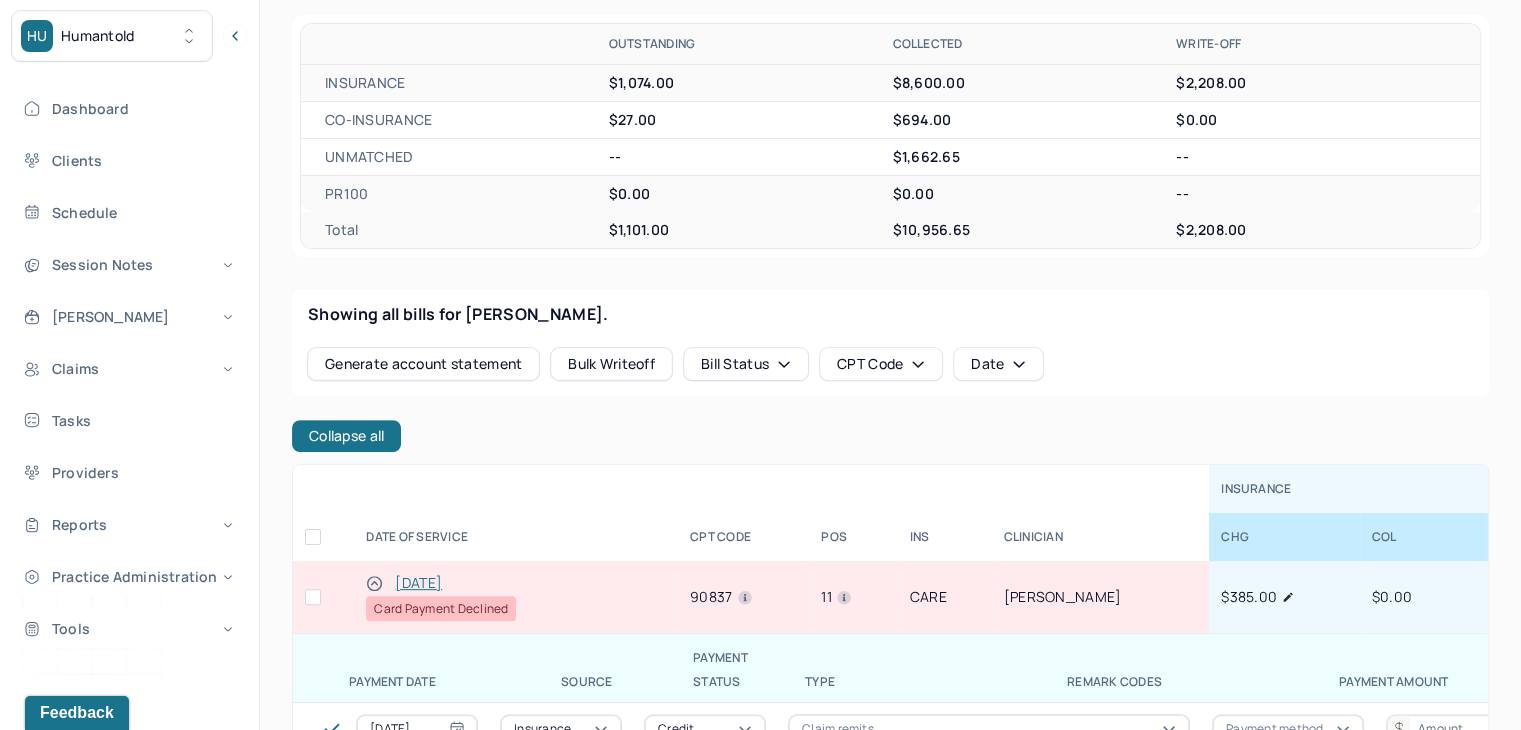 click at bounding box center (313, 597) 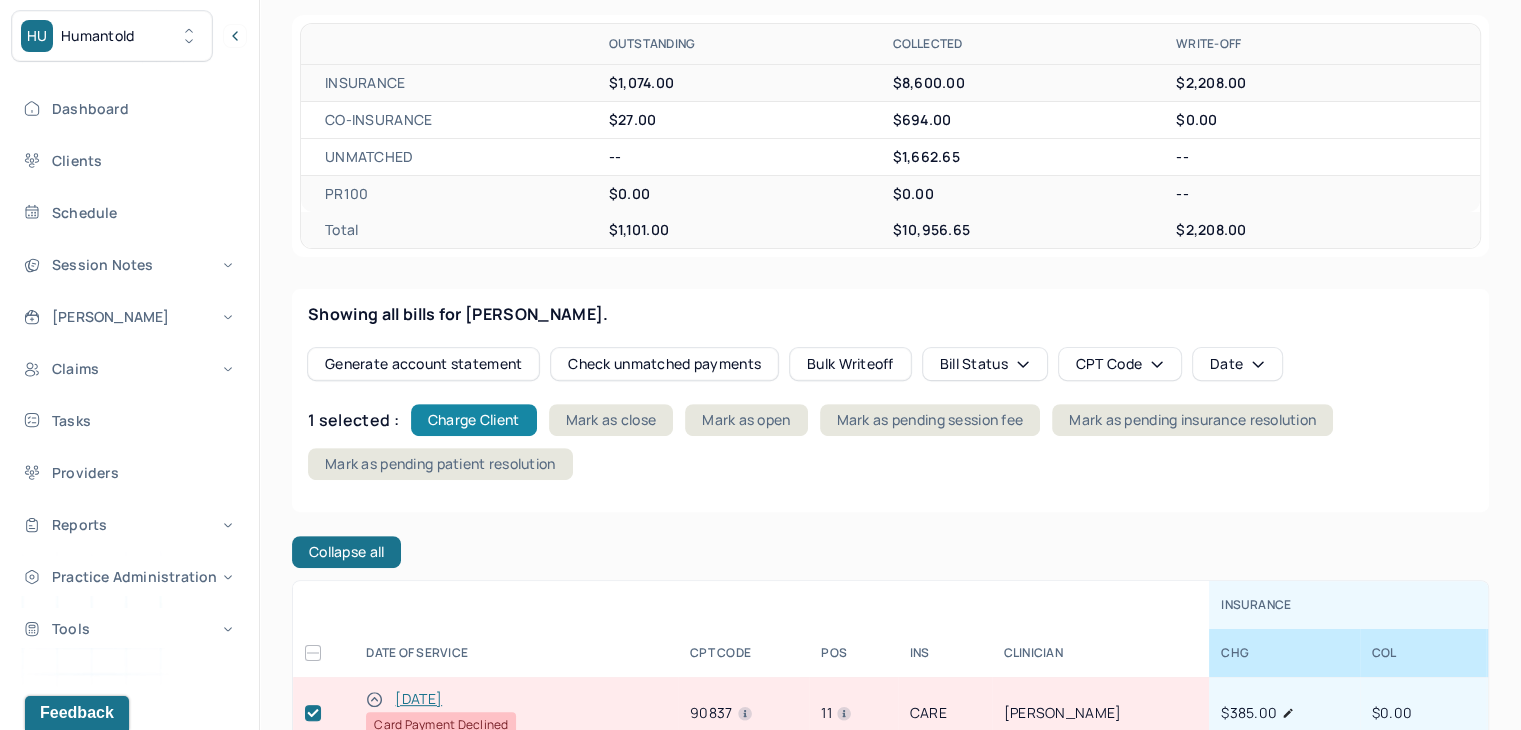 click on "Charge Client" at bounding box center [474, 420] 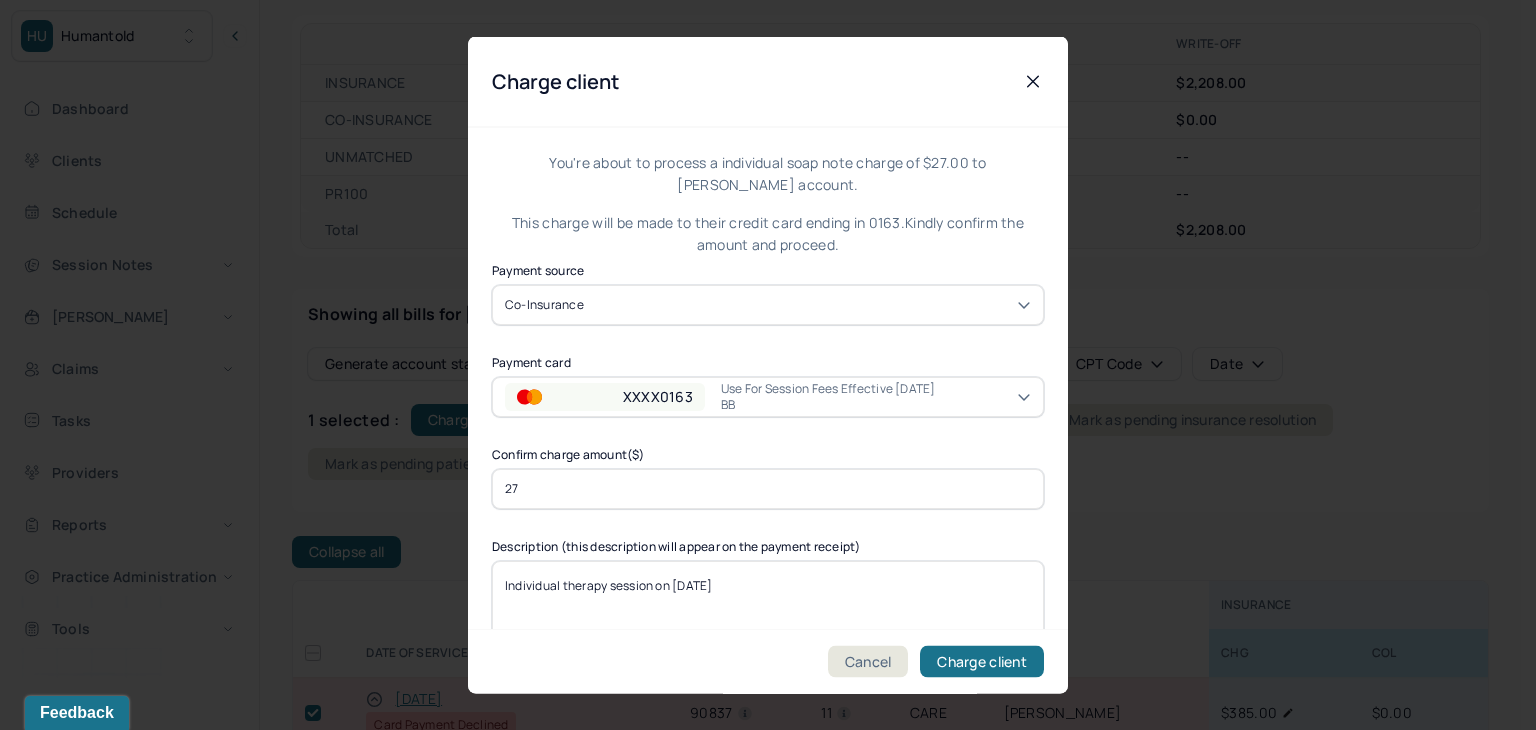click on "XXXX0163" at bounding box center [605, 396] 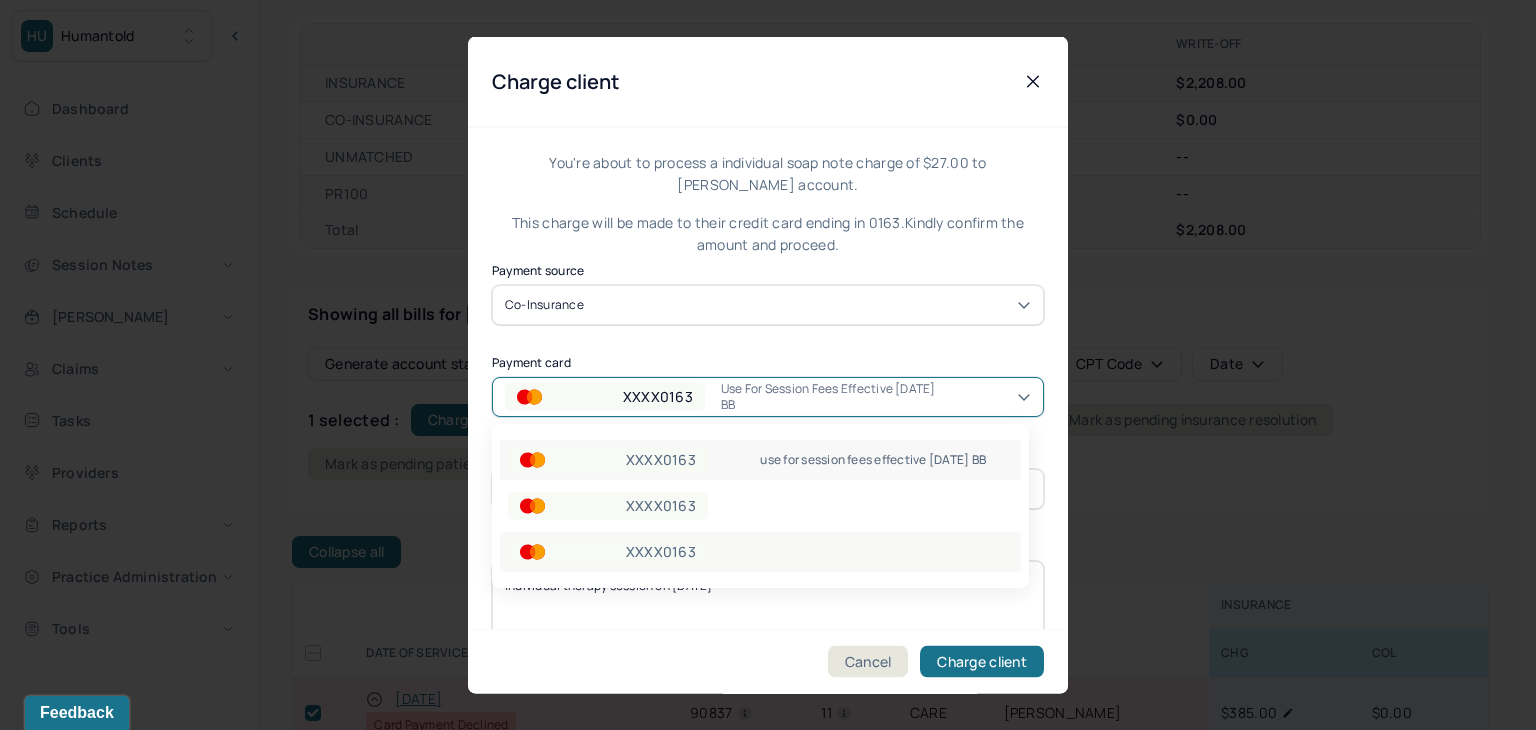 click on "XXXX0163" at bounding box center [661, 552] 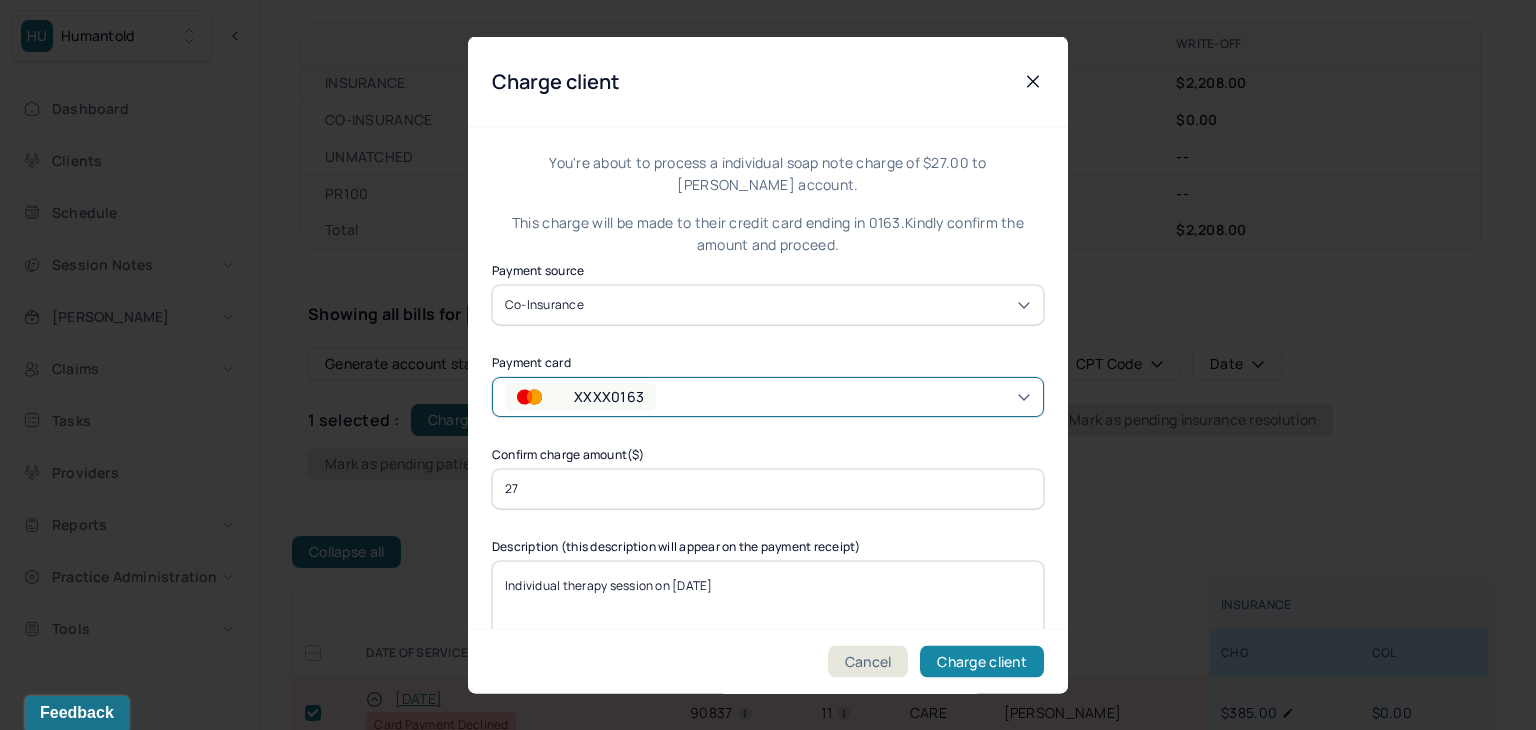 drag, startPoint x: 950, startPoint y: 658, endPoint x: 924, endPoint y: 665, distance: 26.925823 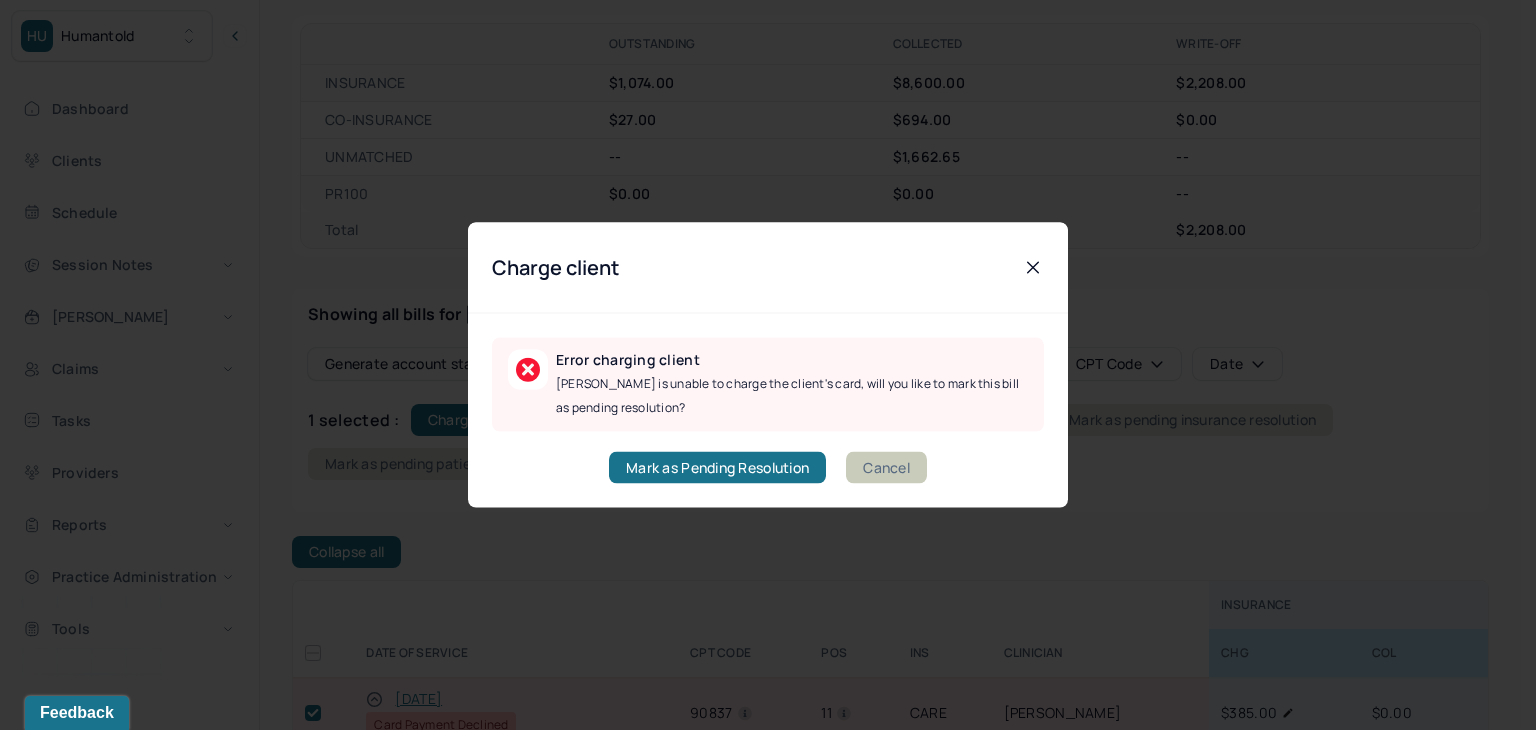 click on "Cancel" at bounding box center (886, 468) 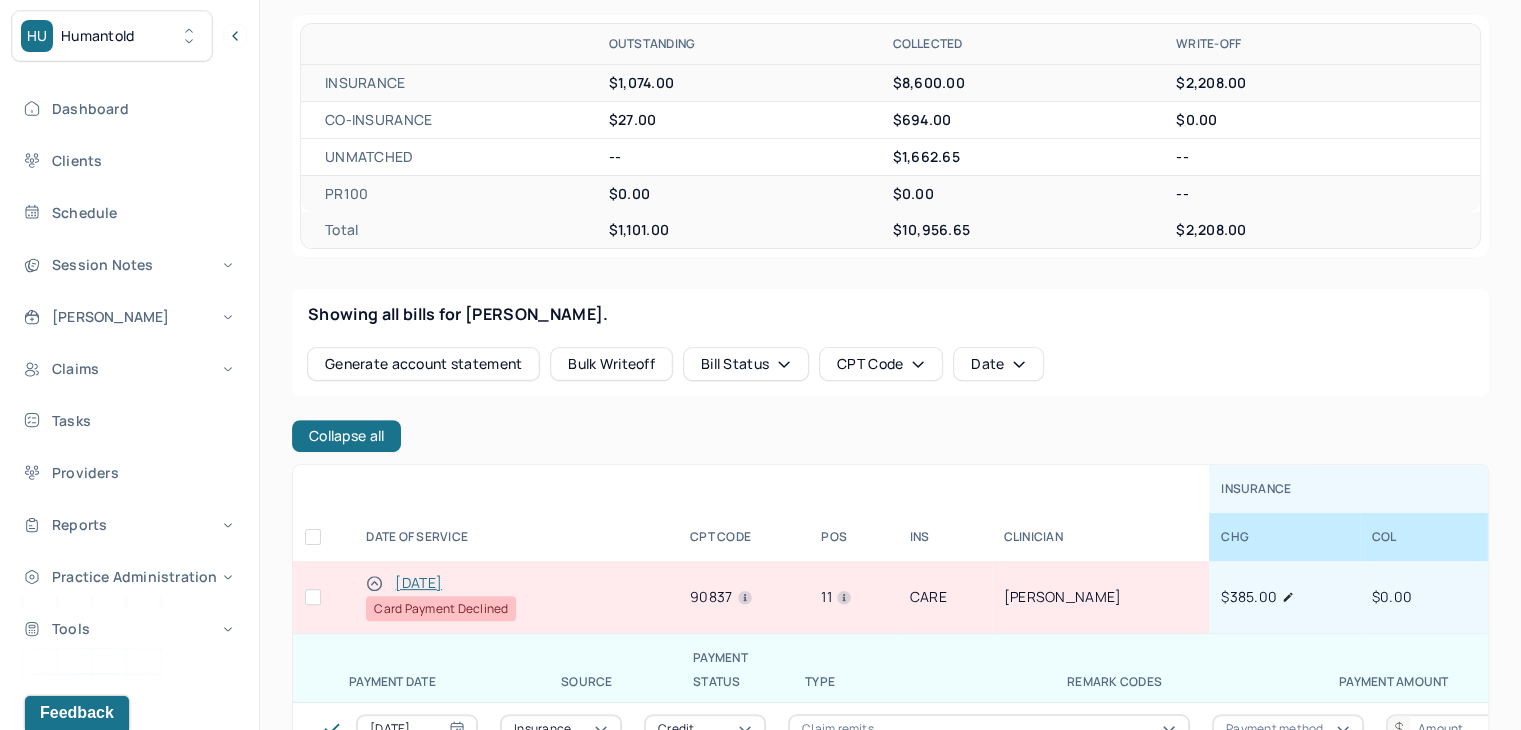 scroll, scrollTop: 0, scrollLeft: 0, axis: both 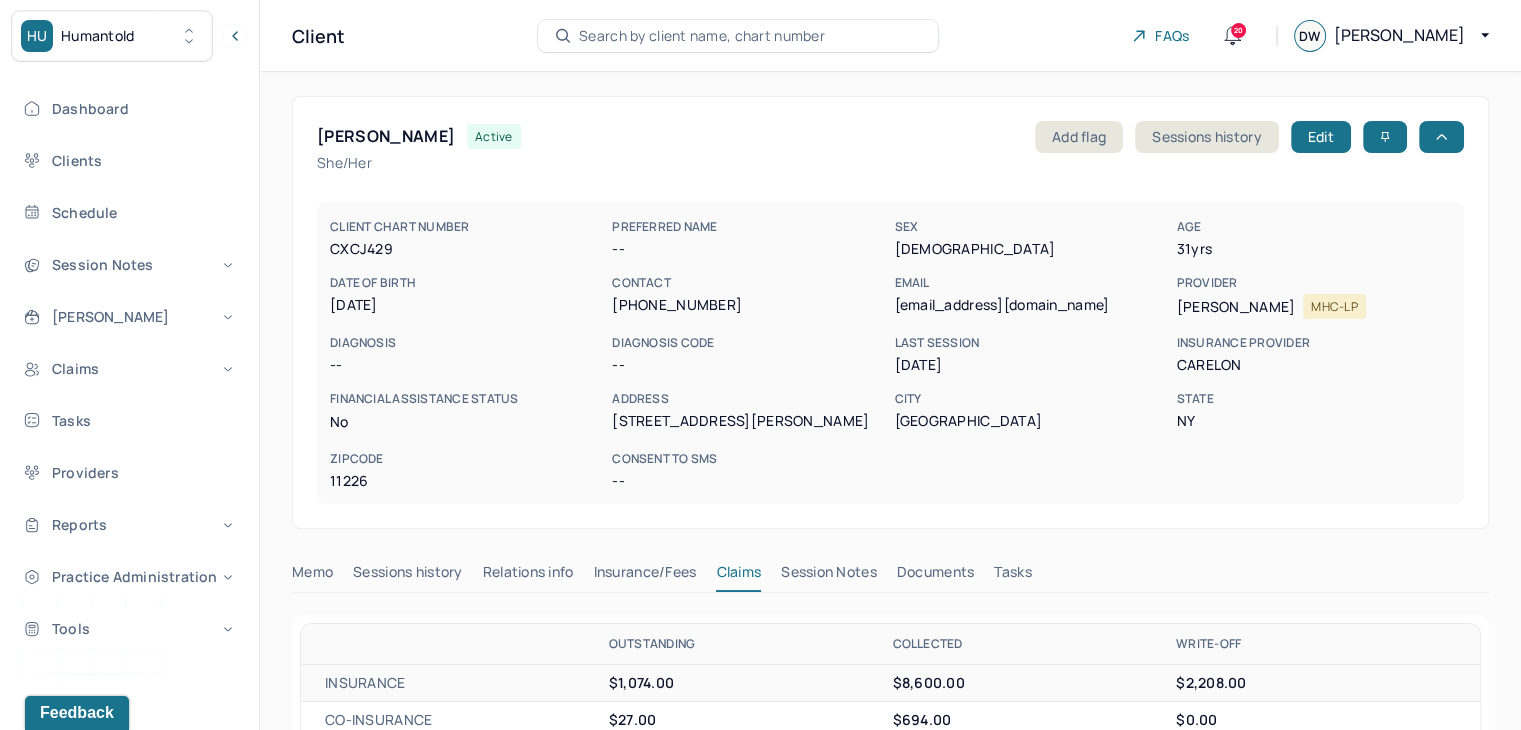 click on "Client   Search by client name, chart number     FAQs   20   DW [PERSON_NAME]" at bounding box center (890, 36) 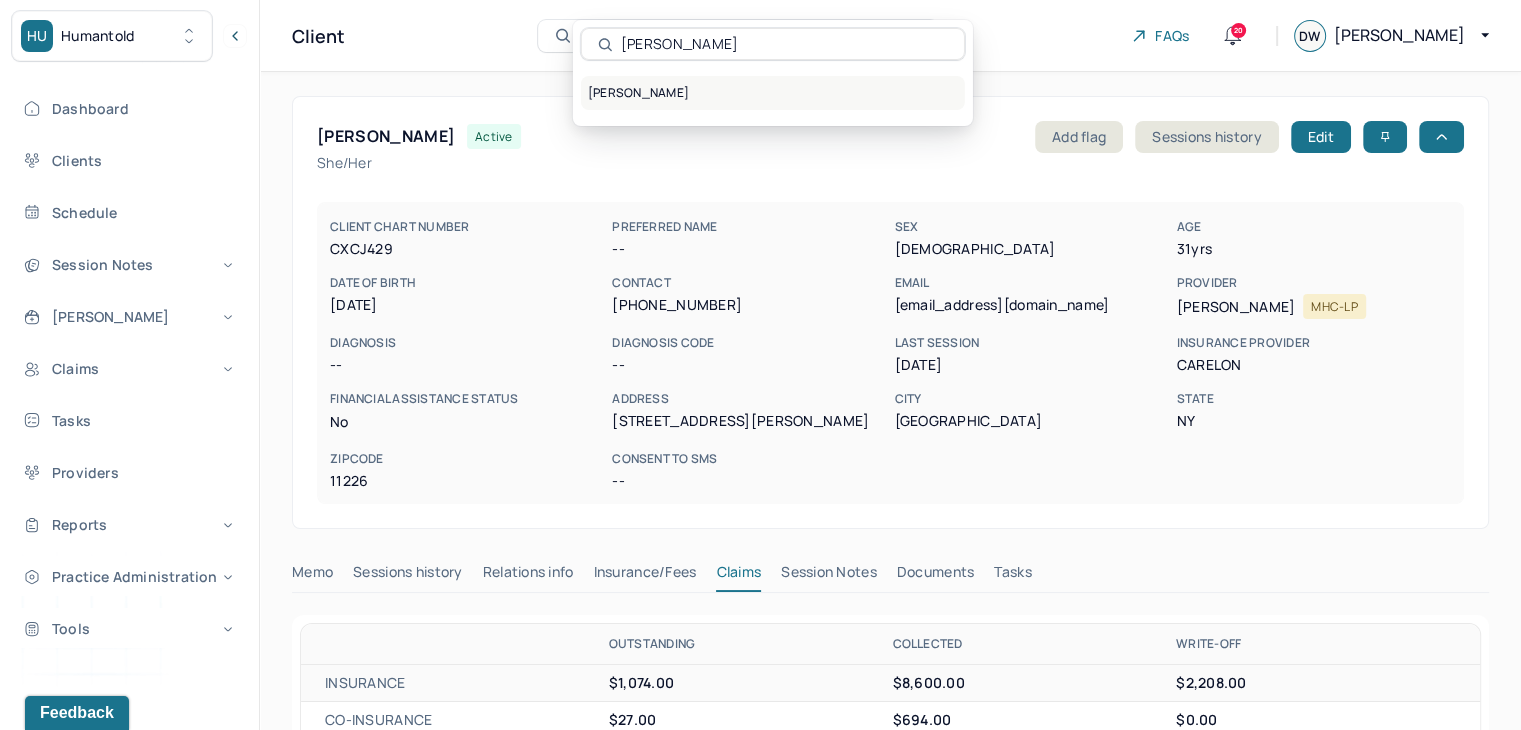 type on "[PERSON_NAME]" 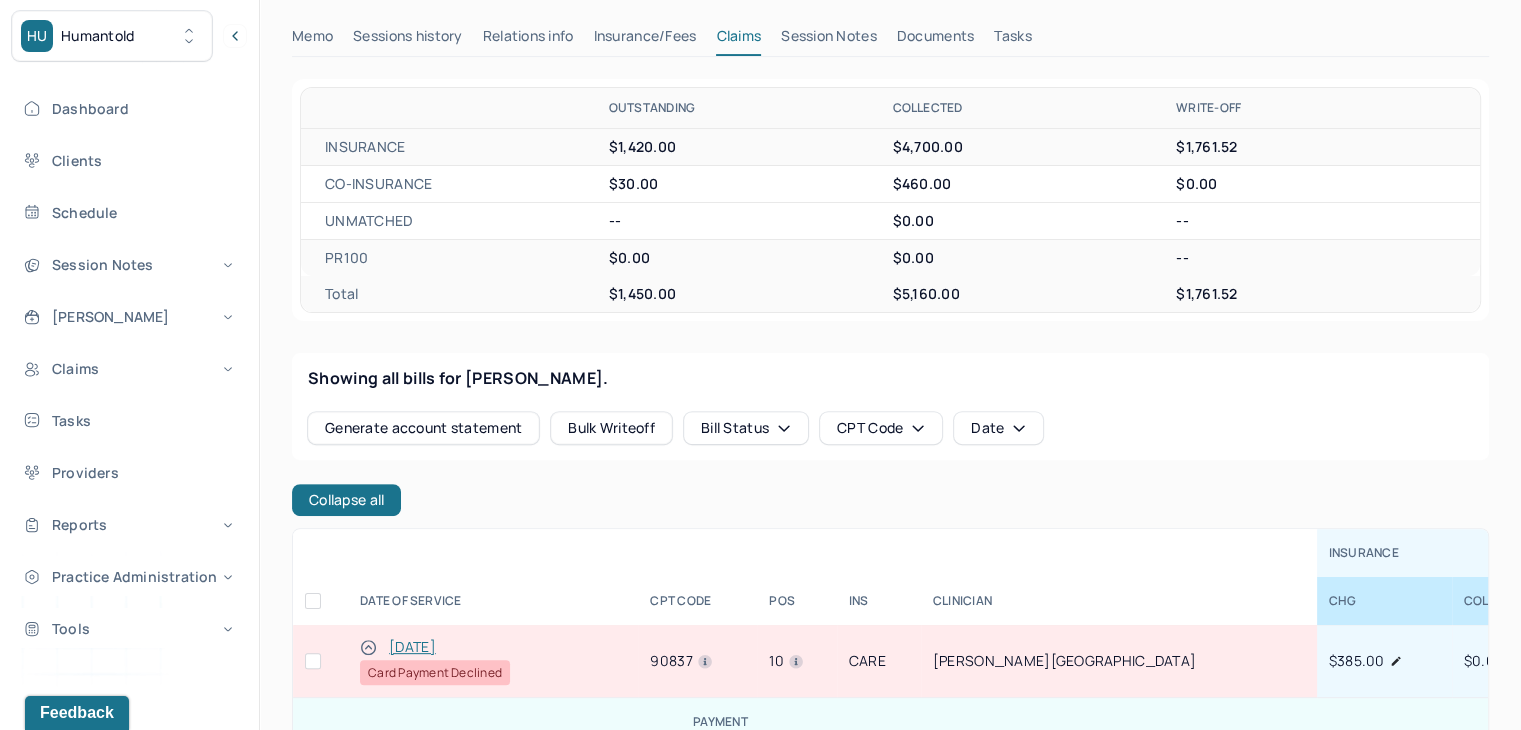 scroll, scrollTop: 600, scrollLeft: 0, axis: vertical 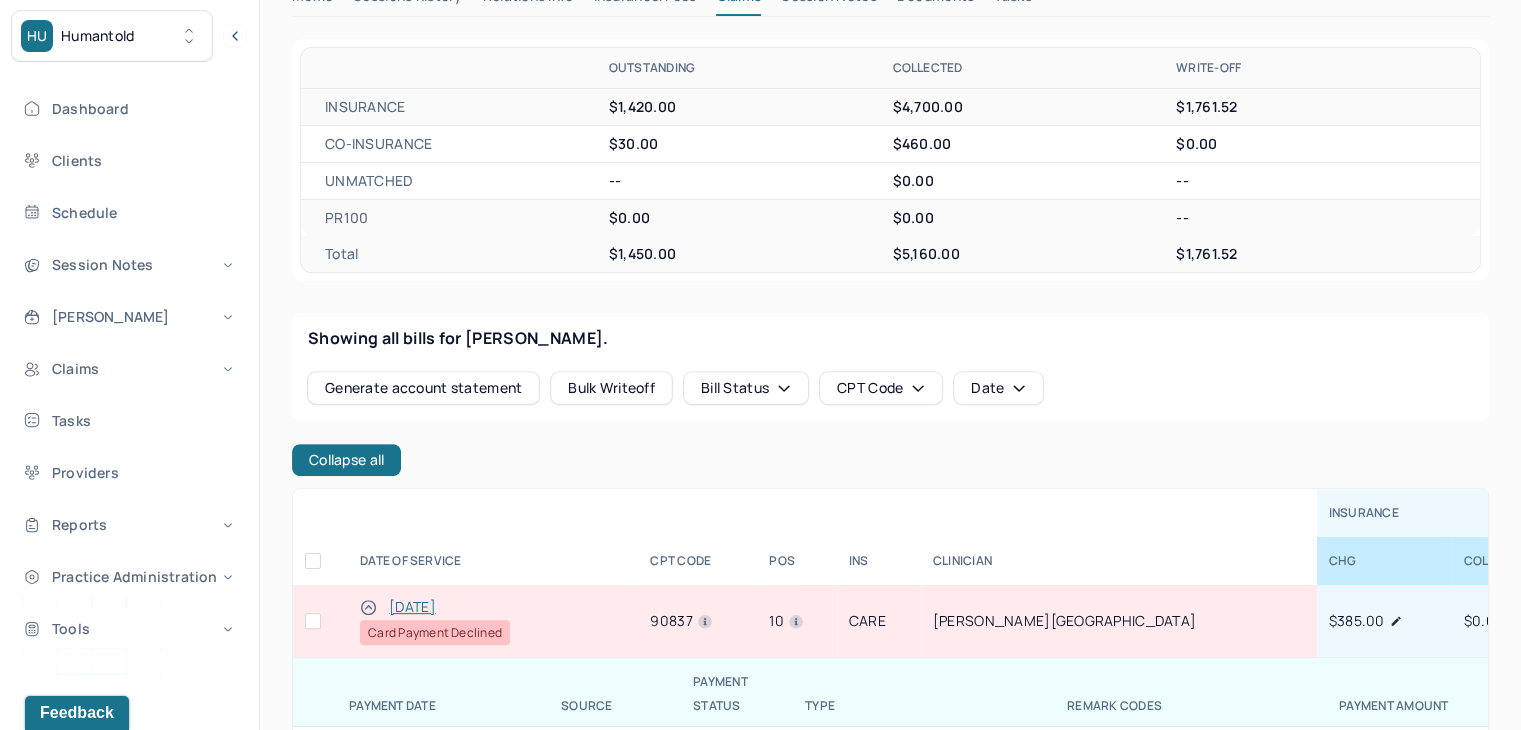 click at bounding box center (313, 621) 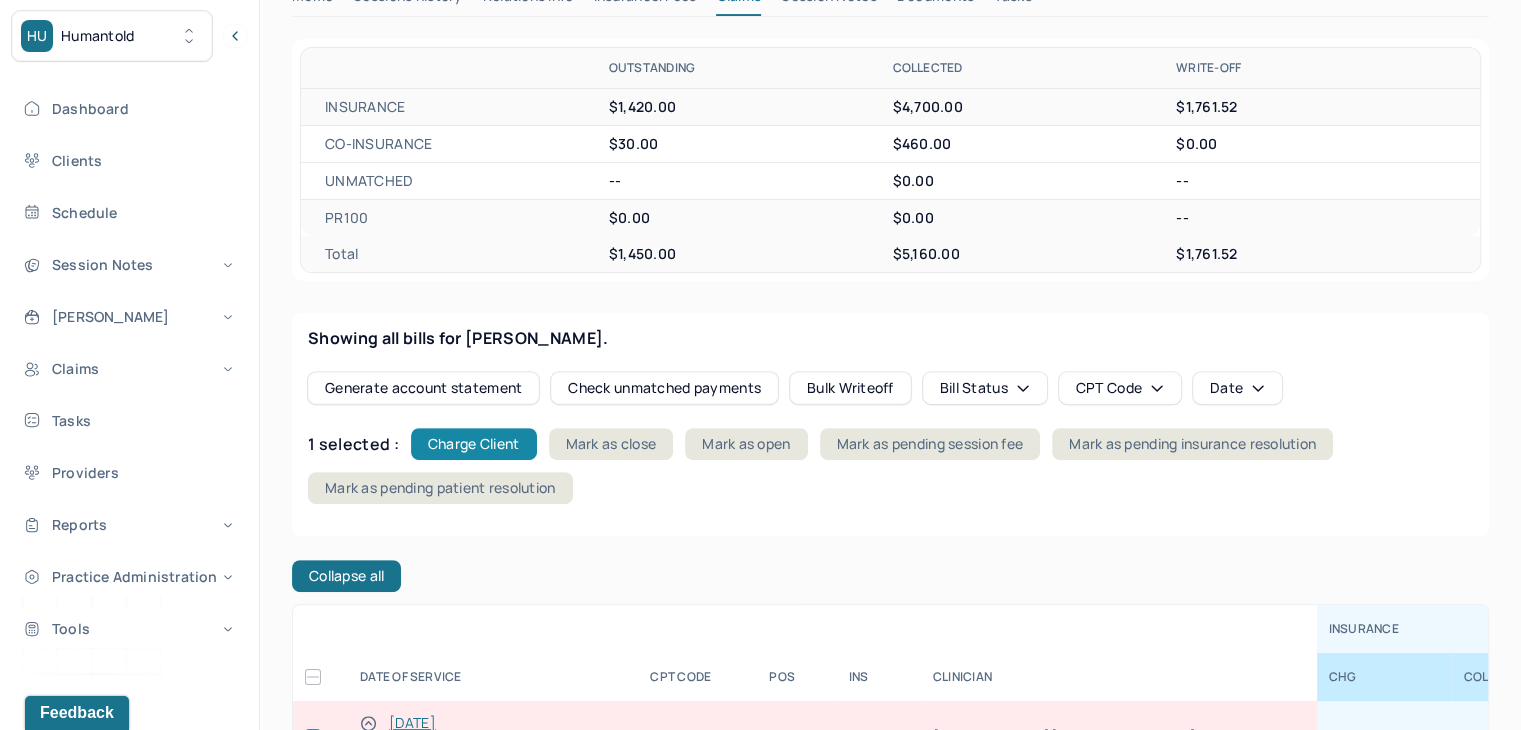 click on "Charge Client" at bounding box center (474, 444) 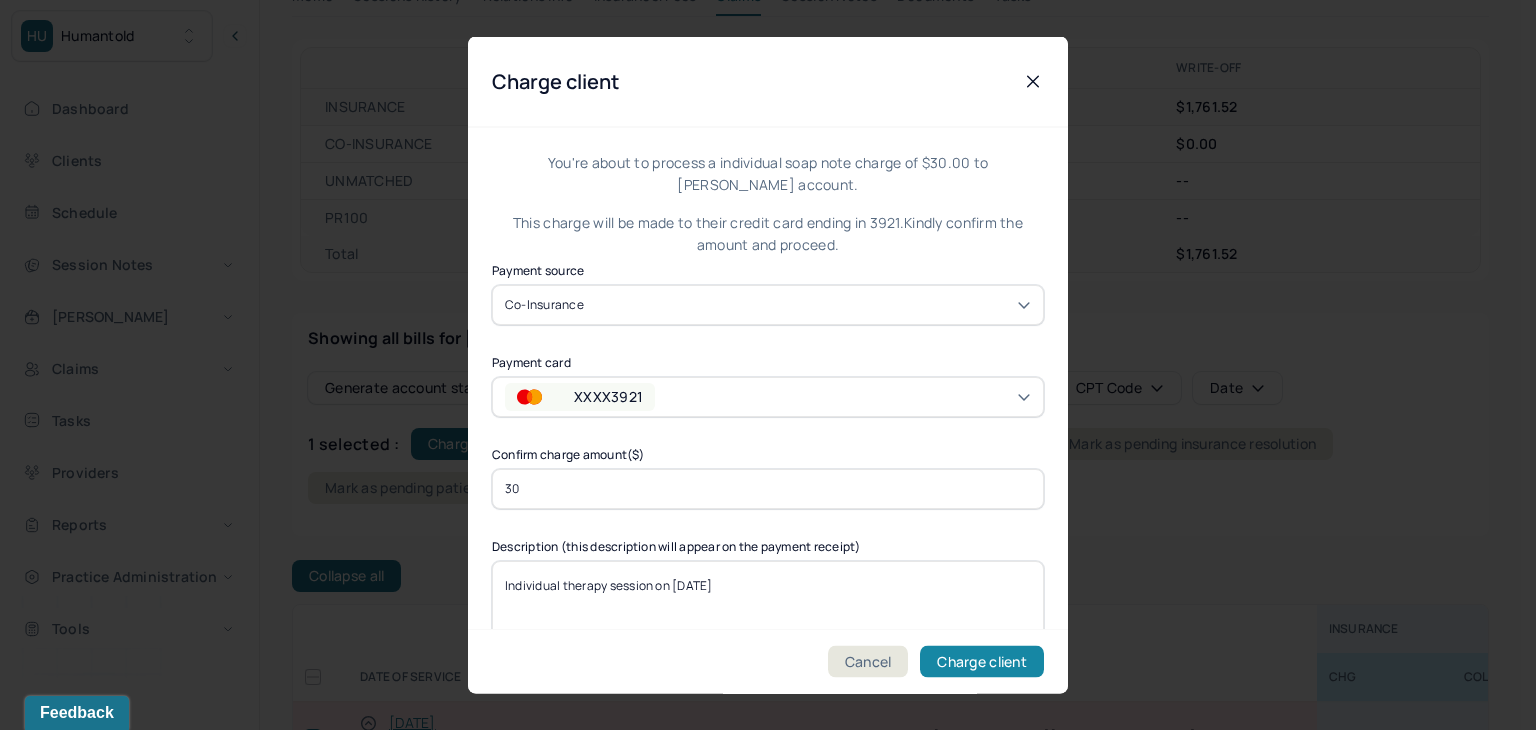 click on "Charge client" at bounding box center (982, 662) 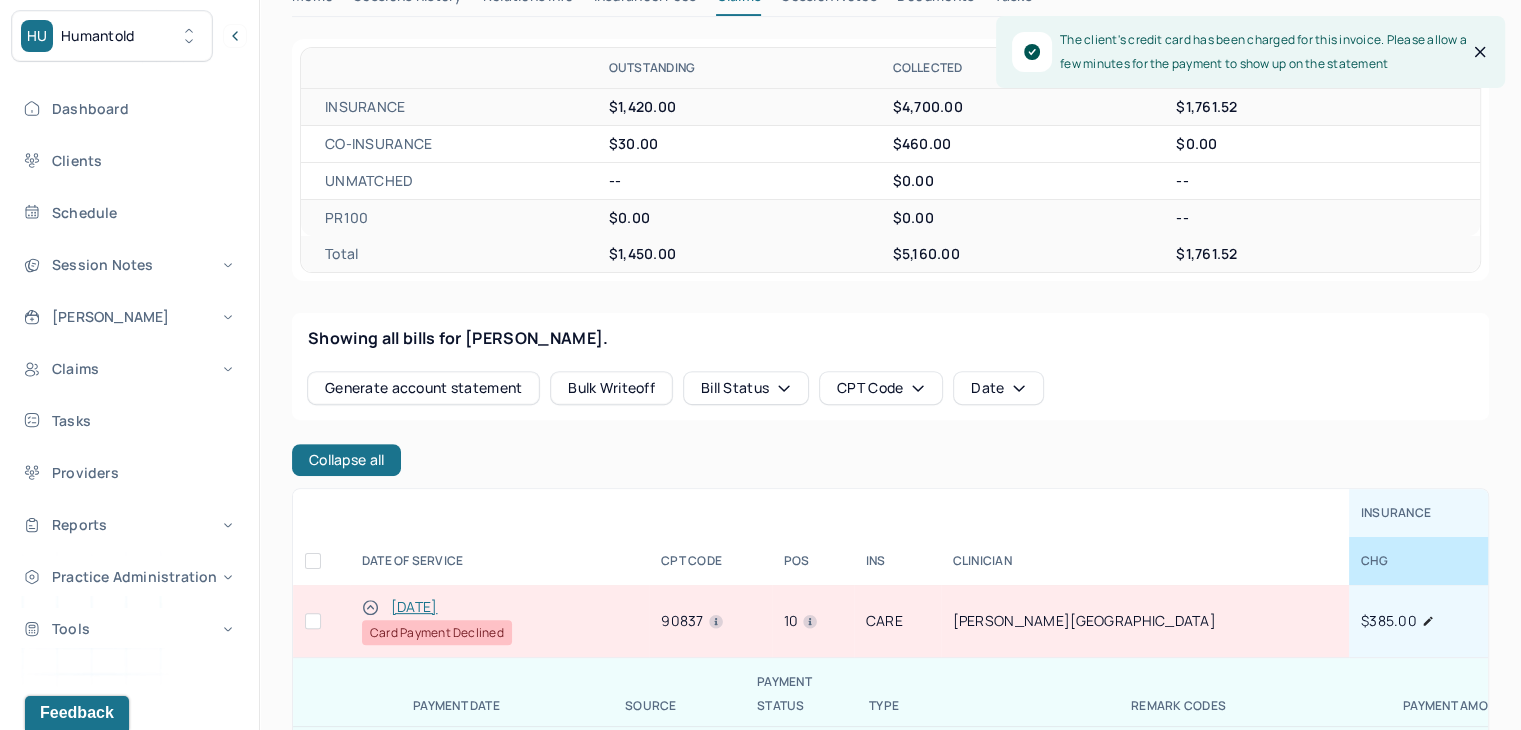 click at bounding box center (313, 621) 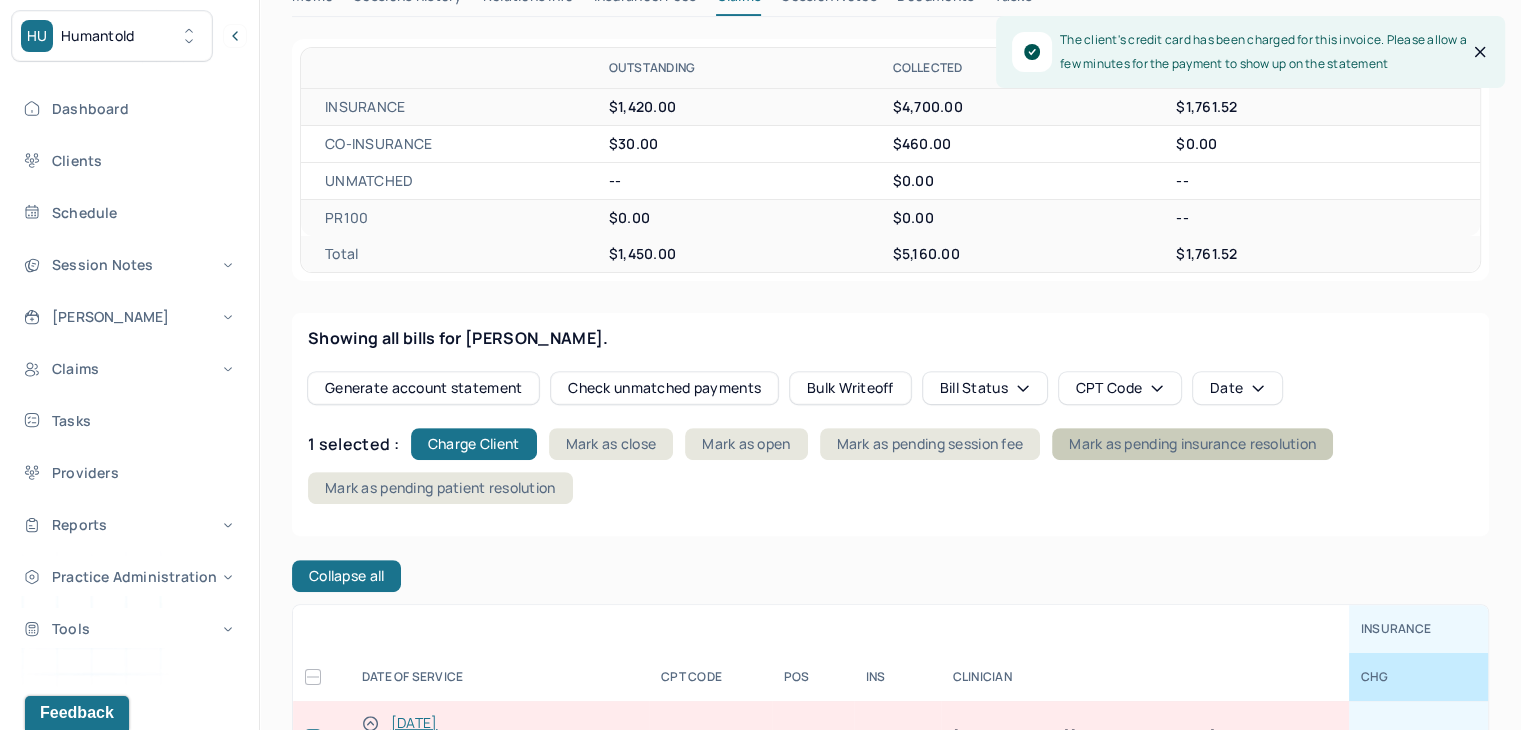 click on "Mark as pending insurance resolution" at bounding box center [1192, 444] 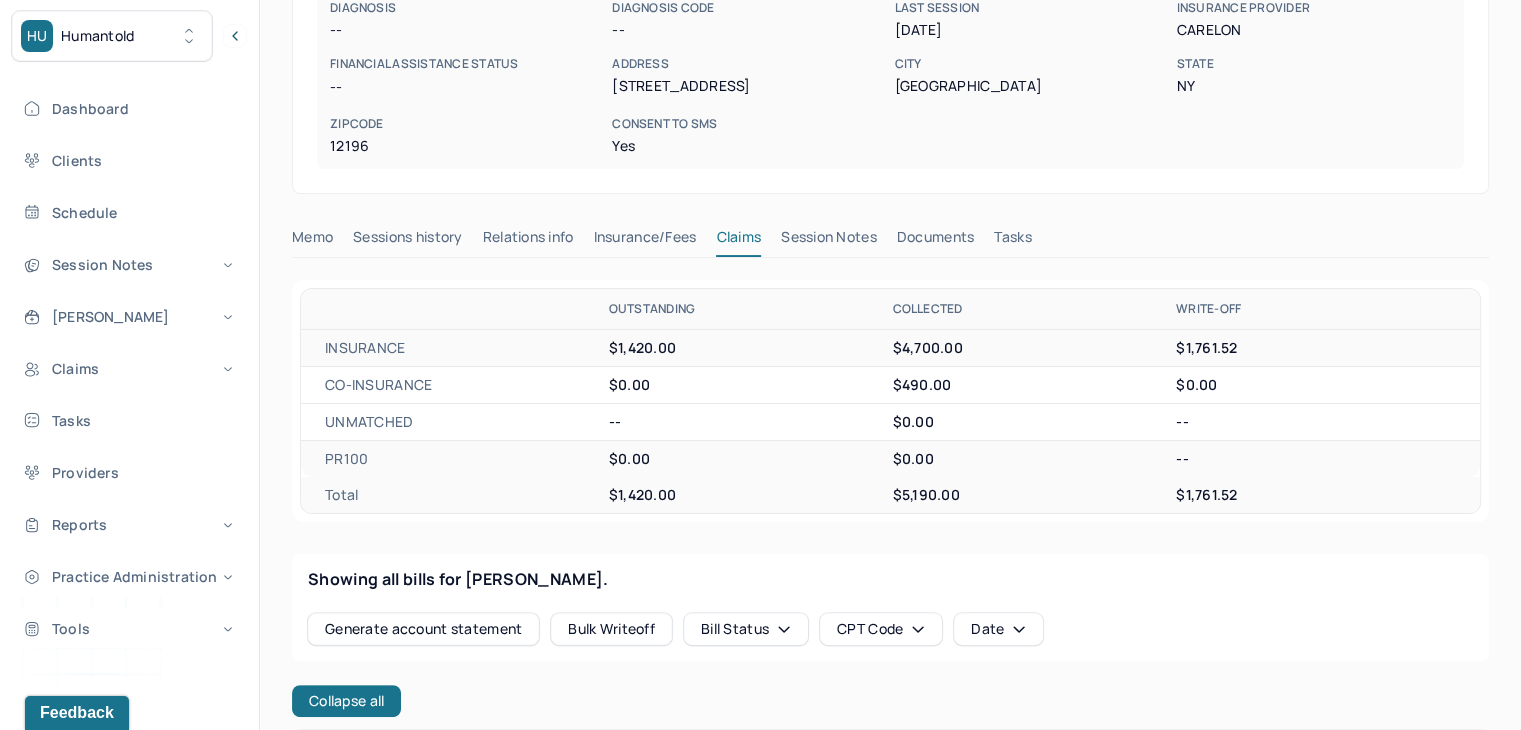 scroll, scrollTop: 0, scrollLeft: 0, axis: both 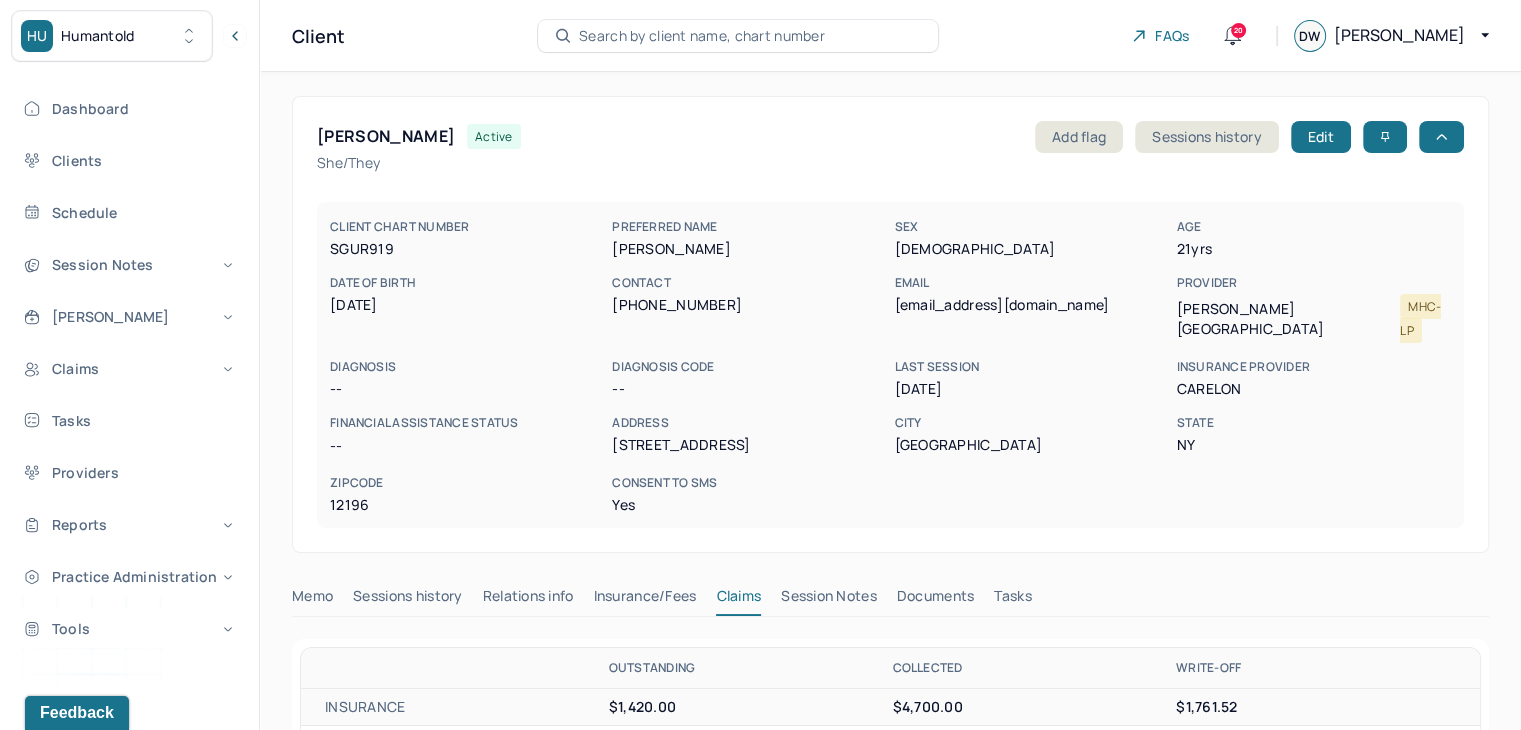 click on "Search by client name, chart number" at bounding box center [702, 36] 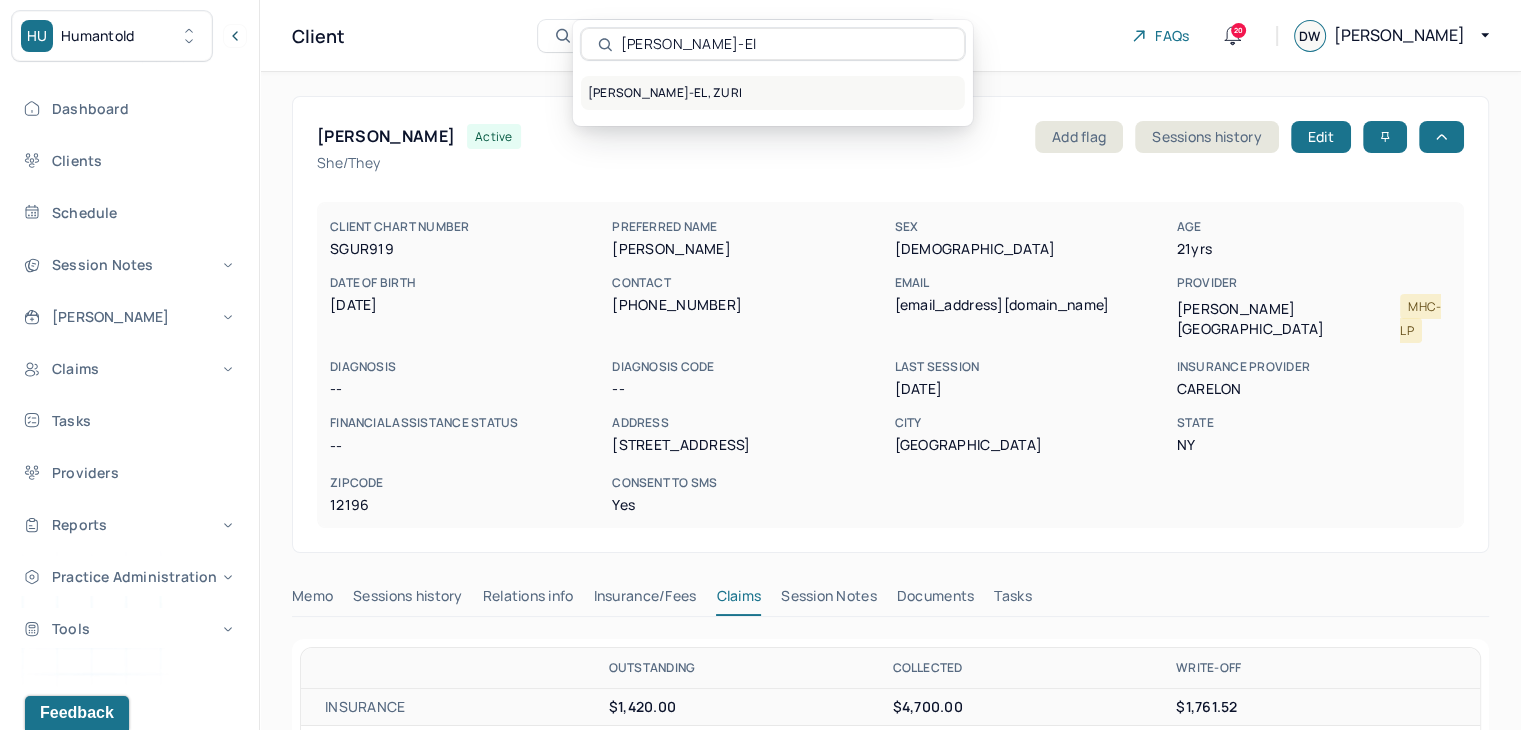 type on "[PERSON_NAME]-El" 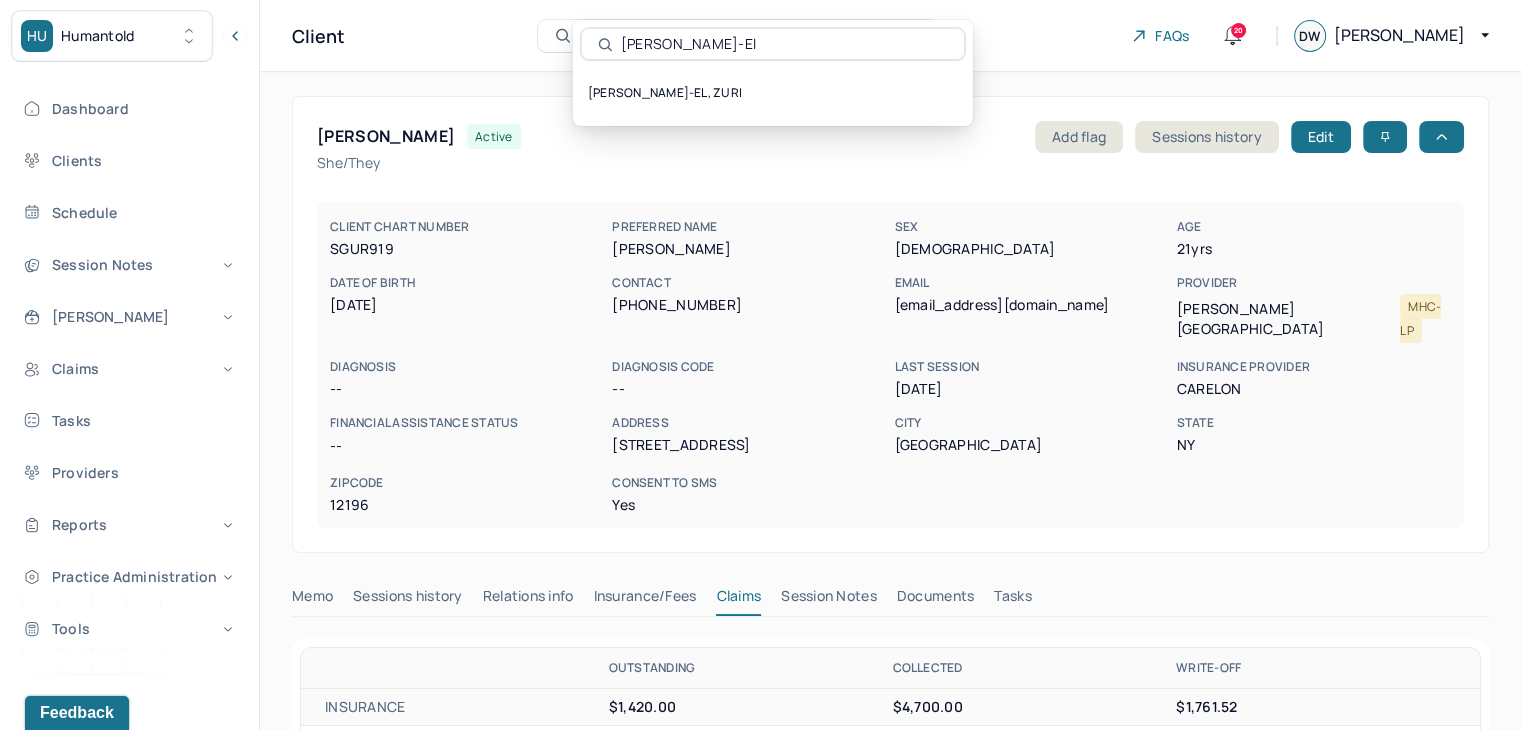 click on "[PERSON_NAME]-EL, ZURI" at bounding box center [773, 93] 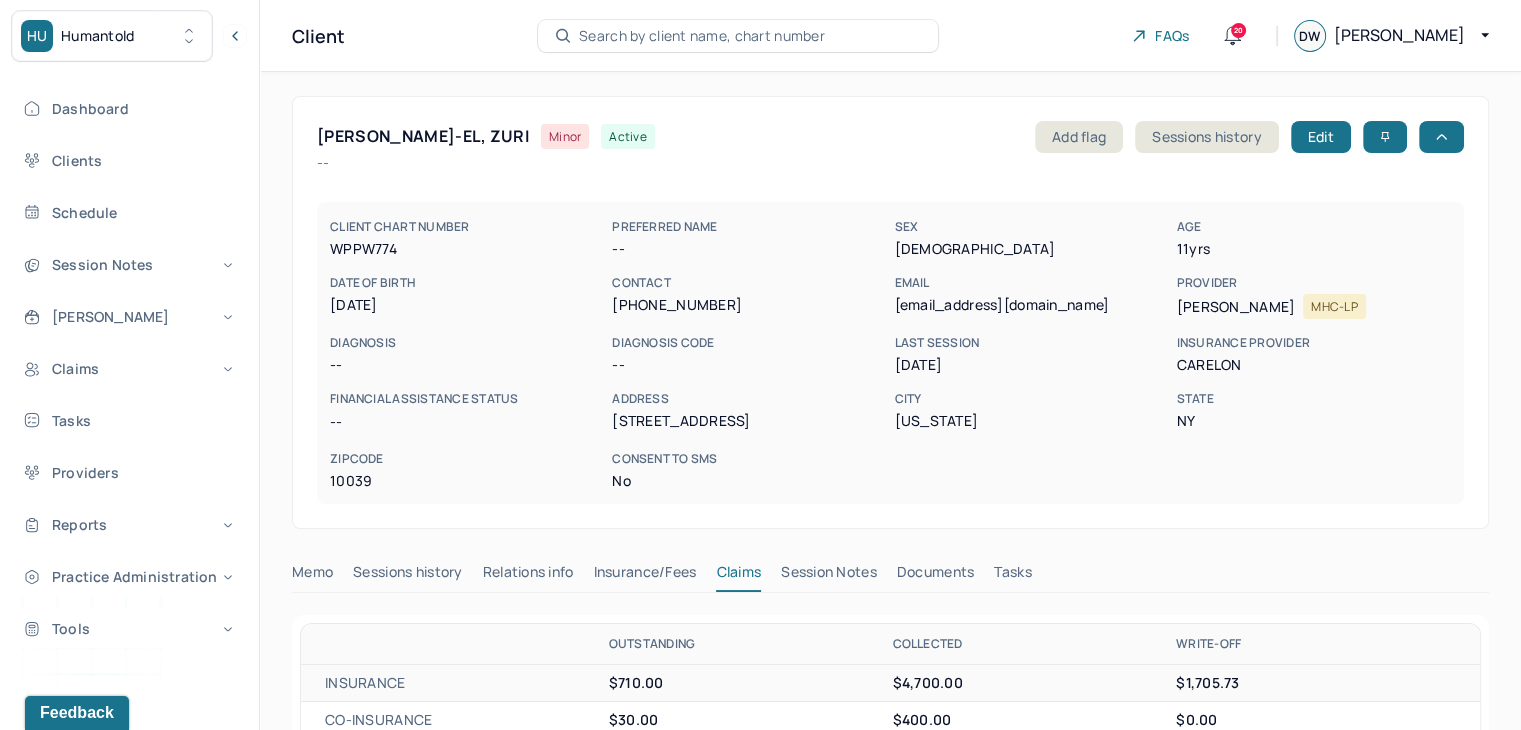 click on "Search by client name, chart number" at bounding box center [702, 36] 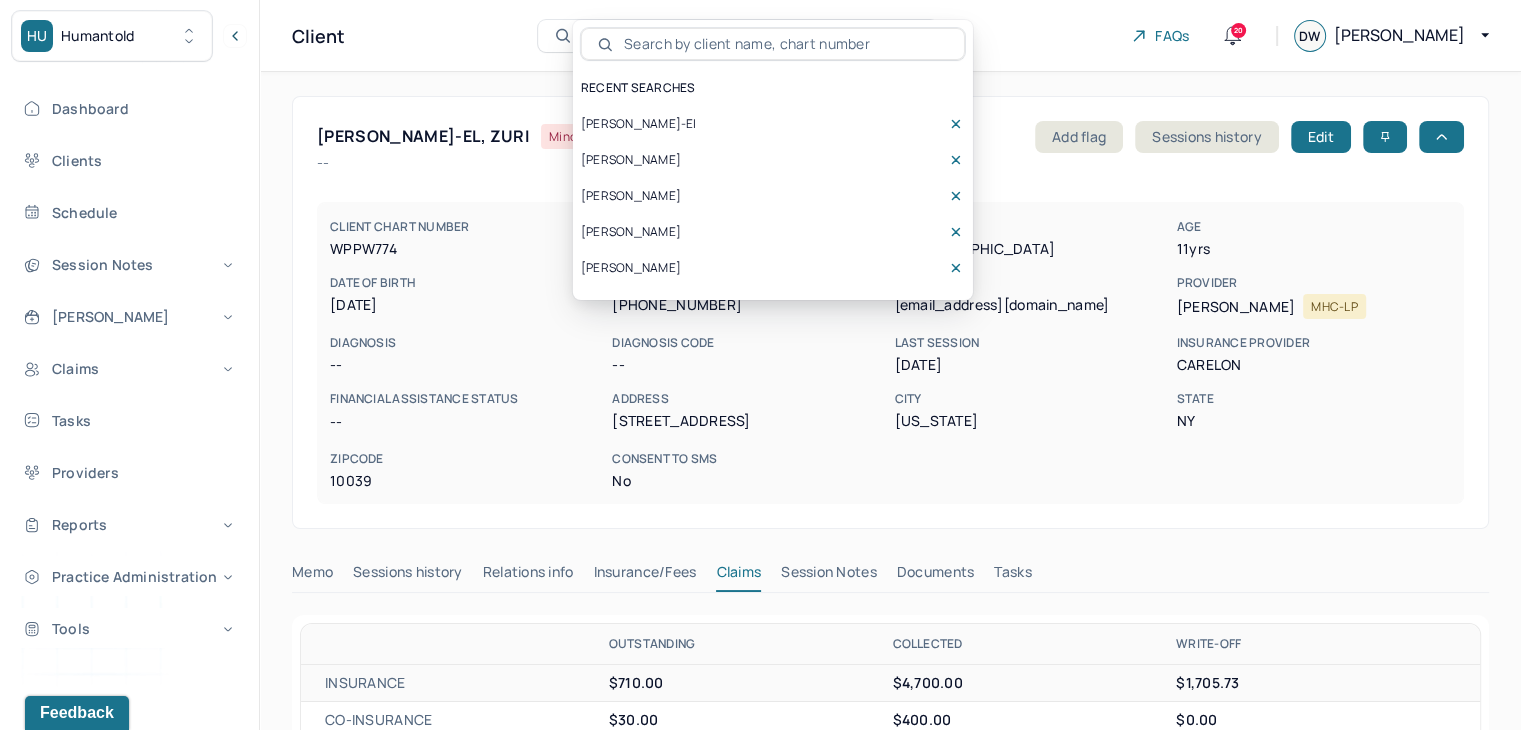 type 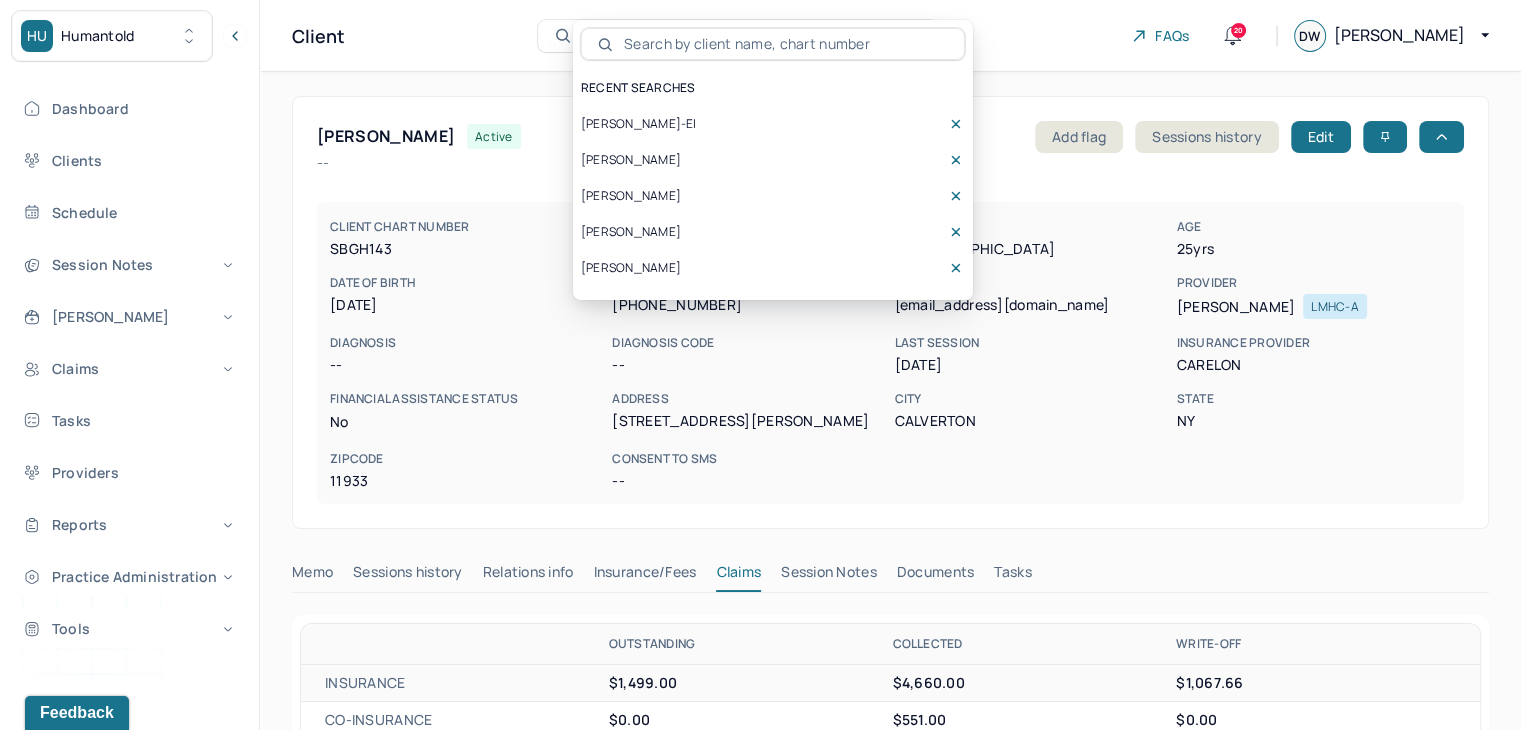 click on "CLIENT CHART NUMBER SBGH143 PREFERRED NAME -- SEX [DEMOGRAPHIC_DATA] AGE [DEMOGRAPHIC_DATA]  yrs DATE OF BIRTH [DEMOGRAPHIC_DATA]  CONTACT [PHONE_NUMBER] EMAIL [EMAIL_ADDRESS][DOMAIN_NAME] PROVIDER [PERSON_NAME] LMHC-A DIAGNOSIS -- DIAGNOSIS CODE -- LAST SESSION [DATE] insurance provider CARELON FINANCIAL ASSISTANCE STATUS no Address [STREET_ADDRESS][PERSON_NAME][US_STATE] Consent to Sms --" at bounding box center (890, 353) 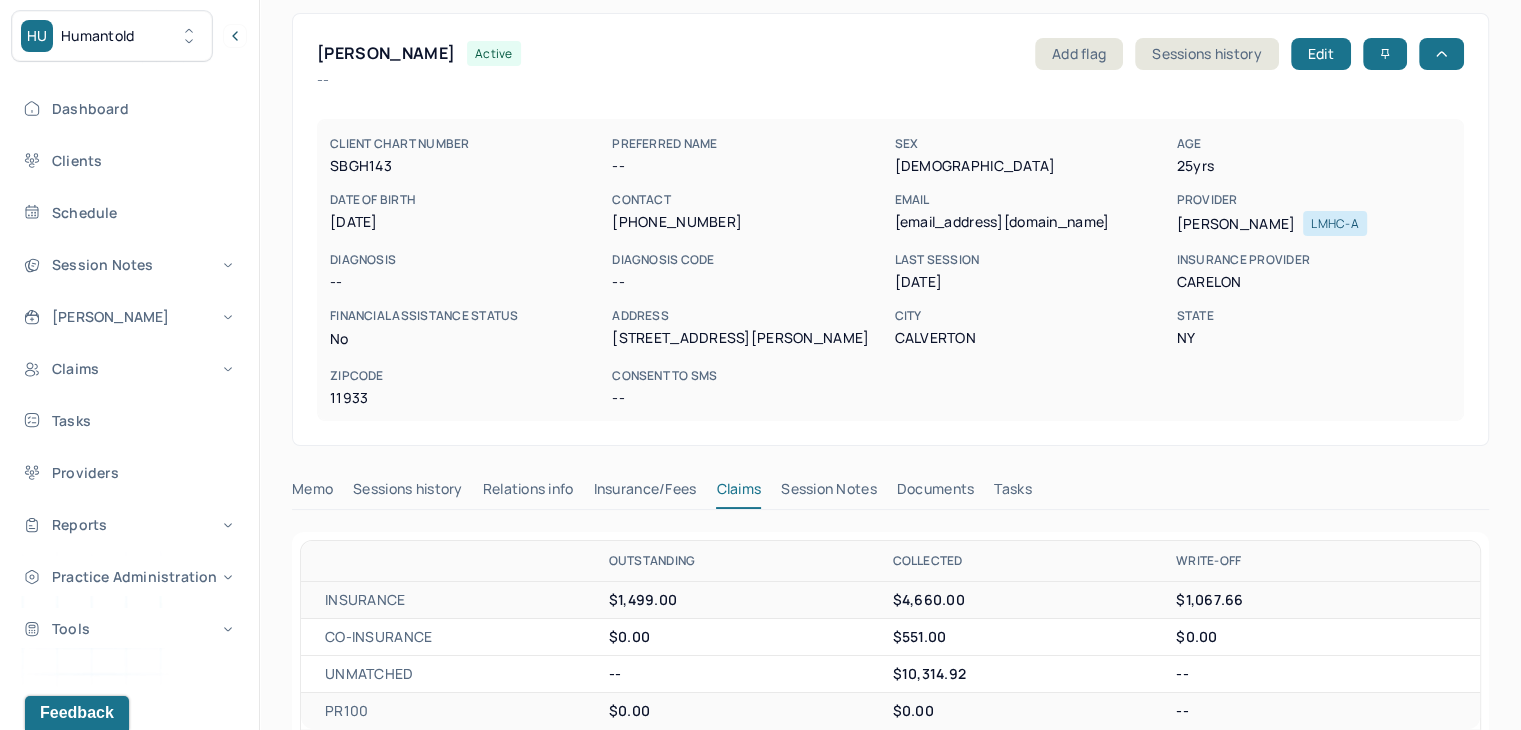 scroll, scrollTop: 0, scrollLeft: 0, axis: both 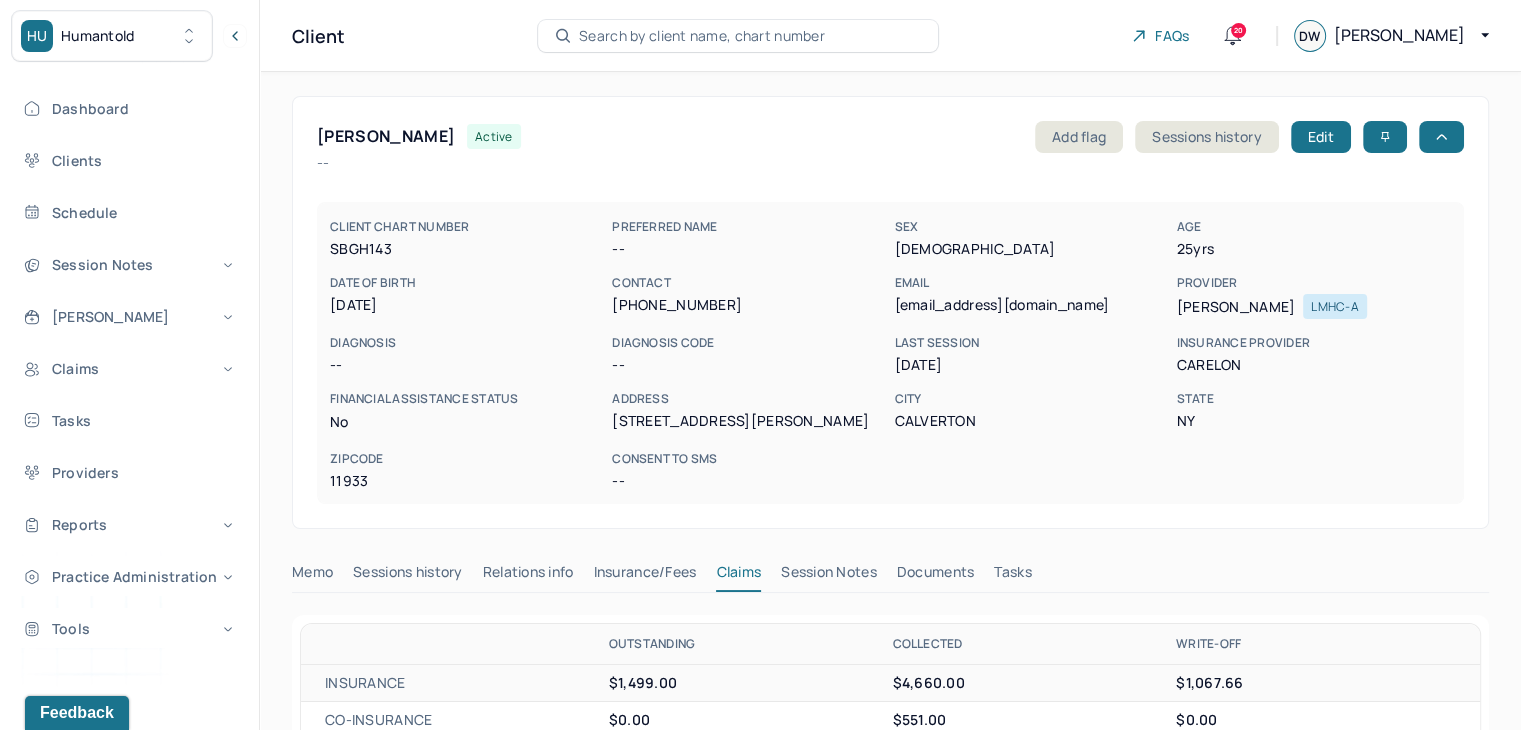 click on "Search by client name, chart number" at bounding box center (702, 36) 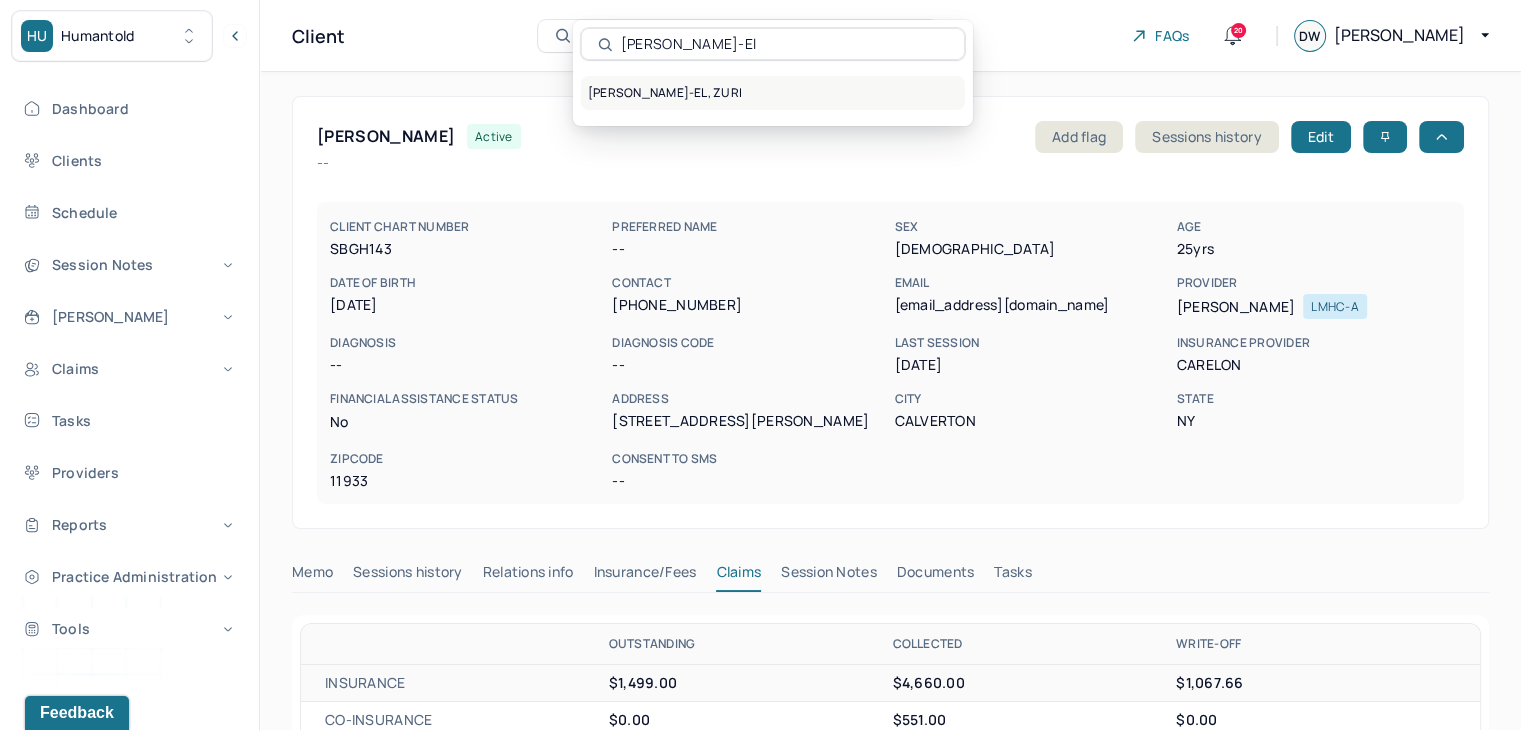 type on "[PERSON_NAME]-El" 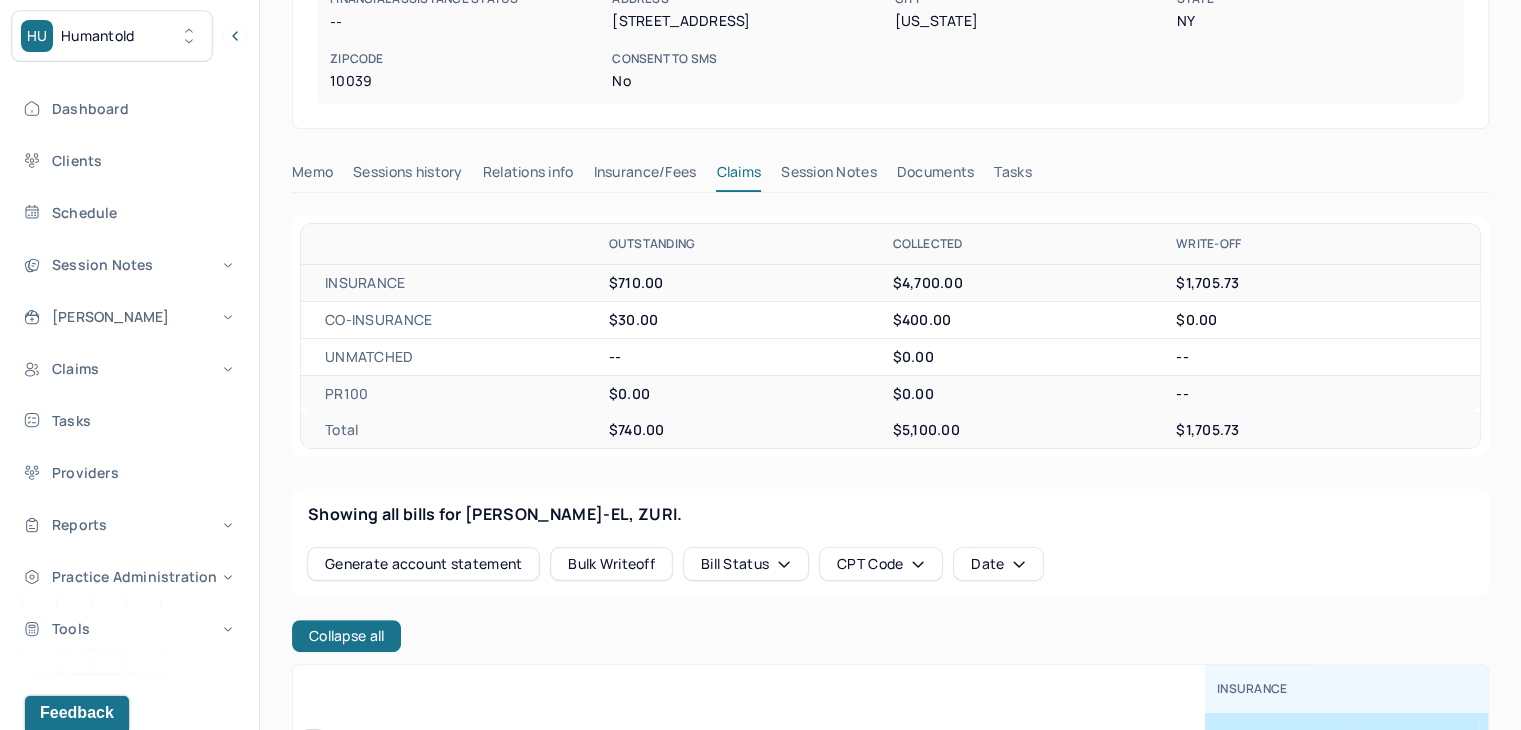 scroll, scrollTop: 500, scrollLeft: 0, axis: vertical 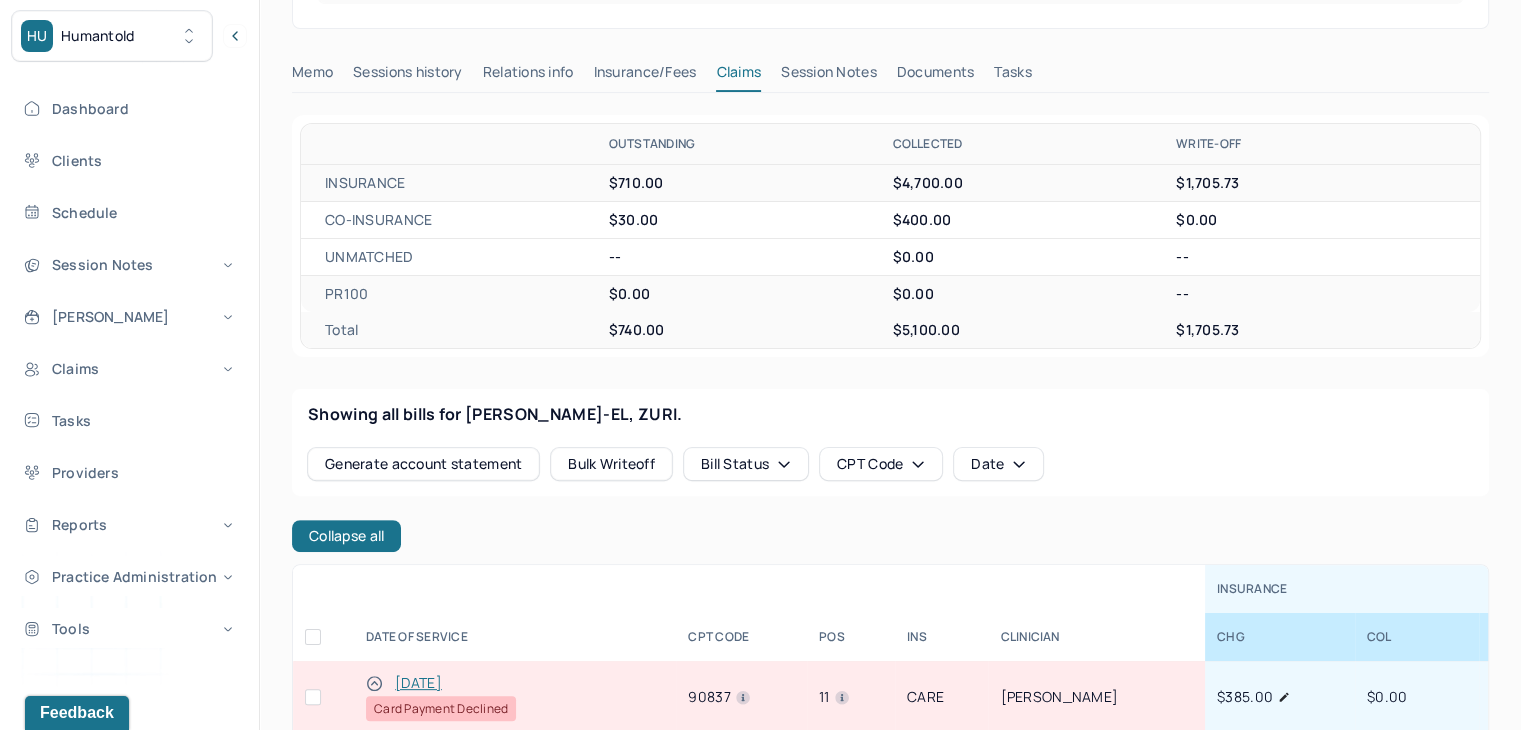 click at bounding box center [313, 697] 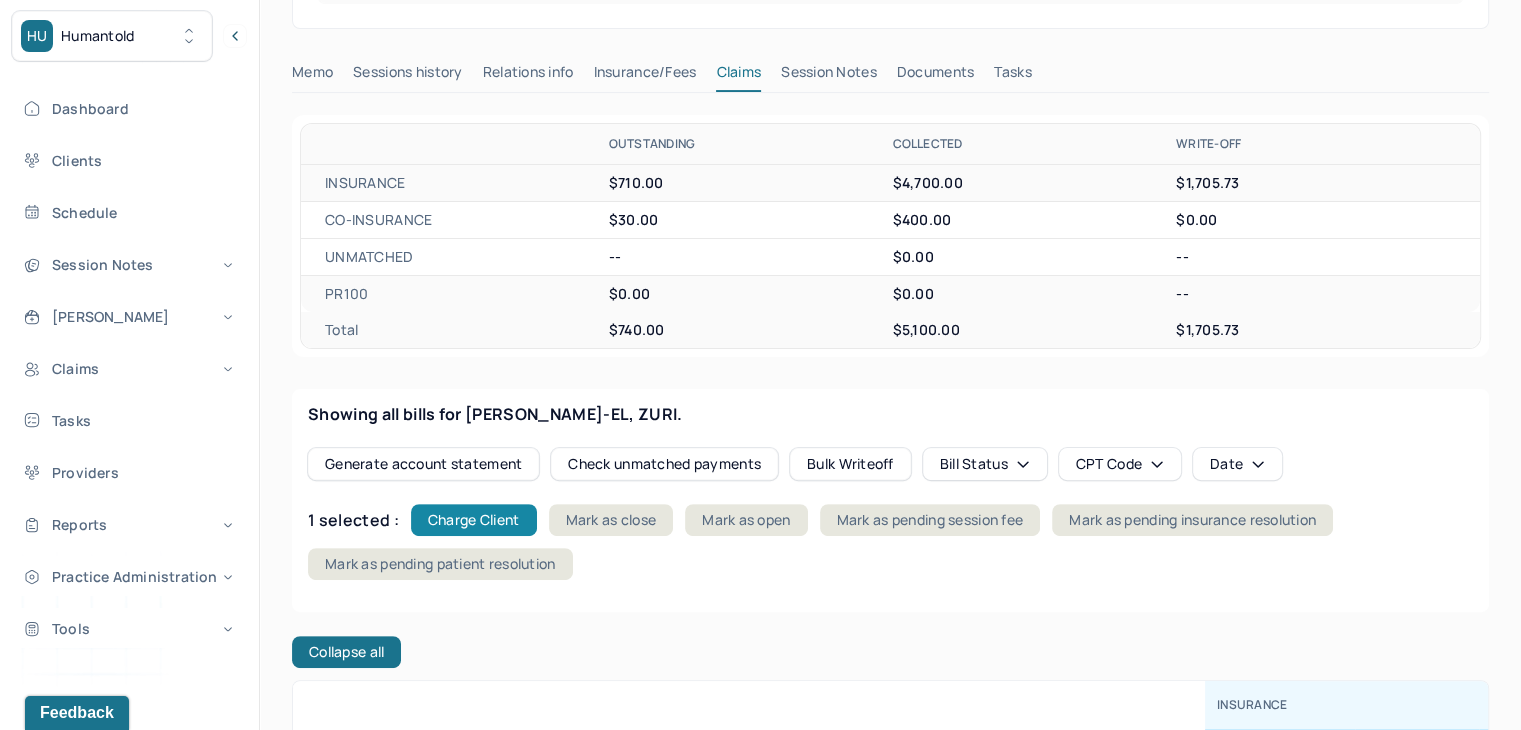 click on "Charge Client" at bounding box center (474, 520) 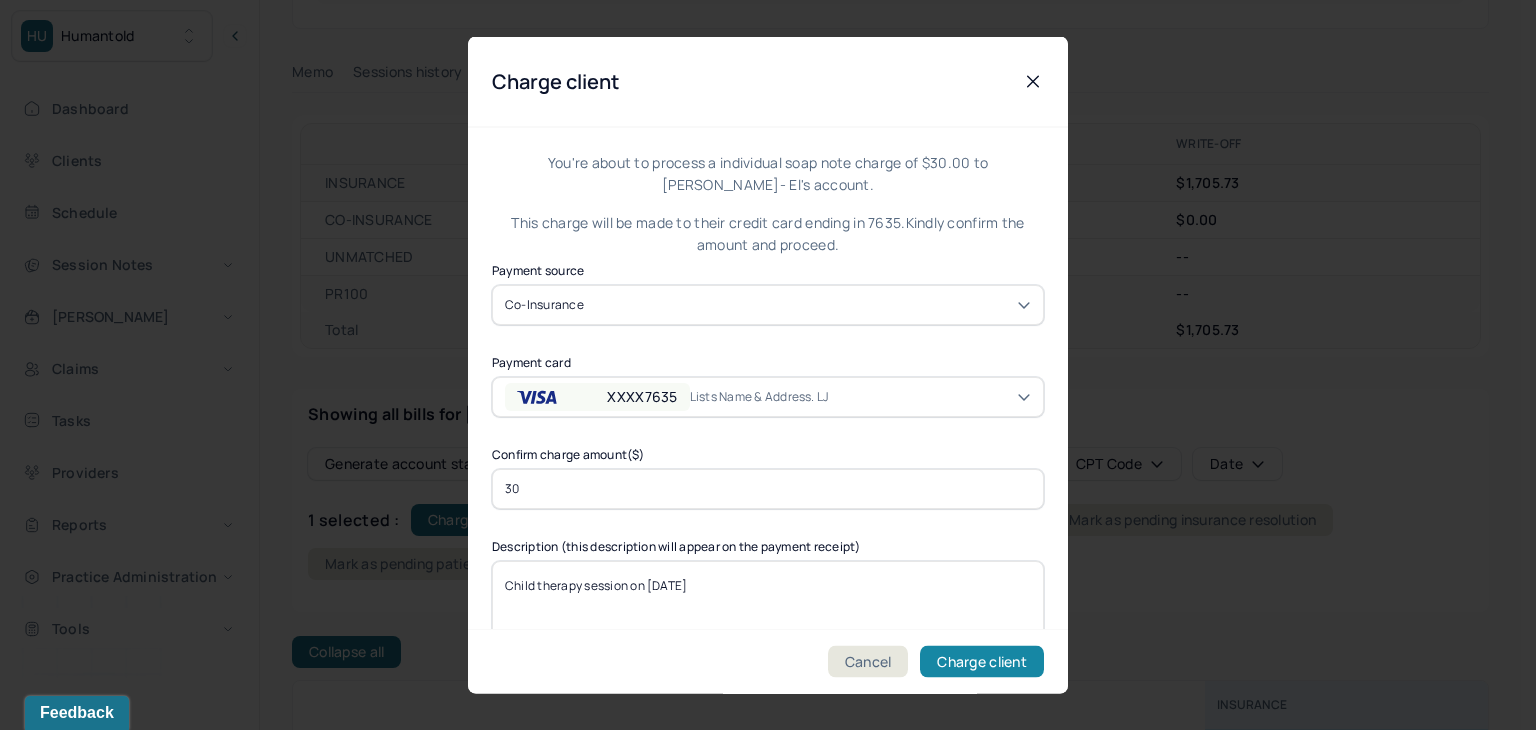 click on "Charge client" at bounding box center [982, 662] 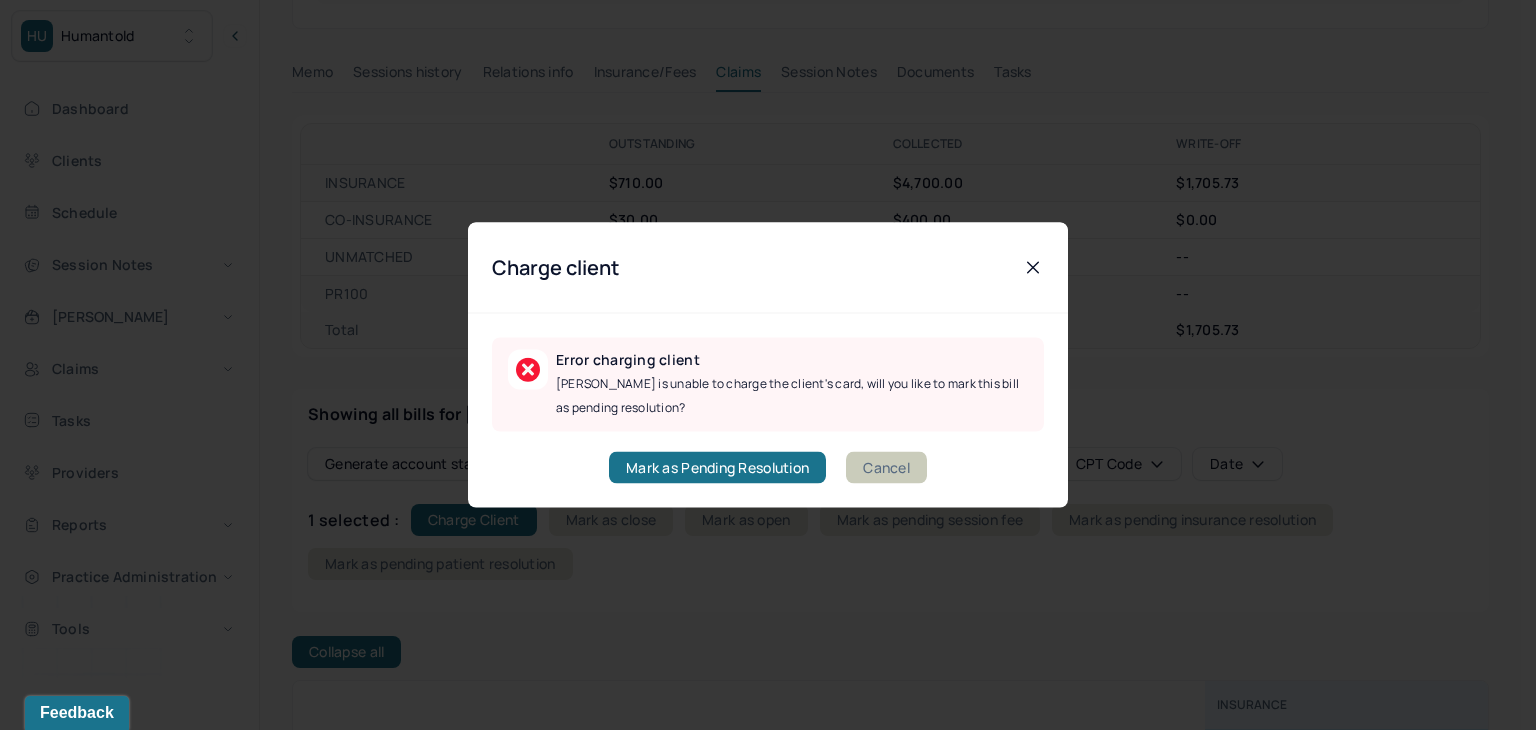 click on "Cancel" at bounding box center (886, 468) 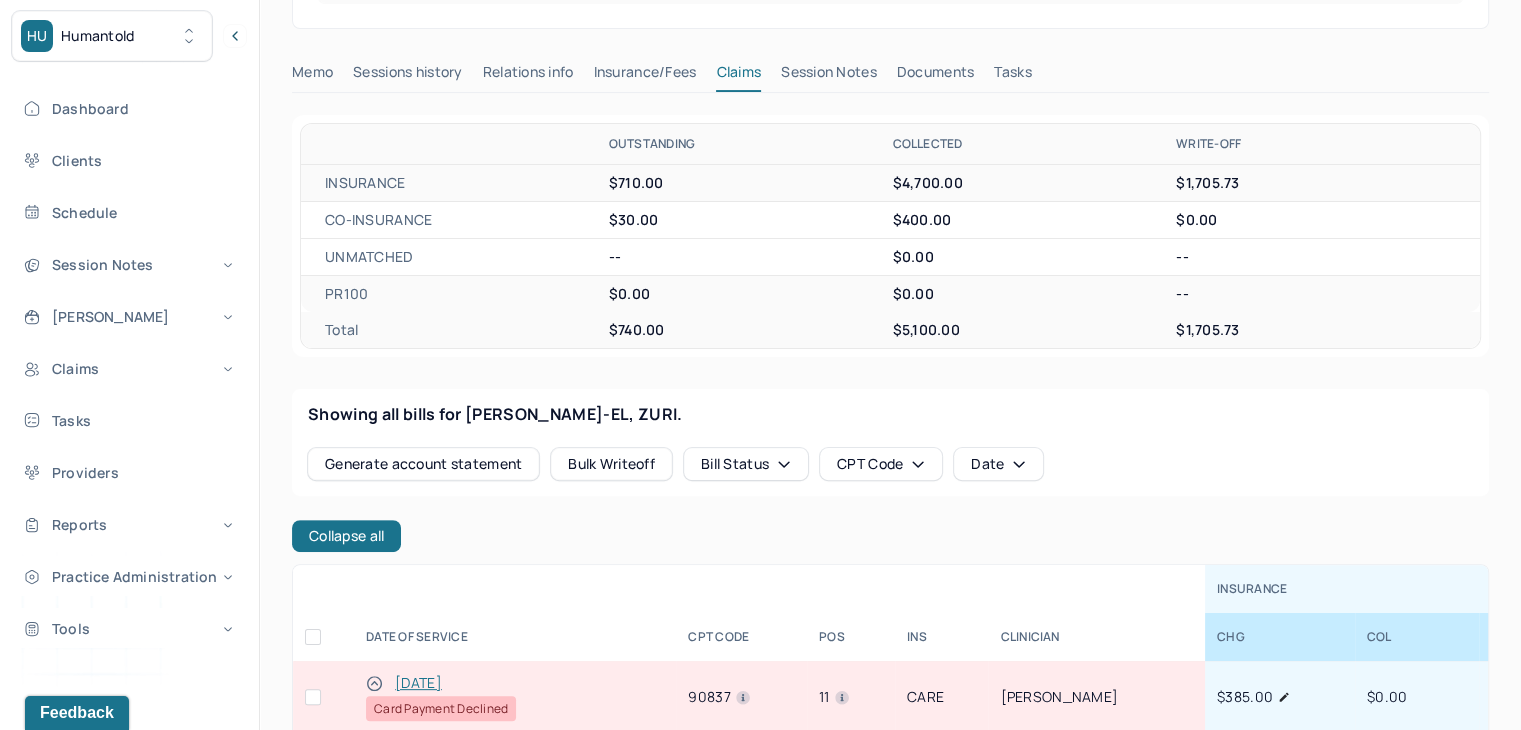 click at bounding box center (313, 697) 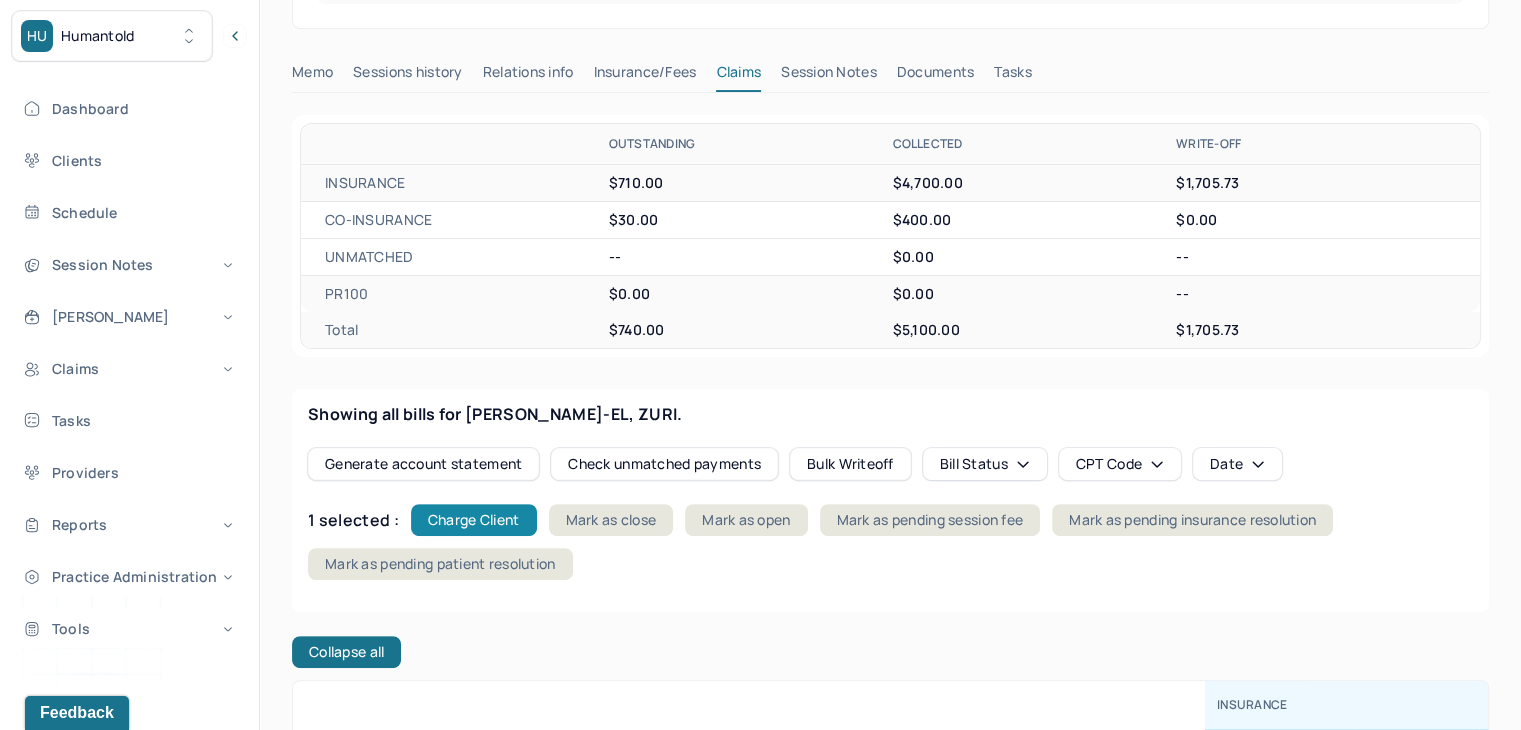 click on "Charge Client" at bounding box center [474, 520] 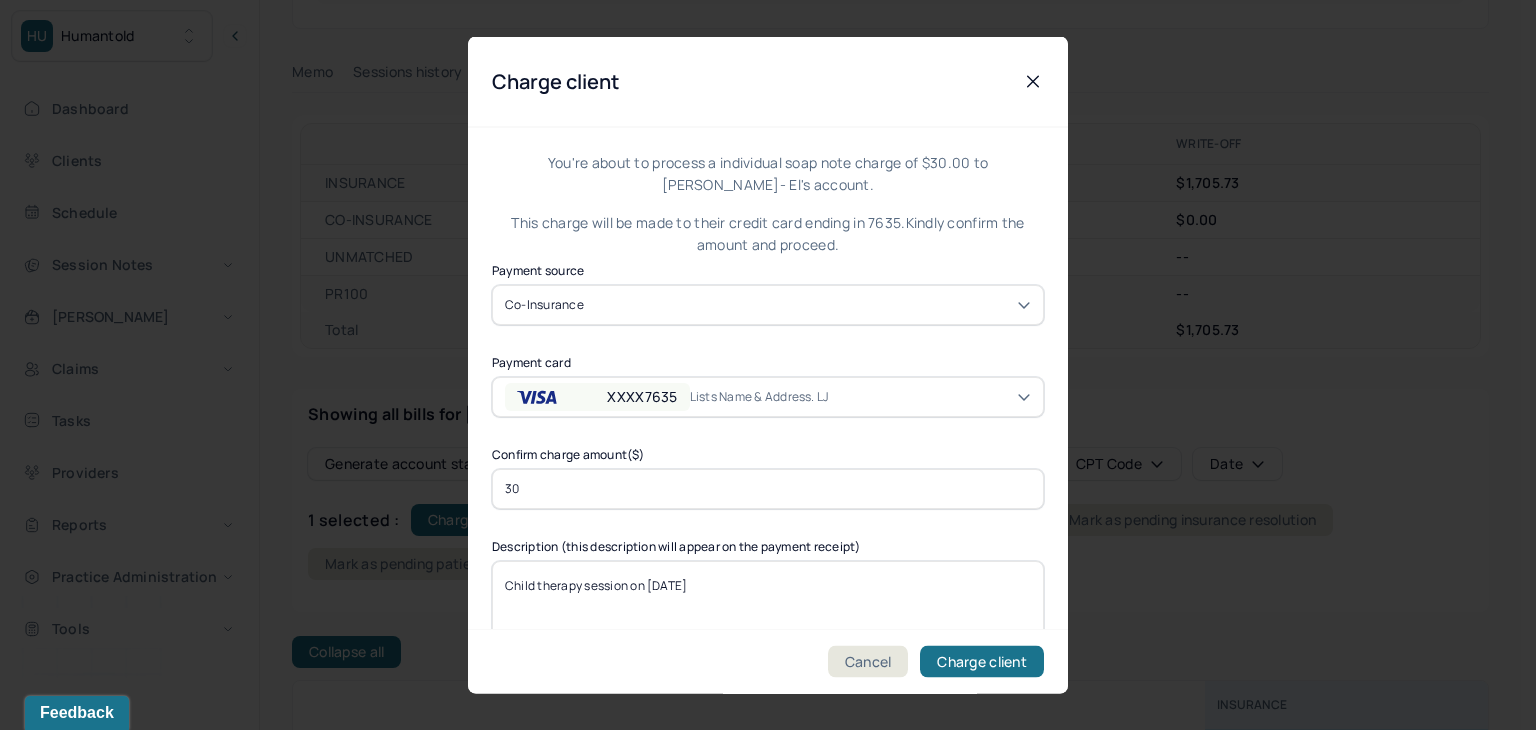 click on "XXXX7635" at bounding box center (642, 396) 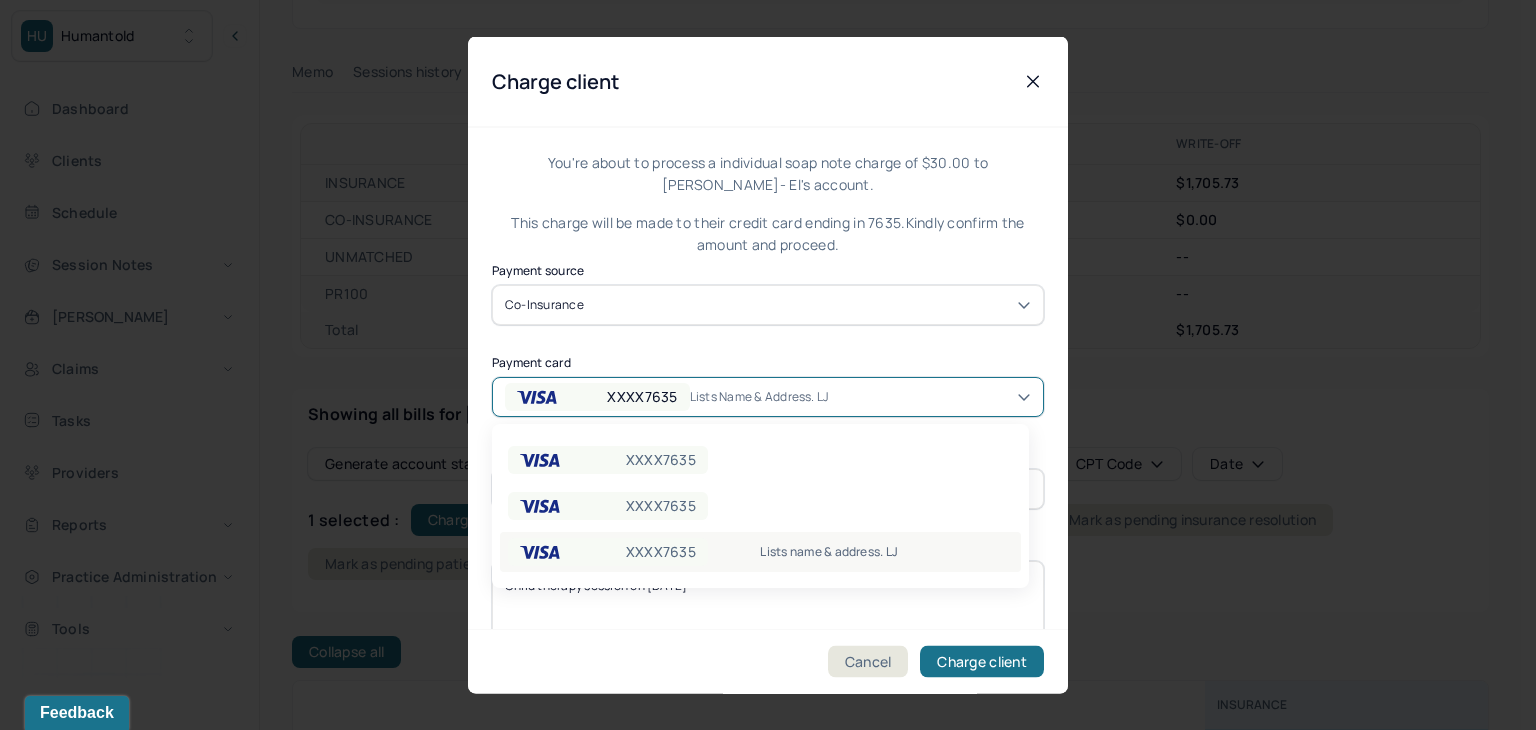 click on "XXXX7635" at bounding box center [661, 552] 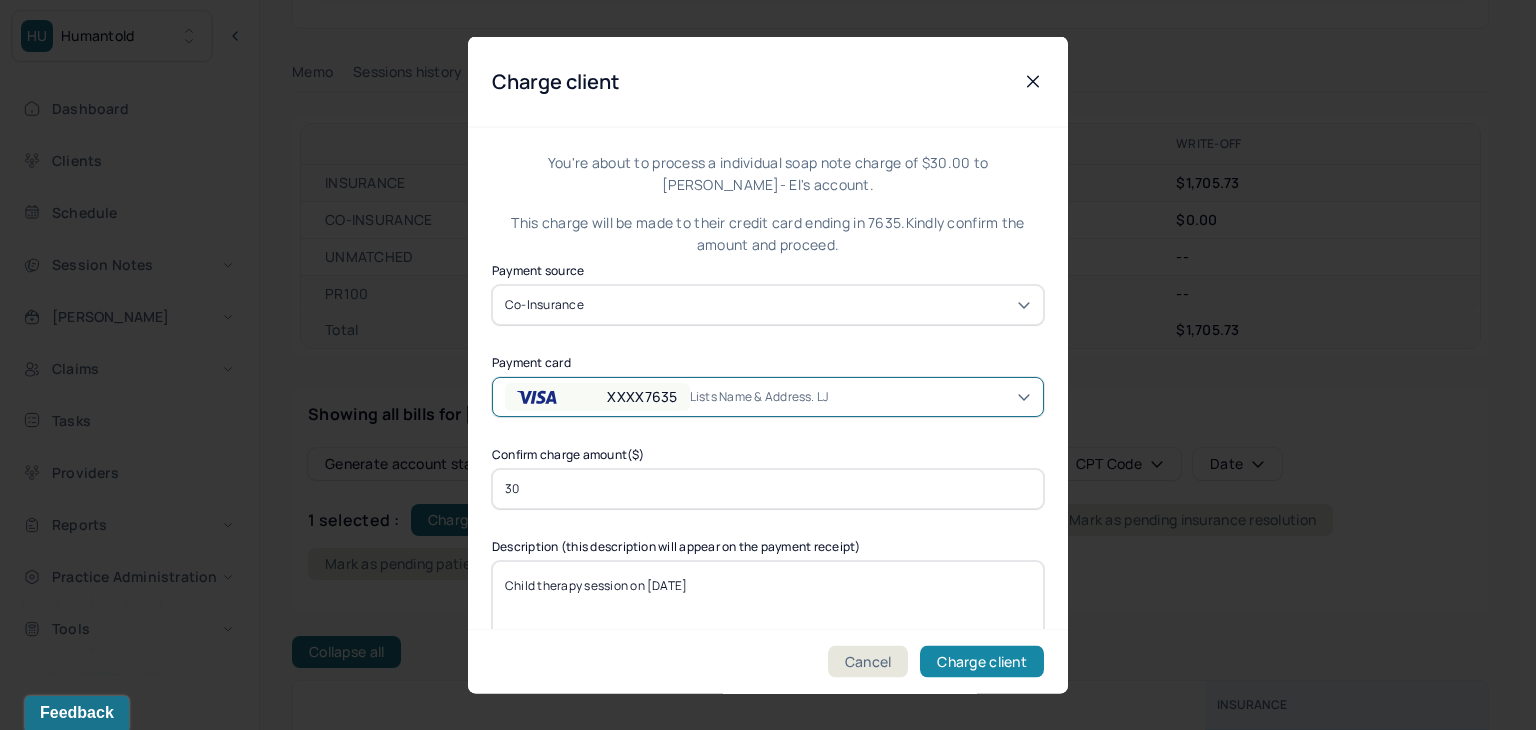 click on "Charge client" at bounding box center (982, 662) 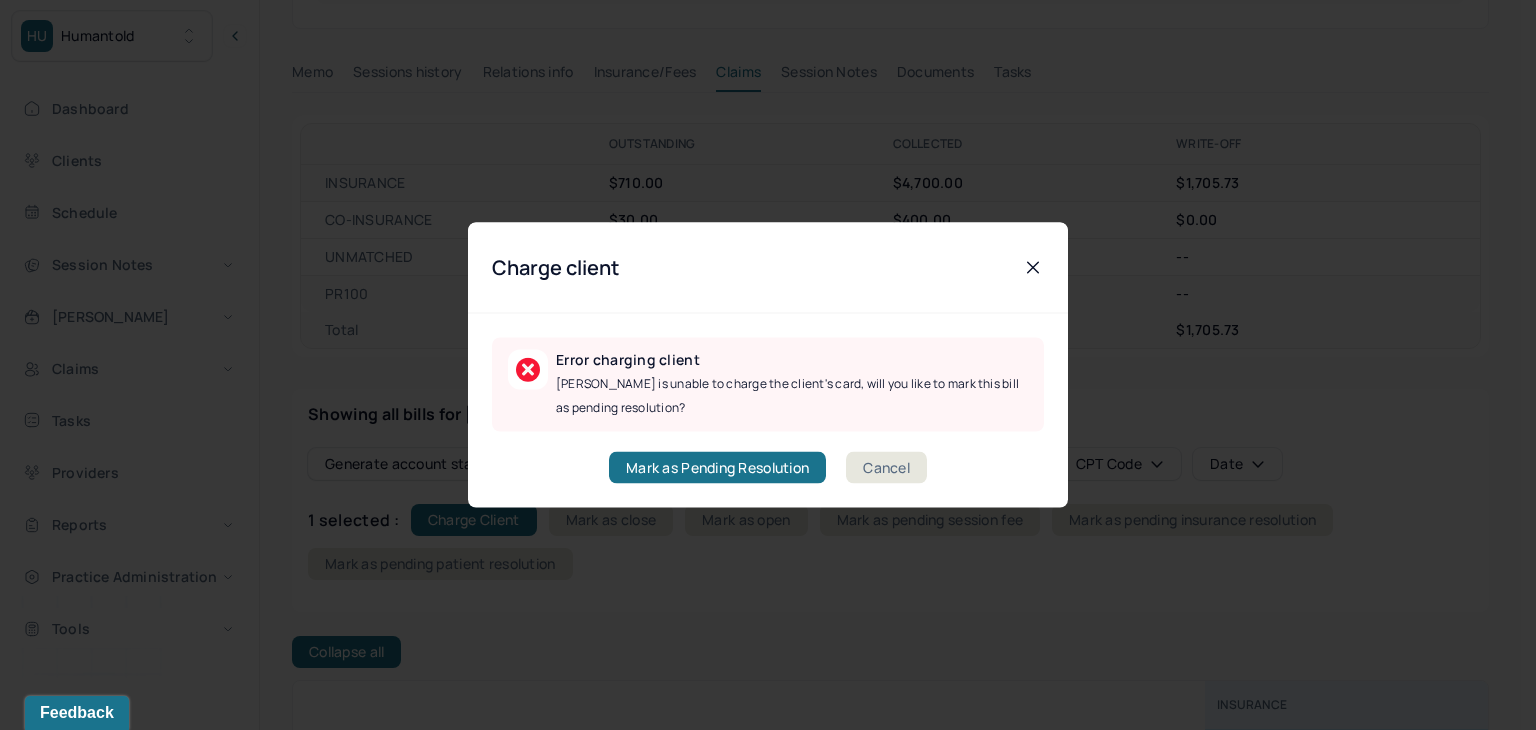 click at bounding box center (768, 365) 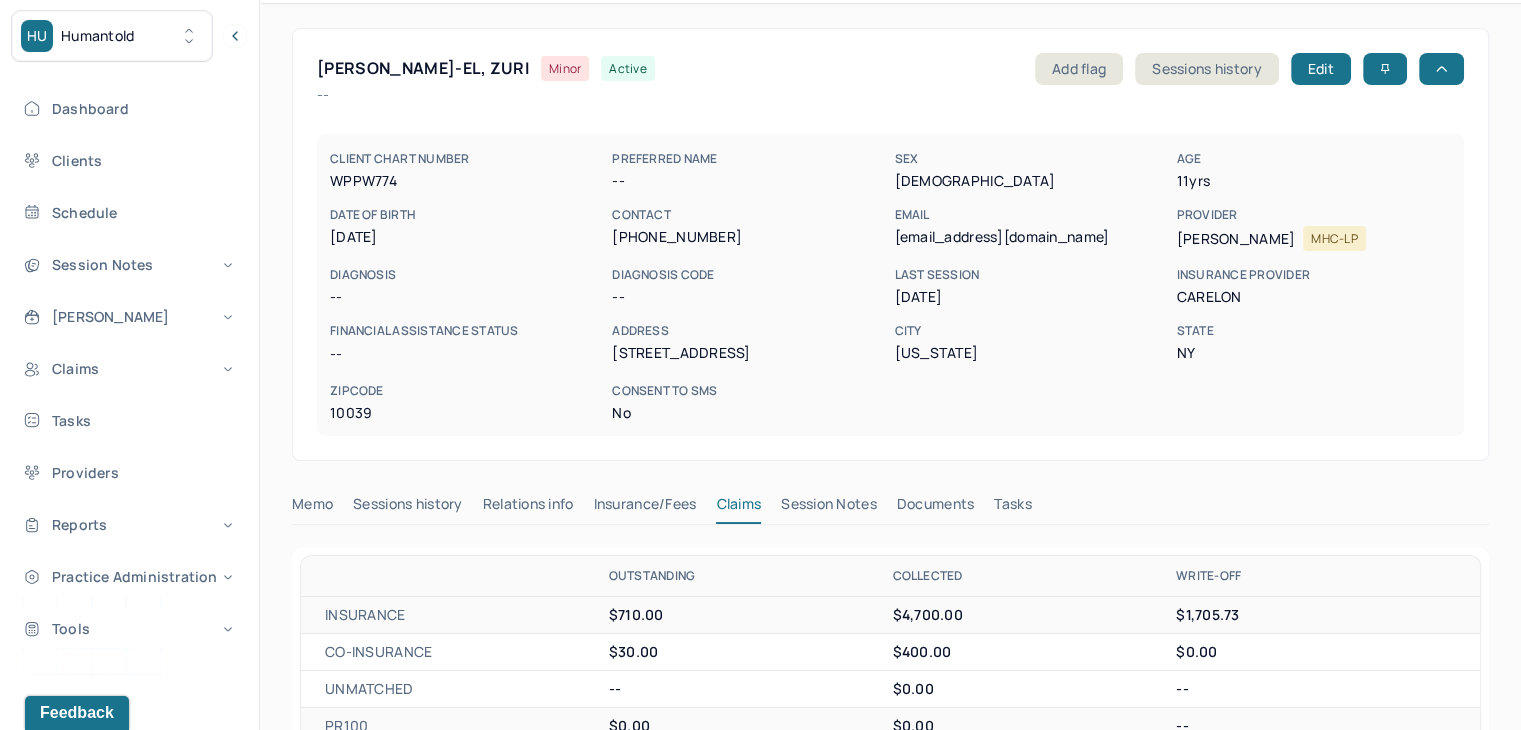 scroll, scrollTop: 0, scrollLeft: 0, axis: both 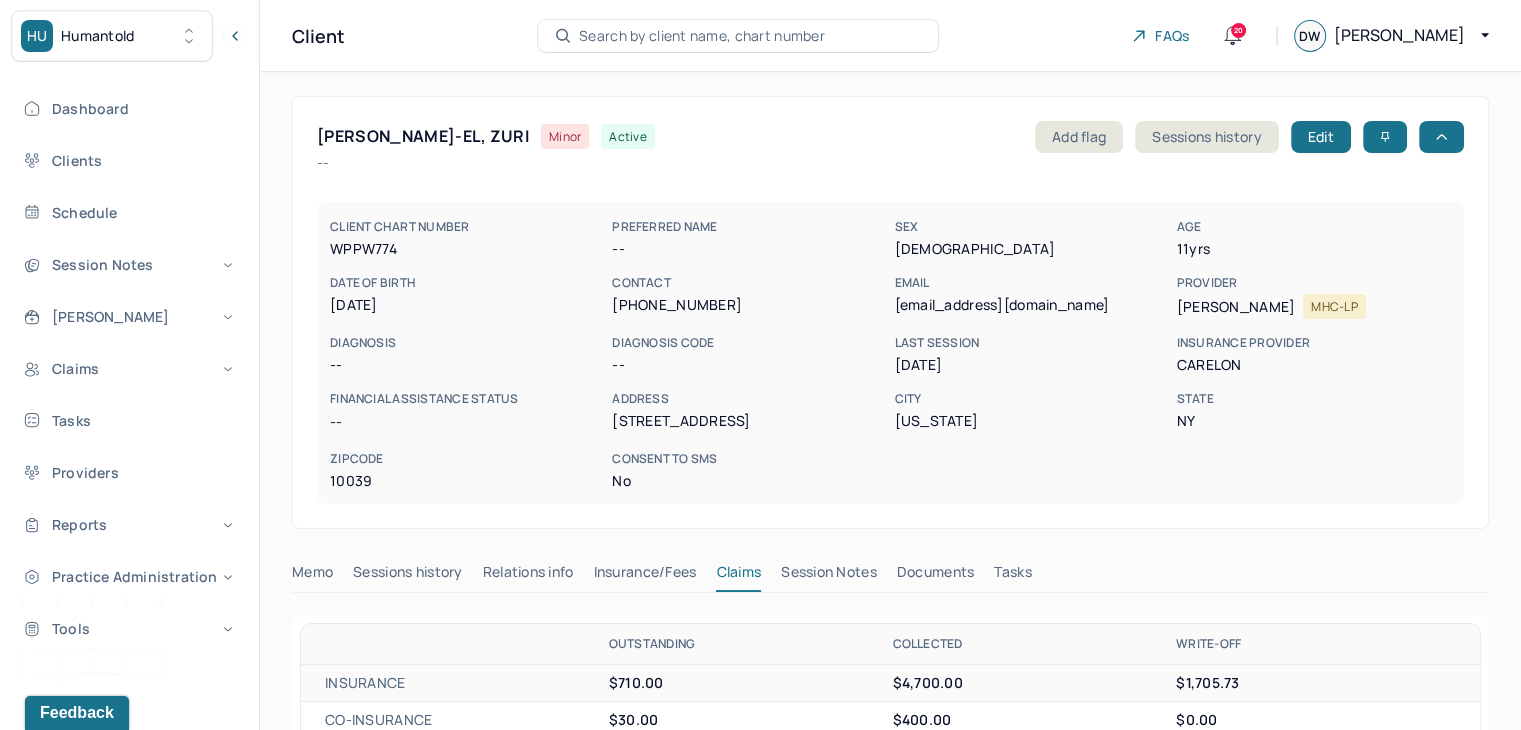 click on "Search by client name, chart number" at bounding box center [702, 36] 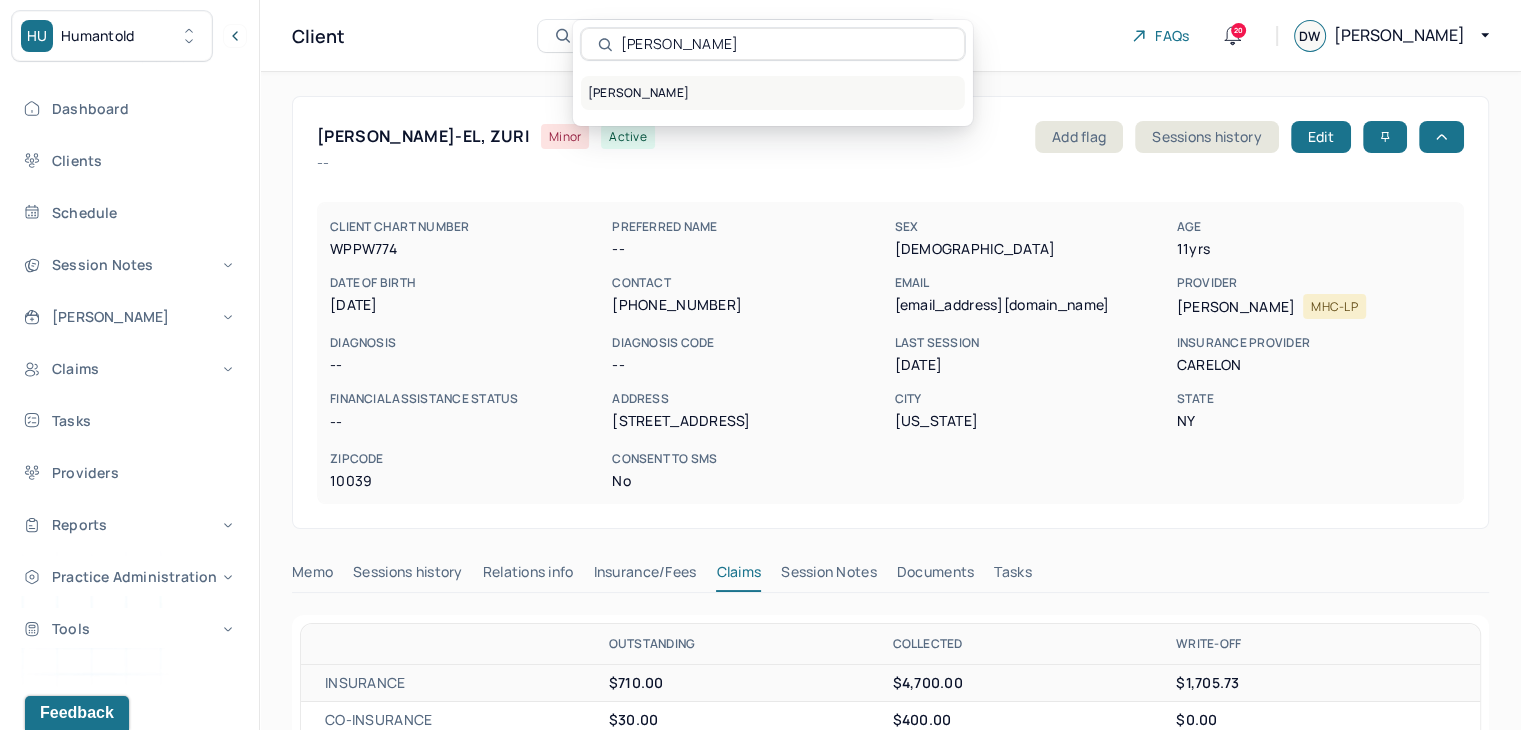 type on "[PERSON_NAME]" 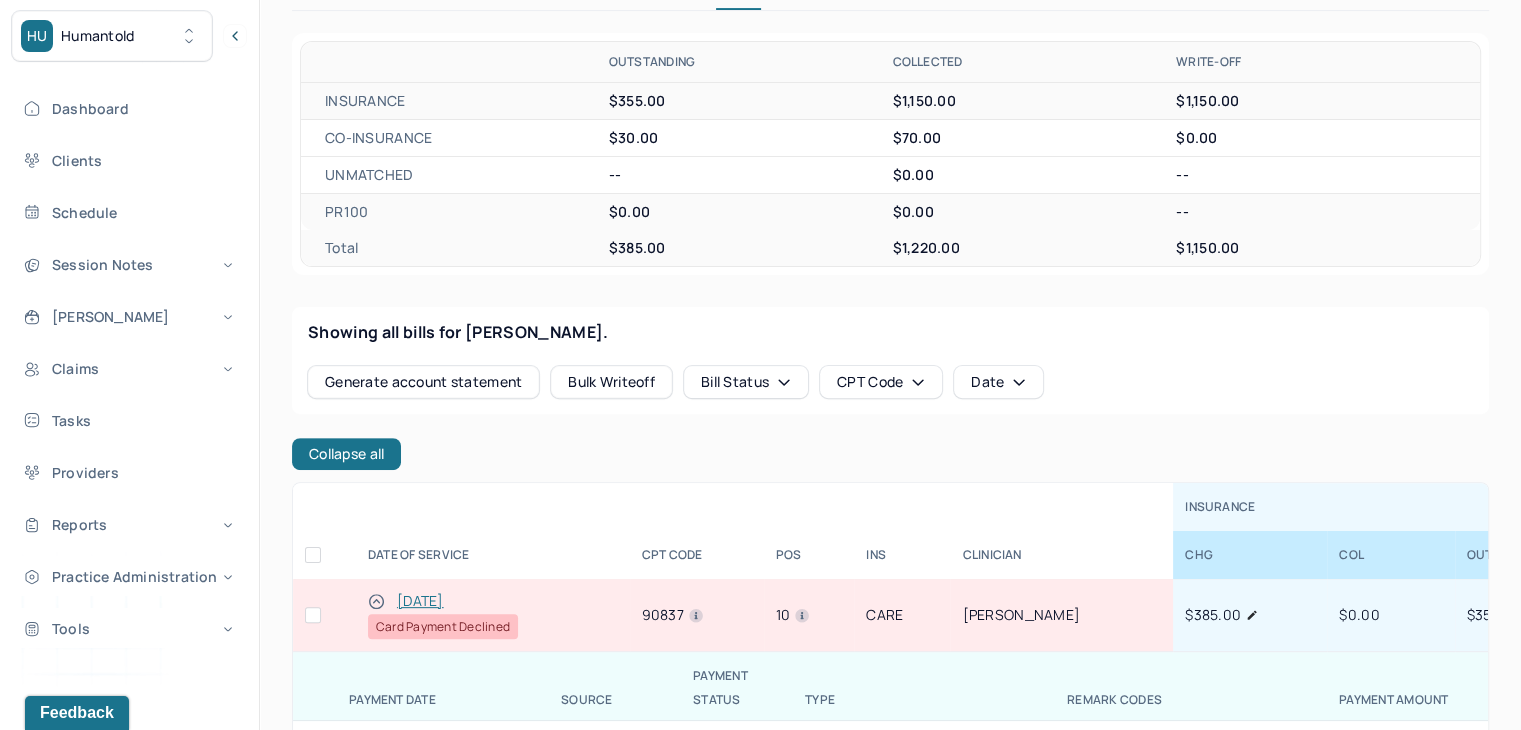 scroll, scrollTop: 600, scrollLeft: 0, axis: vertical 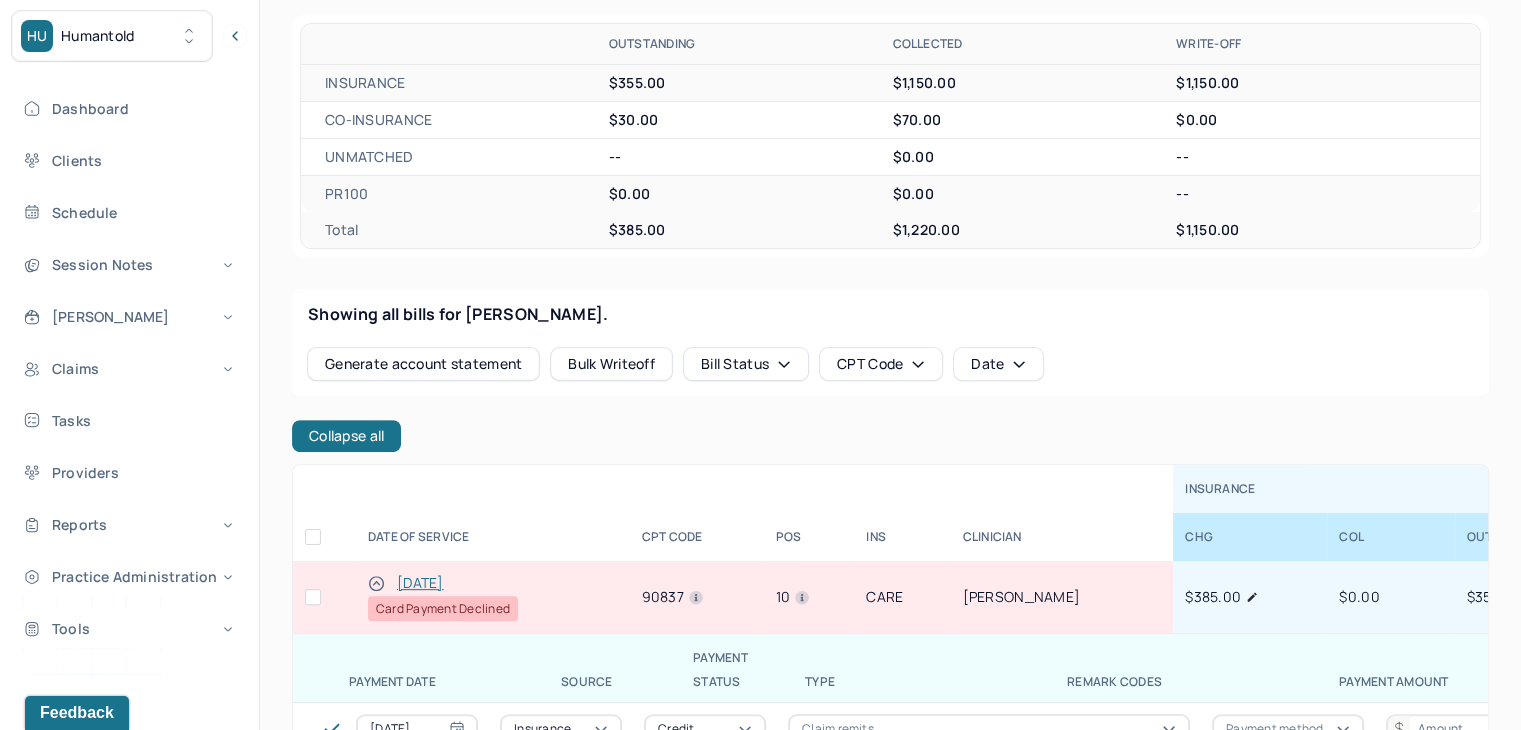 click at bounding box center [313, 597] 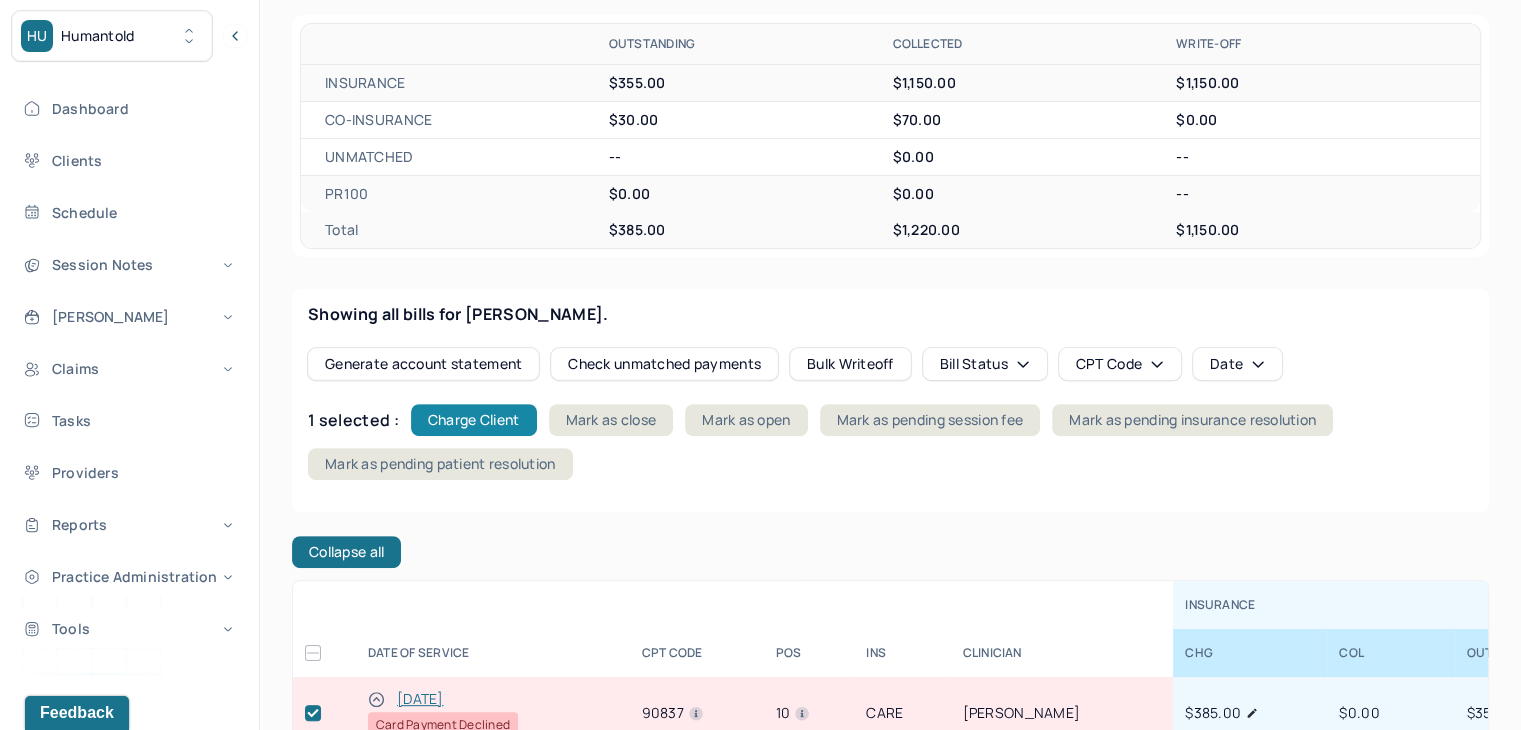 click on "Charge Client" at bounding box center [474, 420] 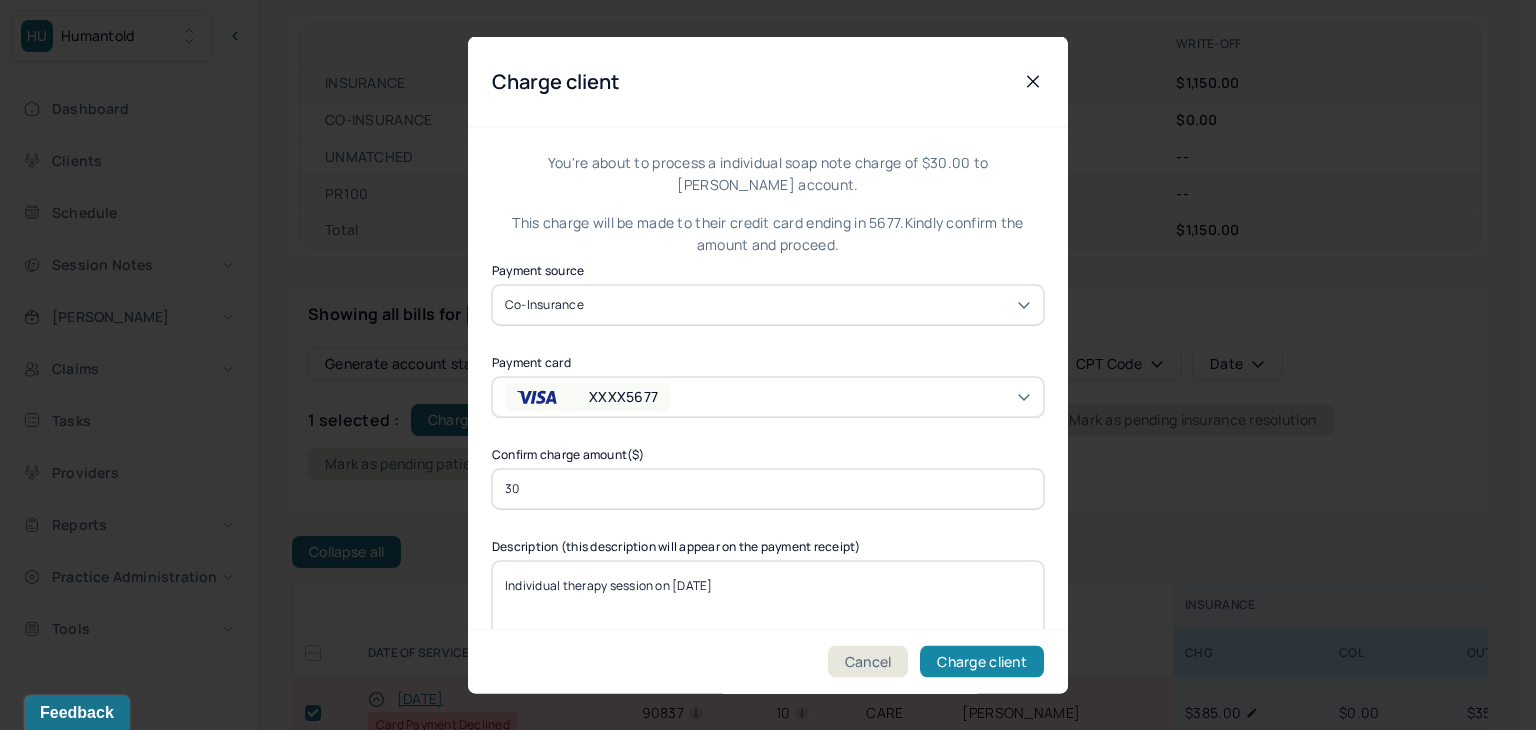 click on "Charge client" at bounding box center [982, 662] 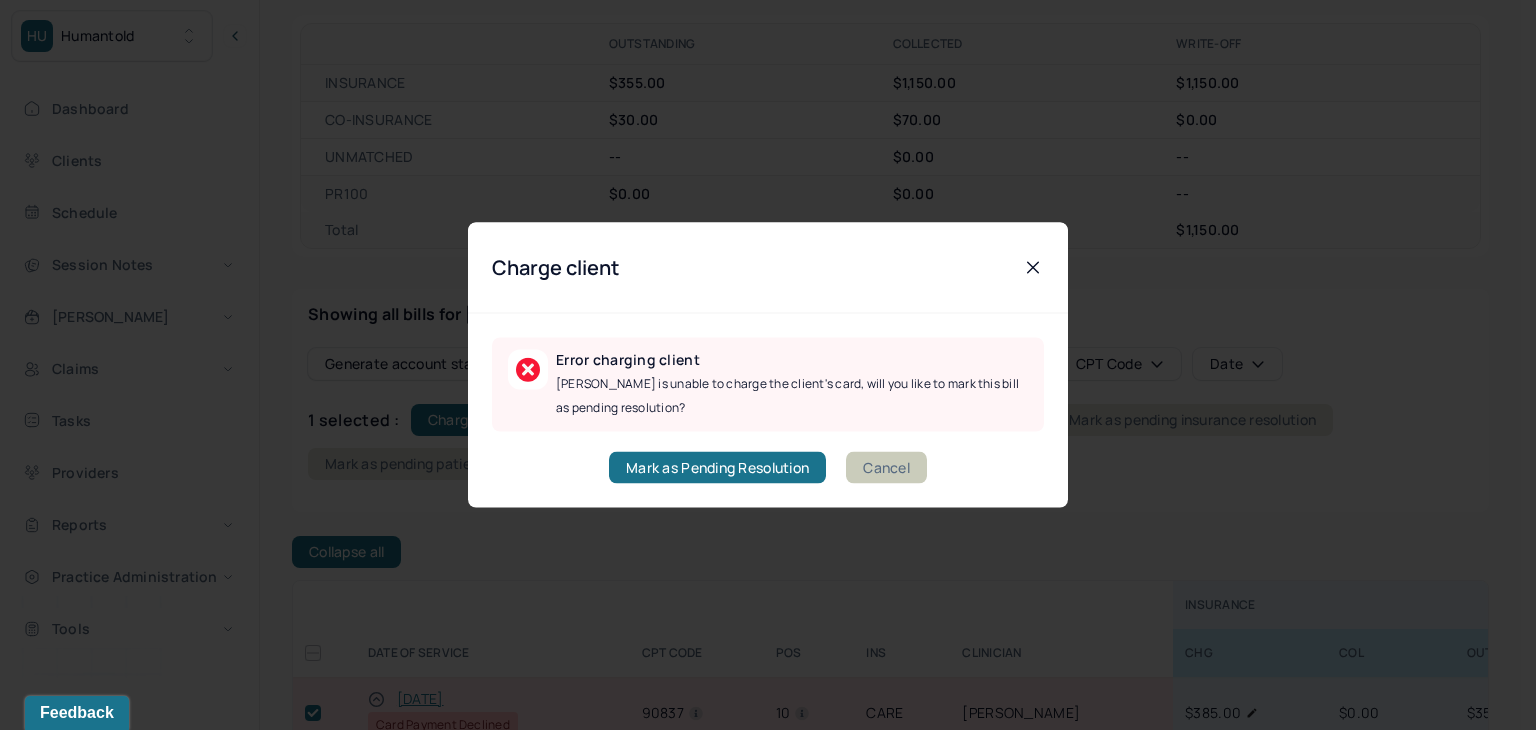 click on "Cancel" at bounding box center (886, 468) 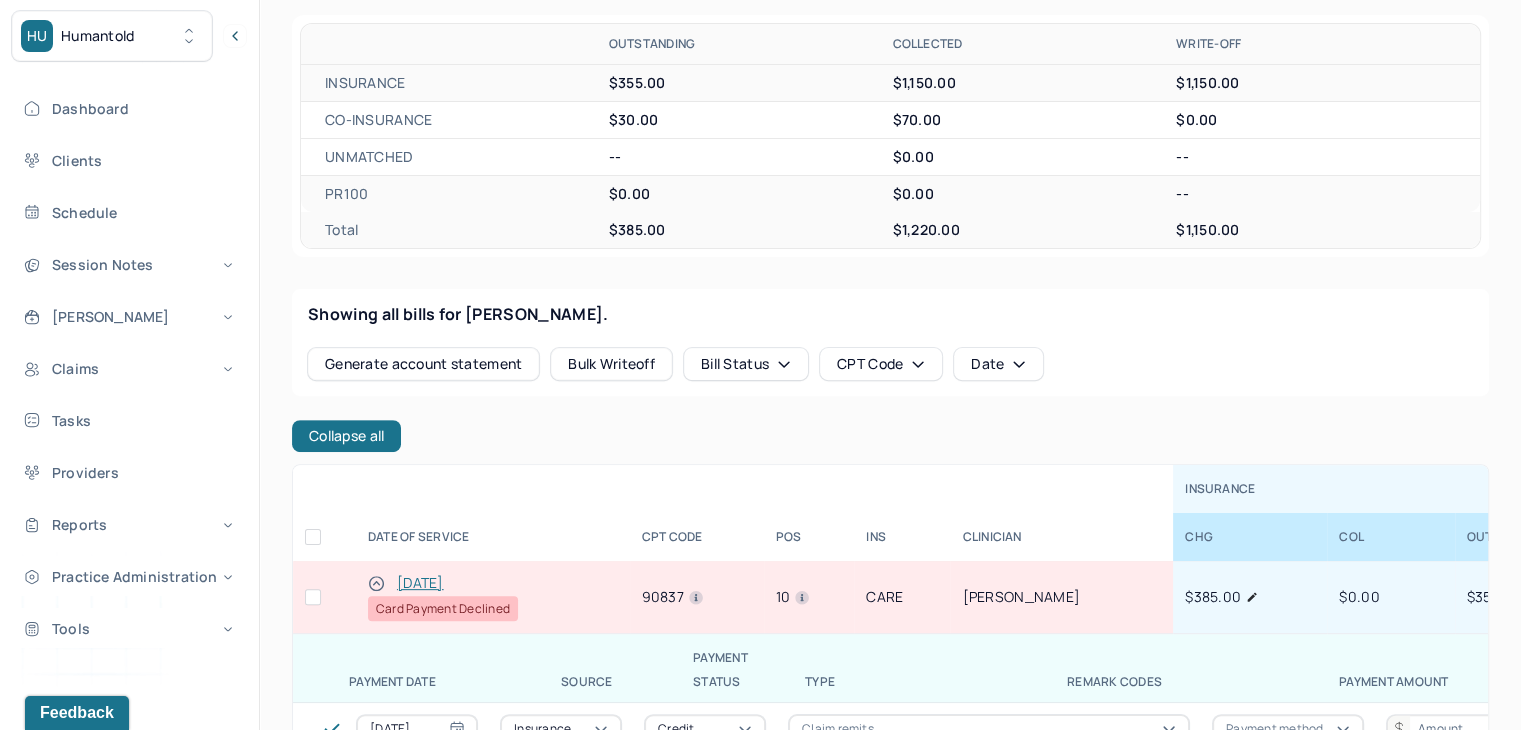 click at bounding box center [313, 597] 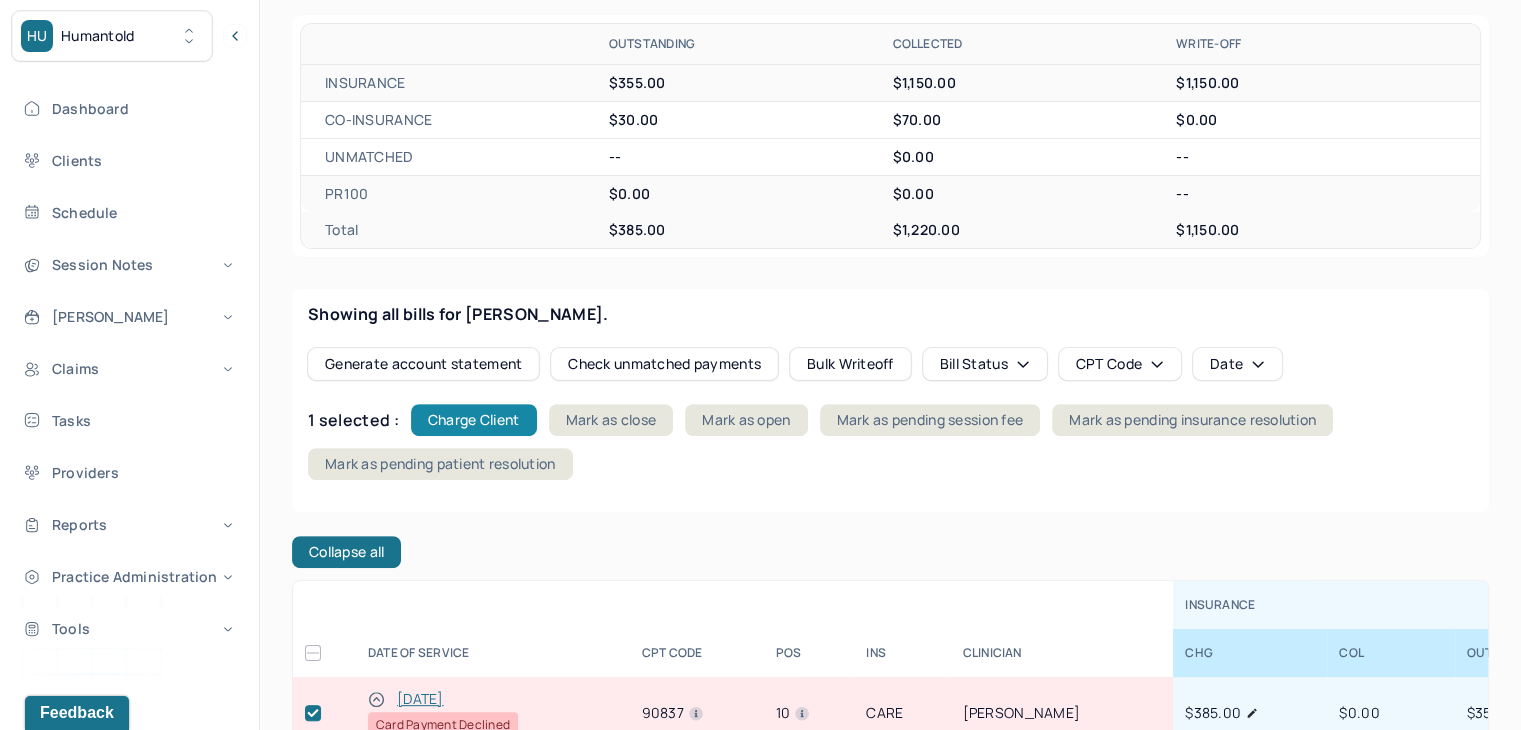 click on "Charge Client" at bounding box center [474, 420] 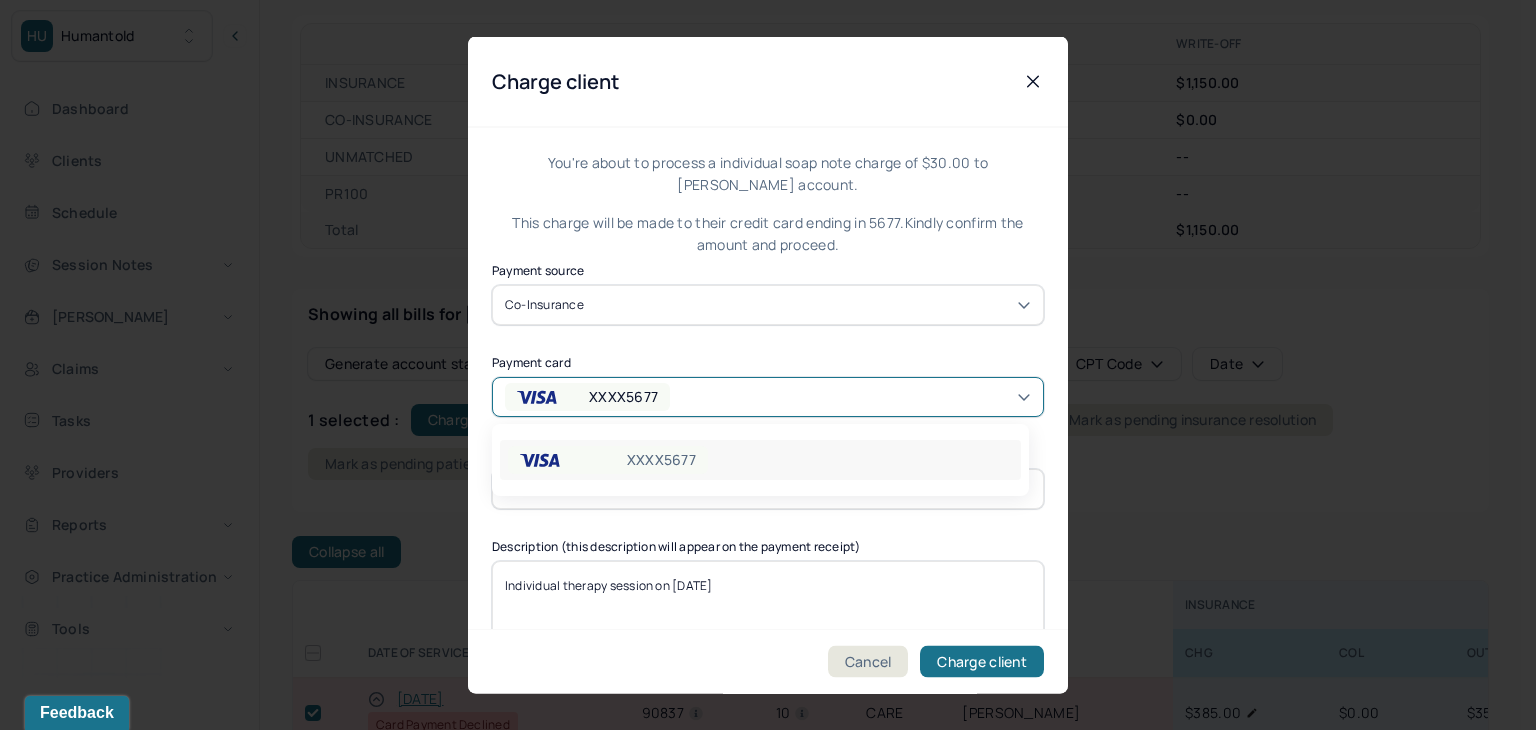 click on "XXXX5677" at bounding box center (587, 396) 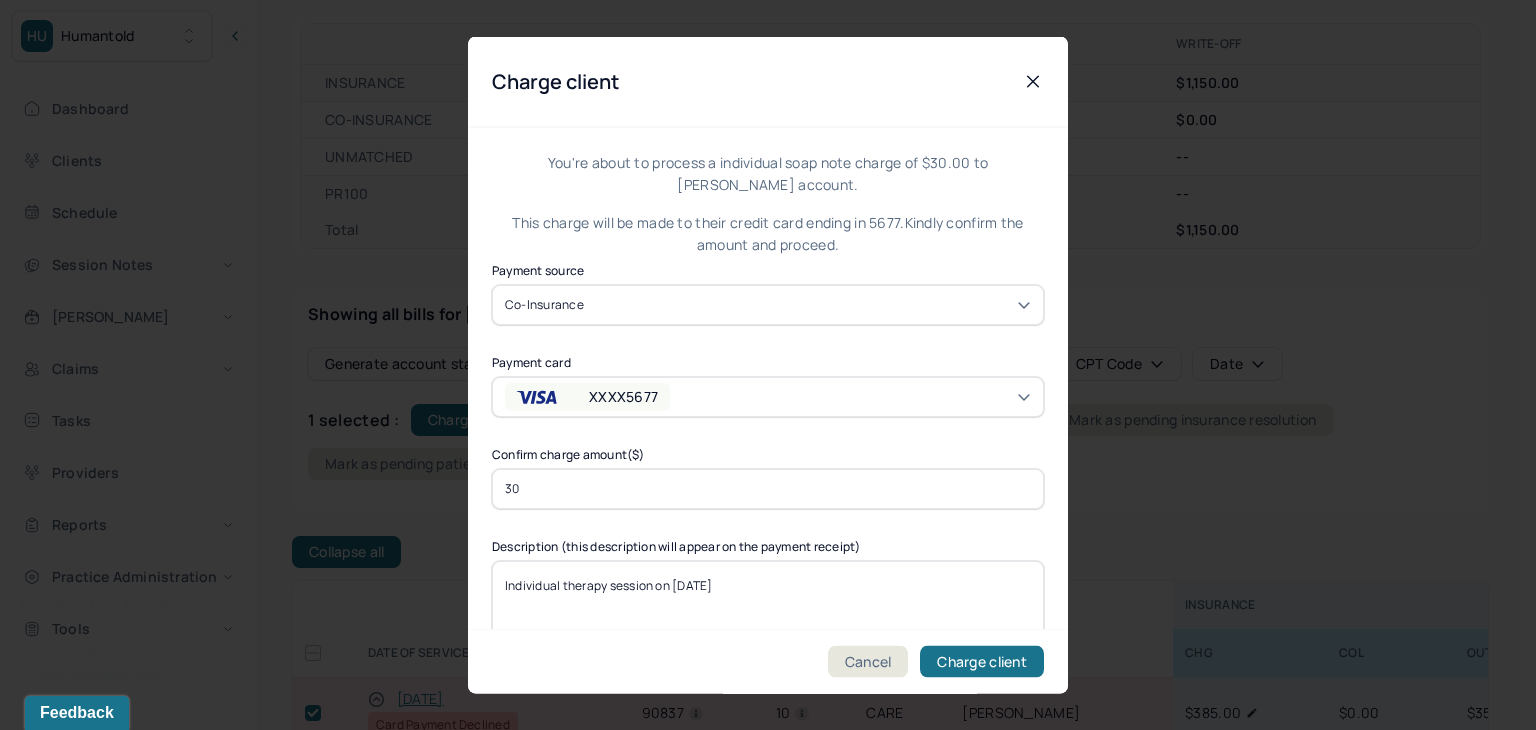 click 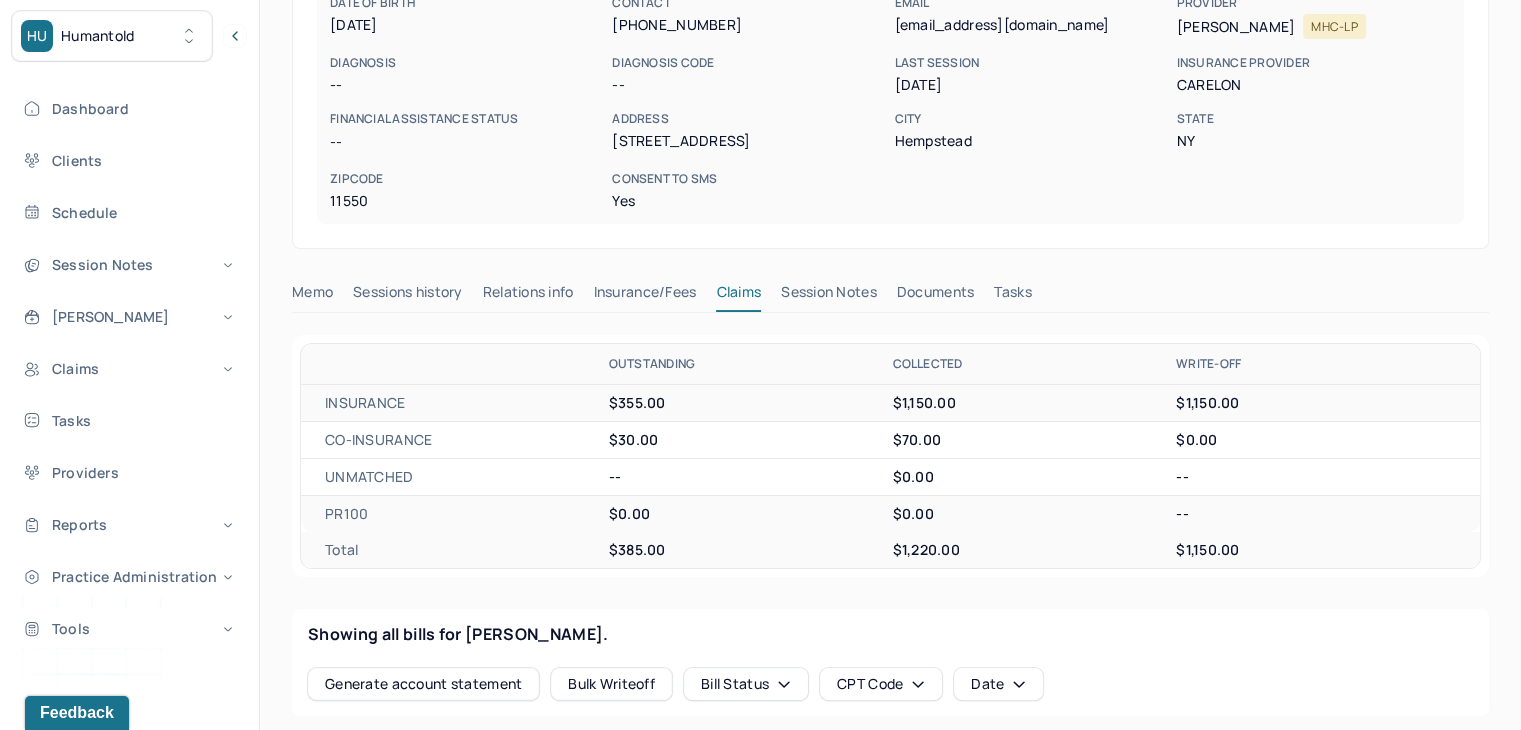 scroll, scrollTop: 0, scrollLeft: 0, axis: both 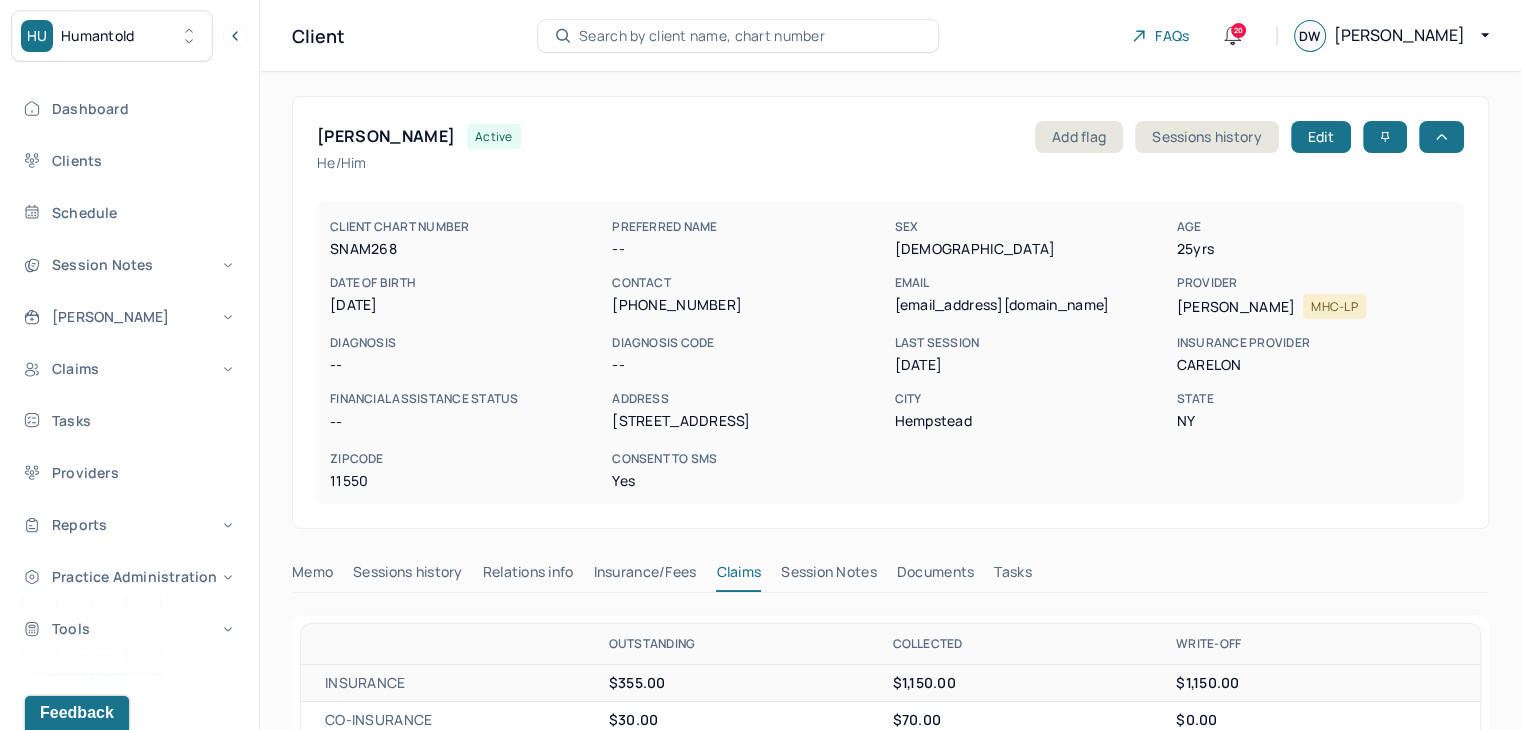 click on "Search by client name, chart number" at bounding box center [702, 36] 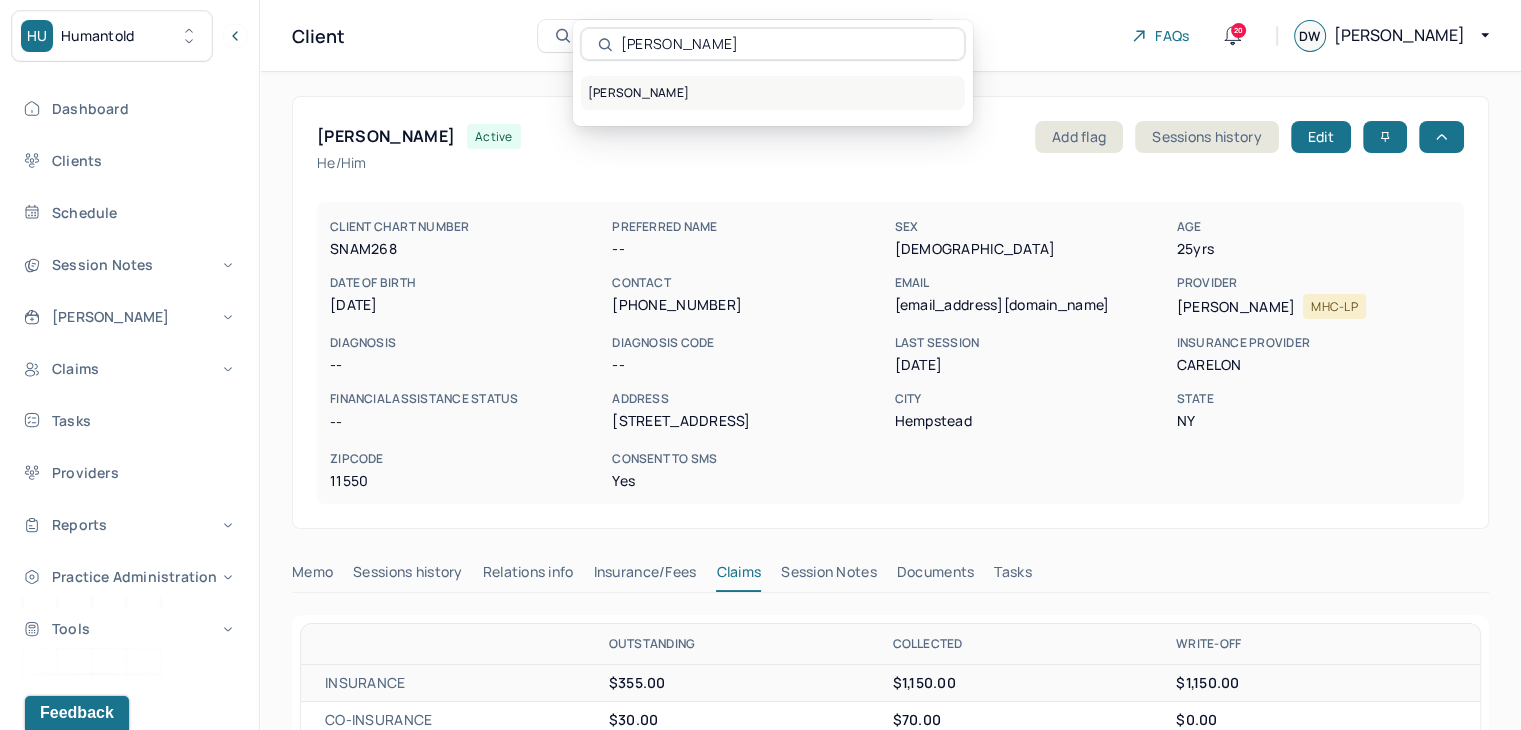 type on "[PERSON_NAME]" 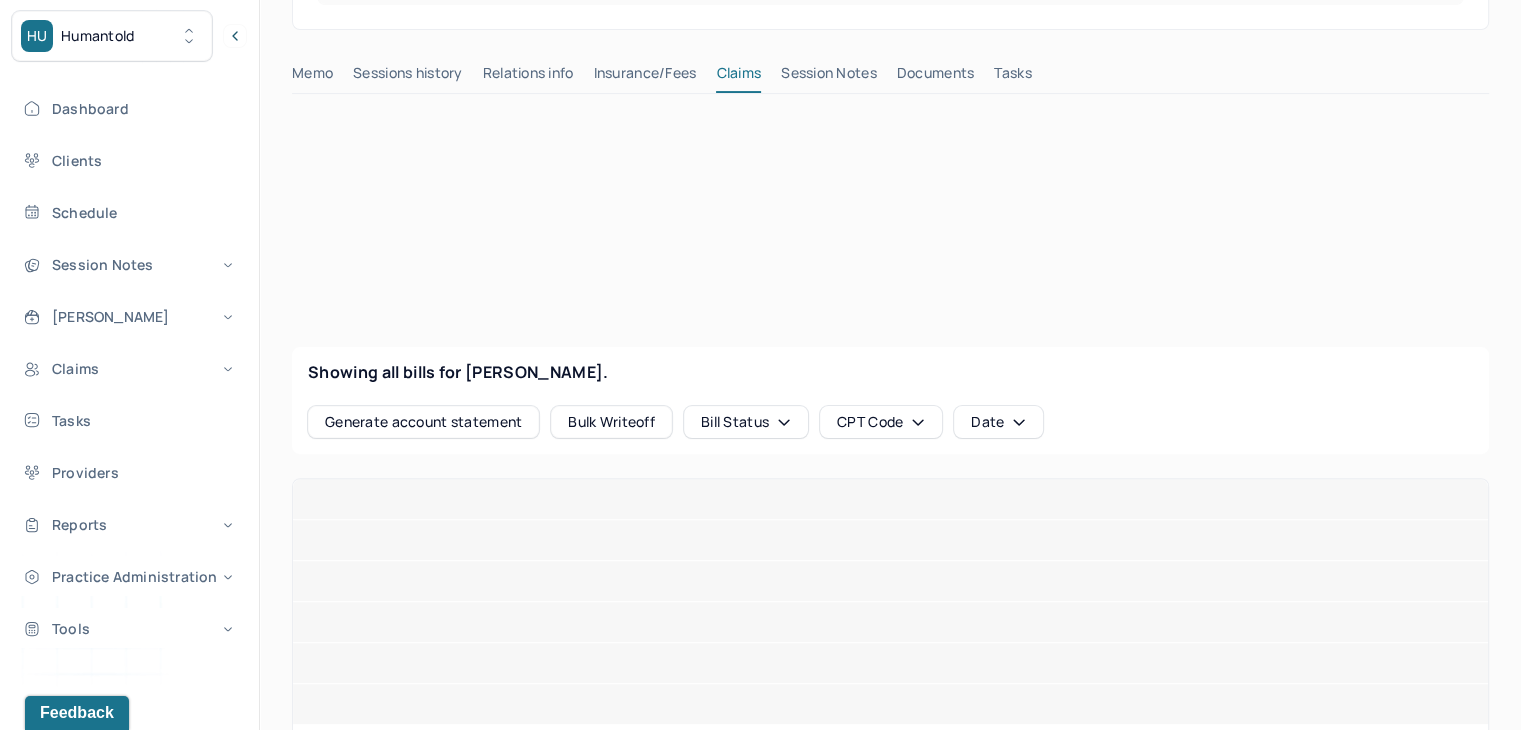 scroll, scrollTop: 500, scrollLeft: 0, axis: vertical 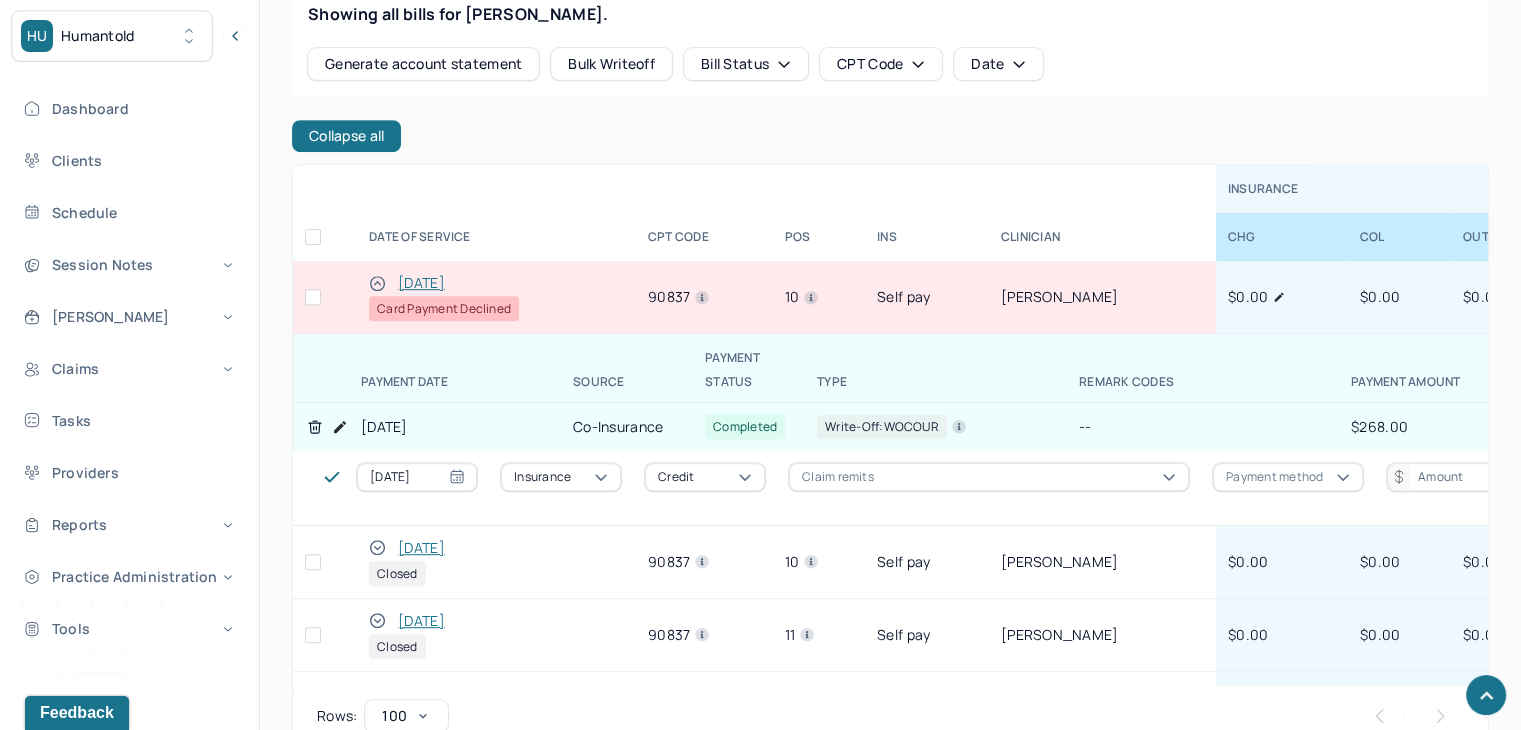 click at bounding box center [313, 297] 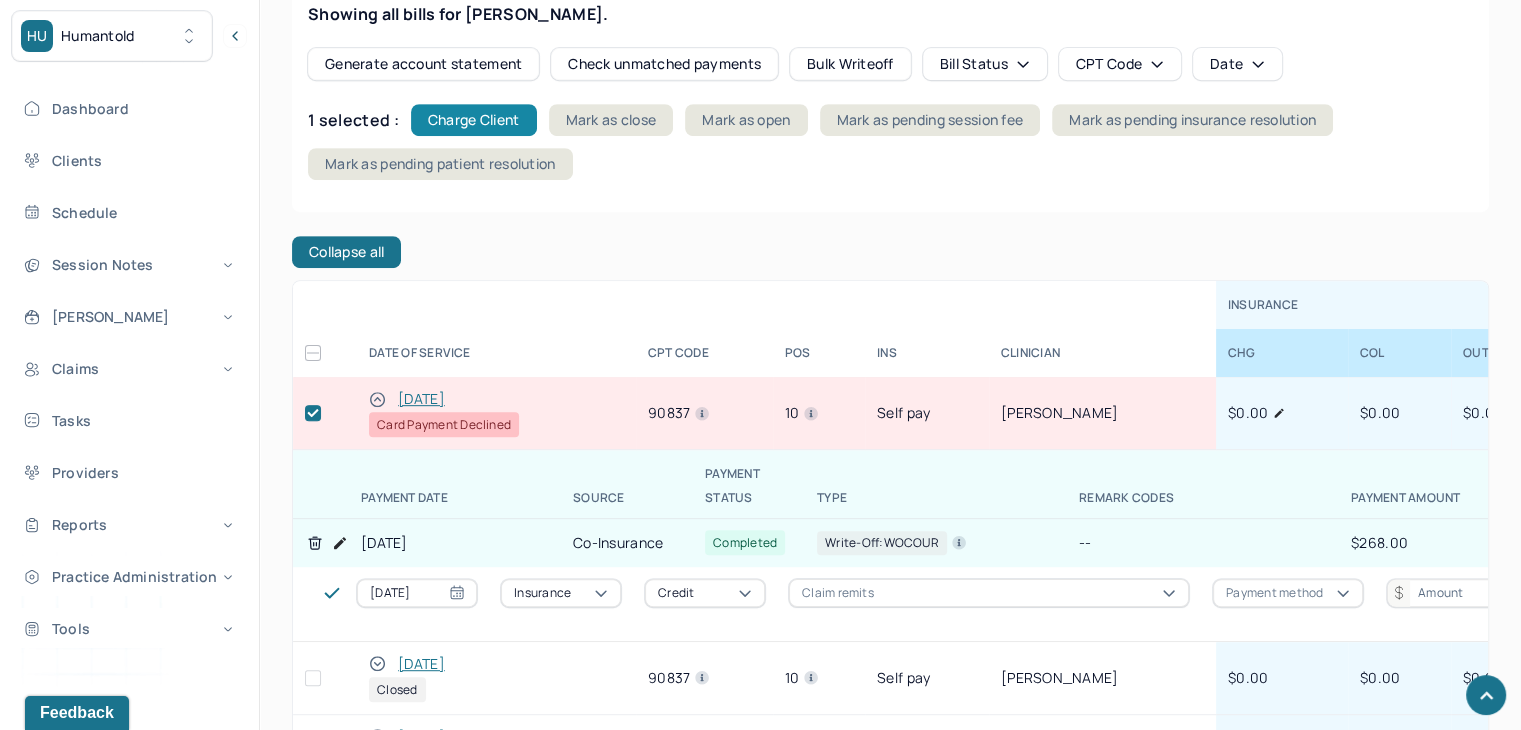 click on "Charge Client" at bounding box center (474, 120) 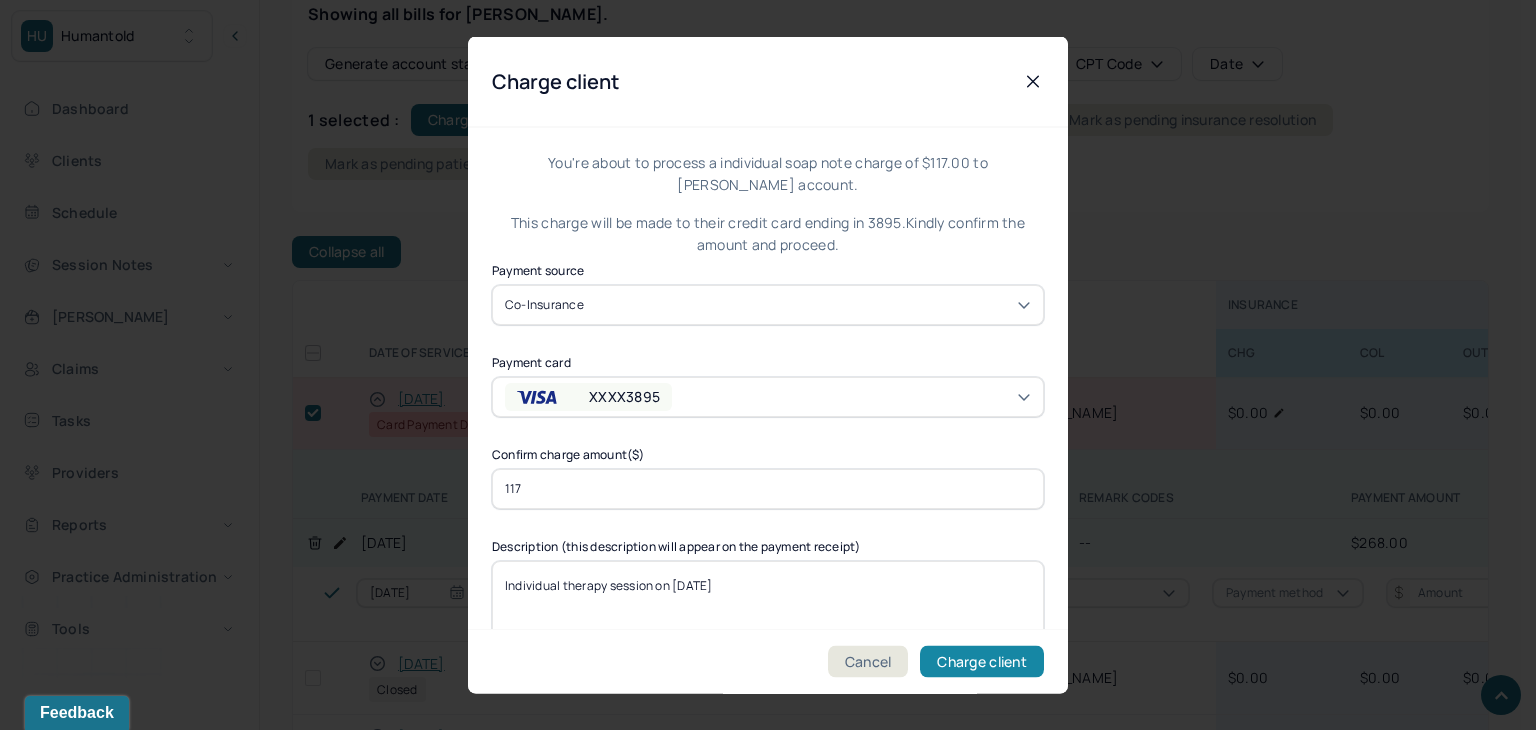 click on "Charge client" at bounding box center (982, 662) 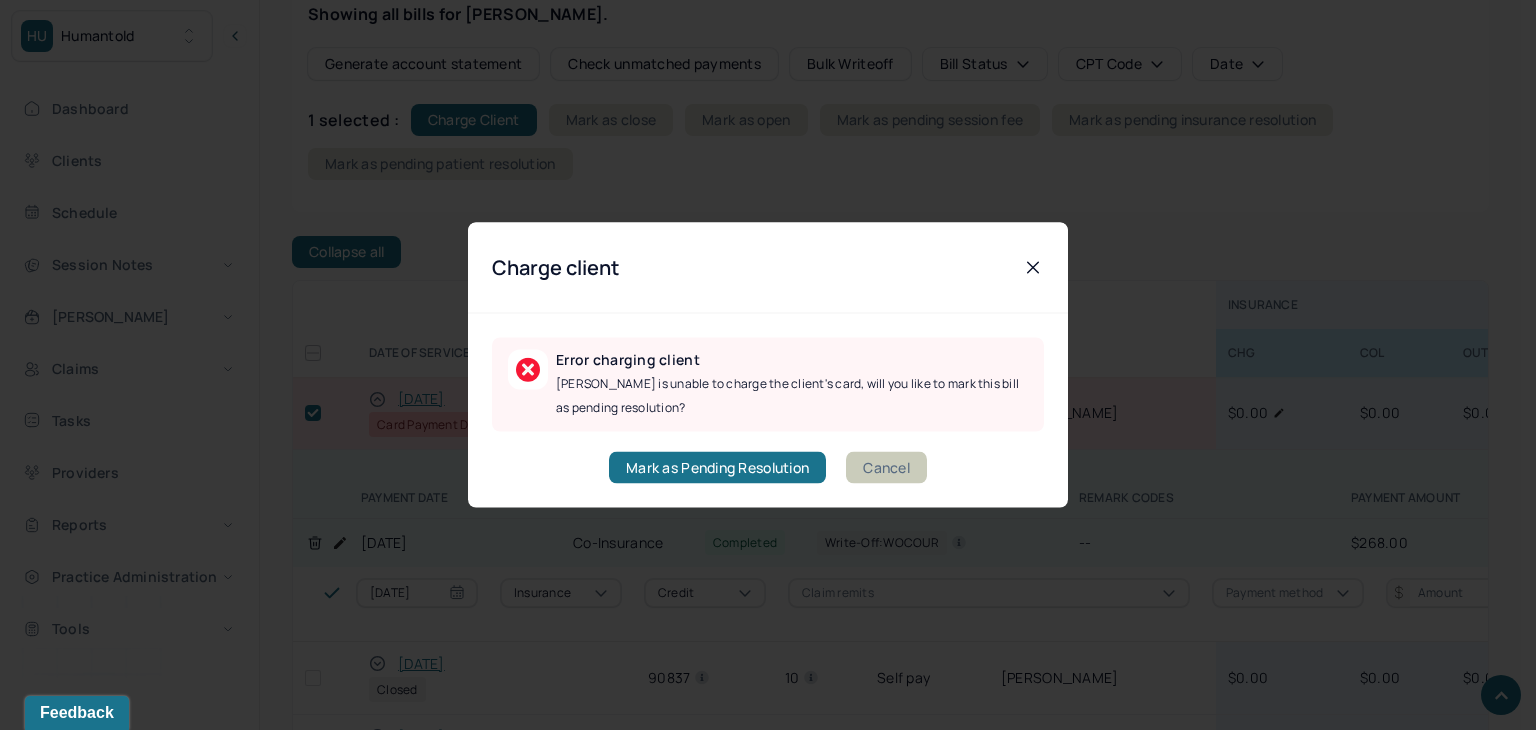 click on "Cancel" at bounding box center (886, 468) 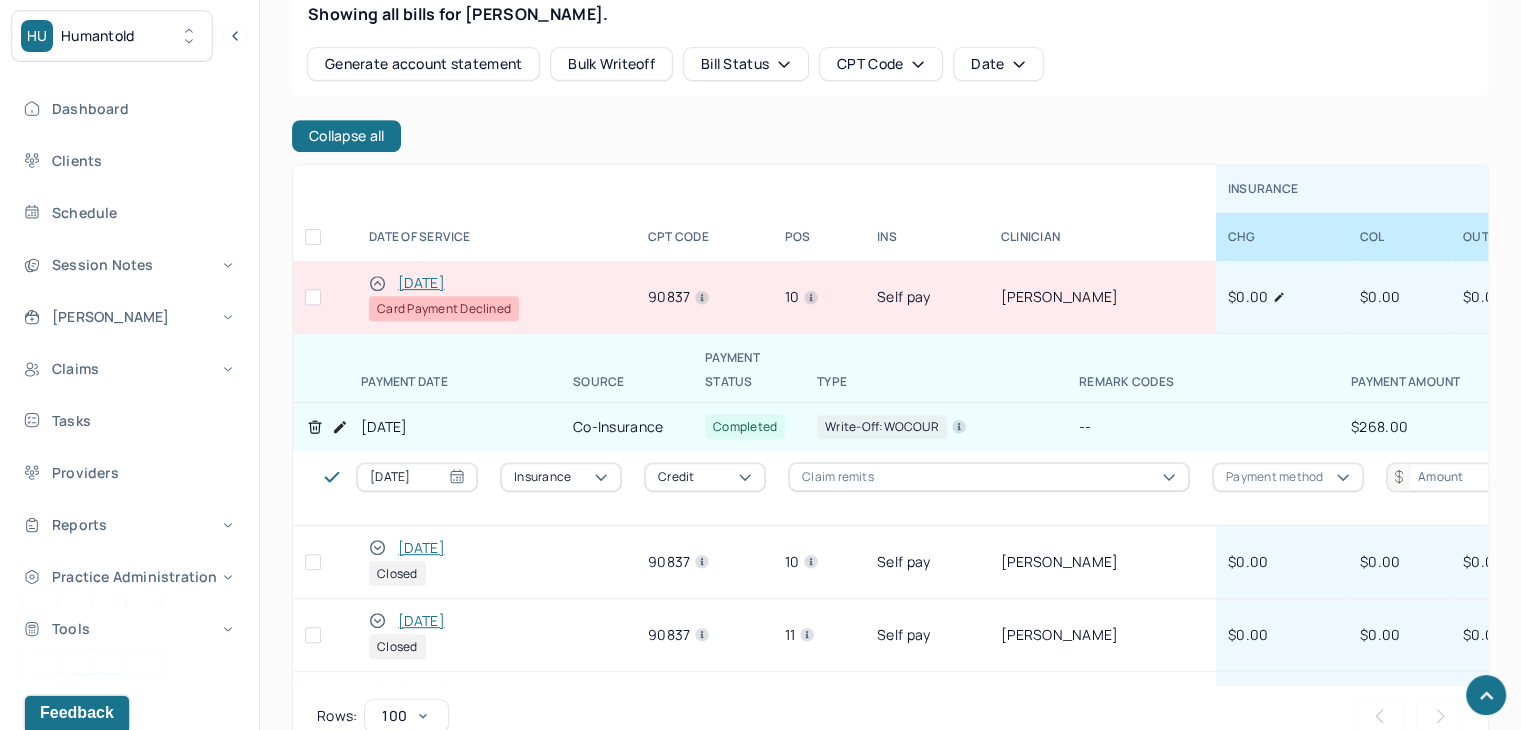 click at bounding box center [313, 297] 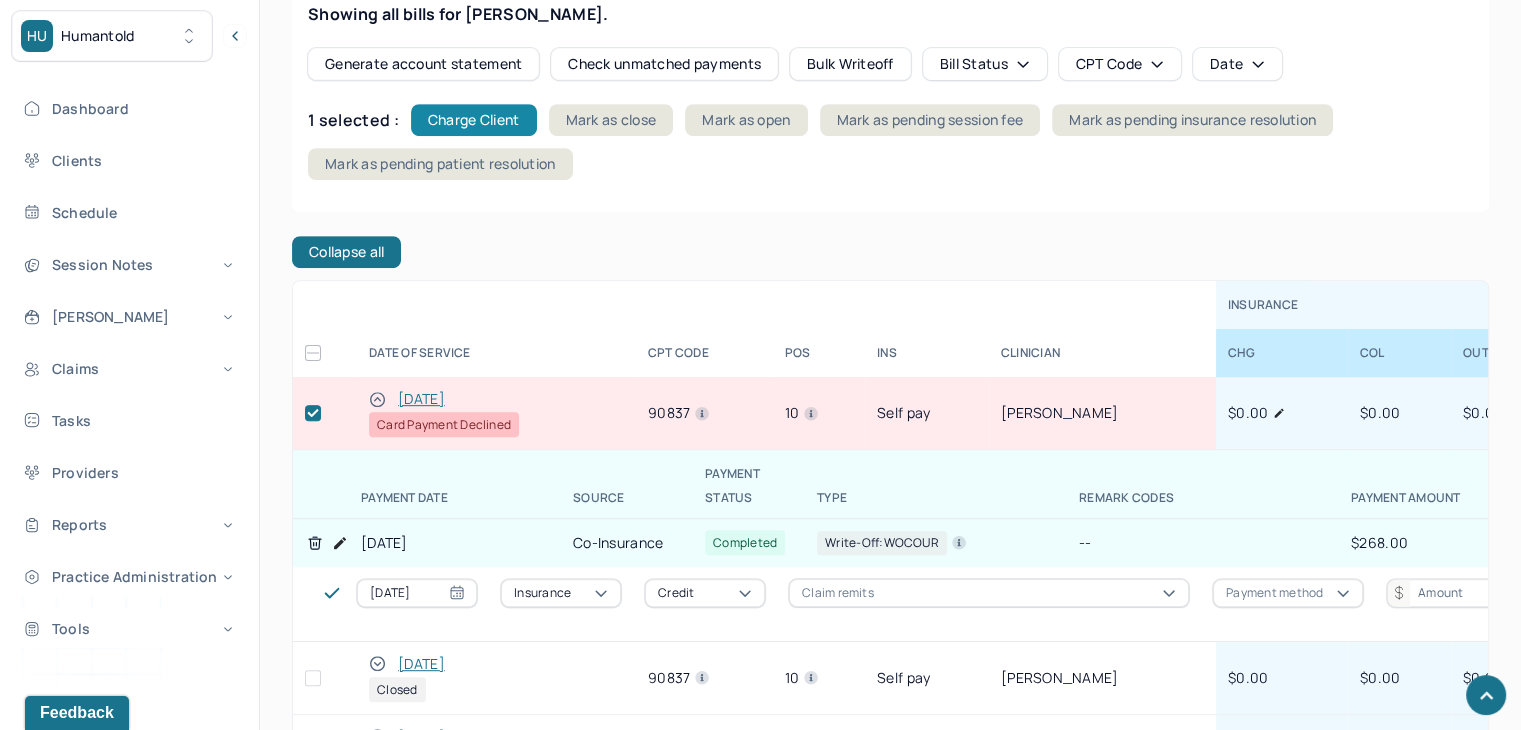 click on "Charge Client" at bounding box center (474, 120) 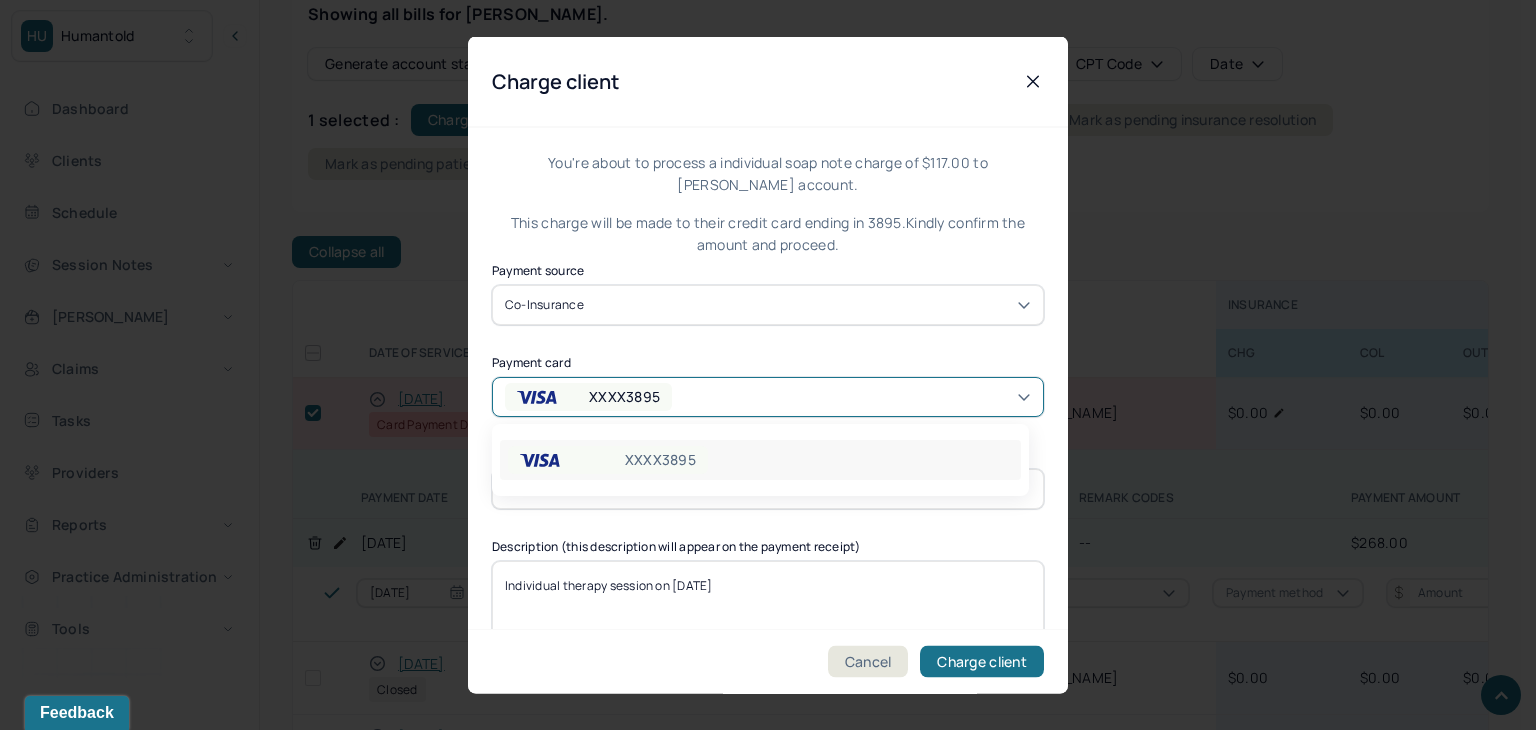 click on "XXXX3895" at bounding box center [768, 396] 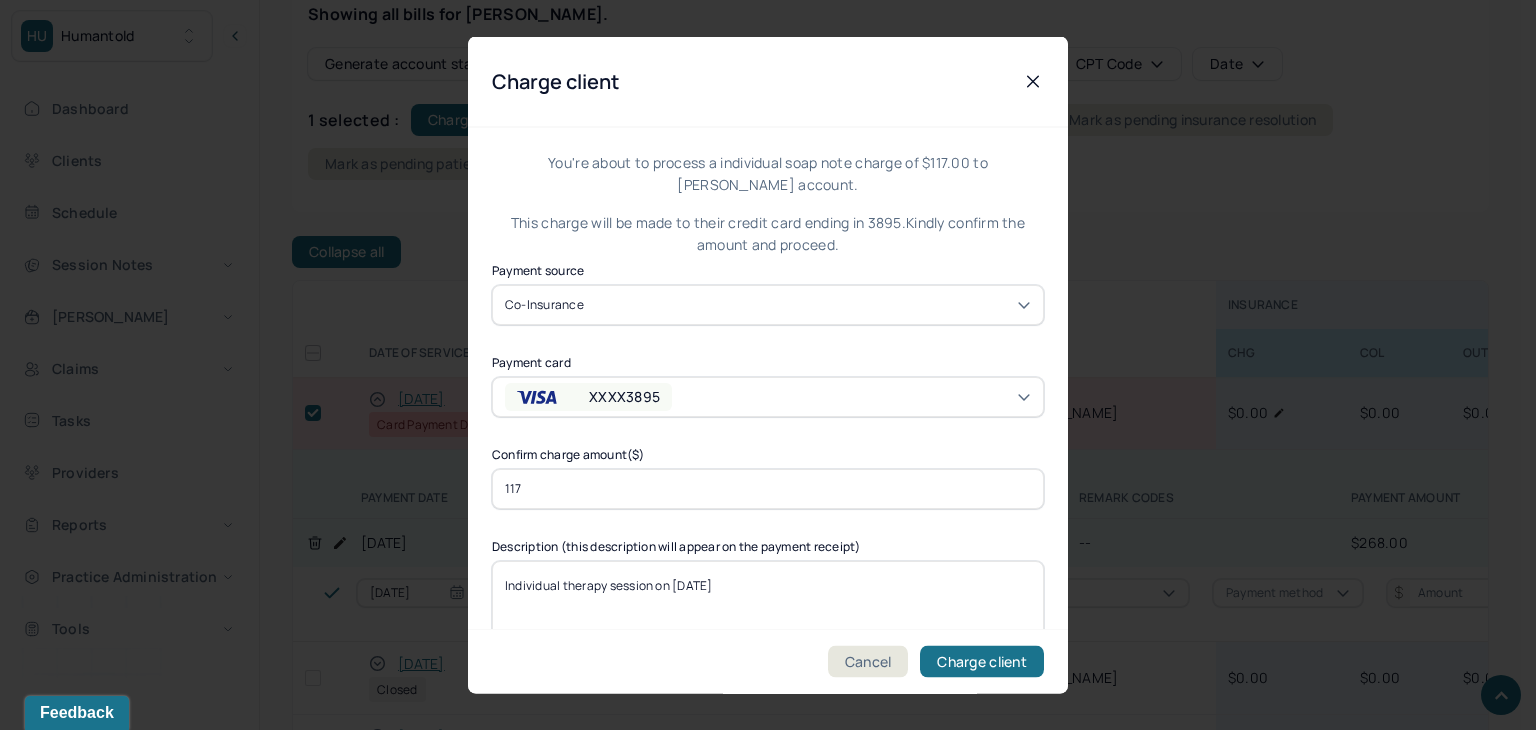 click on "Charge client" at bounding box center [768, 82] 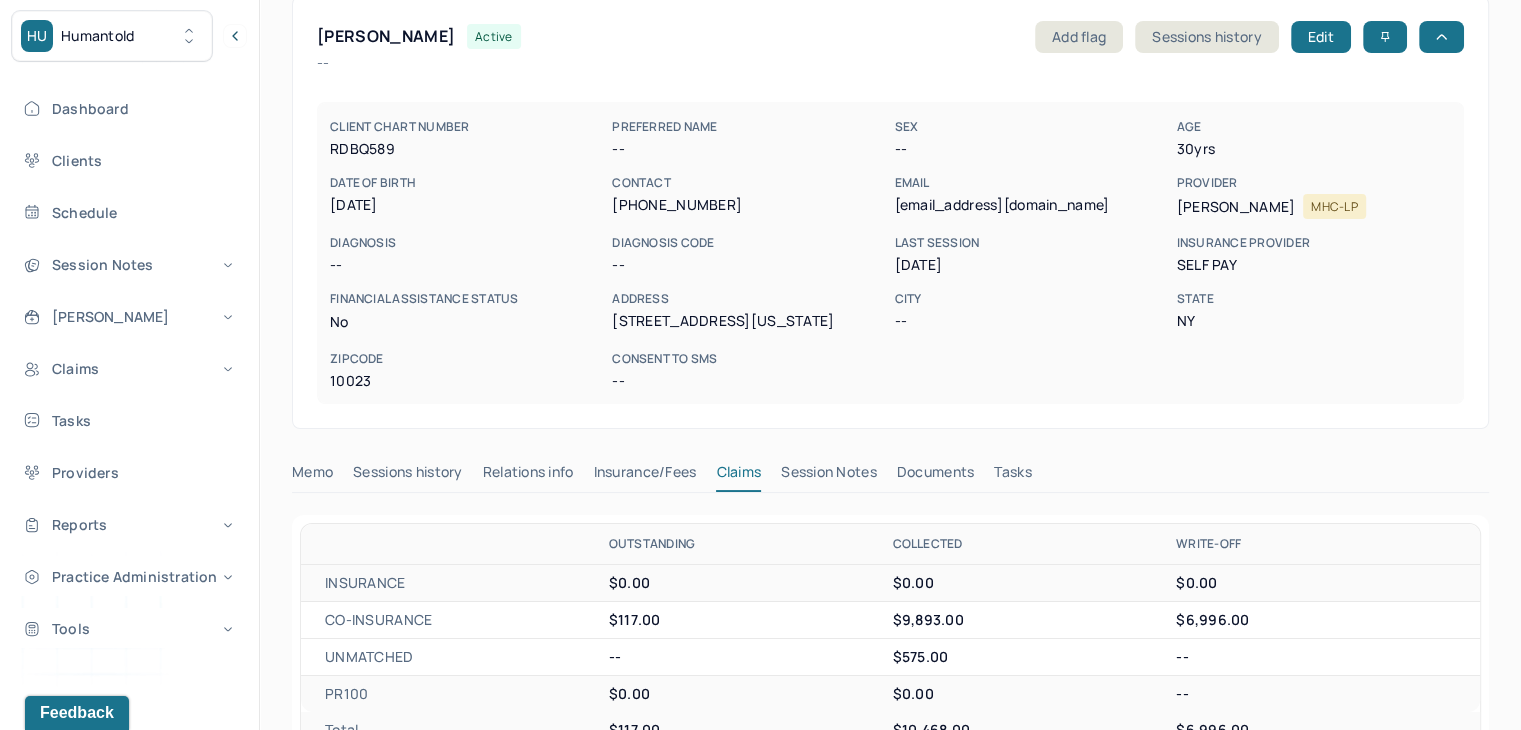 scroll, scrollTop: 0, scrollLeft: 0, axis: both 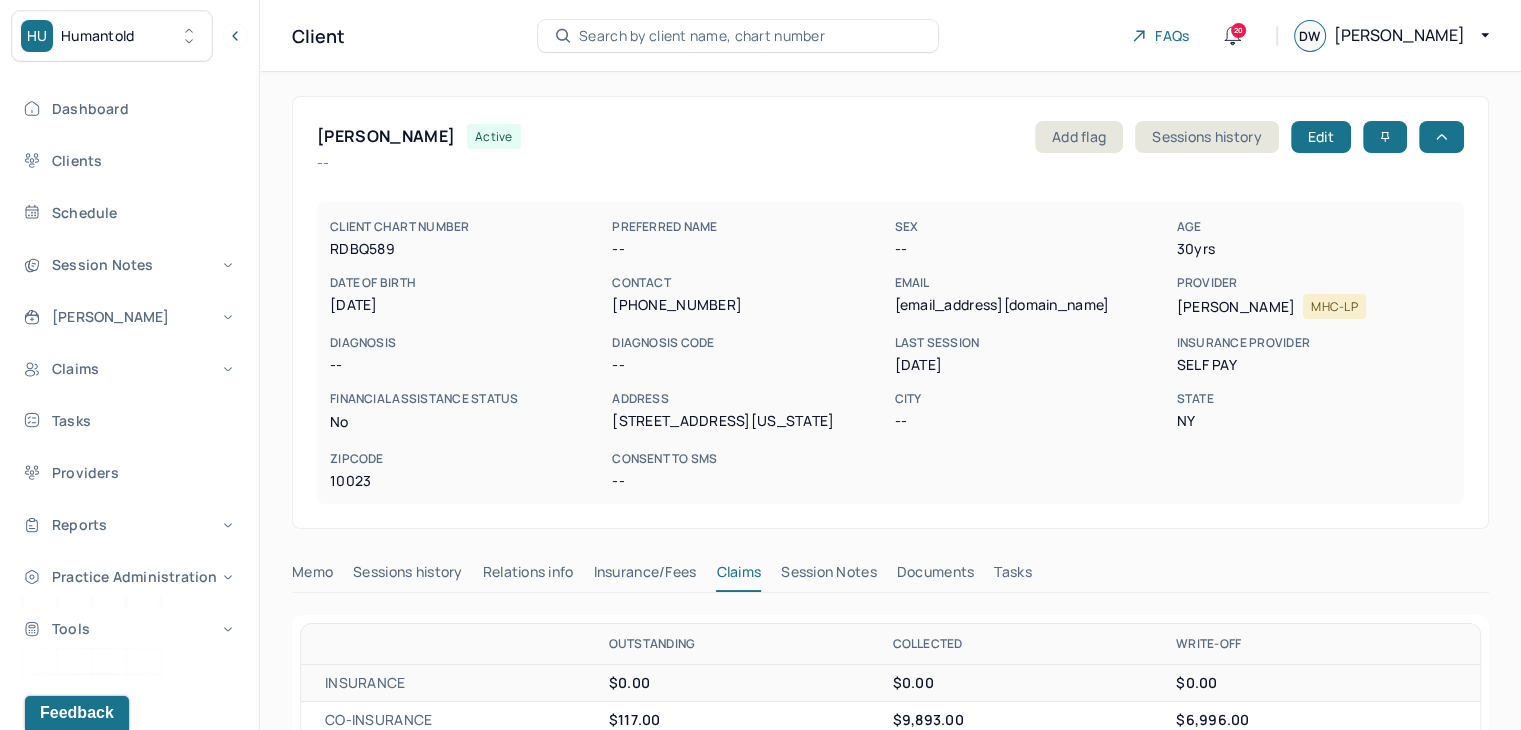 click on "Search by client name, chart number" at bounding box center (702, 36) 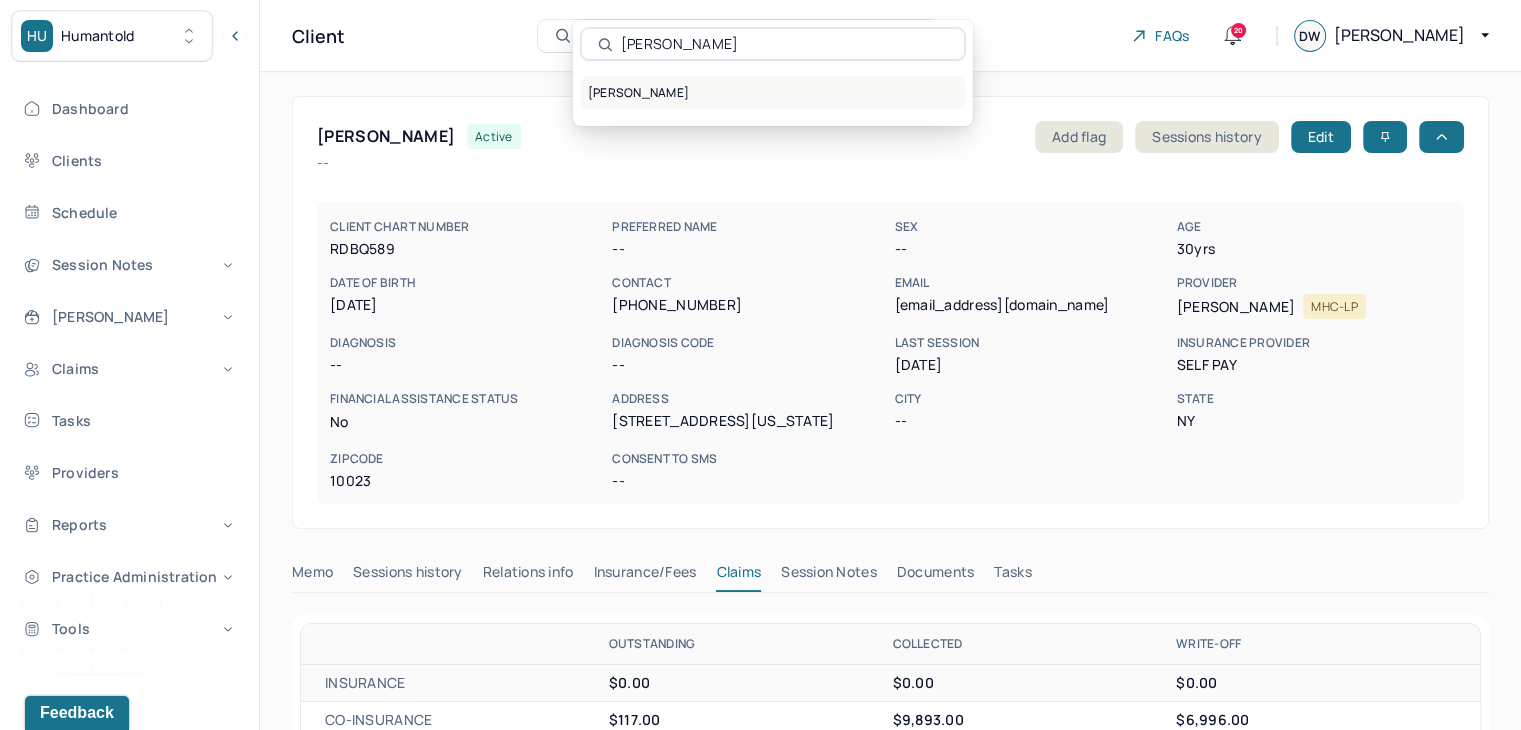 type on "[PERSON_NAME]" 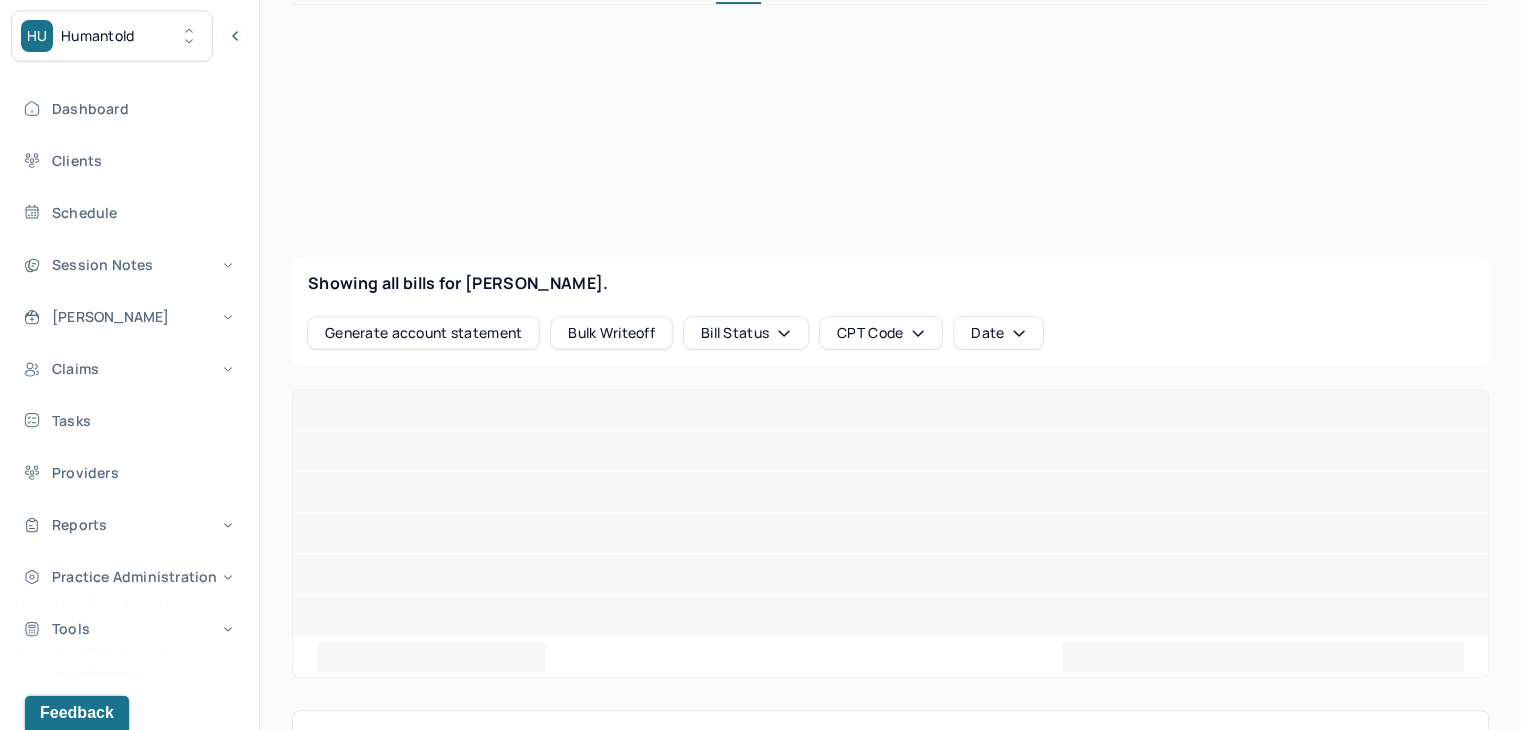 scroll, scrollTop: 600, scrollLeft: 0, axis: vertical 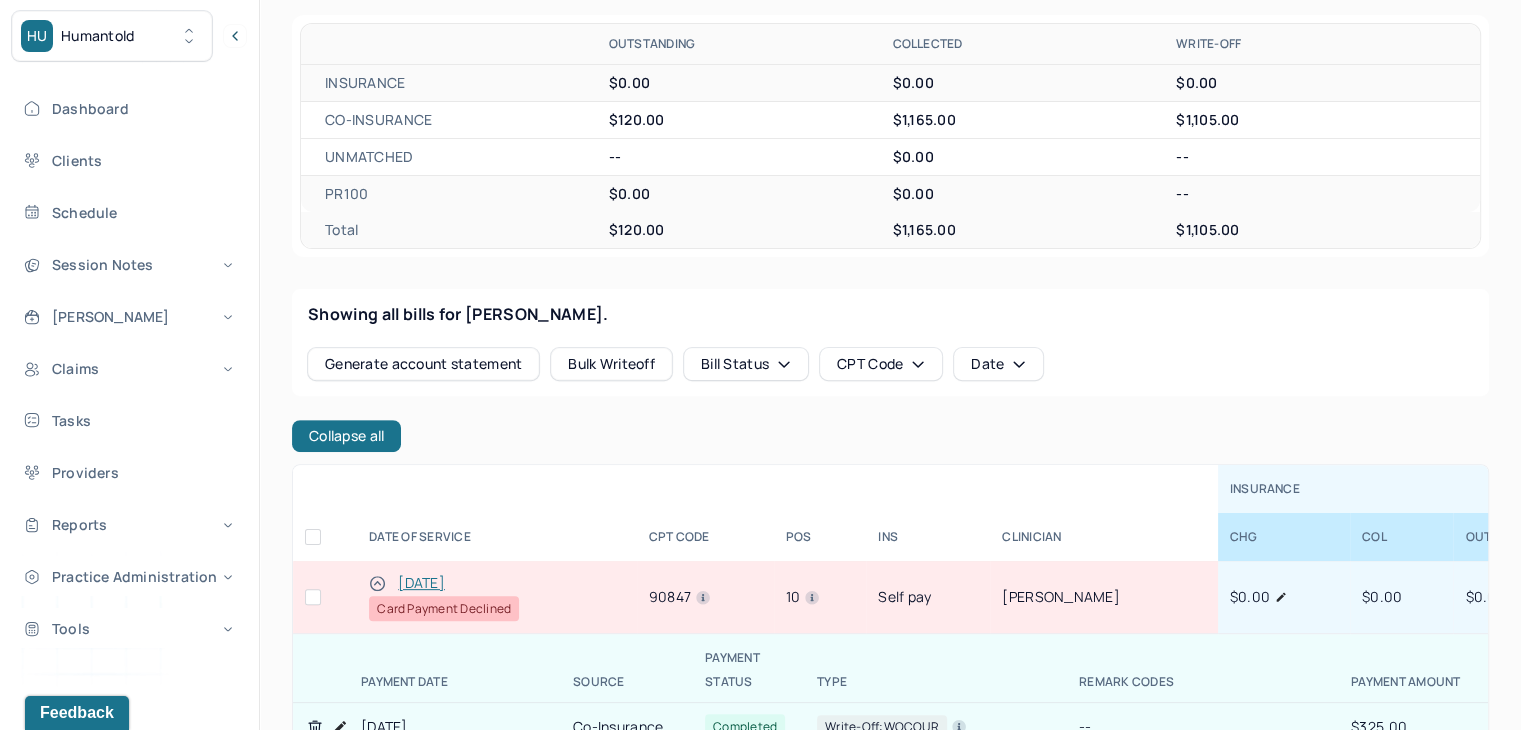 click at bounding box center [313, 597] 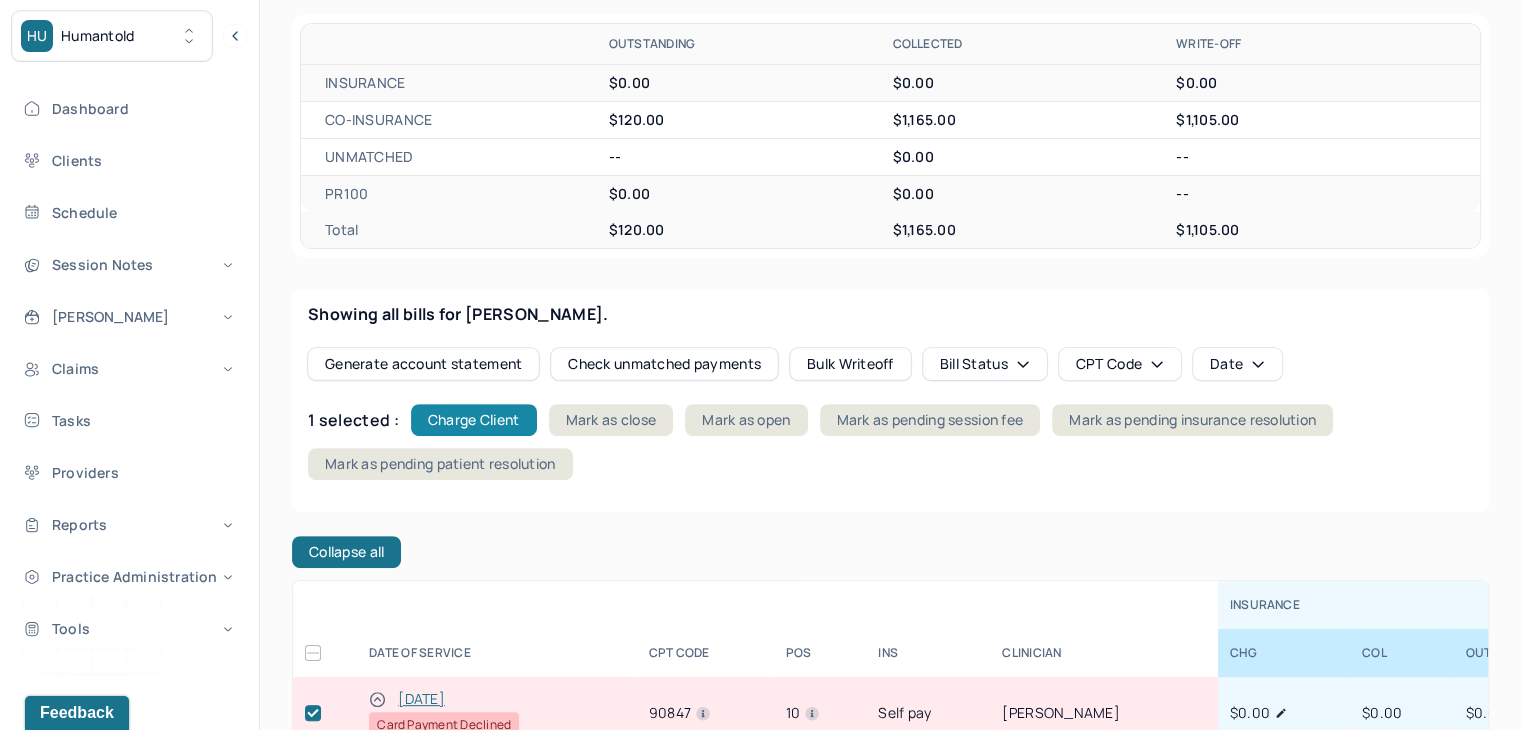 click on "Charge Client" at bounding box center [474, 420] 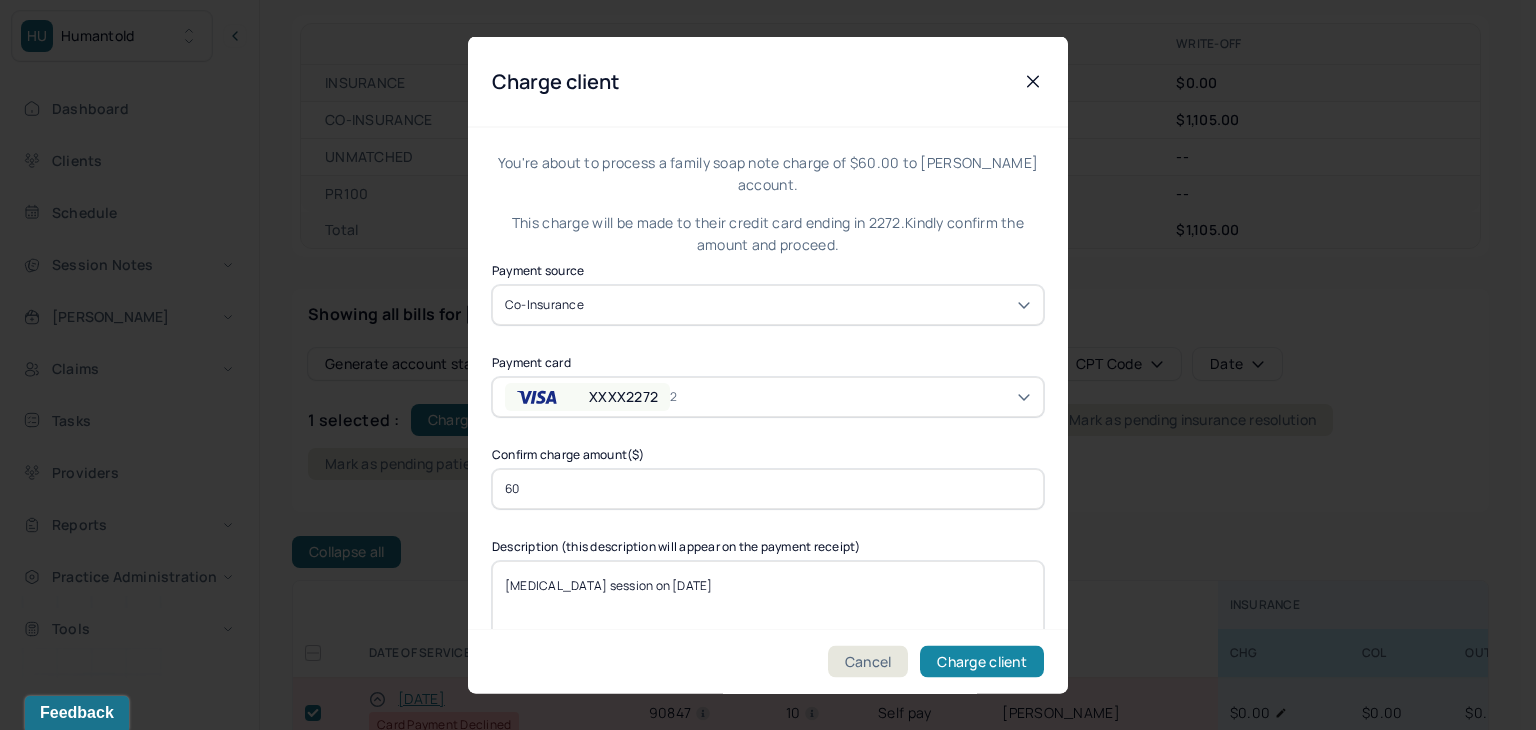click on "Charge client" at bounding box center [982, 662] 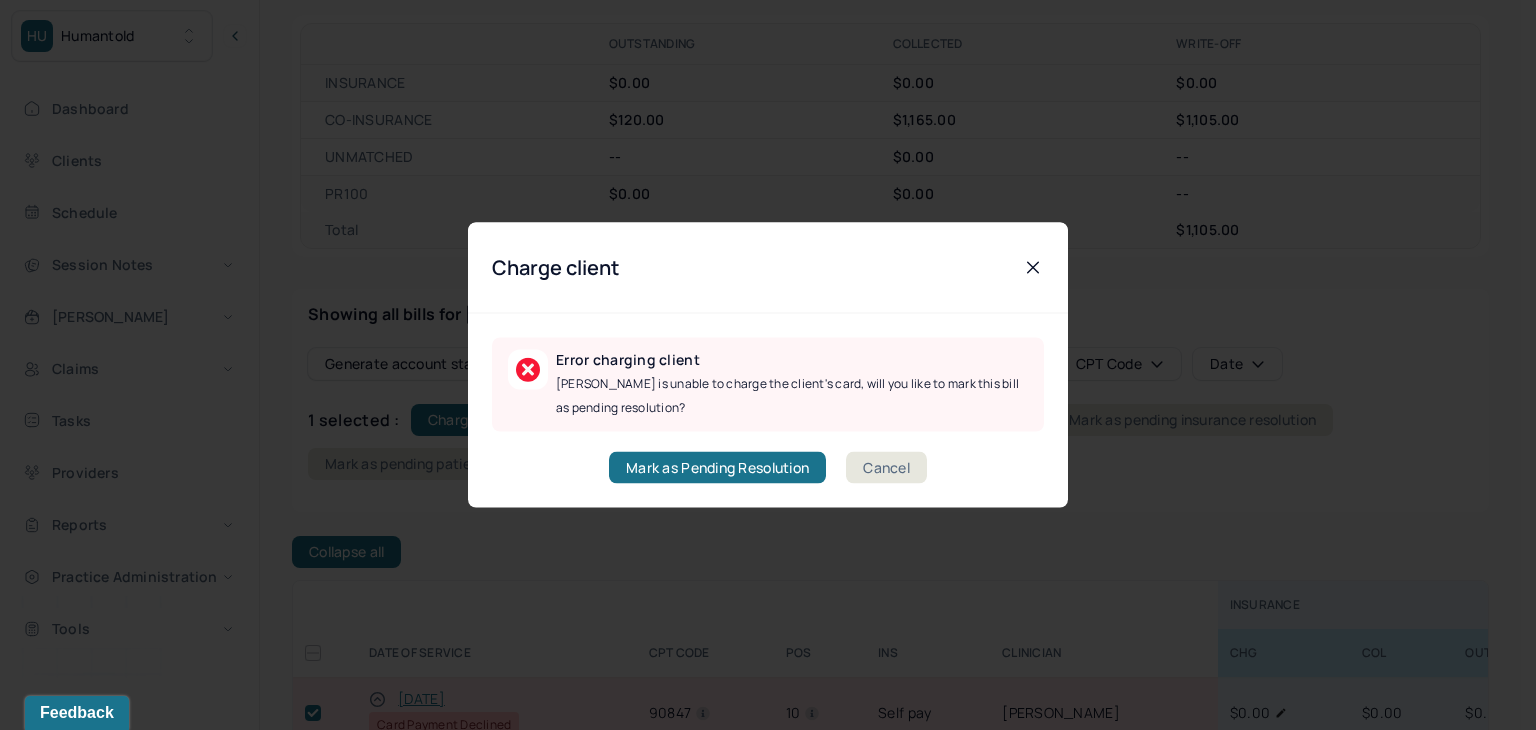 click on "Cancel" at bounding box center (886, 468) 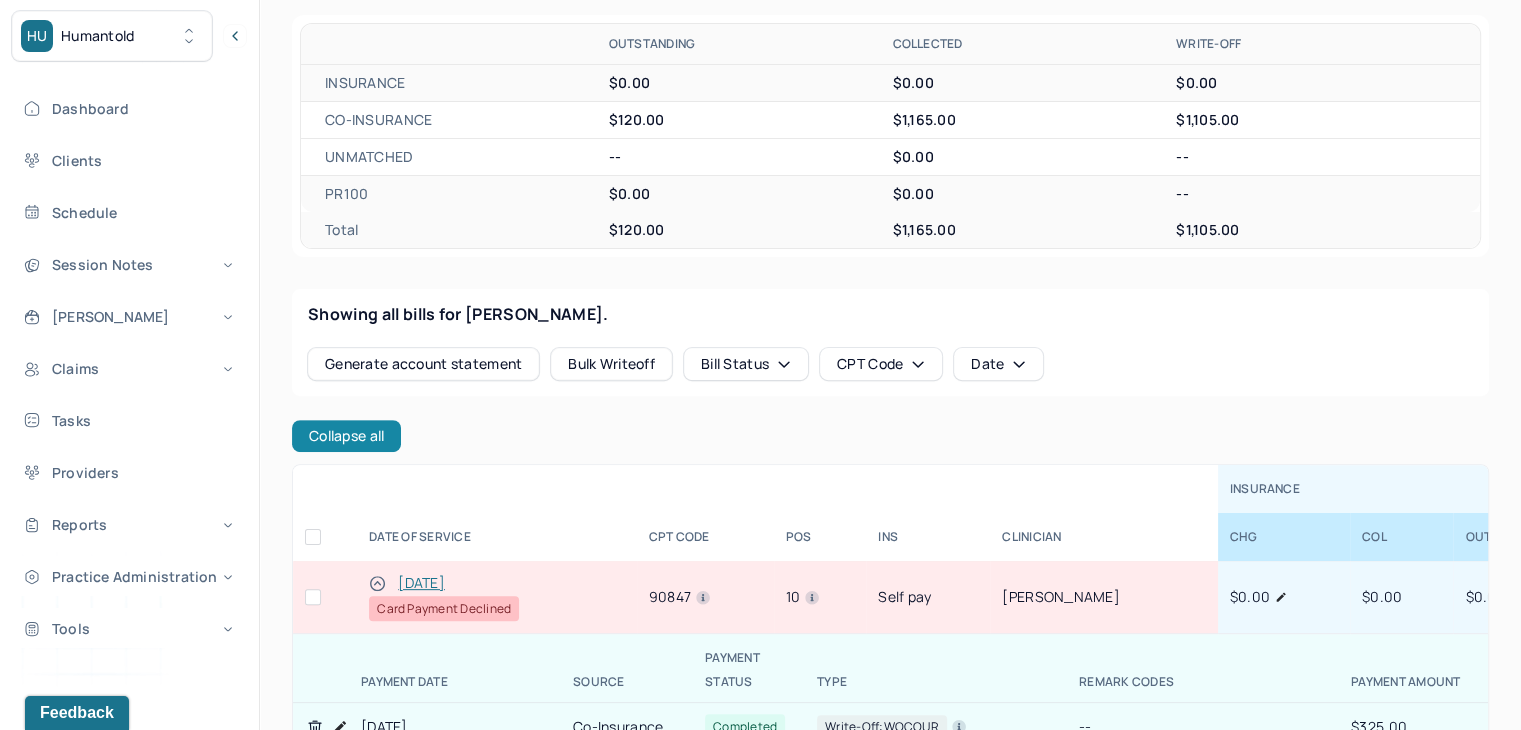 click on "Collapse all" at bounding box center (346, 436) 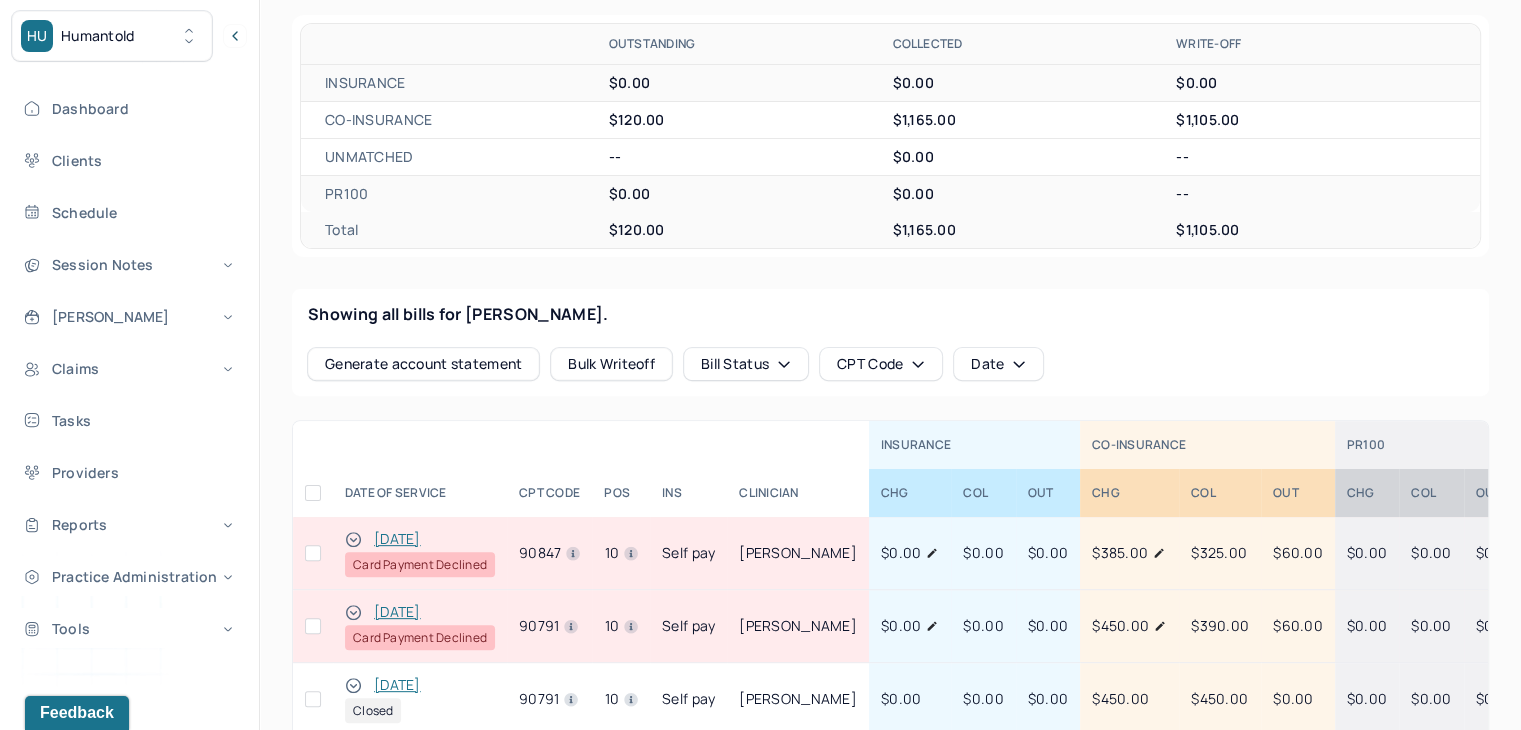 click at bounding box center (313, 626) 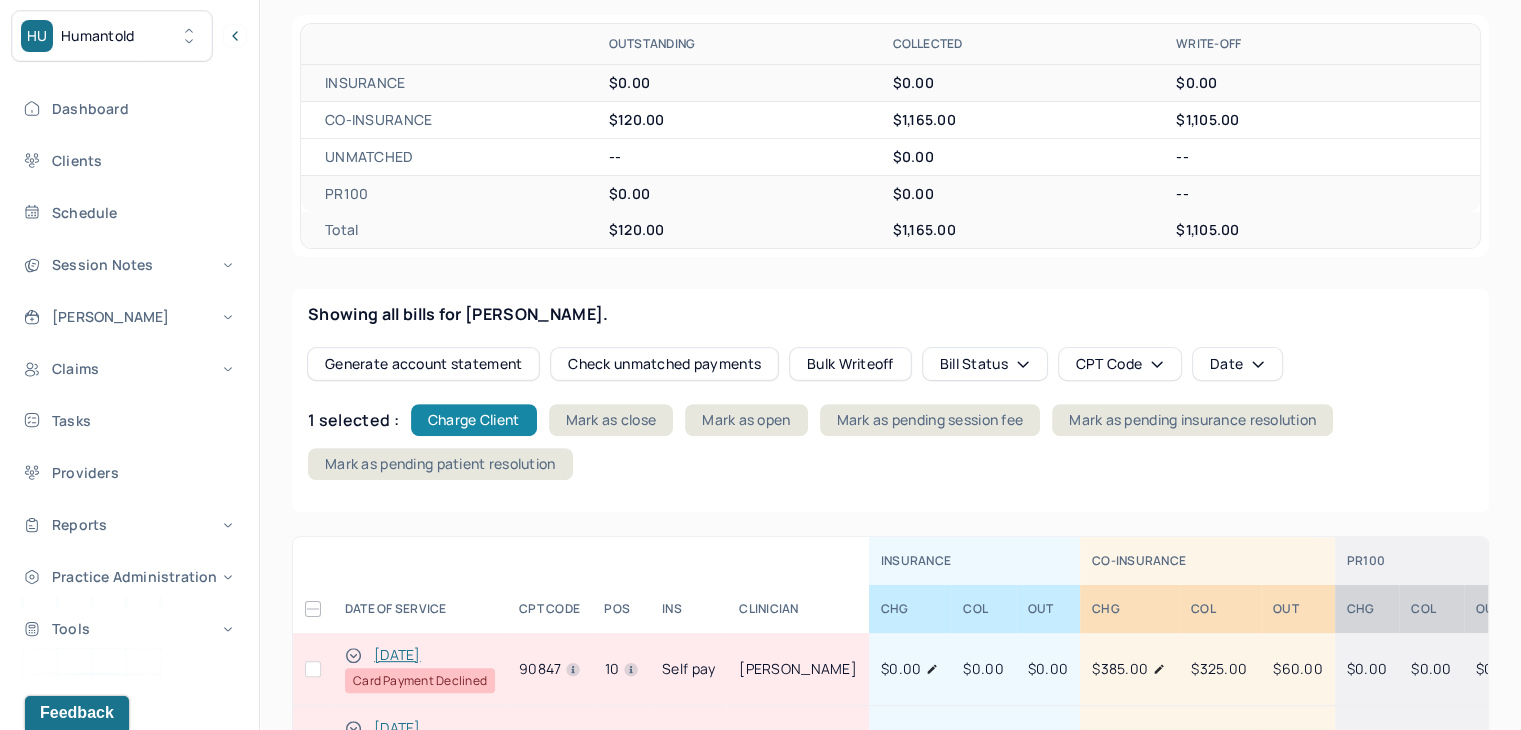 click on "Charge Client" at bounding box center [474, 420] 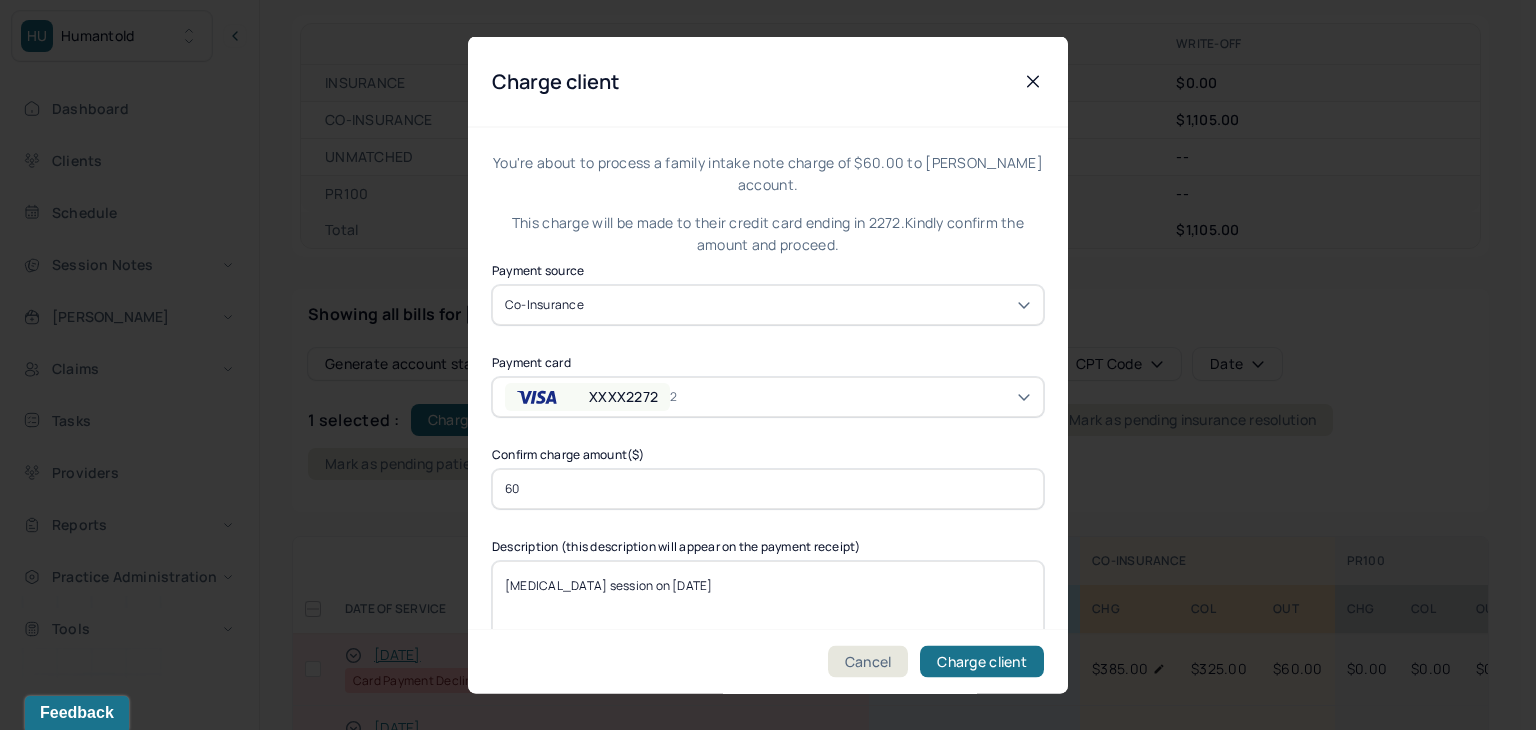 click on "XXXX2272" at bounding box center [623, 396] 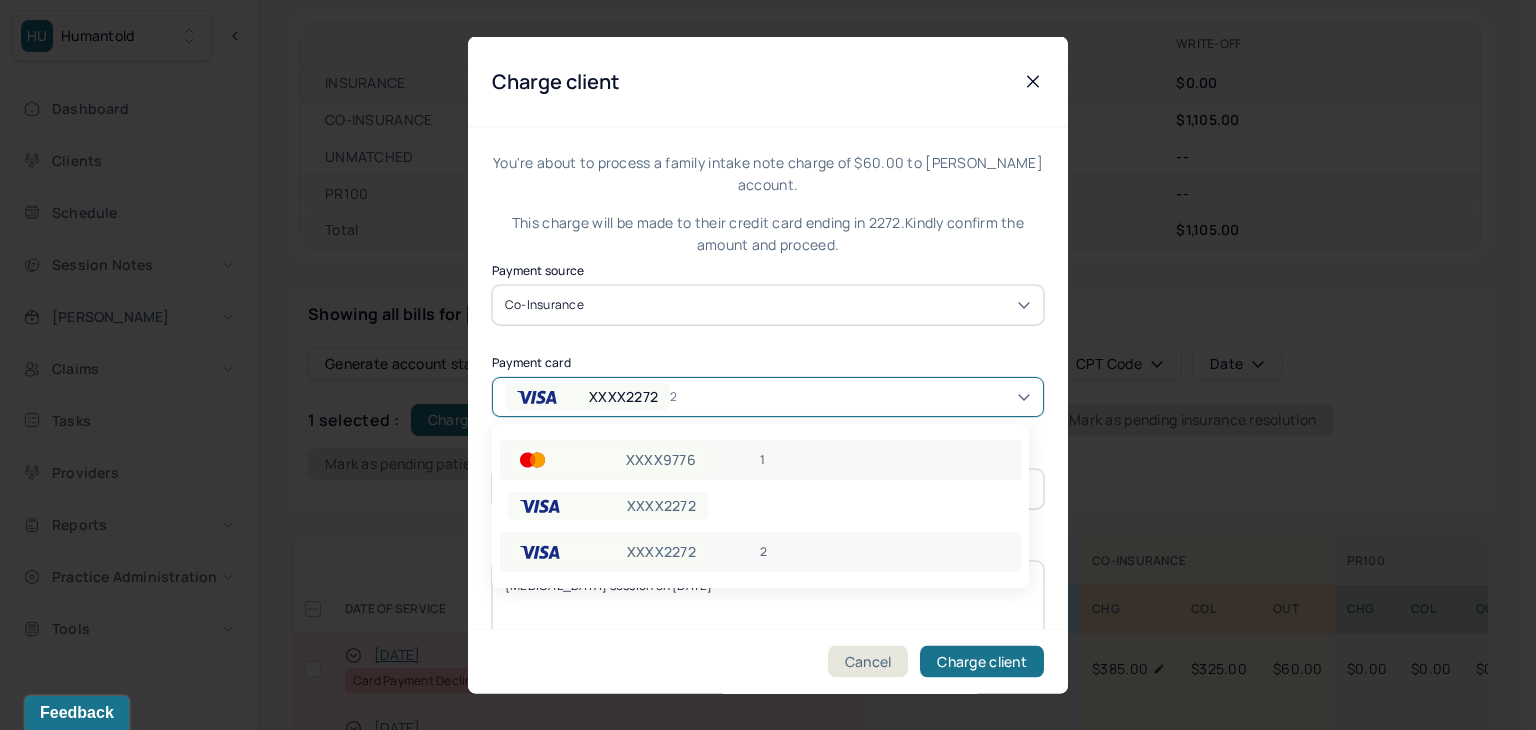 click on "XXXX9776" at bounding box center [608, 460] 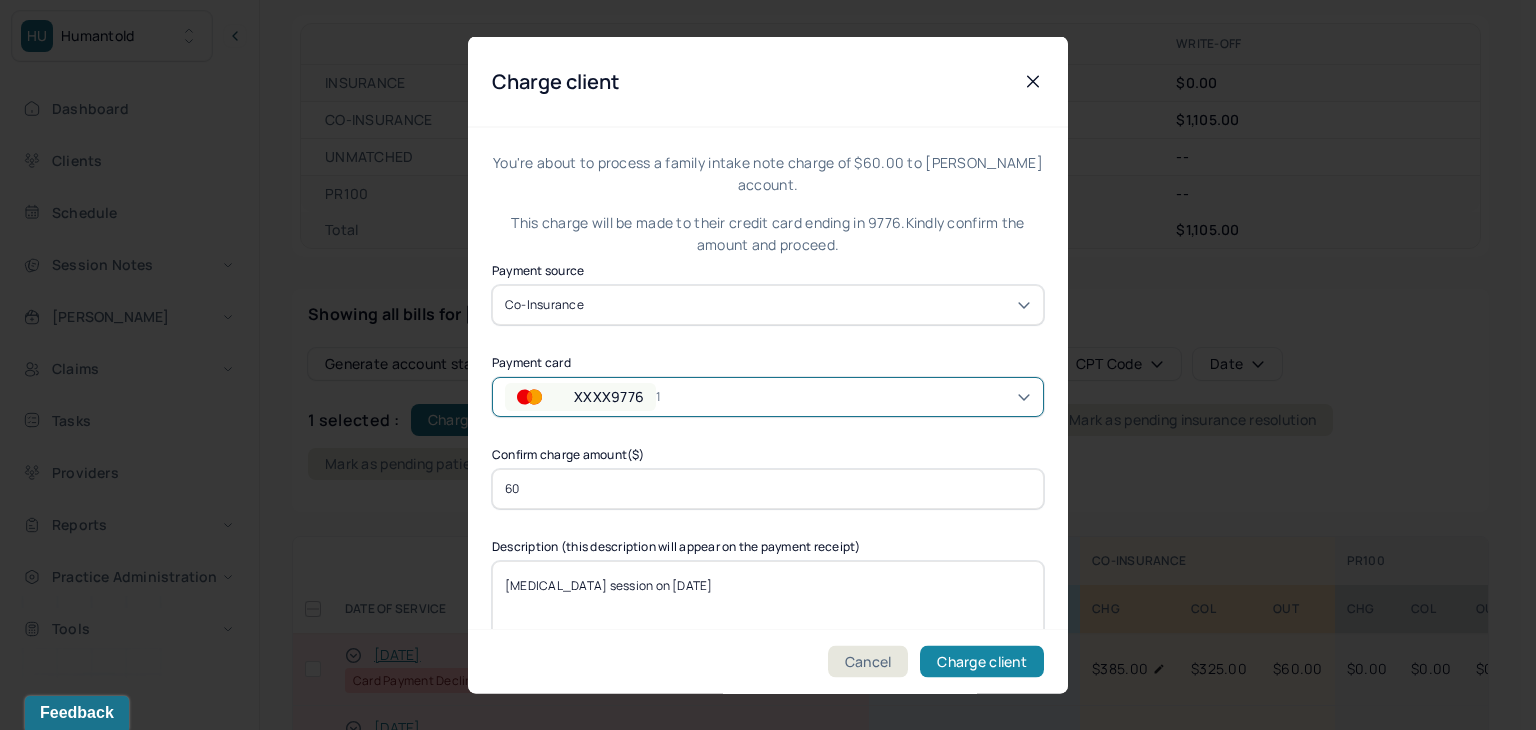 click on "Charge client" at bounding box center (982, 662) 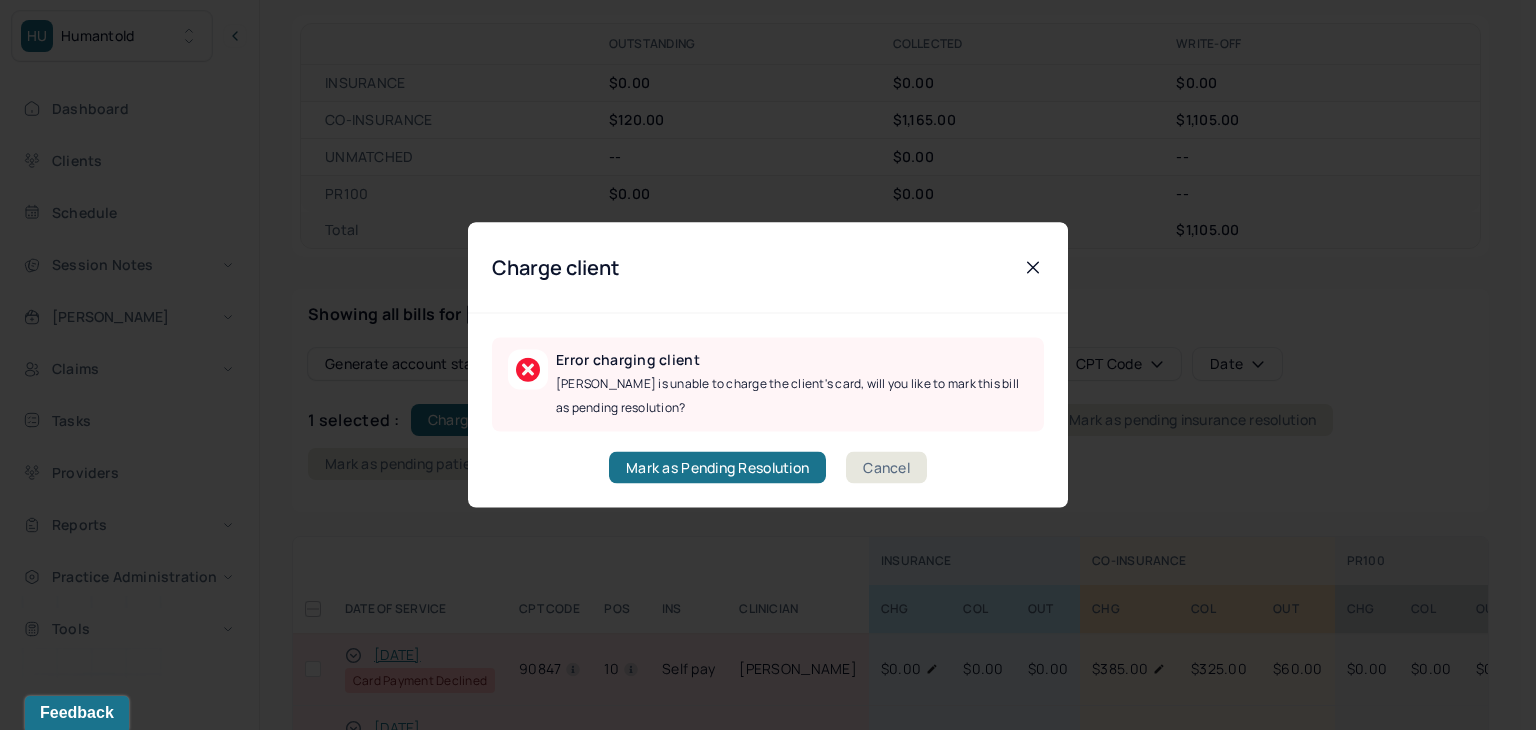 click on "Cancel" at bounding box center [886, 468] 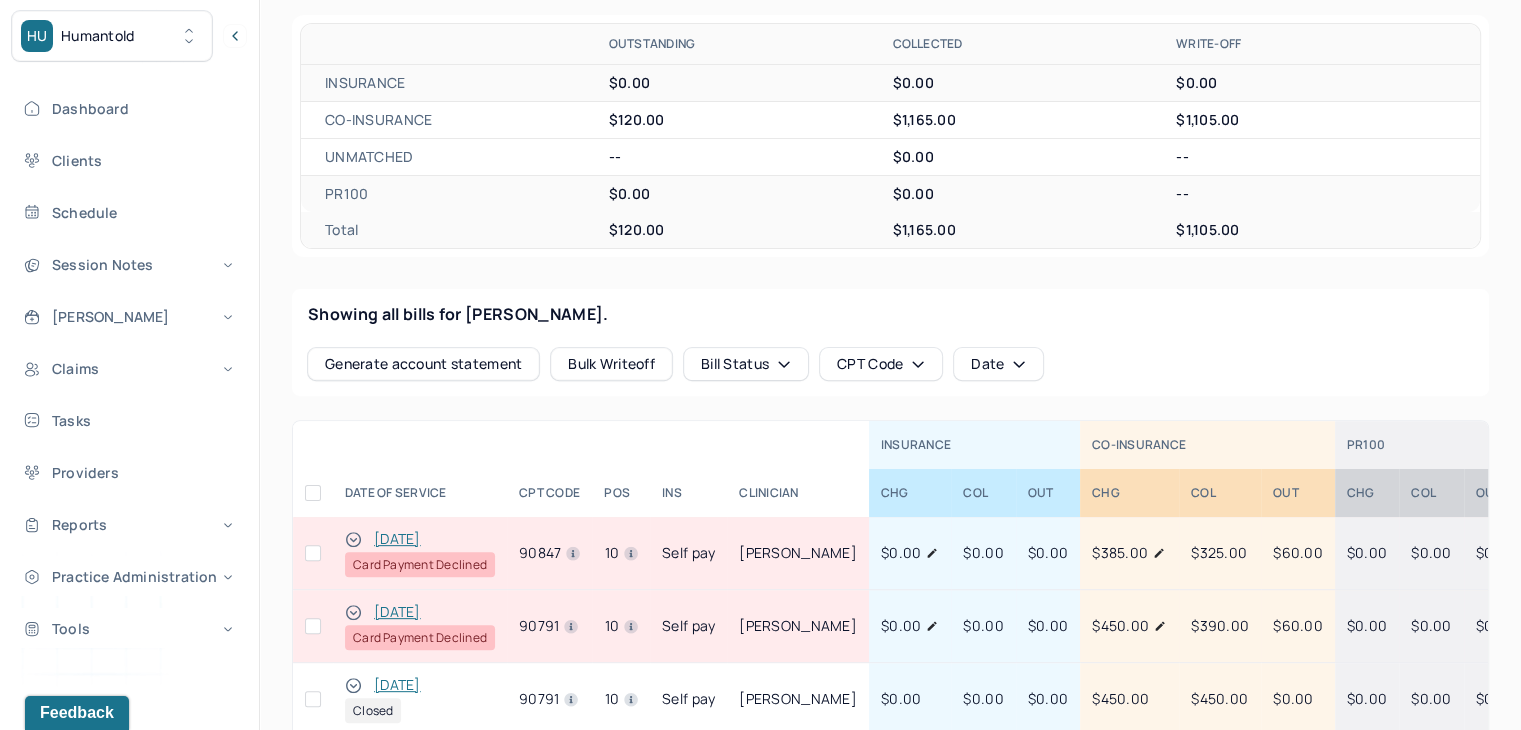 click at bounding box center [313, 626] 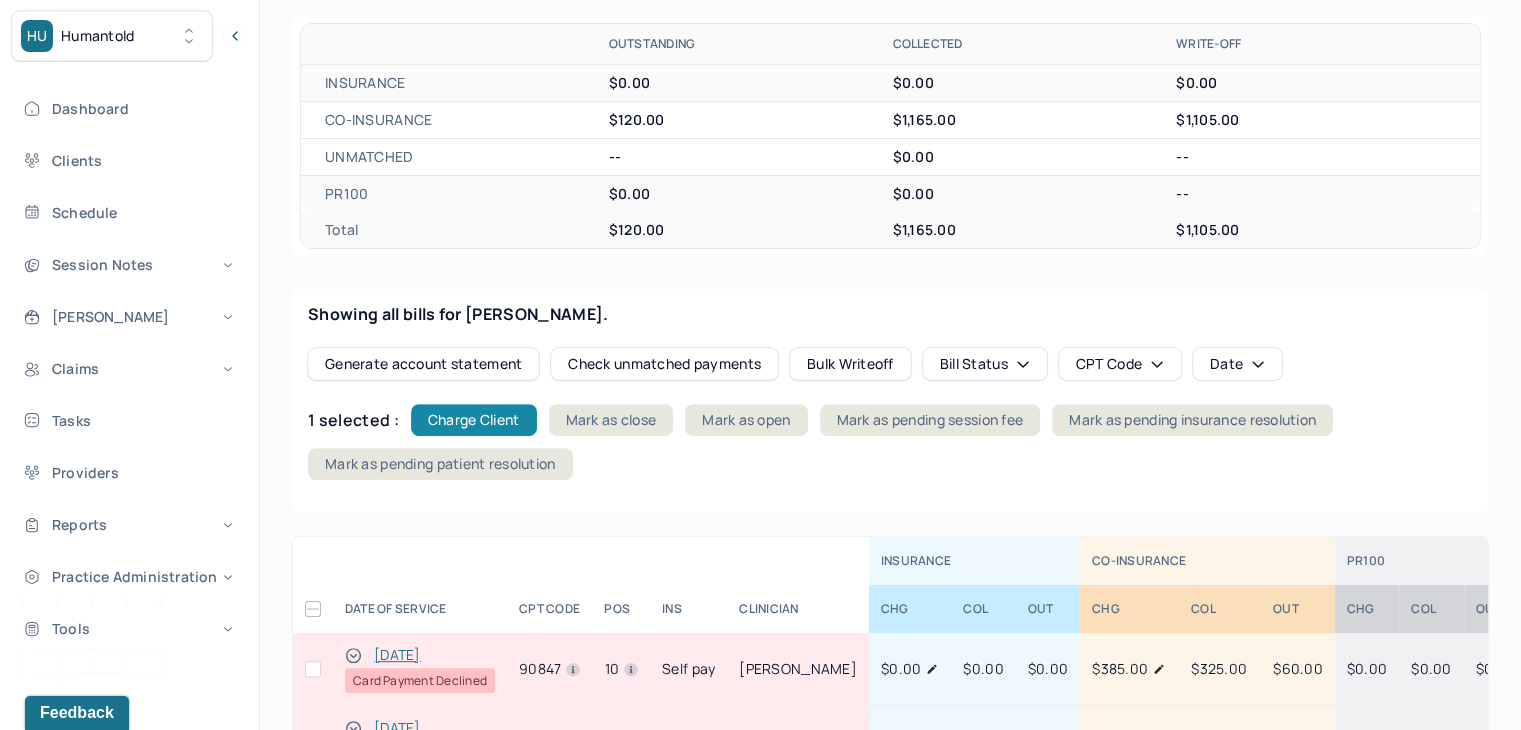 click on "Charge Client" at bounding box center (474, 420) 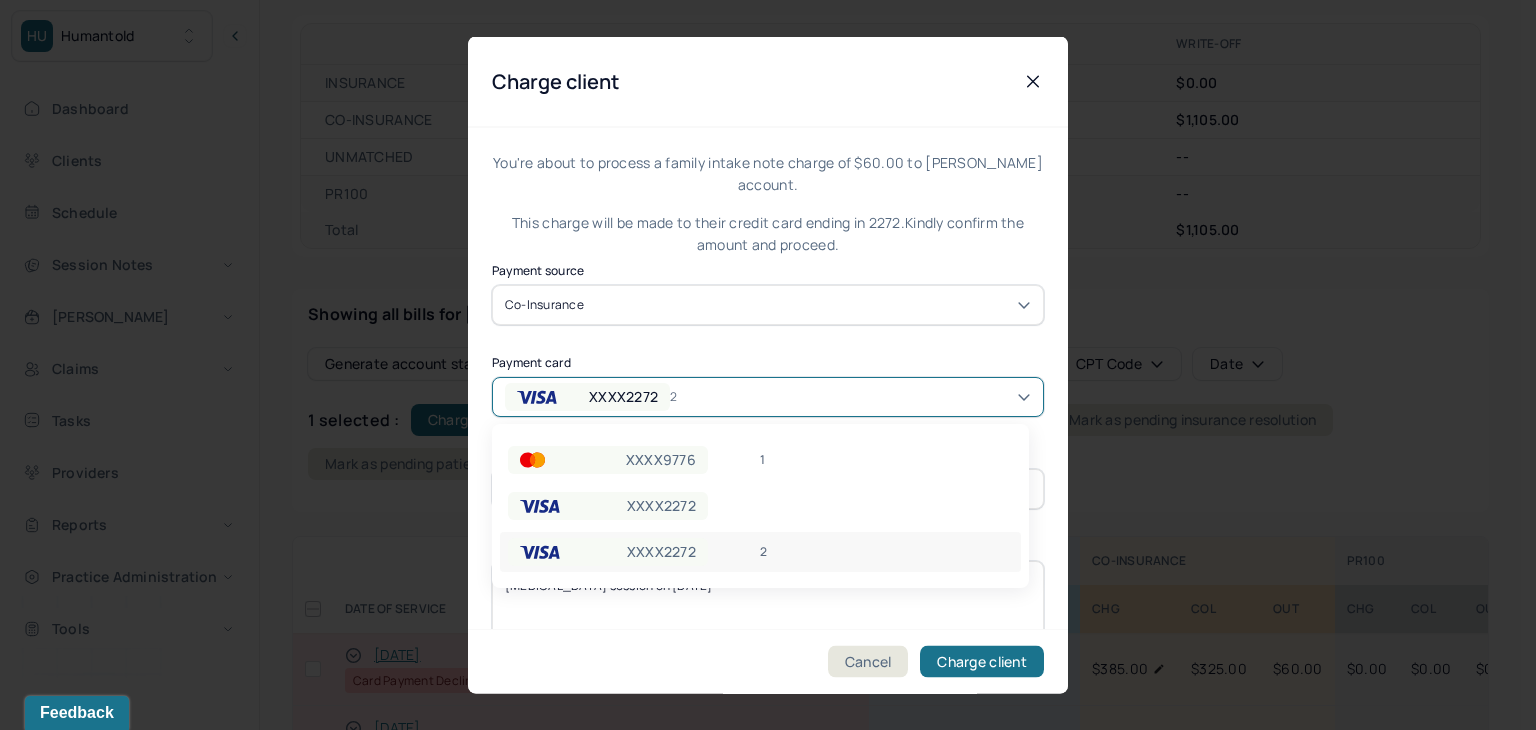 click on "XXXX2272" at bounding box center (623, 396) 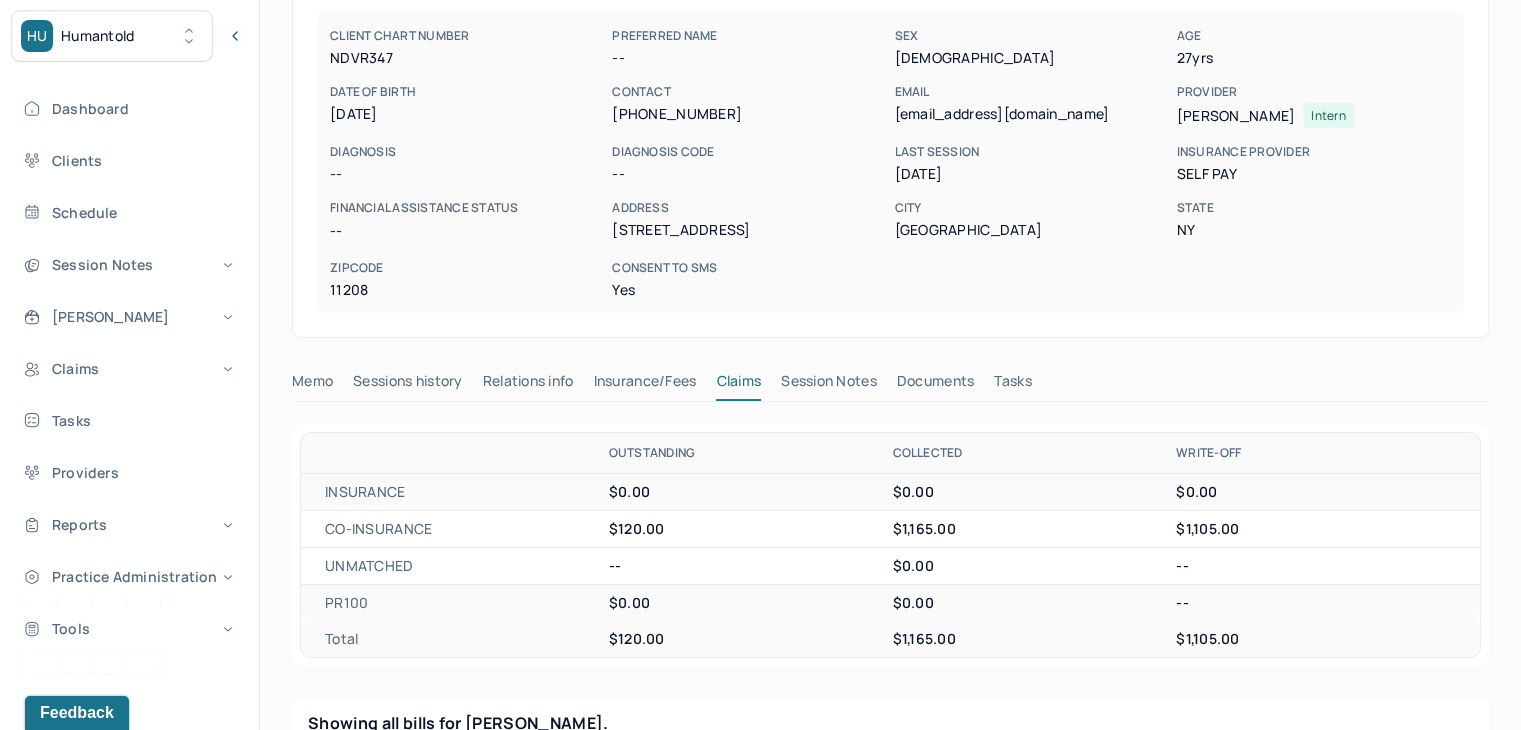 scroll, scrollTop: 0, scrollLeft: 0, axis: both 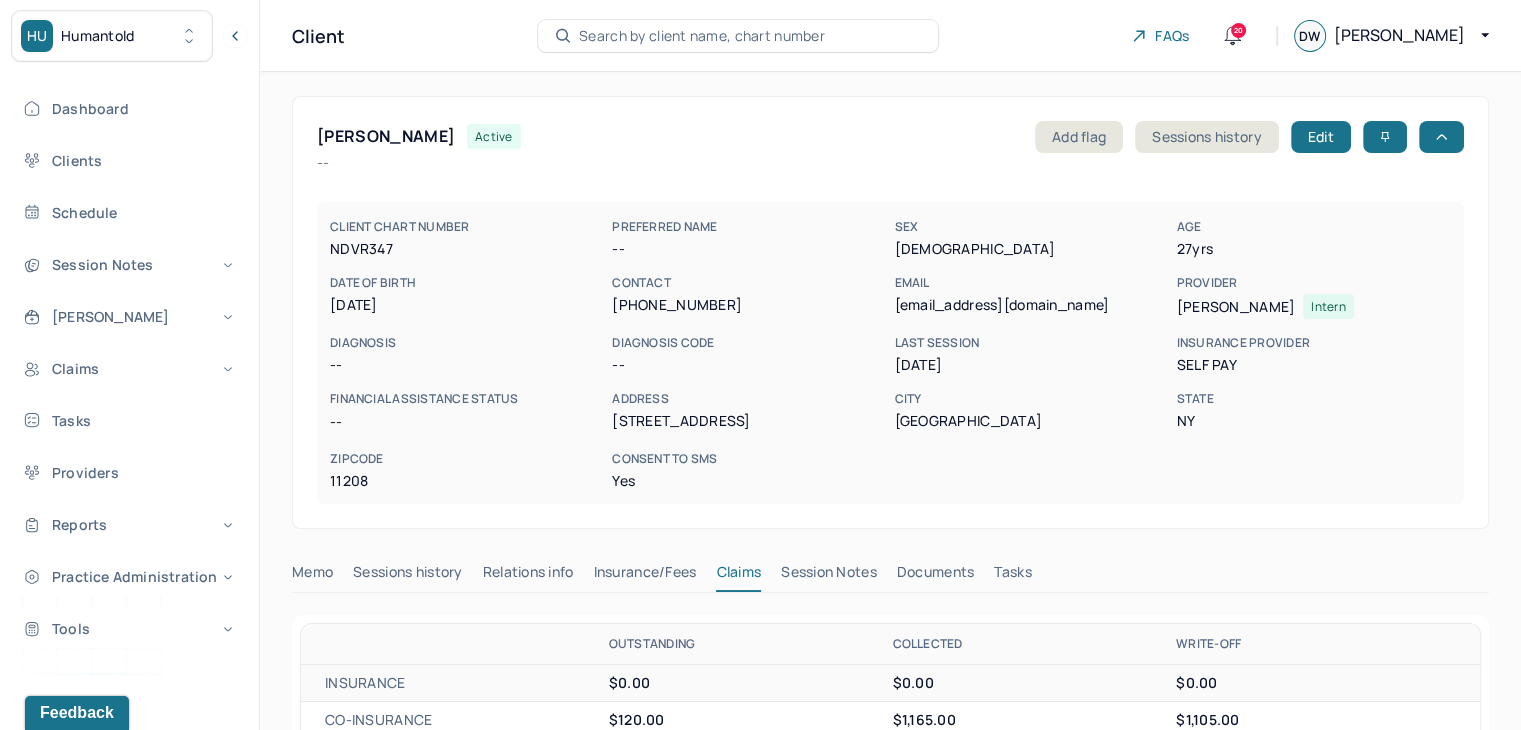 click on "Search by client name, chart number" at bounding box center (702, 36) 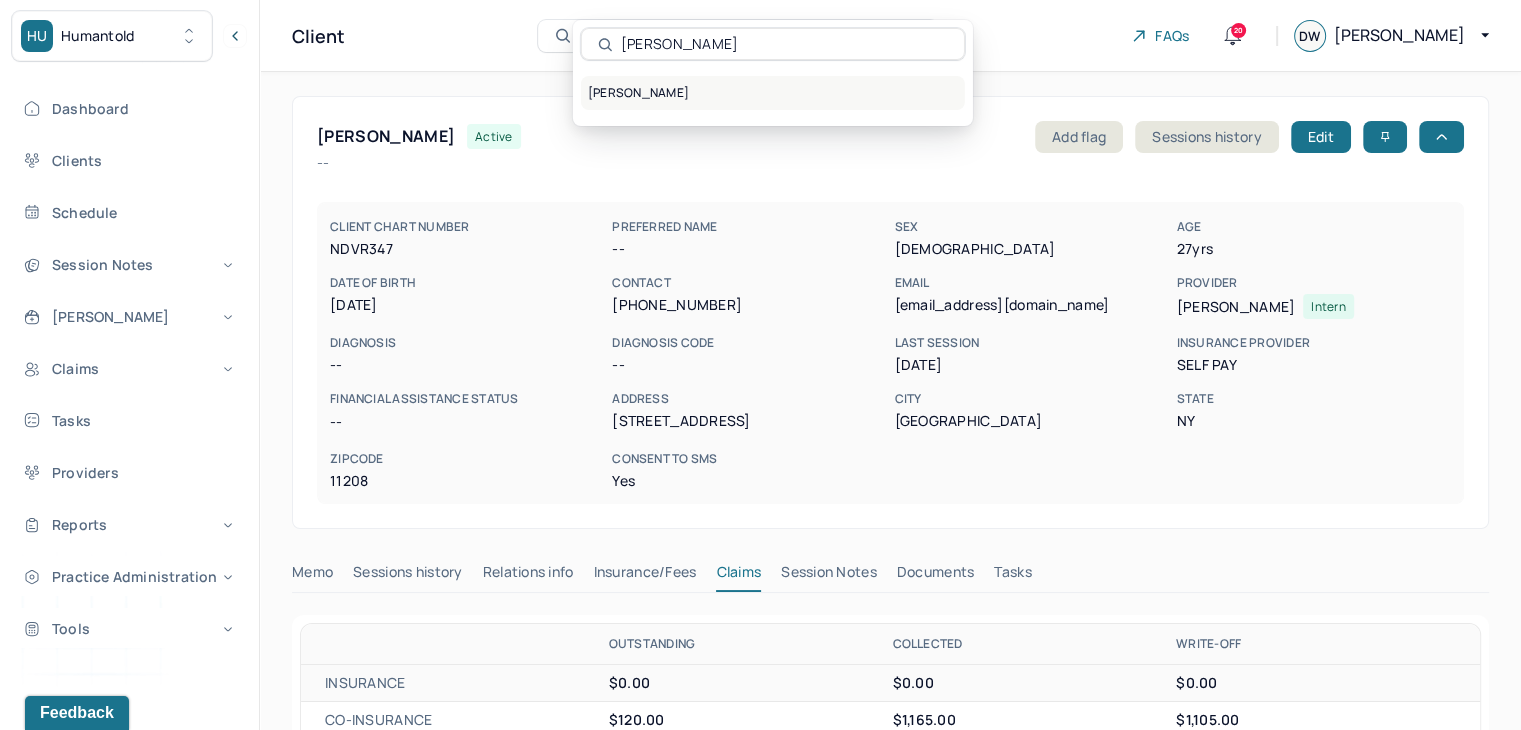 type on "[PERSON_NAME]" 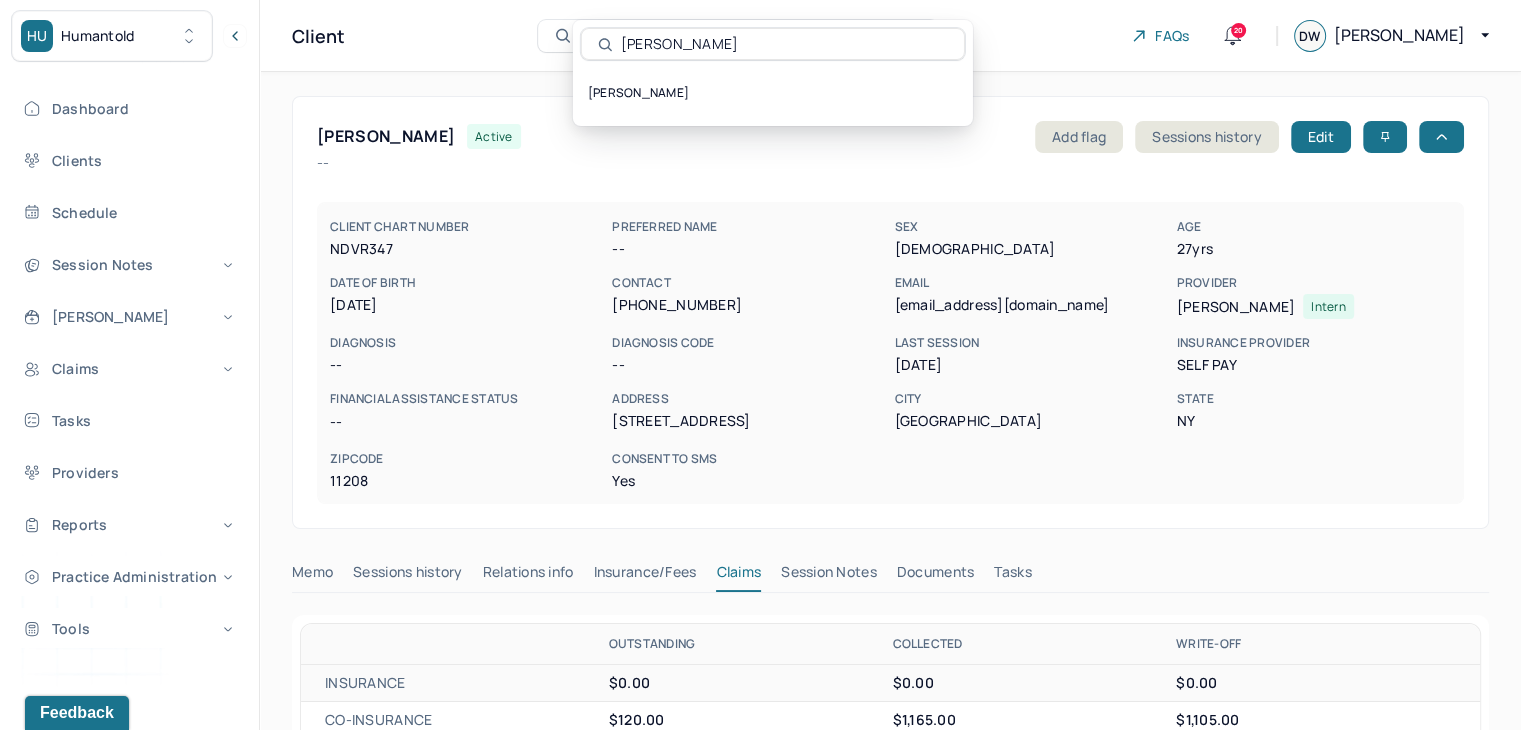 click on "[PERSON_NAME]" at bounding box center (773, 93) 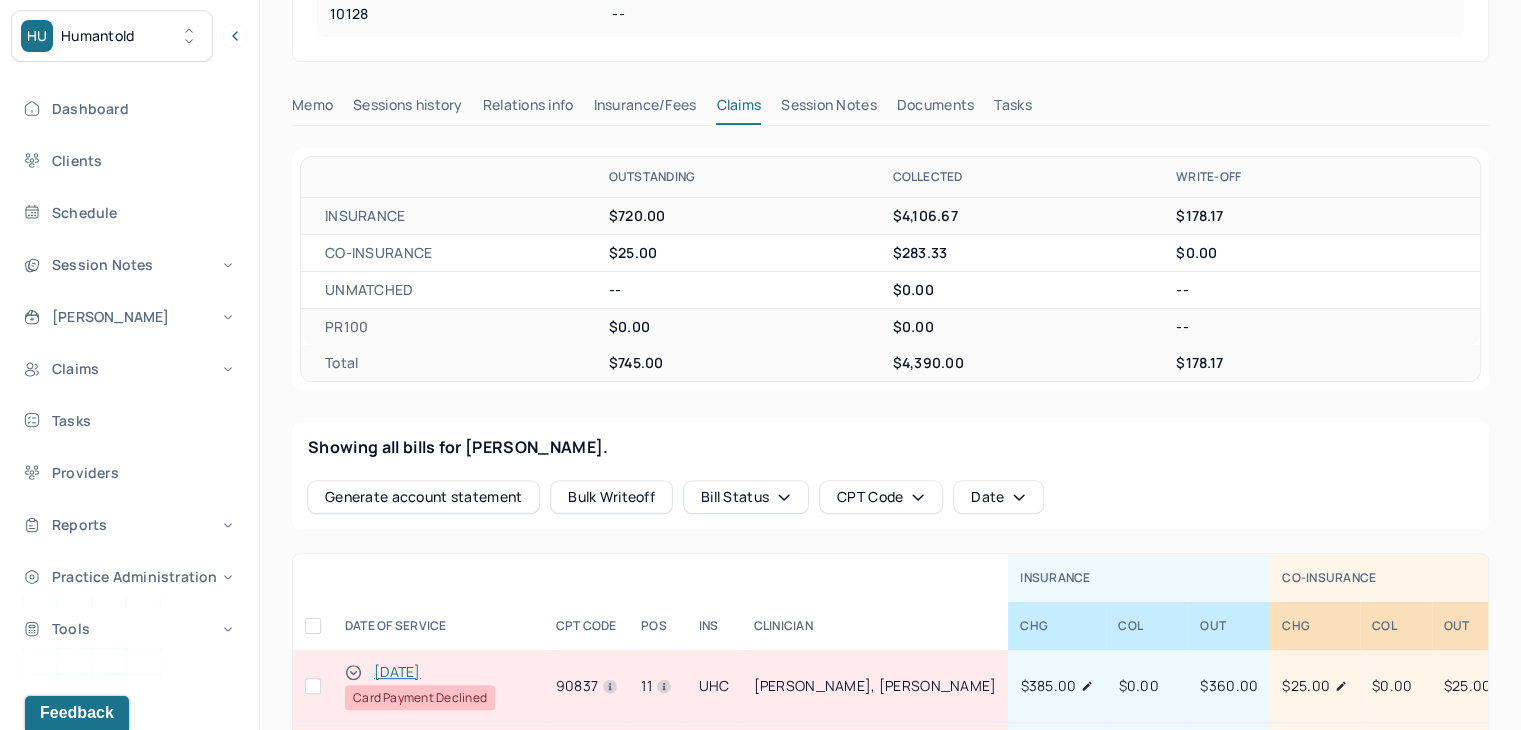 scroll, scrollTop: 600, scrollLeft: 0, axis: vertical 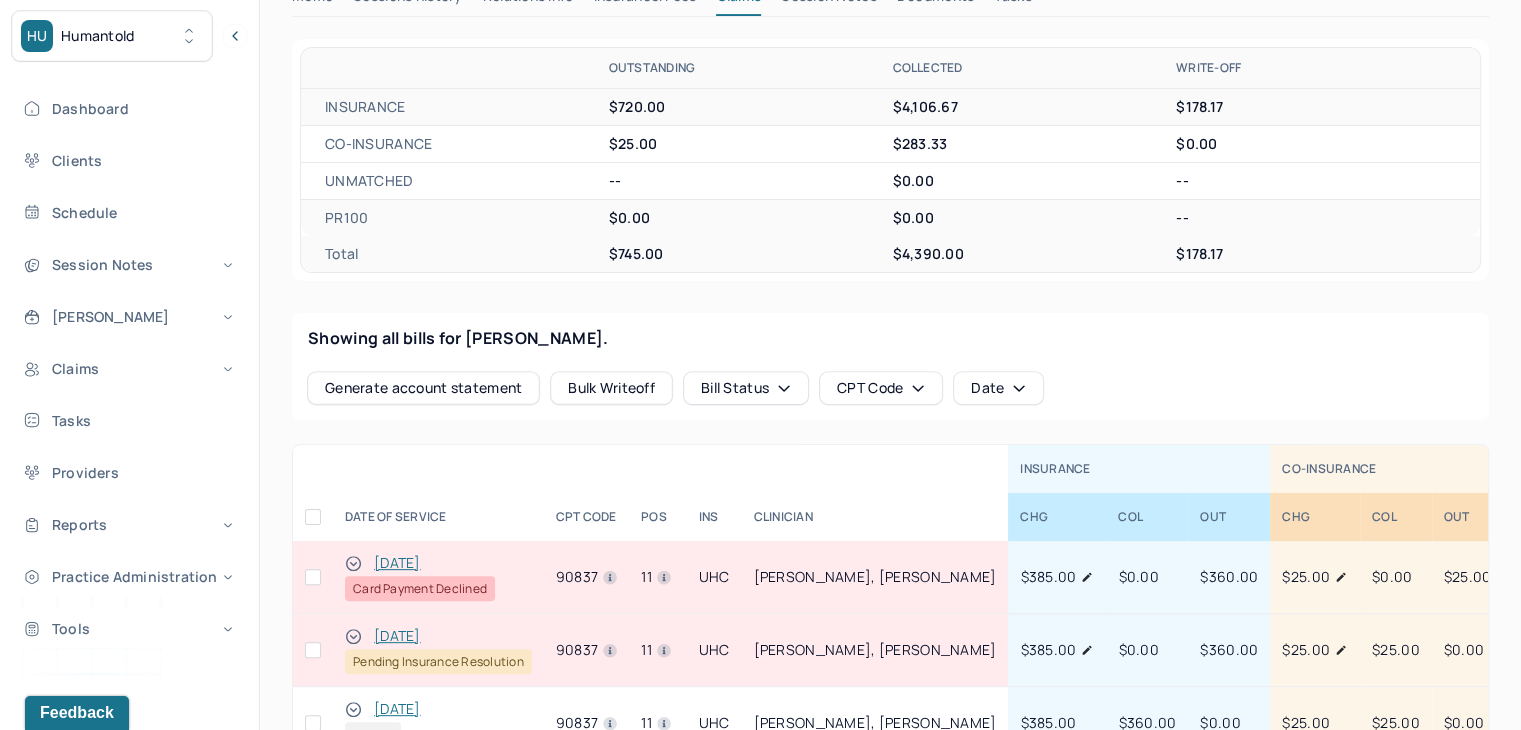 click at bounding box center [313, 577] 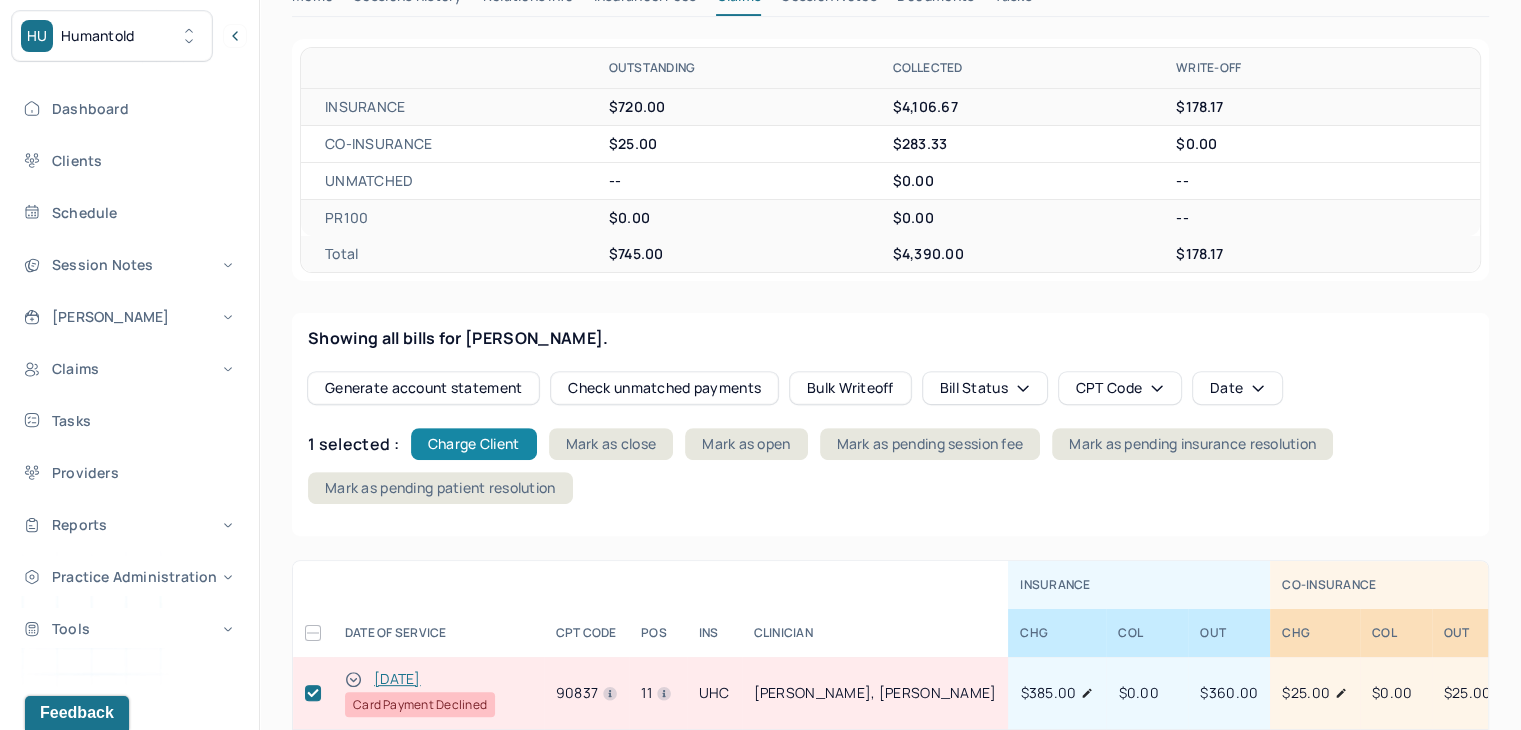 click on "Charge Client" at bounding box center [474, 444] 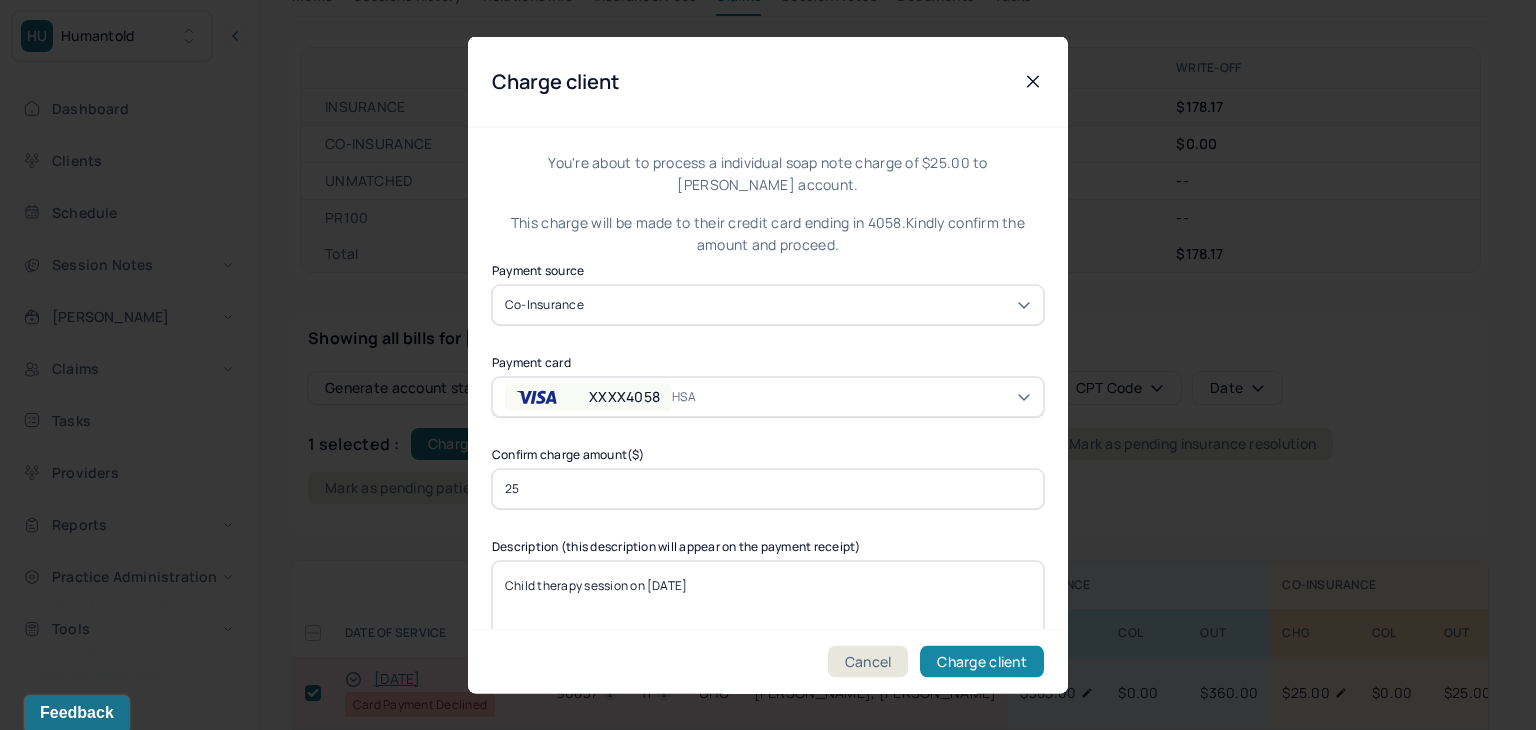 click on "Charge client" at bounding box center (982, 662) 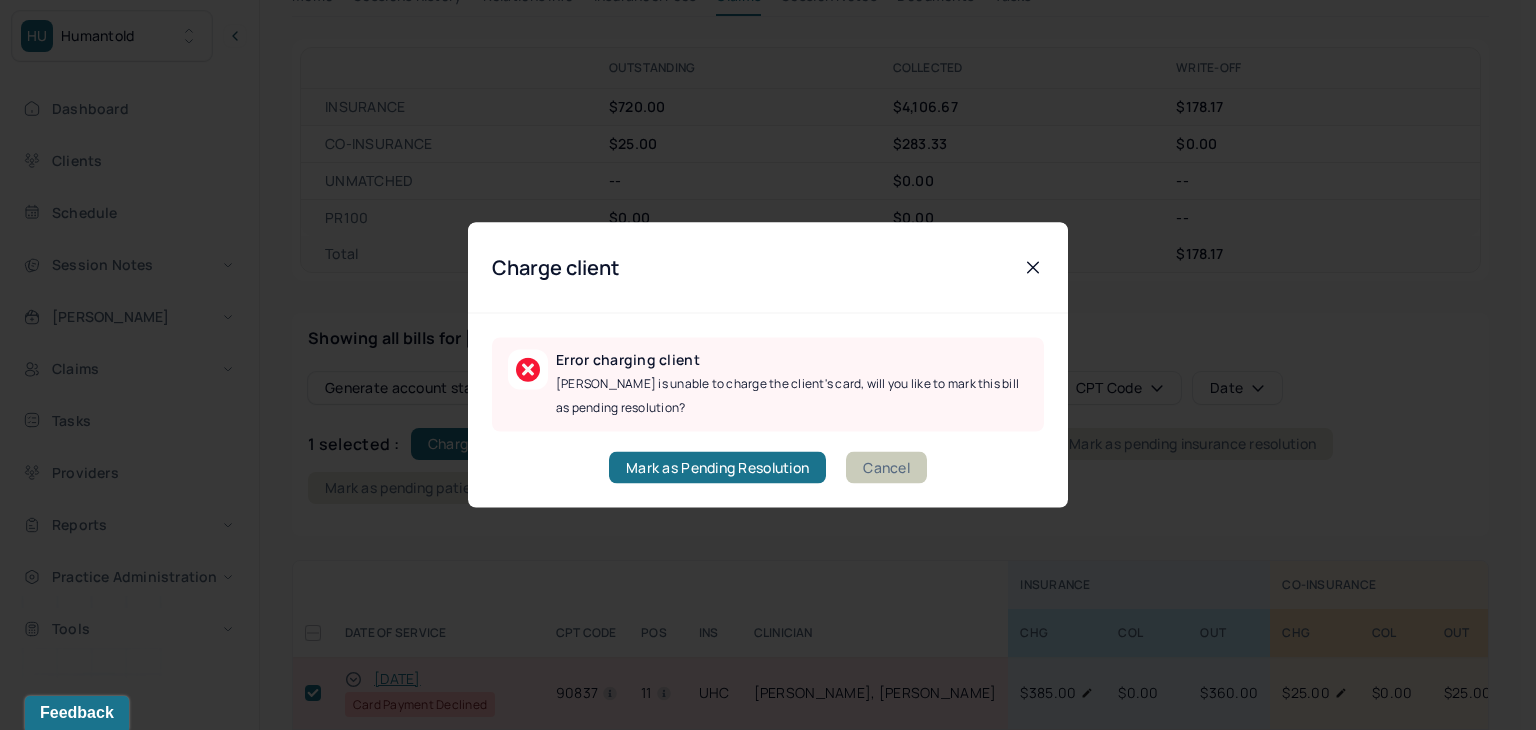 click on "Cancel" at bounding box center (886, 468) 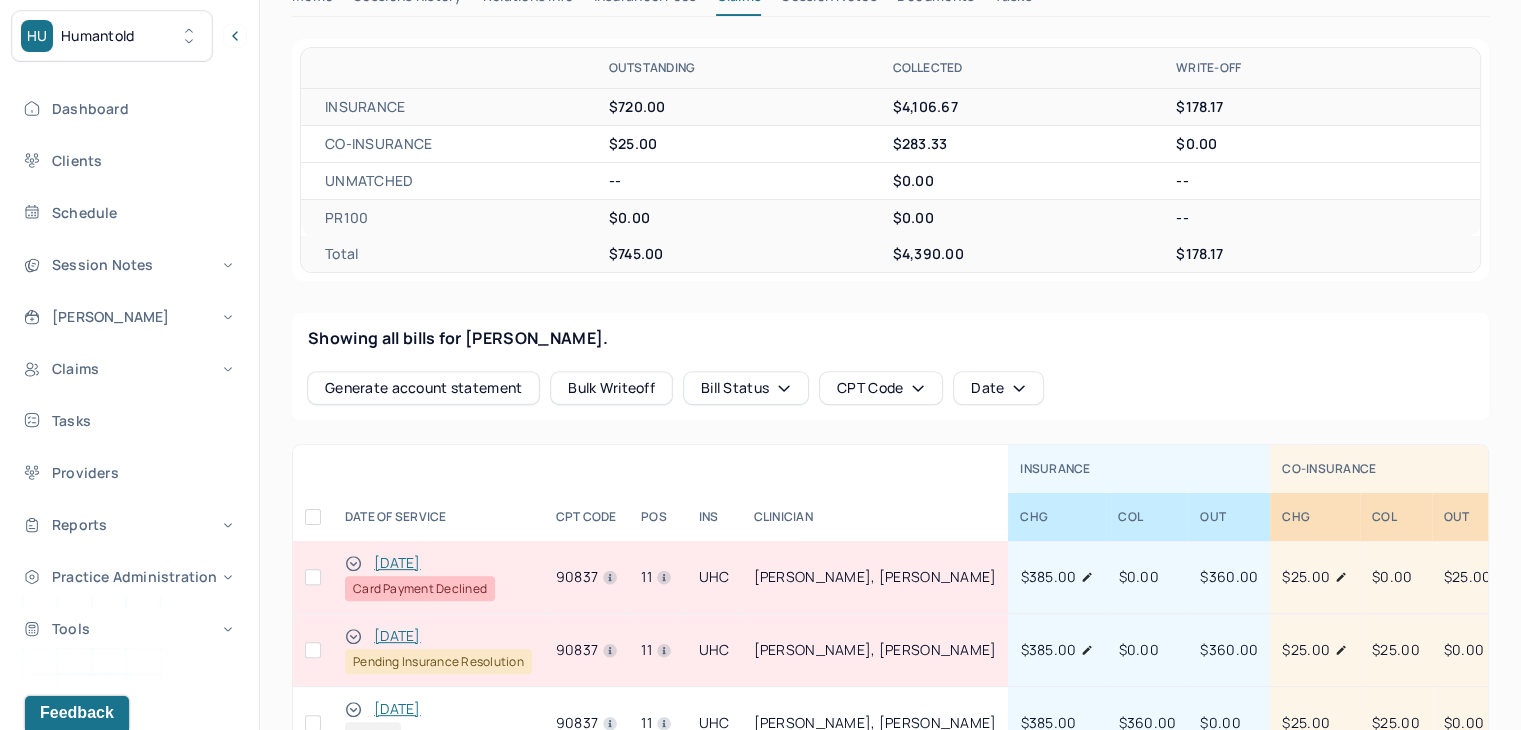 click at bounding box center [313, 577] 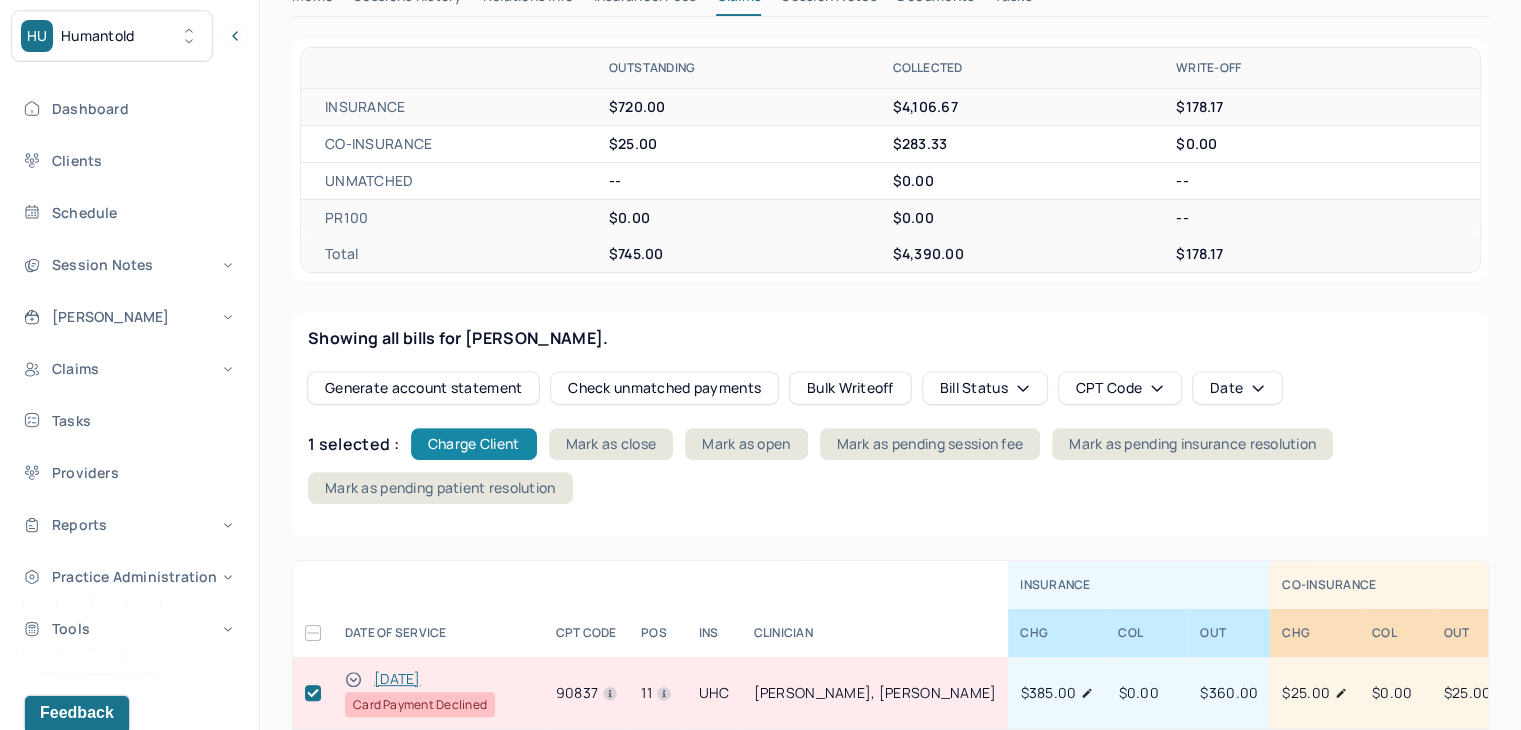 click on "Charge Client" at bounding box center (474, 444) 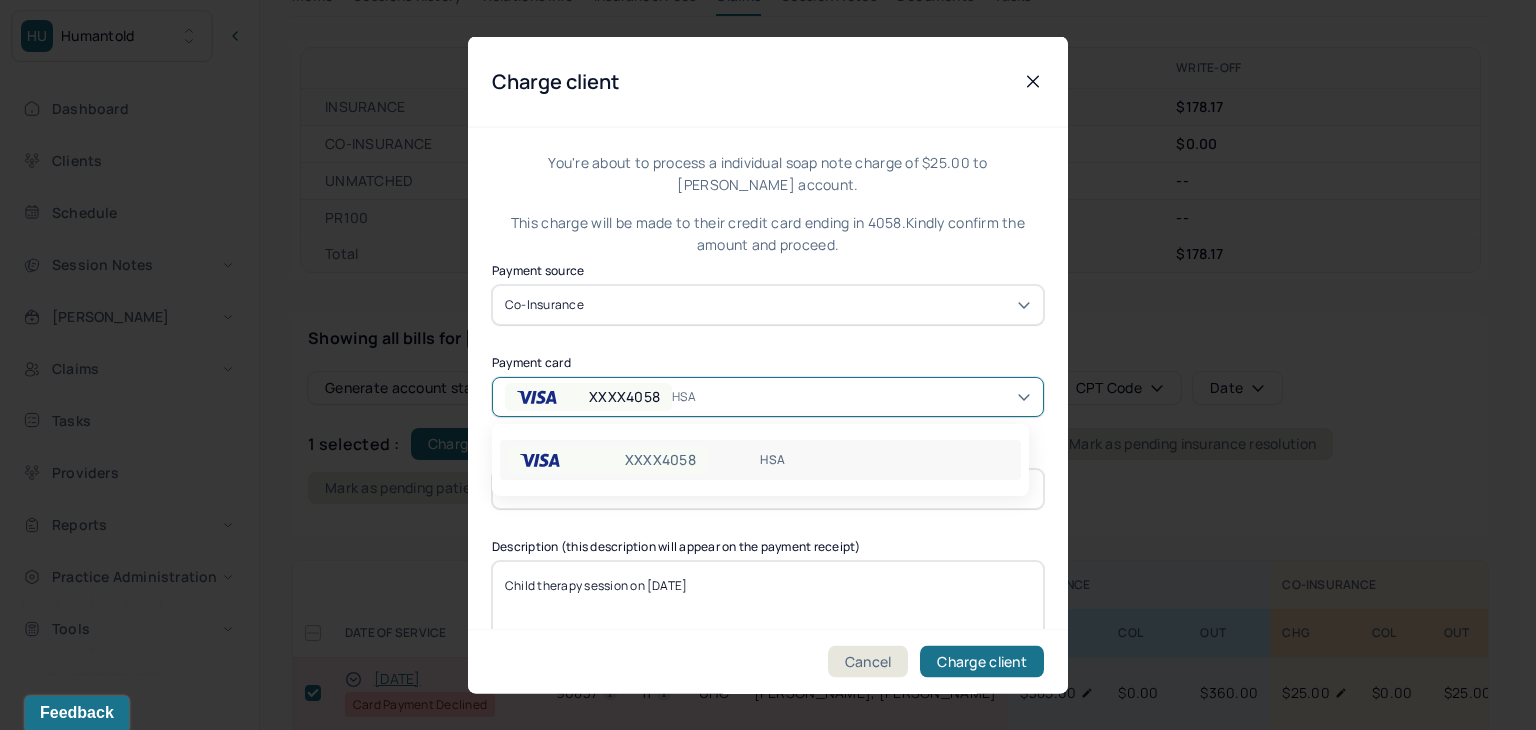 click on "XXXX4058" at bounding box center (624, 396) 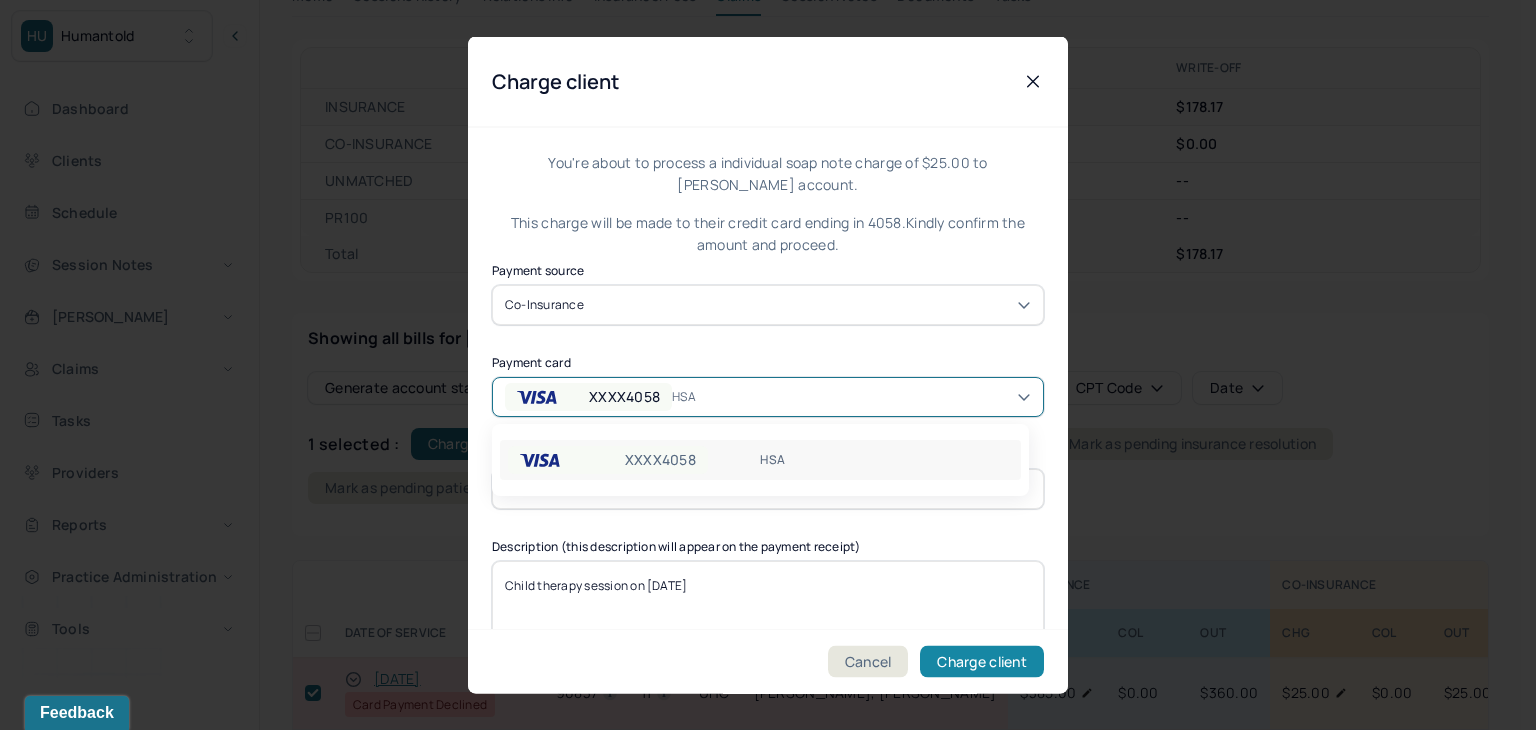 click on "Charge client" at bounding box center (982, 662) 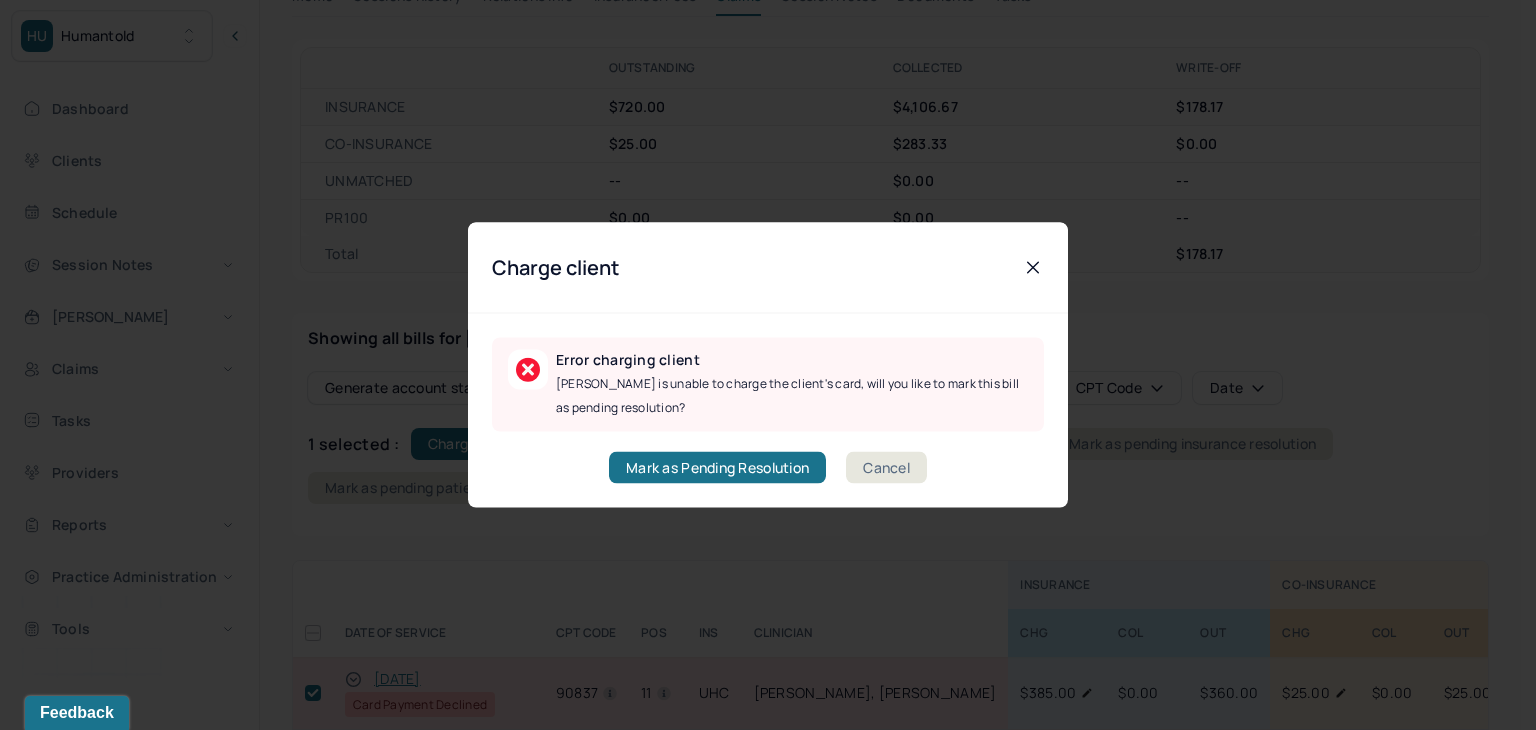 drag, startPoint x: 903, startPoint y: 463, endPoint x: 892, endPoint y: 405, distance: 59.03389 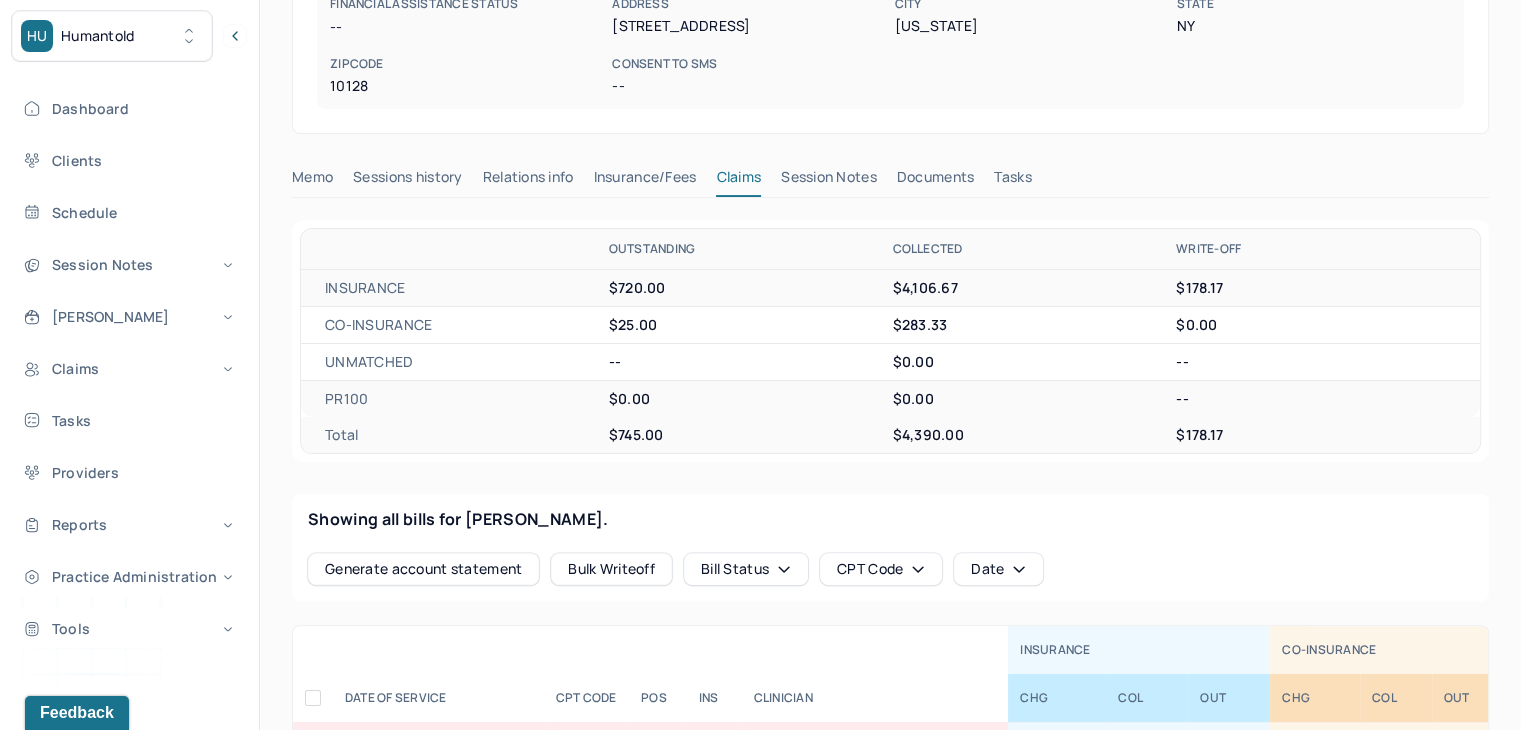 scroll, scrollTop: 0, scrollLeft: 0, axis: both 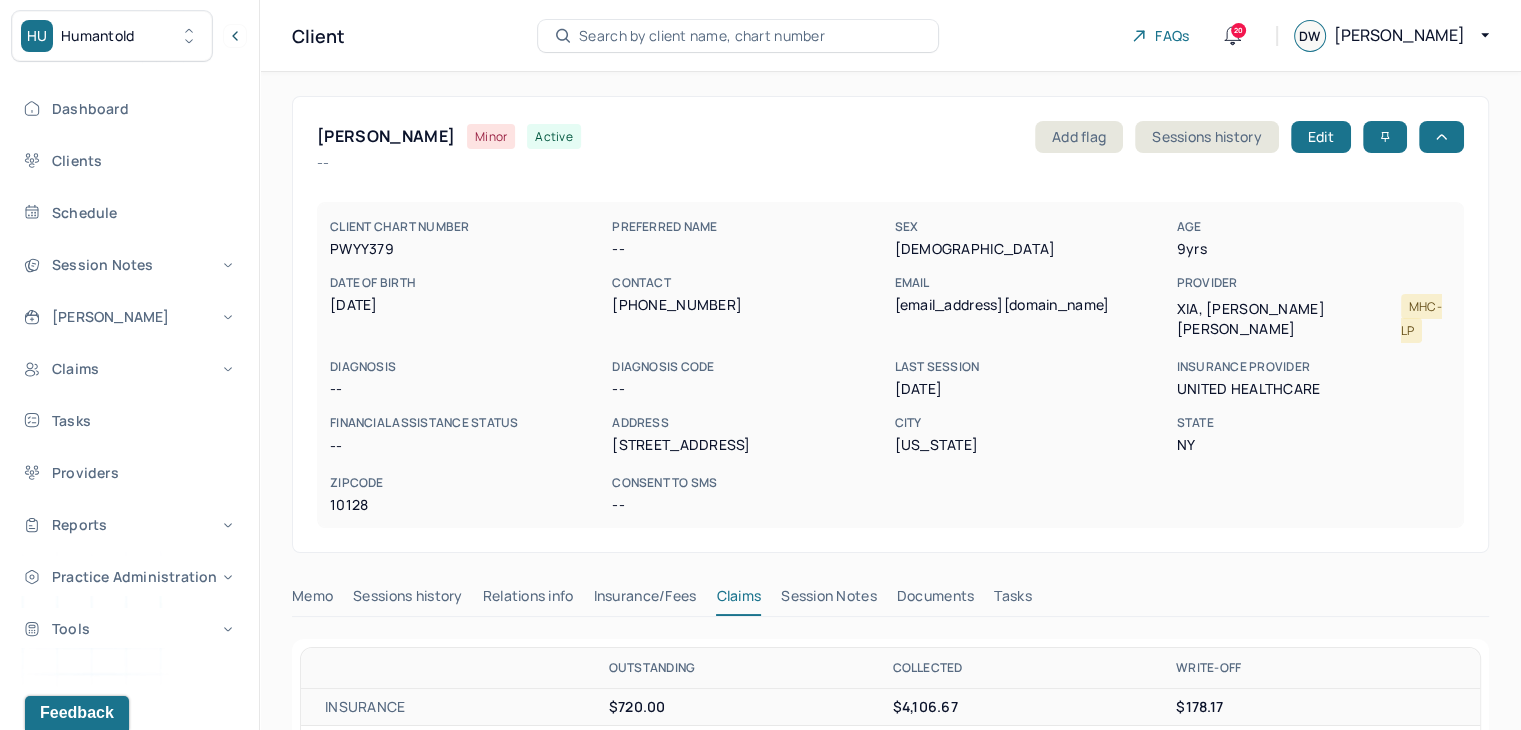 click on "Search by client name, chart number" at bounding box center (702, 36) 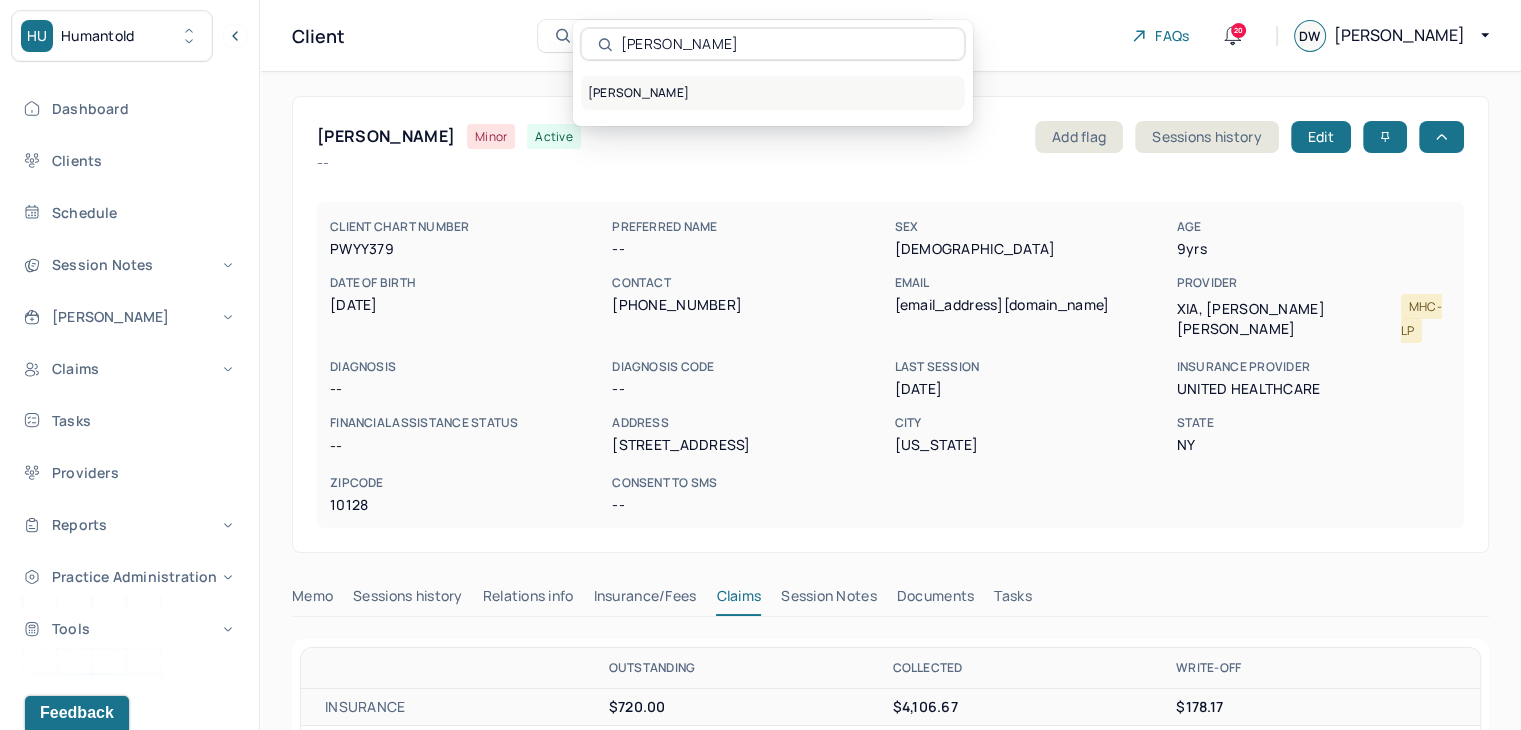 type on "[PERSON_NAME]" 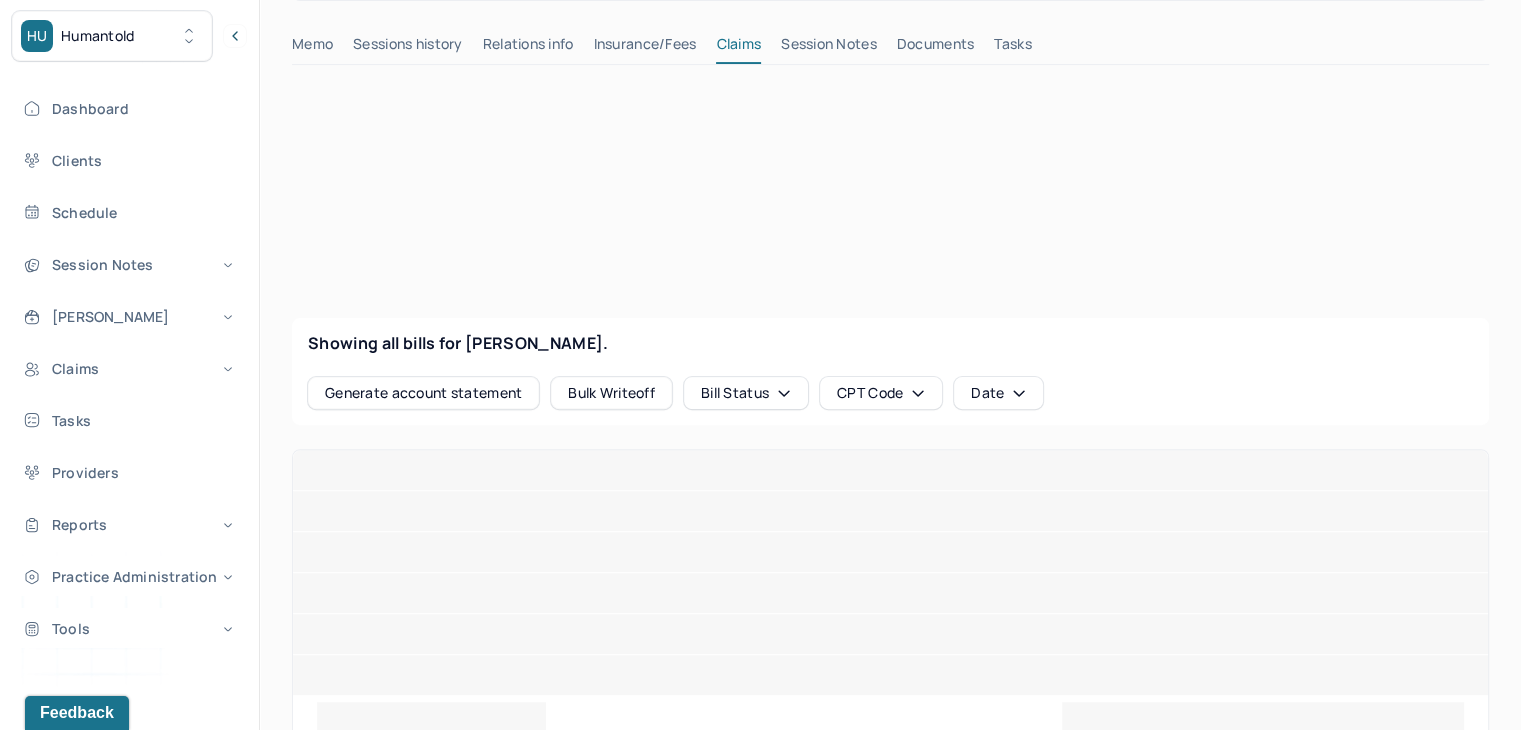 scroll, scrollTop: 600, scrollLeft: 0, axis: vertical 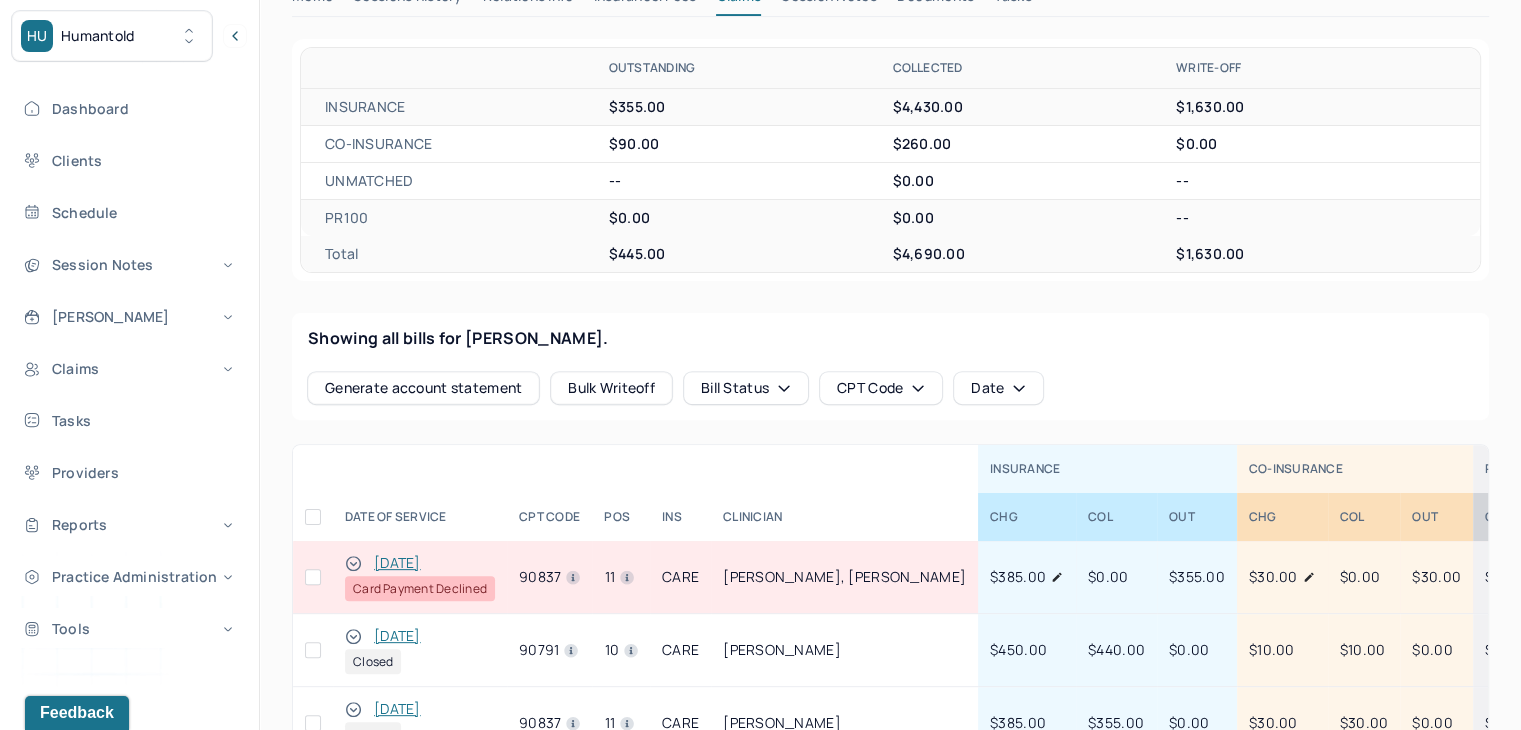 click at bounding box center (313, 577) 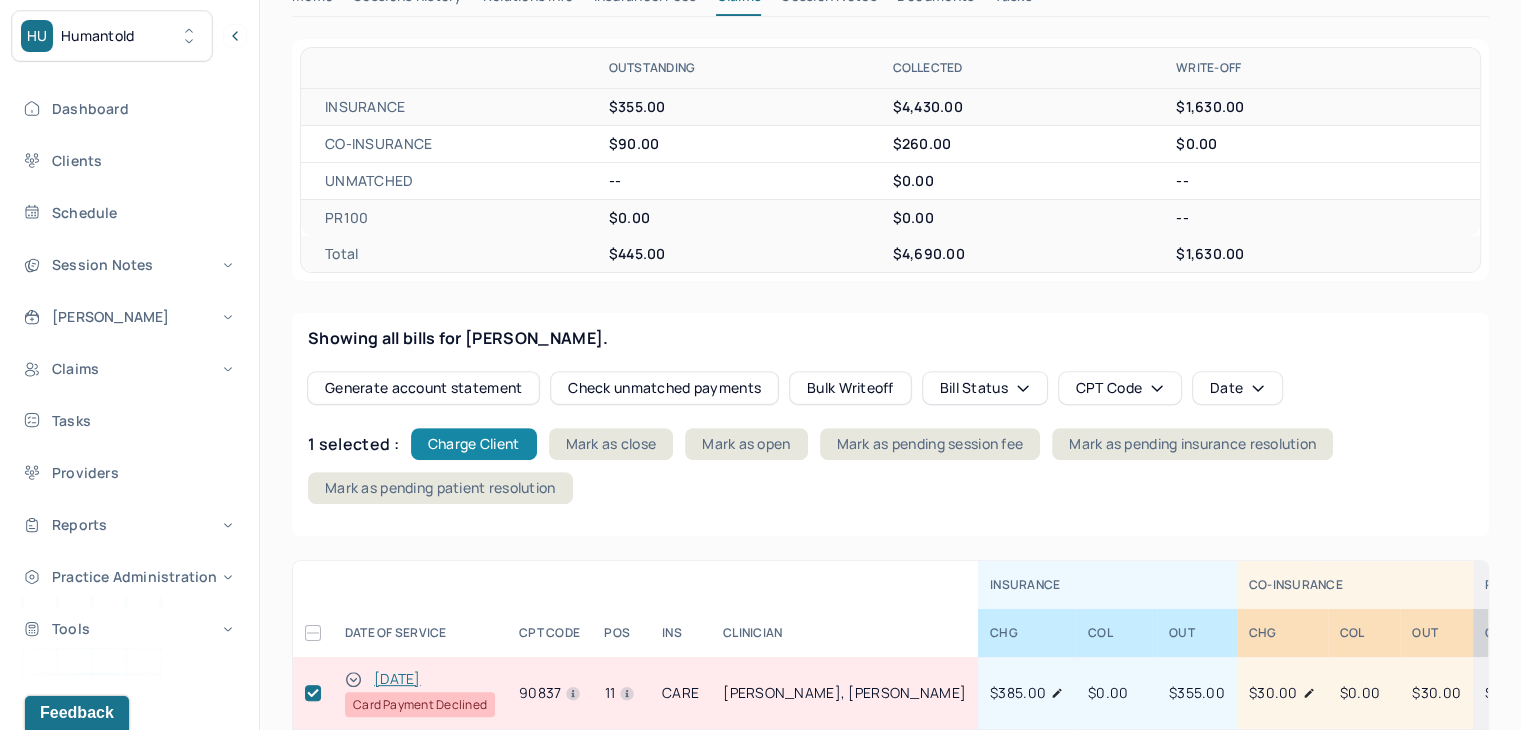 click on "Charge Client" at bounding box center (474, 444) 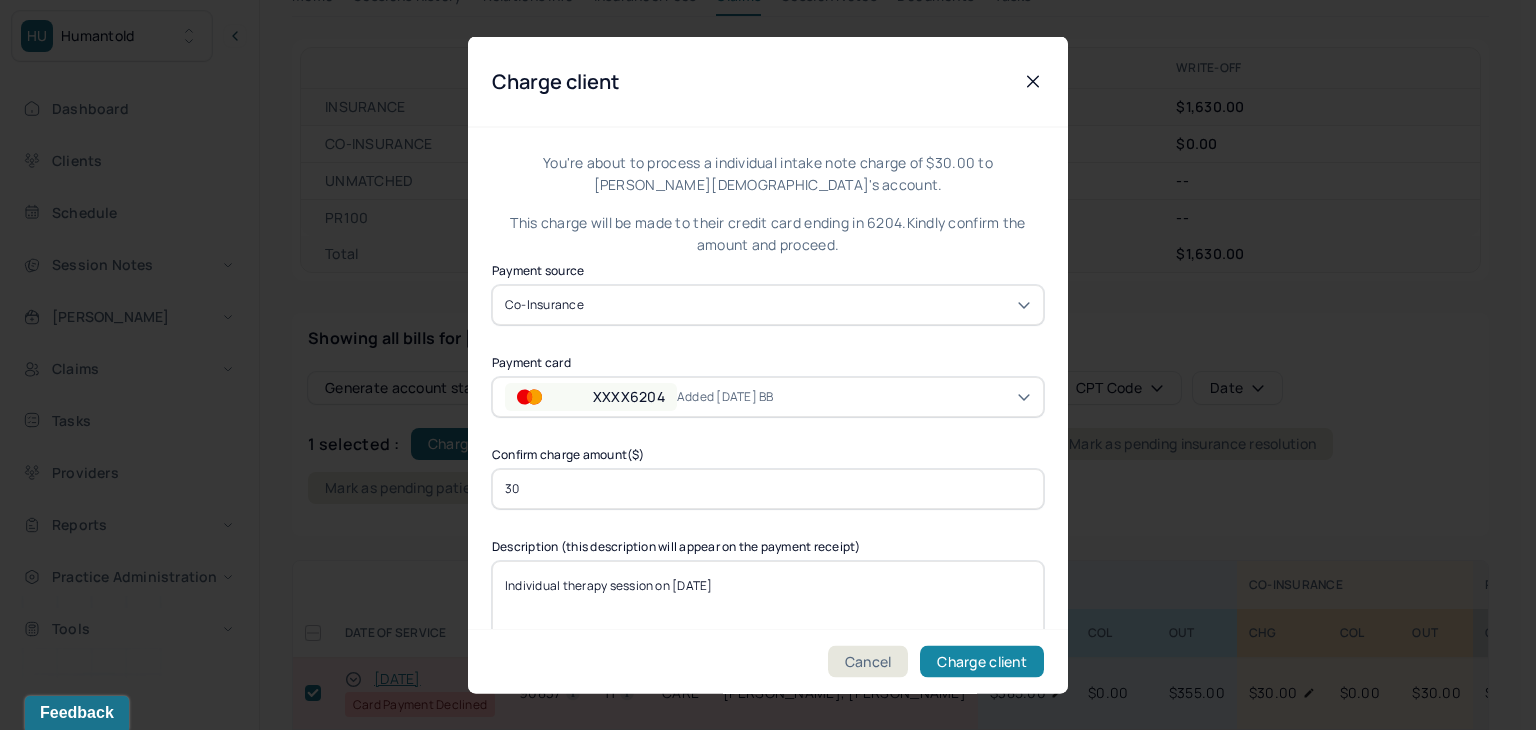 click on "Charge client" at bounding box center [982, 662] 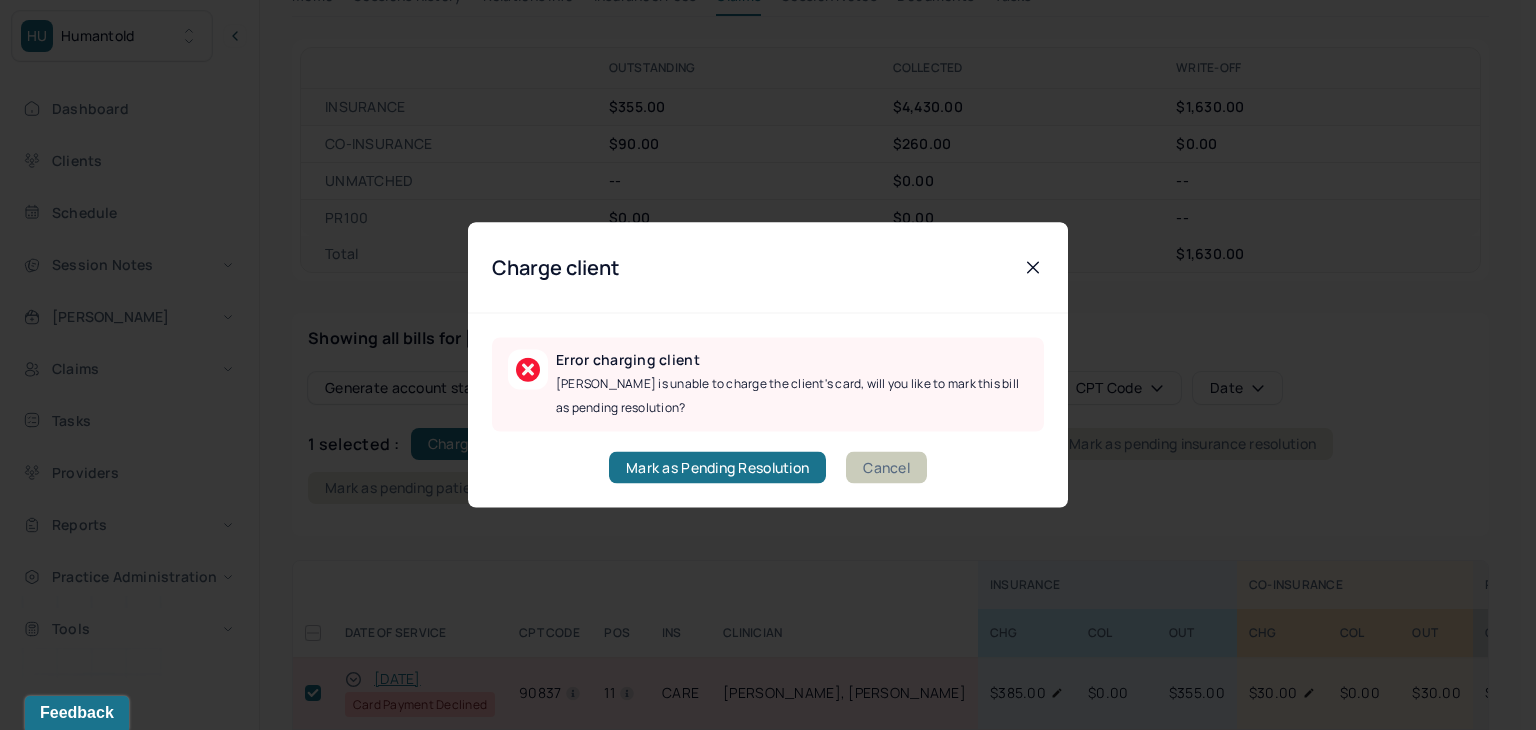 click on "Cancel" at bounding box center [886, 468] 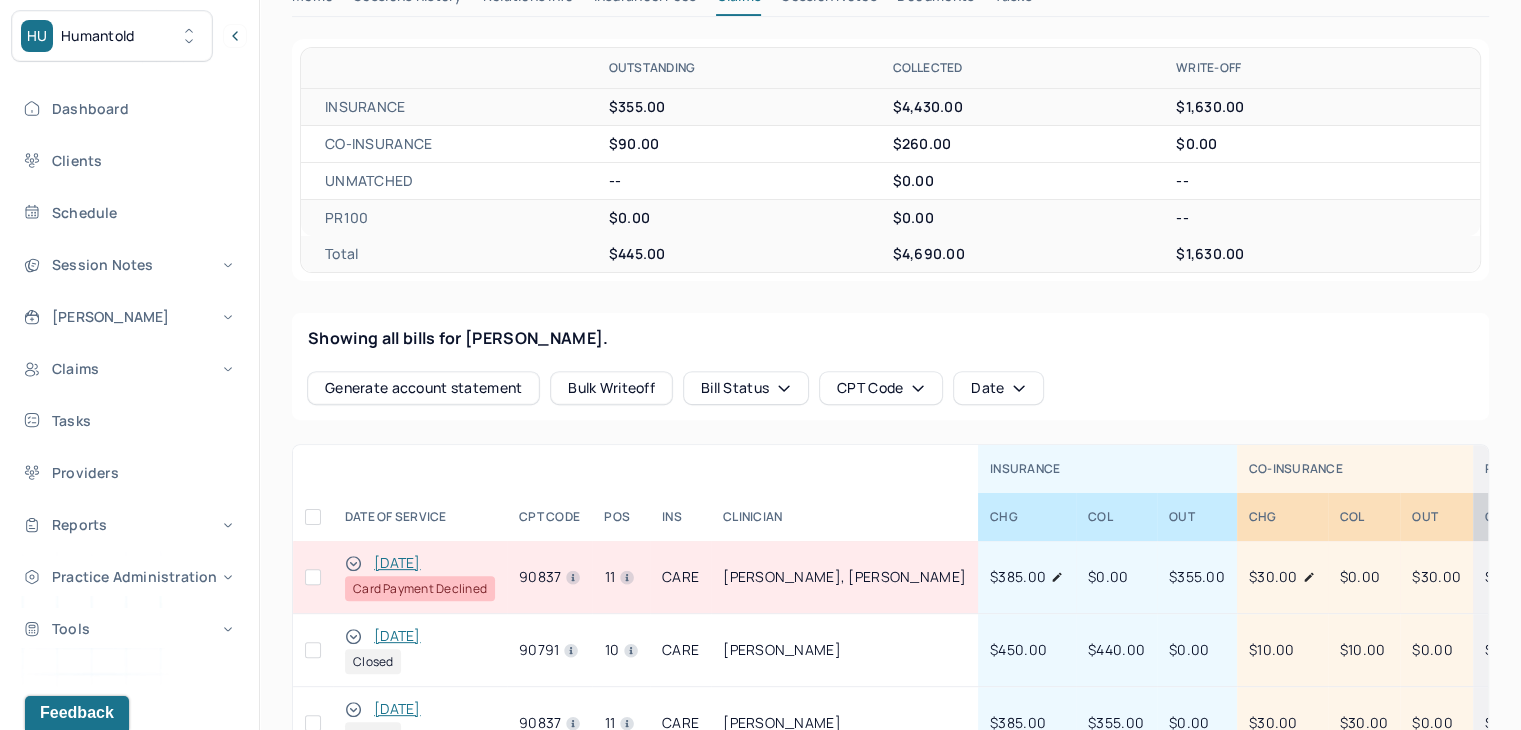 click at bounding box center [313, 577] 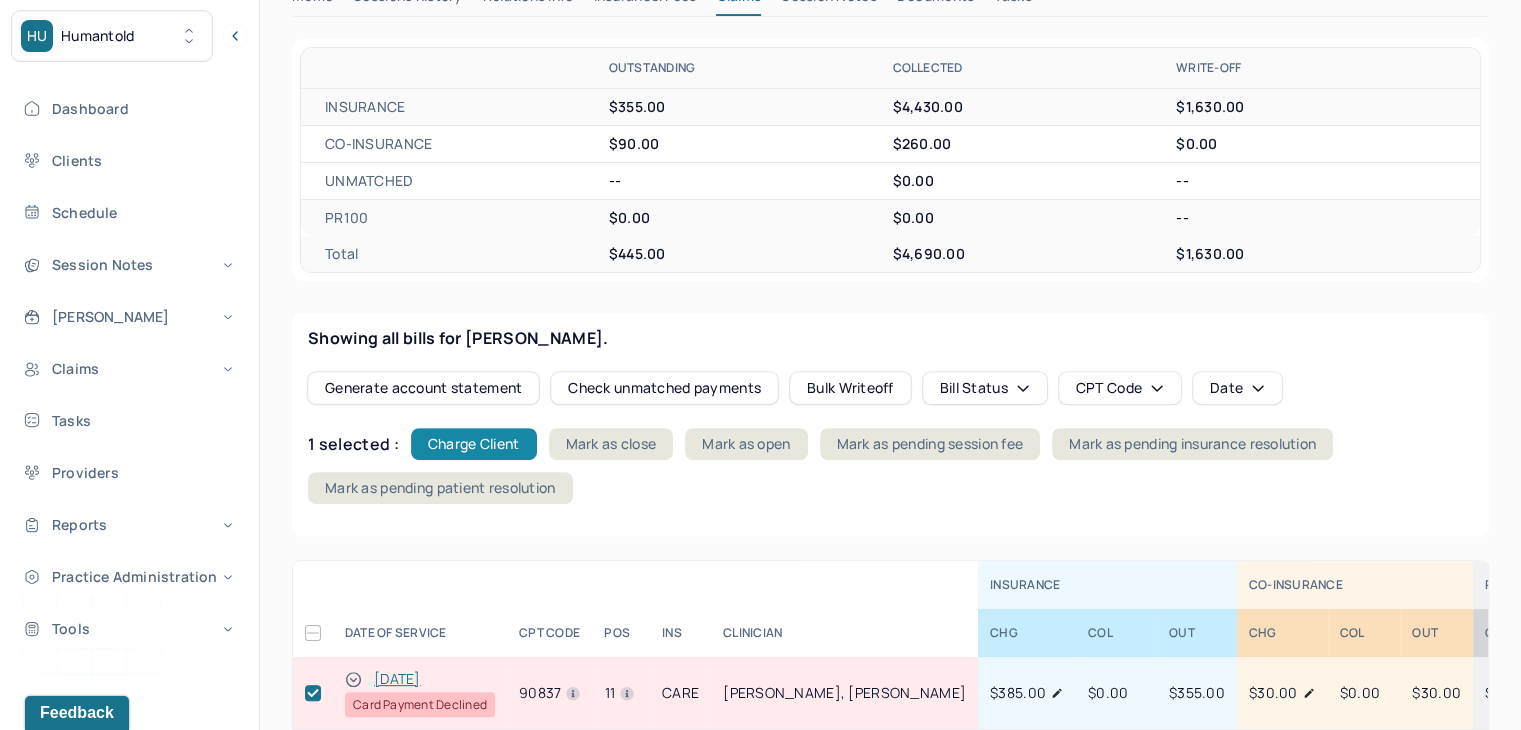 click on "Charge Client" at bounding box center [474, 444] 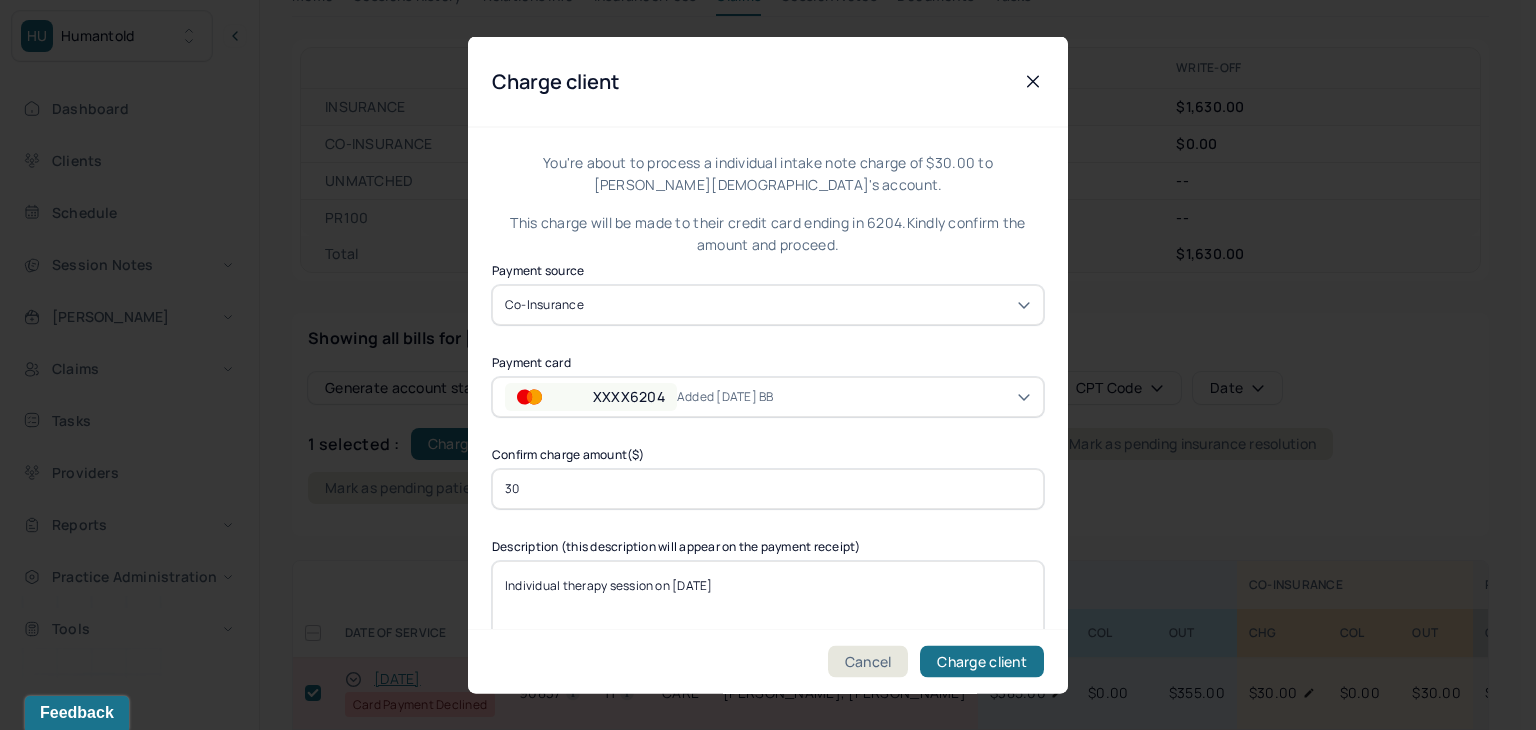 click on "XXXX6204" at bounding box center (591, 396) 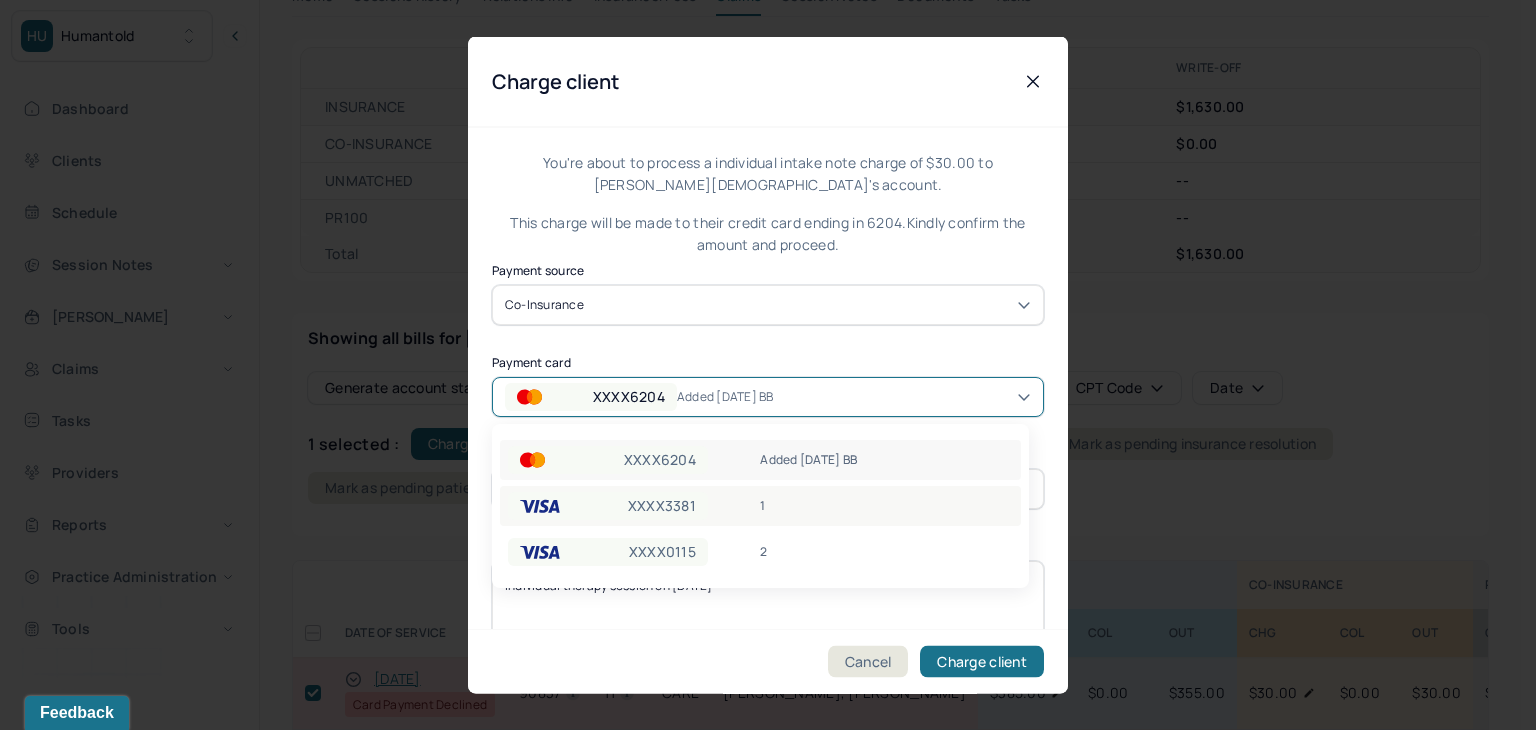 click on "XXXX3381" at bounding box center (608, 506) 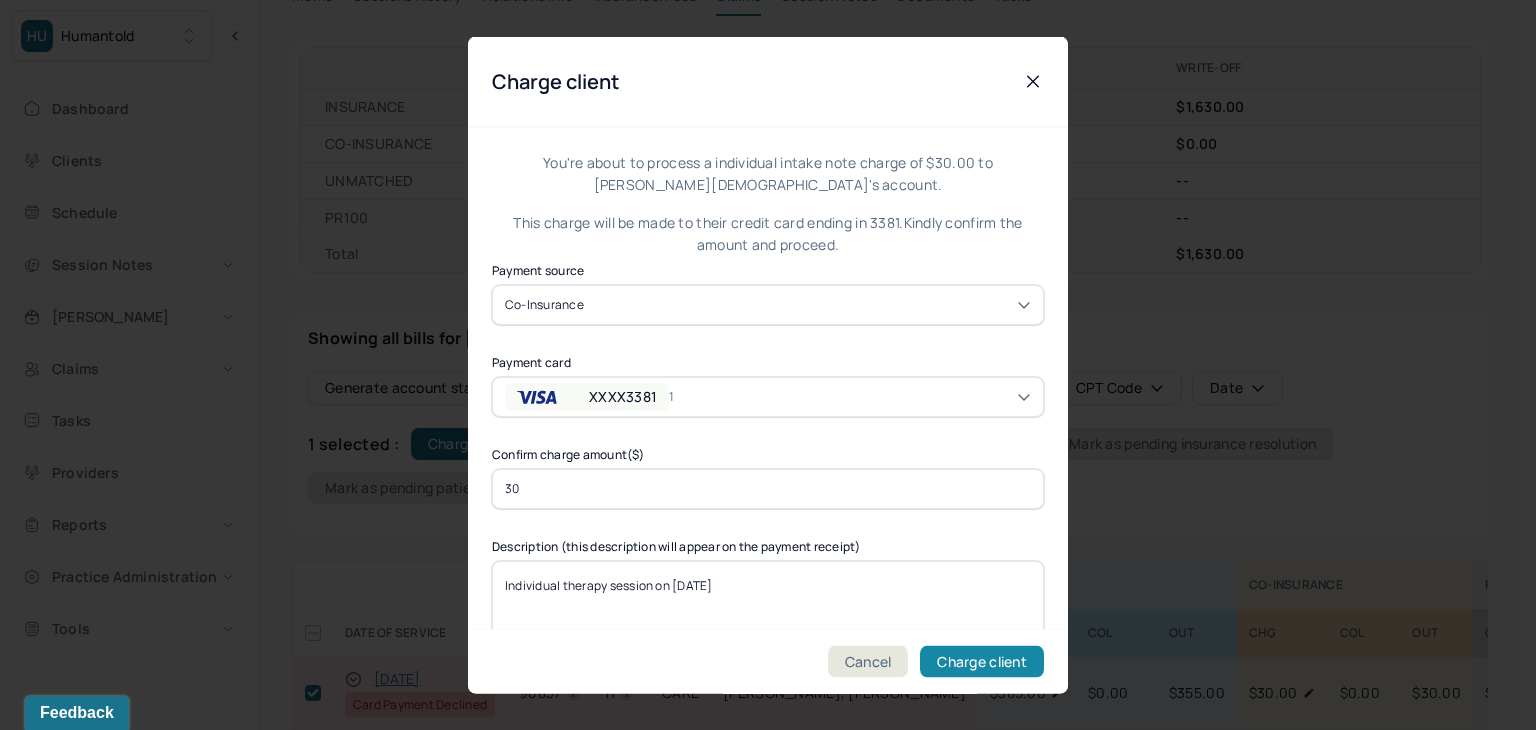 click on "Charge client" at bounding box center [982, 662] 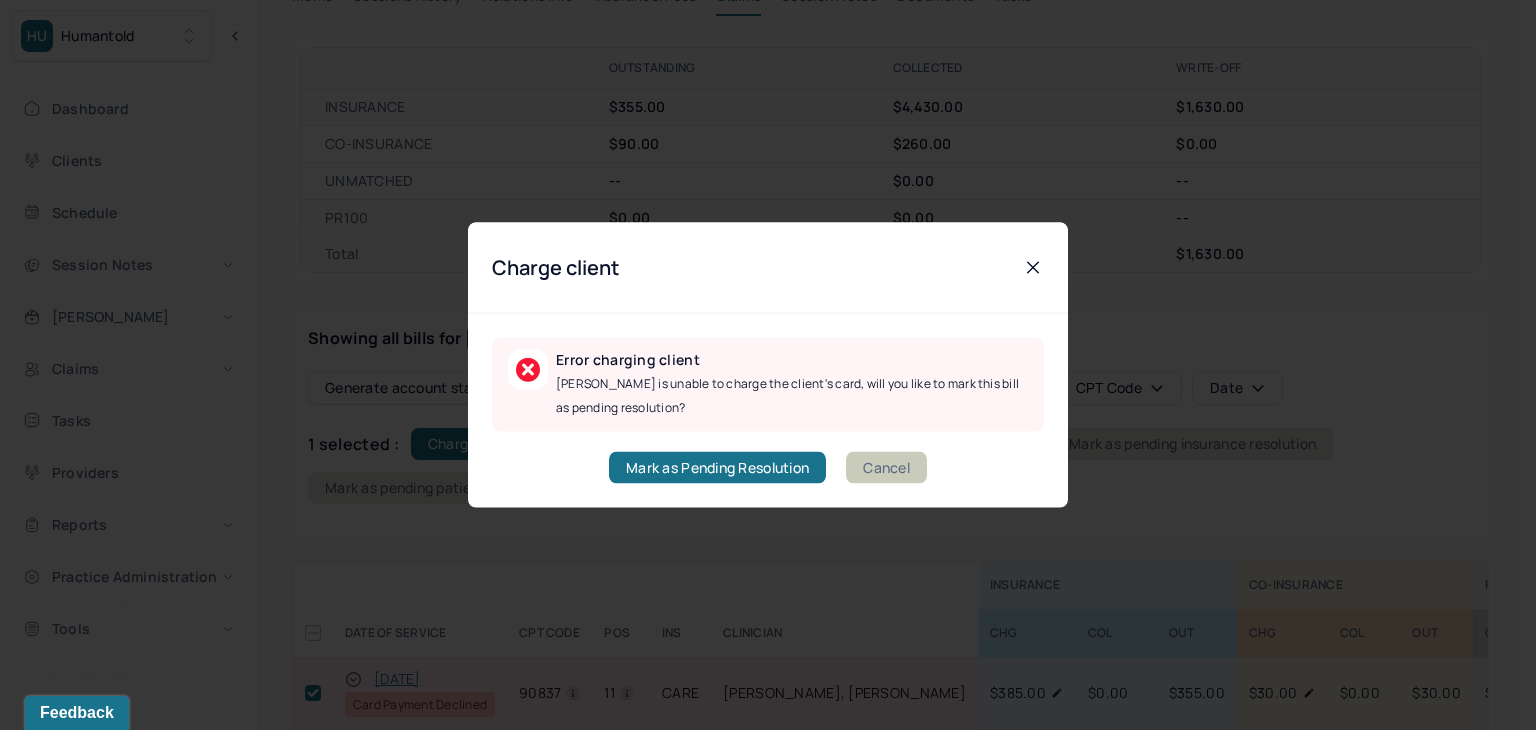 click on "Cancel" at bounding box center (886, 468) 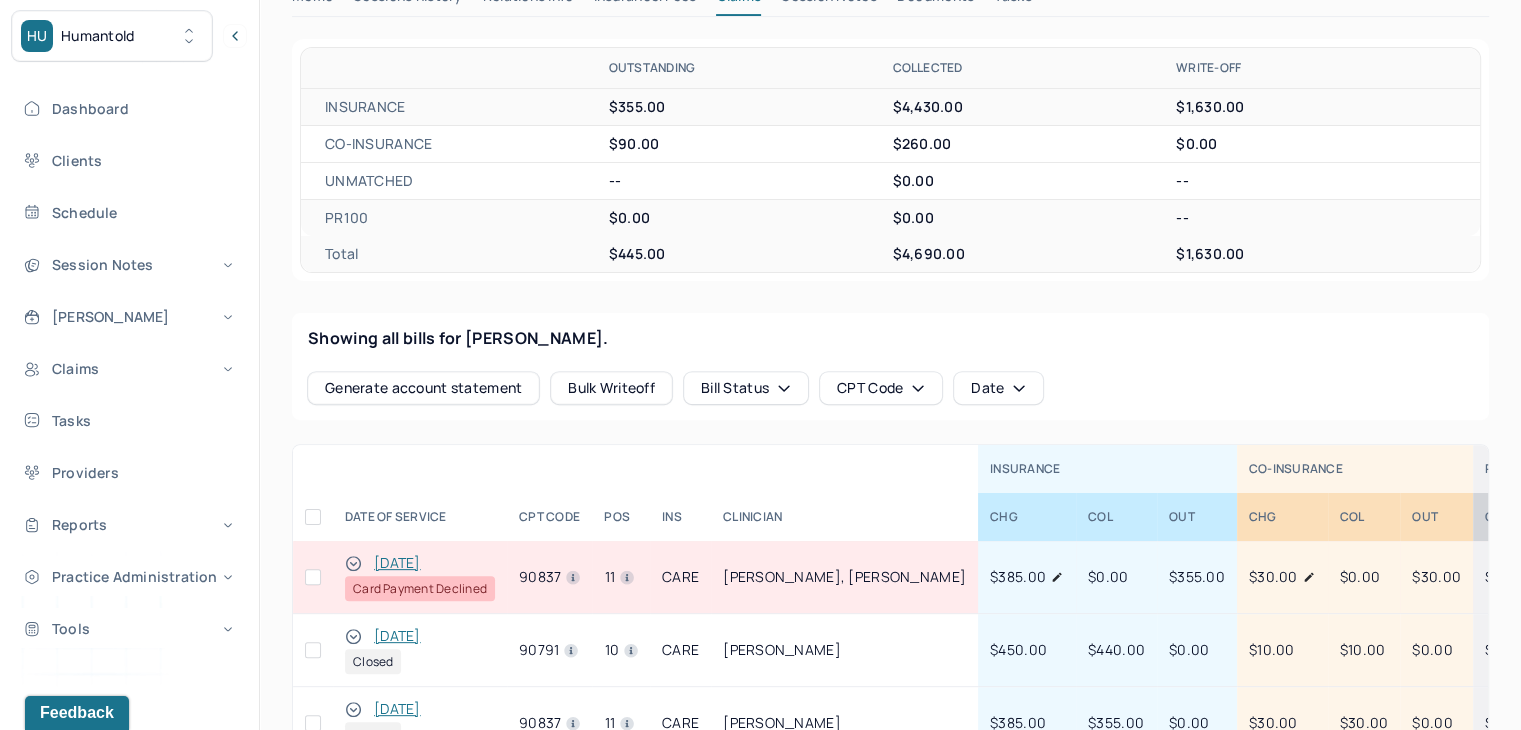 click at bounding box center [313, 577] 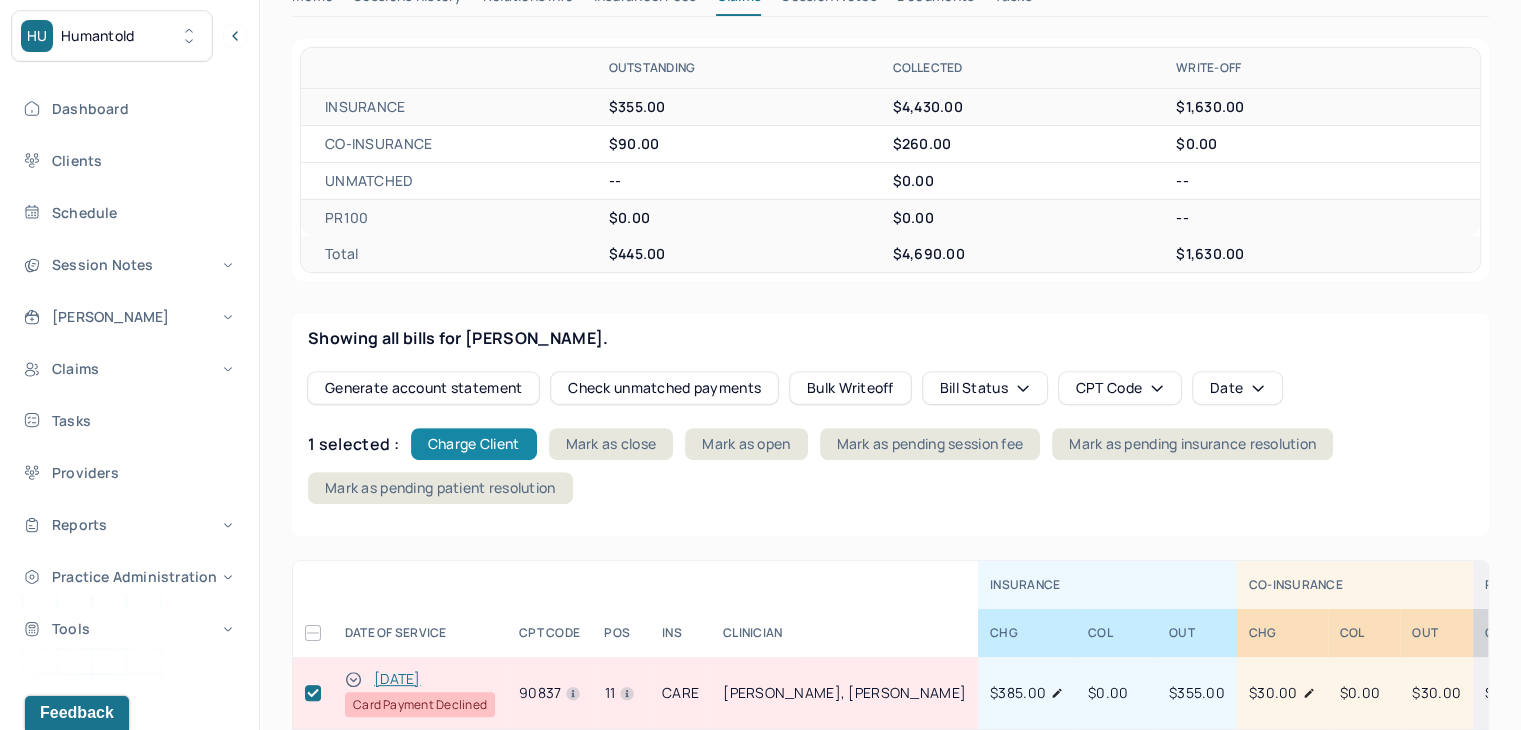 click on "Charge Client" at bounding box center [474, 444] 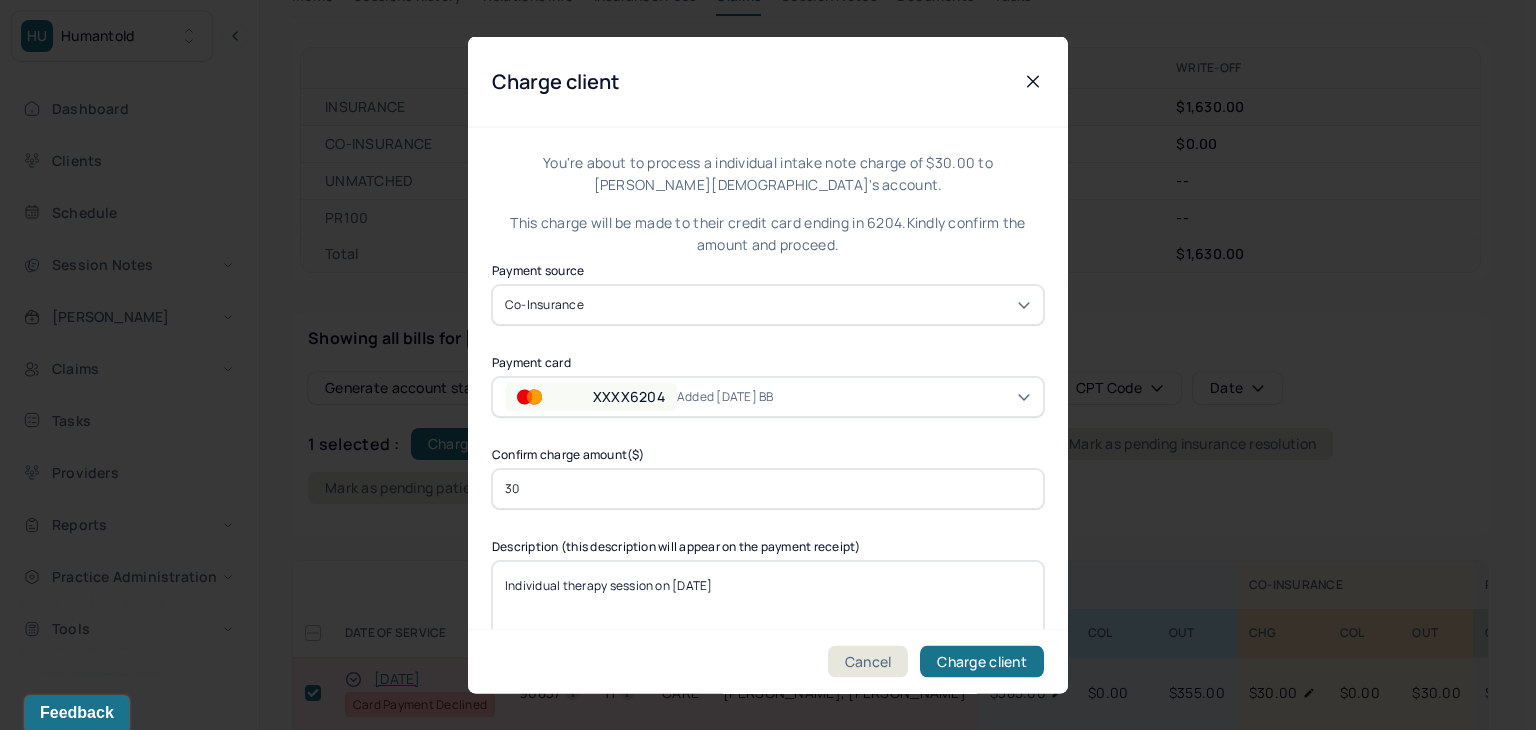 click on "XXXX6204" at bounding box center (591, 396) 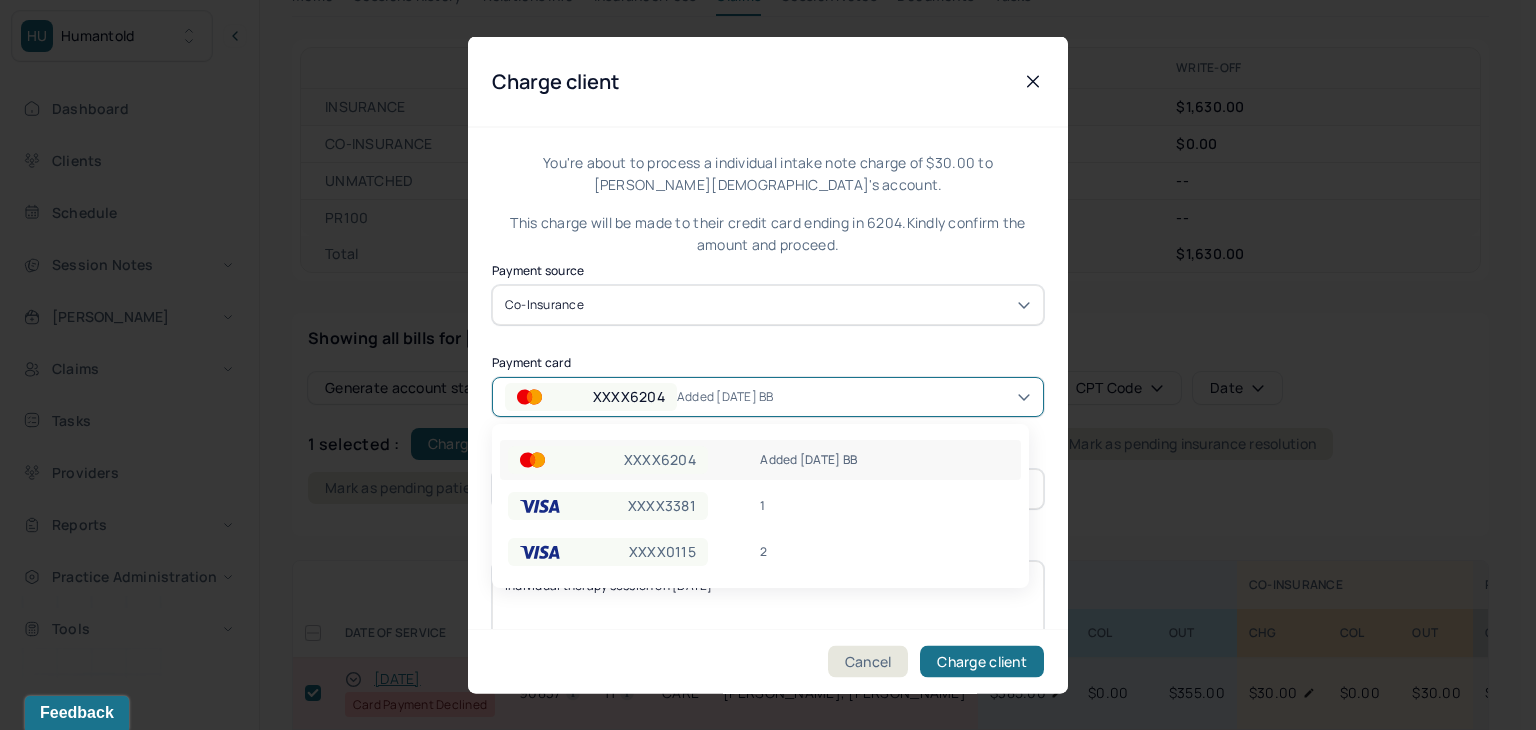 click on "XXXX0115" at bounding box center (662, 552) 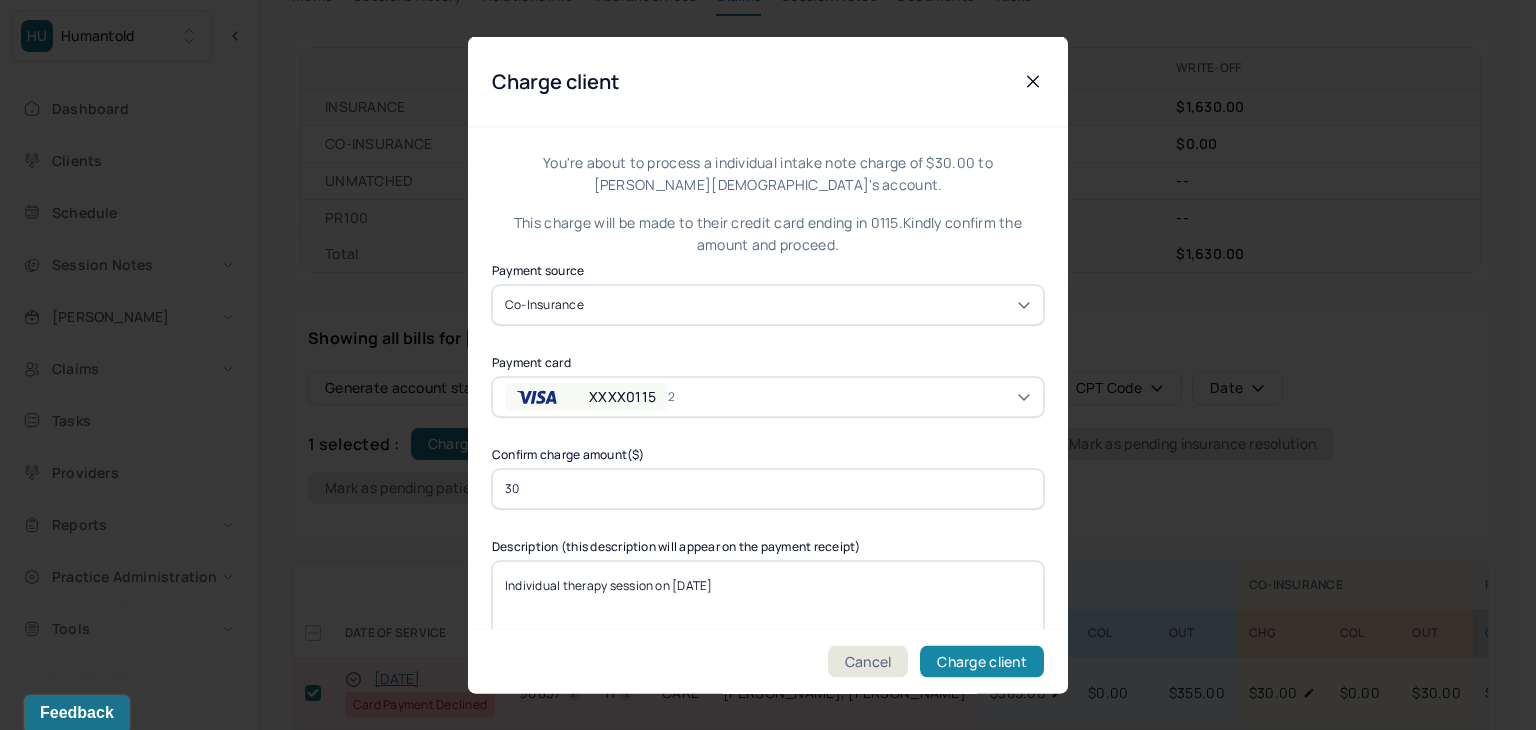 click on "Charge client" at bounding box center [982, 662] 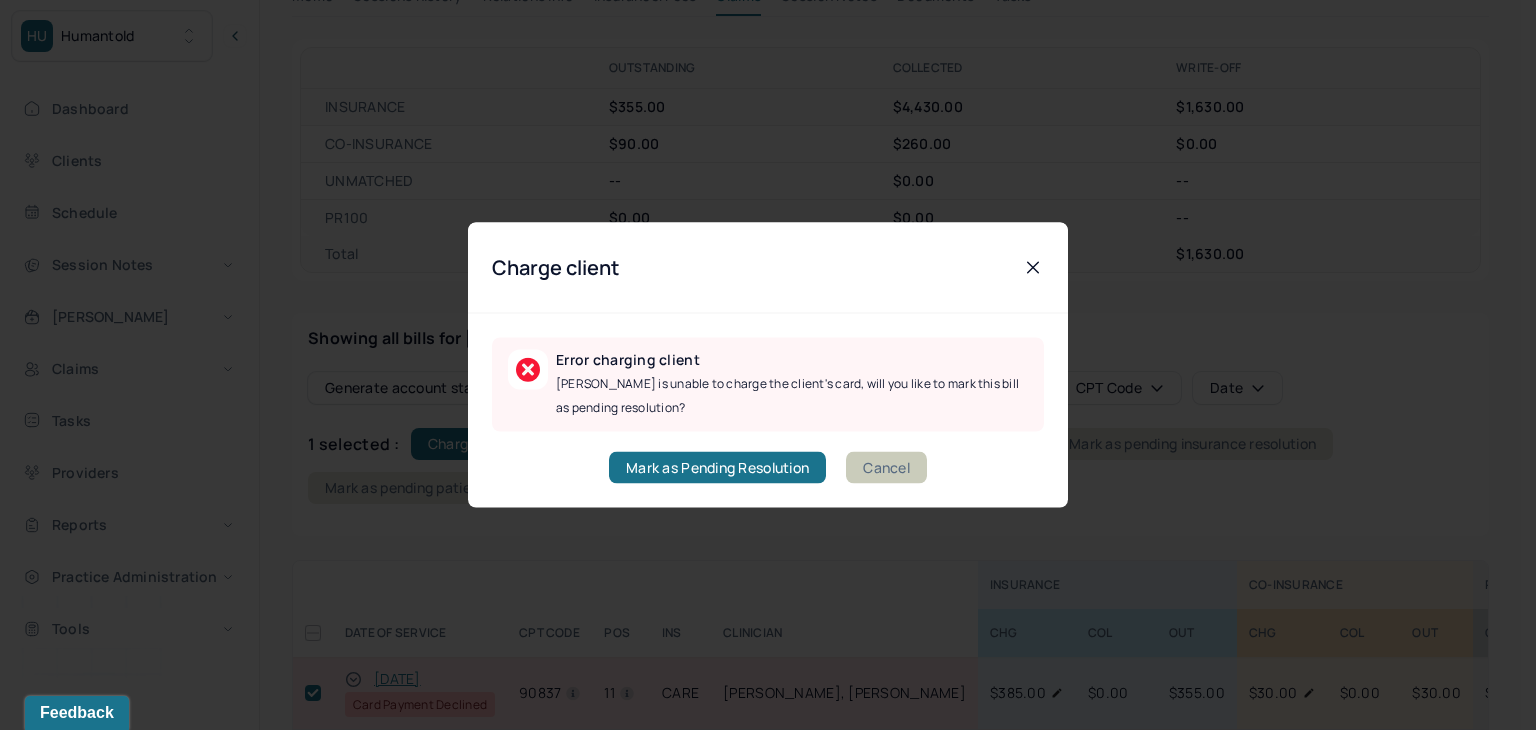 click on "Cancel" at bounding box center [886, 468] 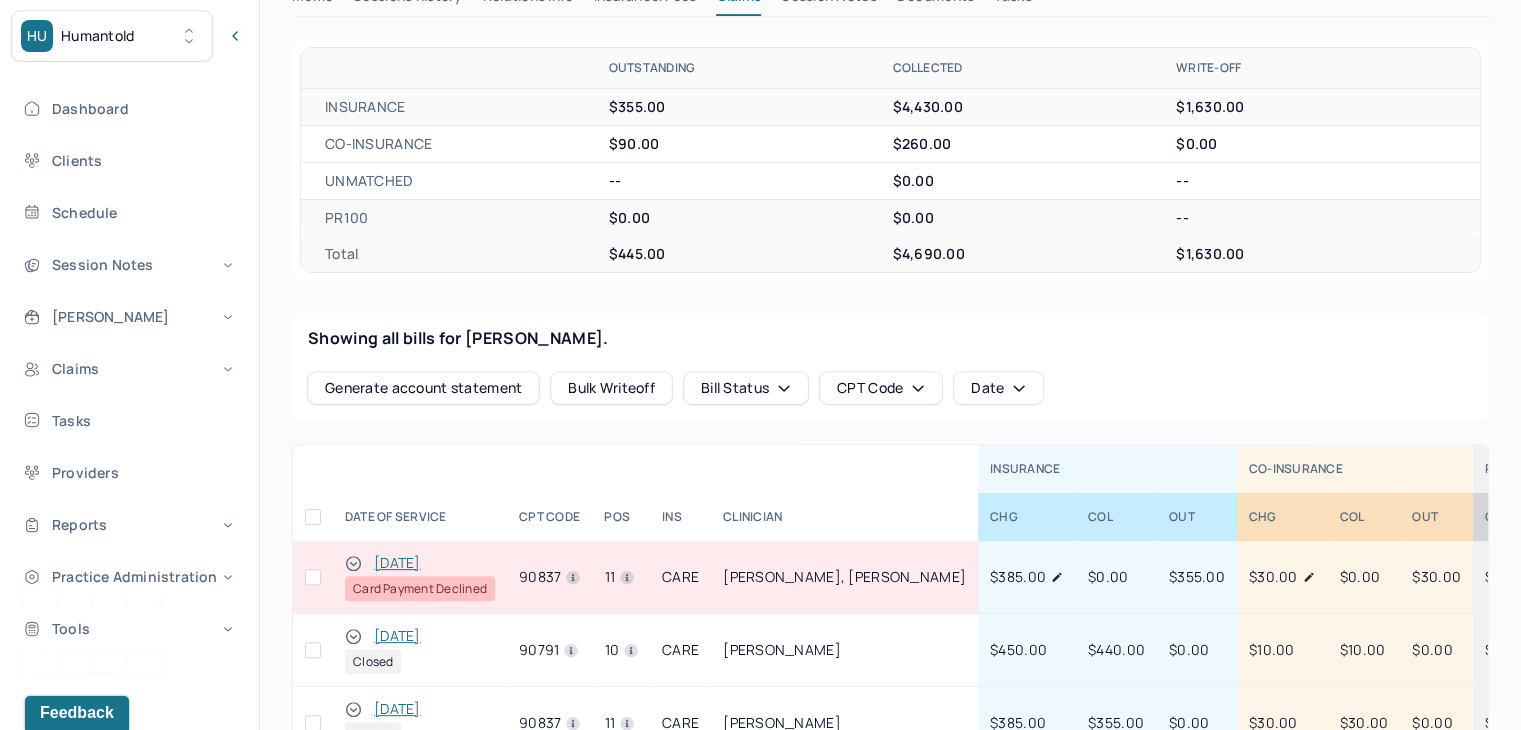 click at bounding box center (313, 577) 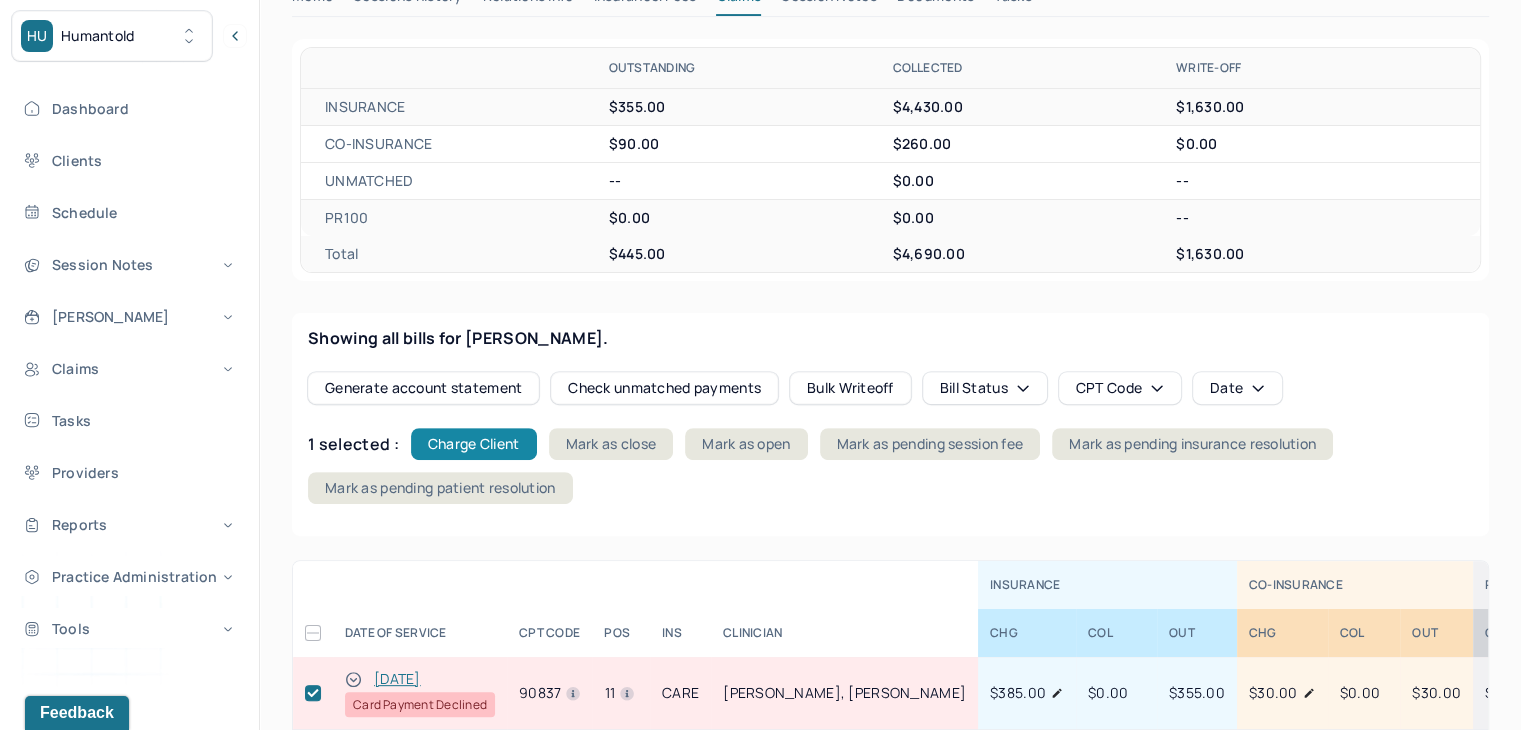 click on "Charge Client" at bounding box center [474, 444] 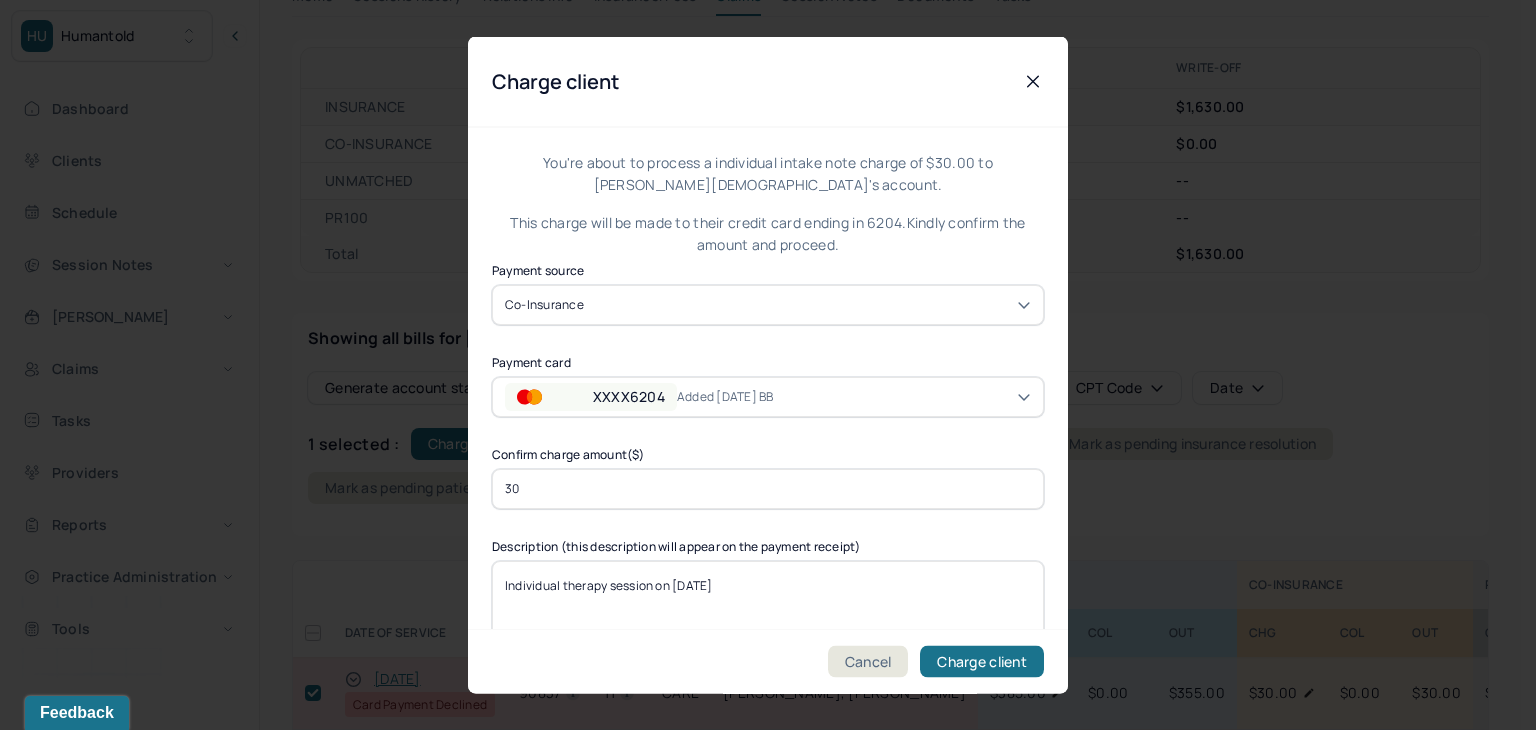 click on "XXXX6204" at bounding box center [629, 396] 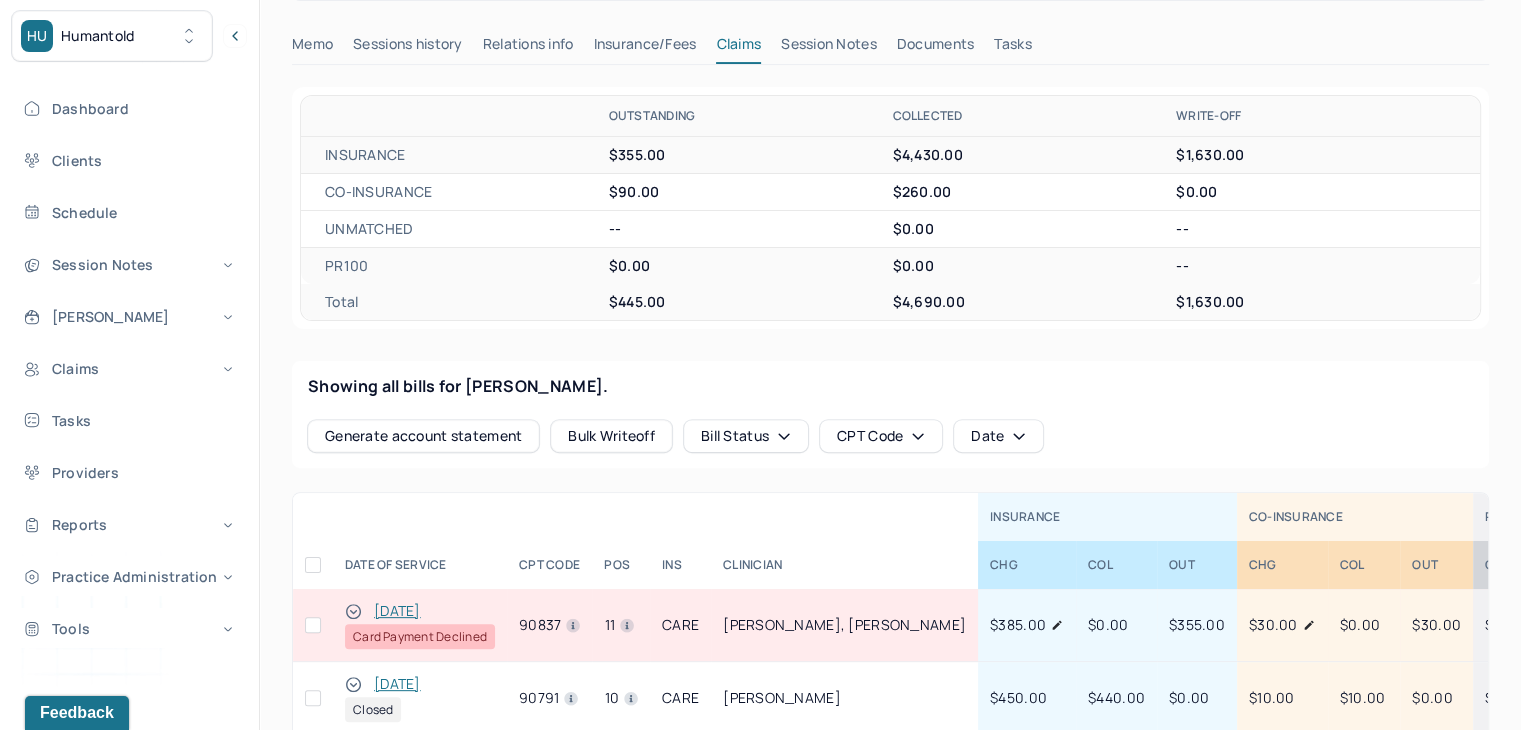 scroll, scrollTop: 0, scrollLeft: 0, axis: both 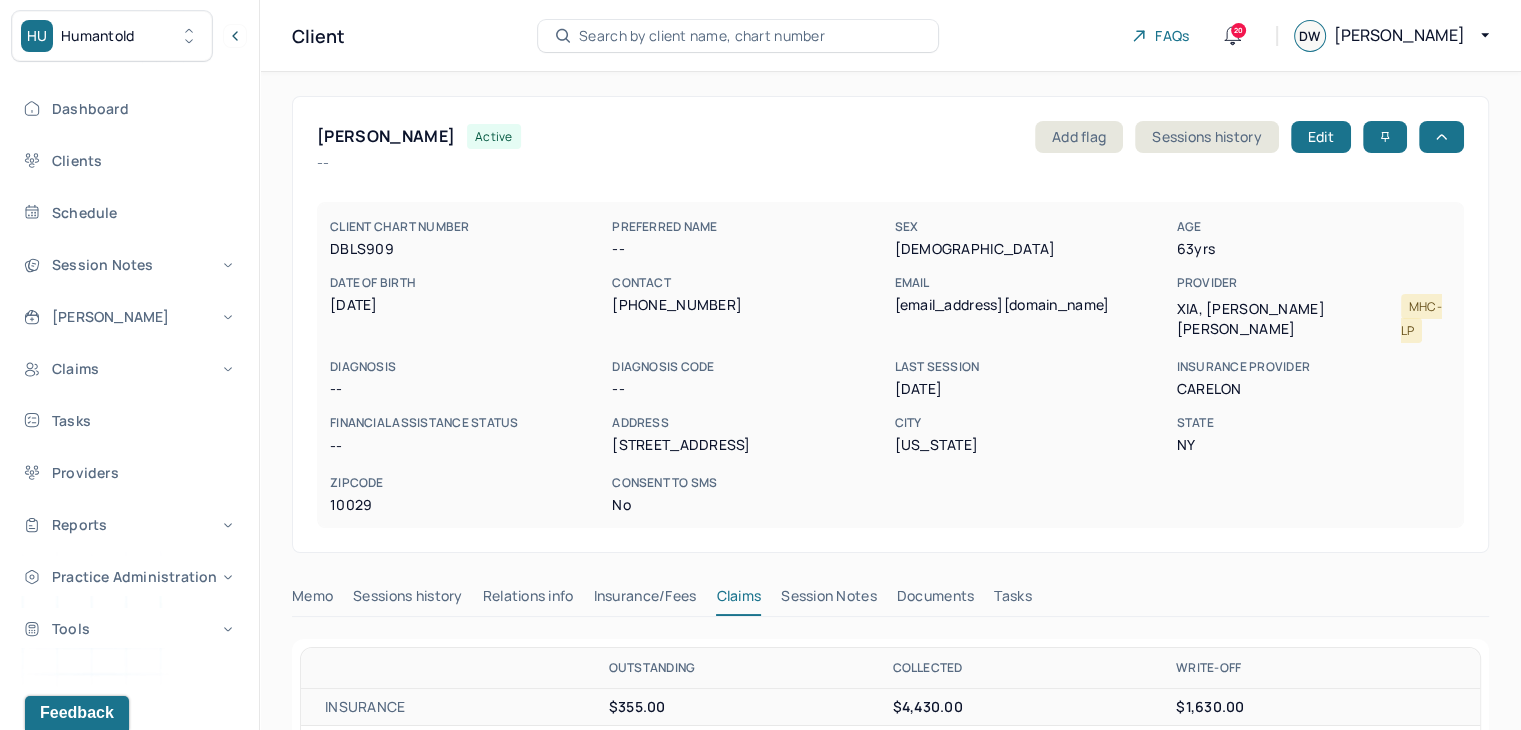 click on "Client   Search by client name, chart number     FAQs   20   DW [PERSON_NAME]" at bounding box center (890, 36) 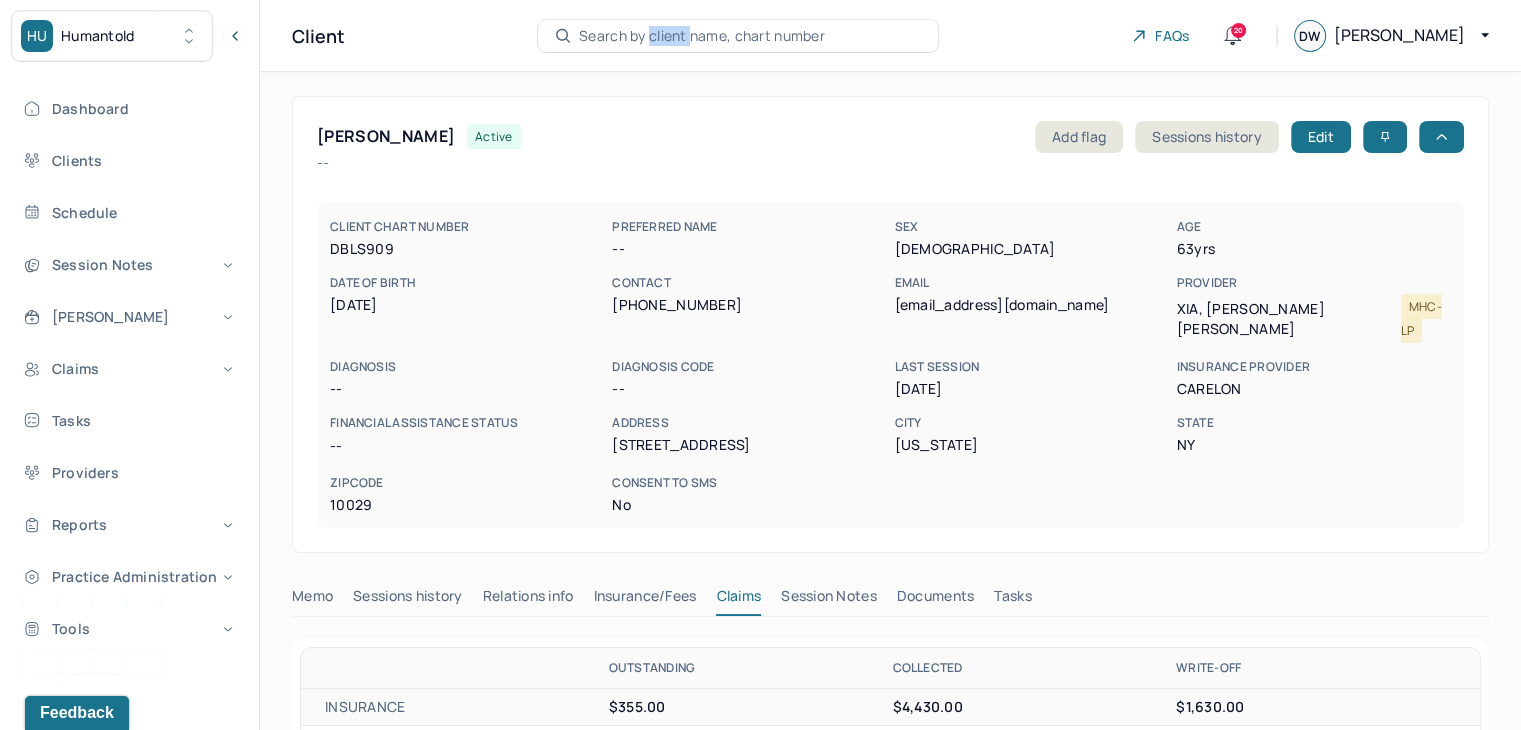 click on "Client   Search by client name, chart number     FAQs   20   DW [PERSON_NAME]" at bounding box center (890, 36) 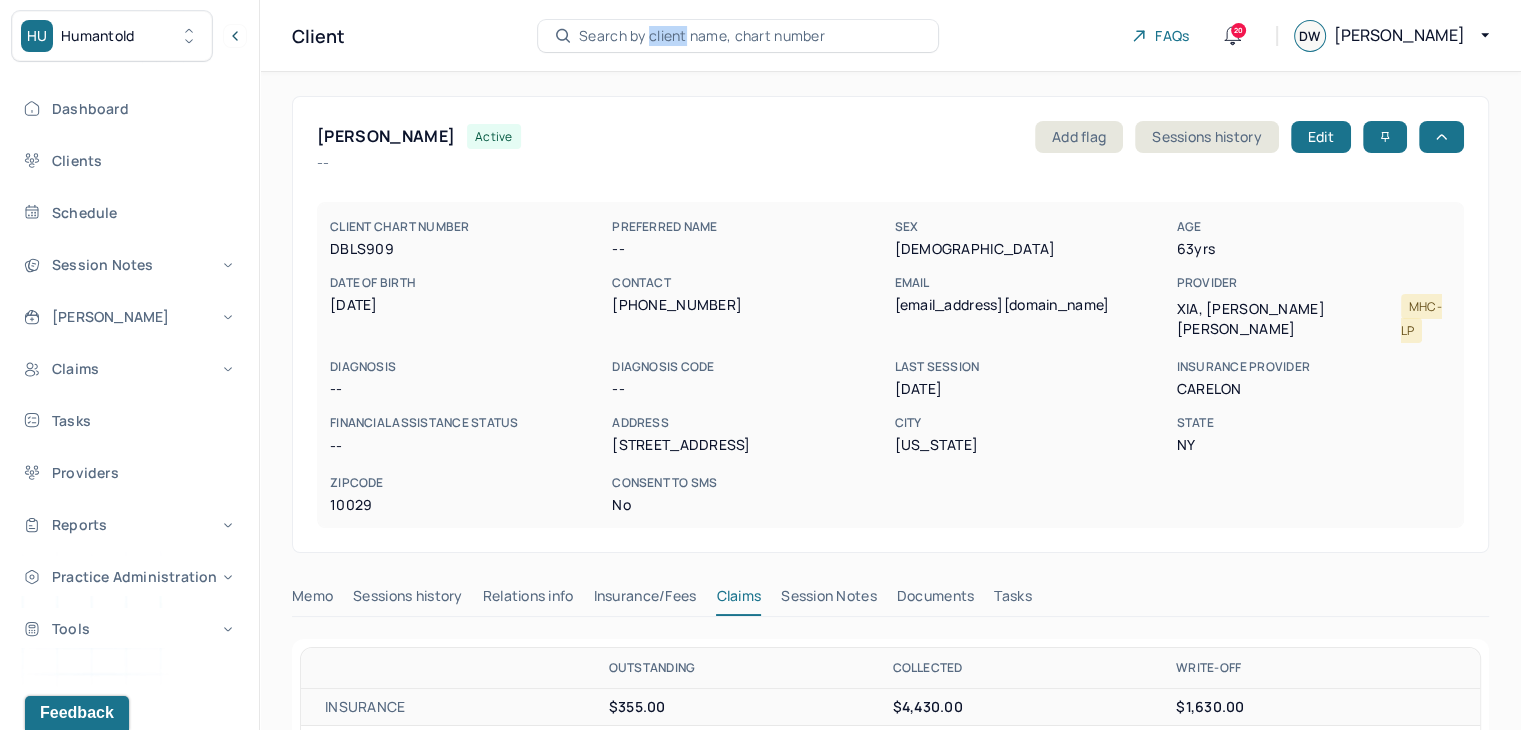 click on "Search by client name, chart number" at bounding box center [702, 36] 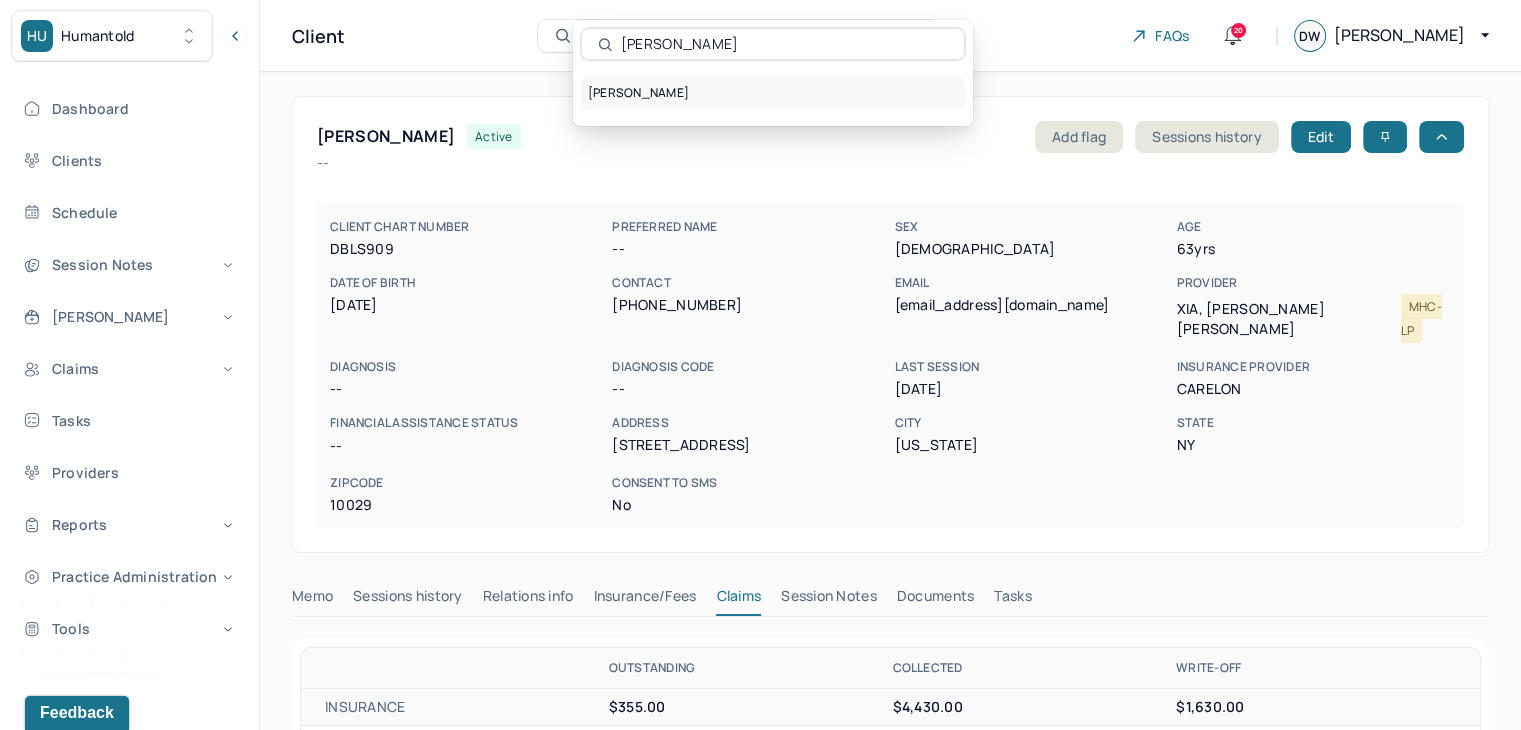 type on "[PERSON_NAME]" 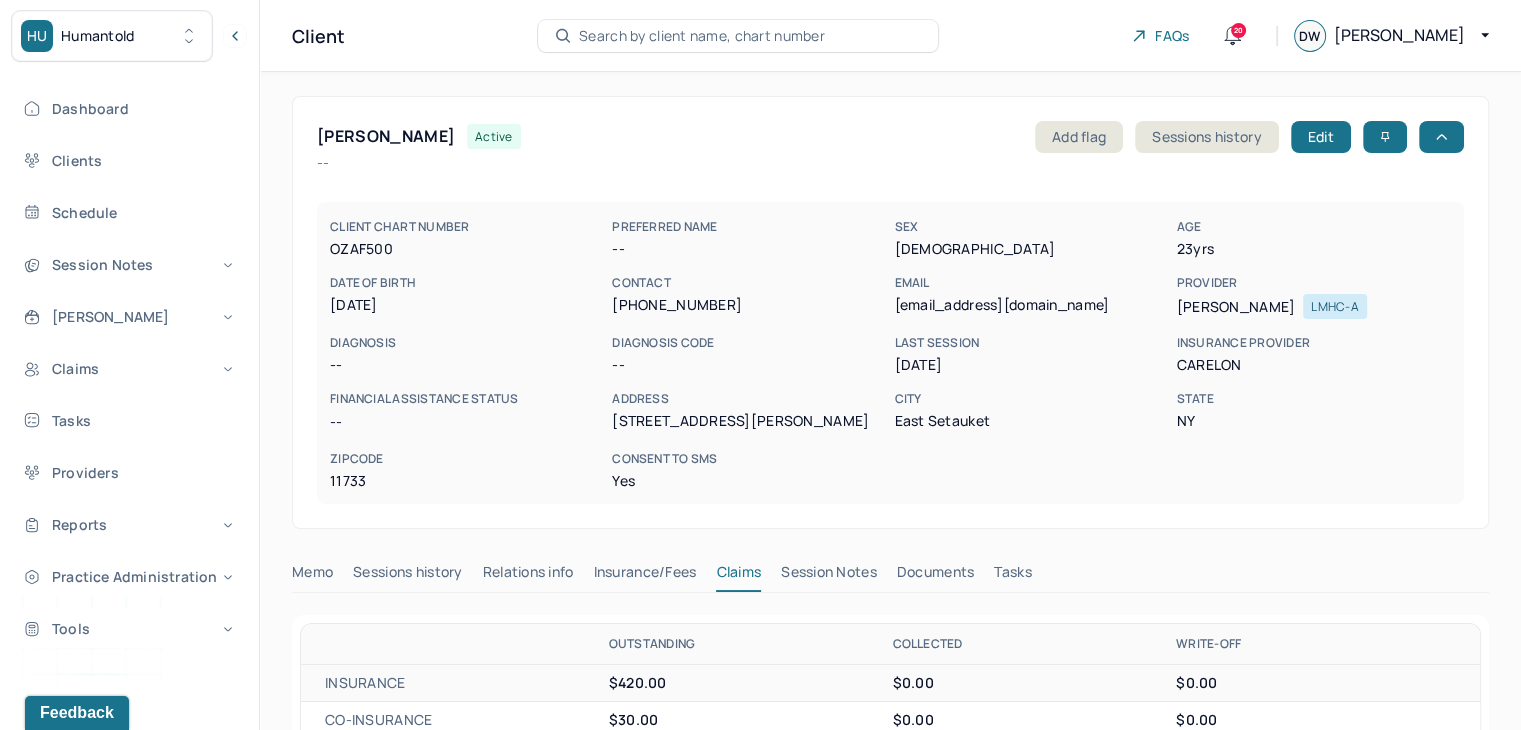 click on "Search by client name, chart number" at bounding box center [702, 36] 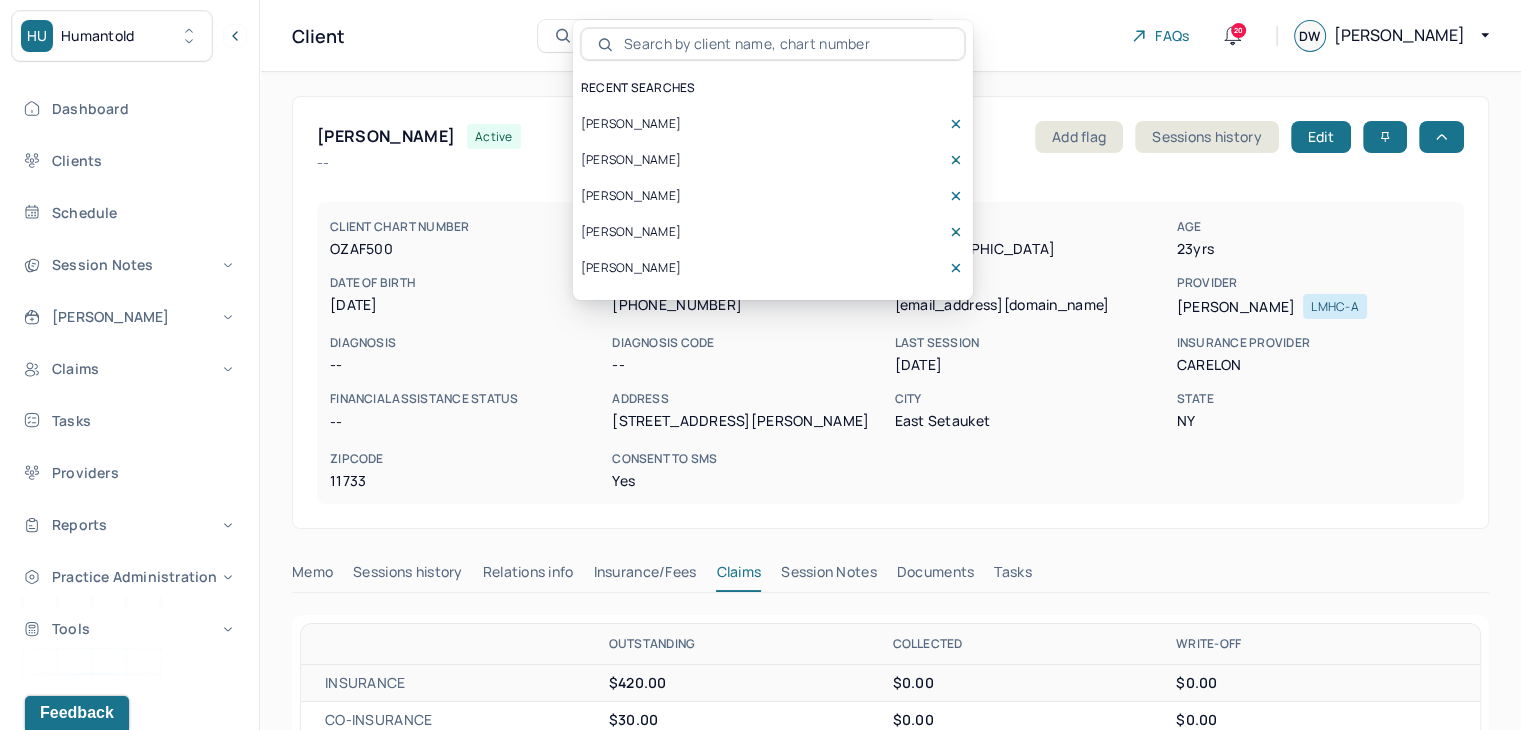 click at bounding box center (784, 44) 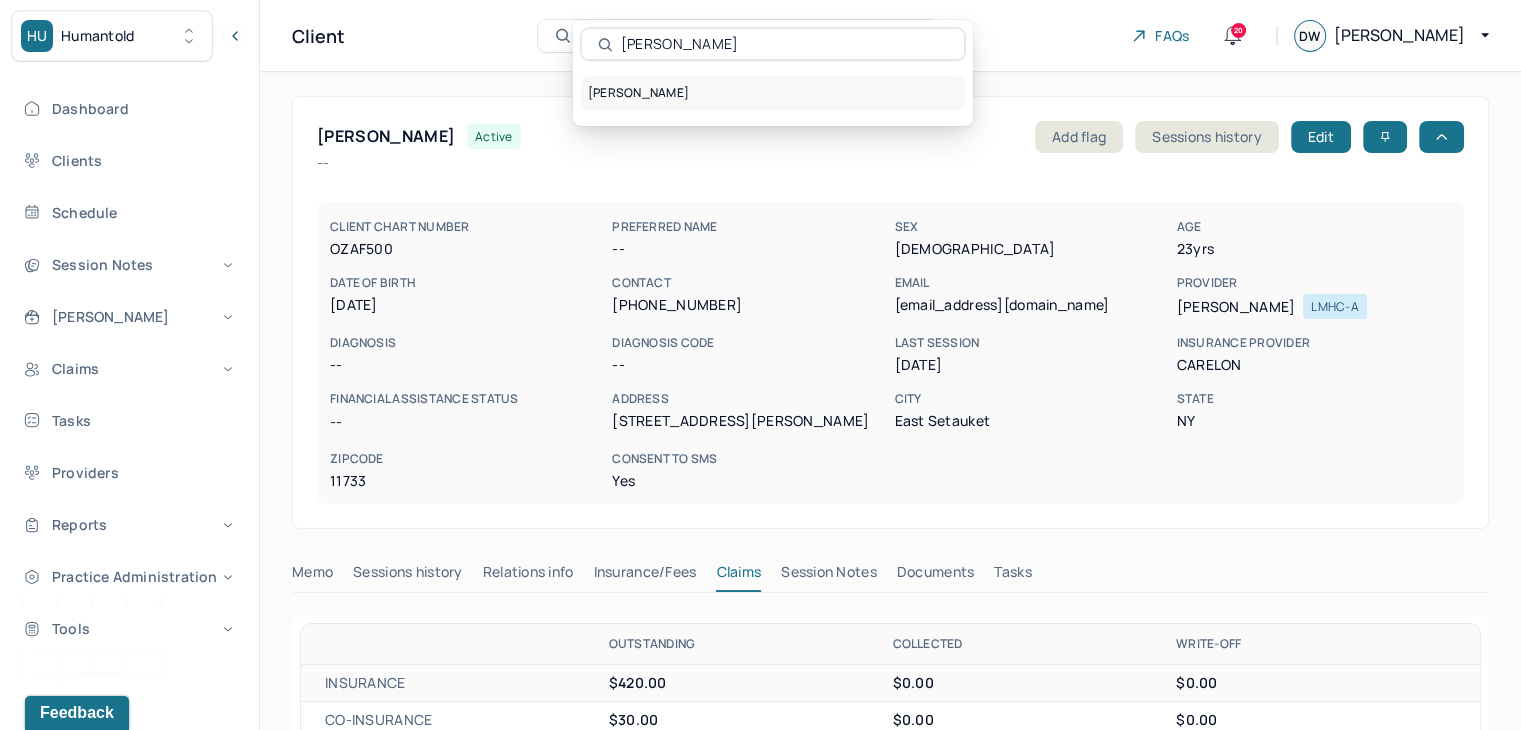 type on "[PERSON_NAME]" 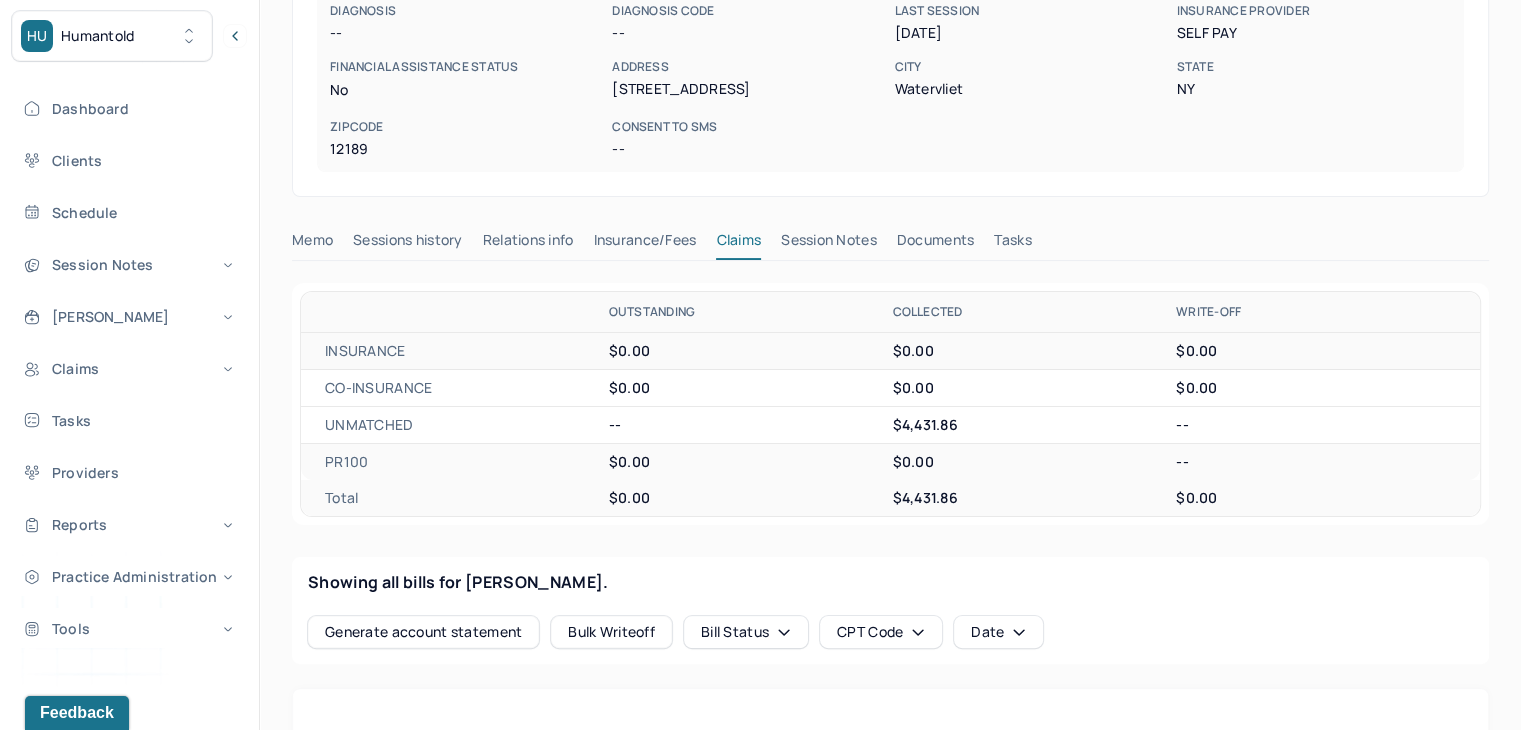 scroll, scrollTop: 0, scrollLeft: 0, axis: both 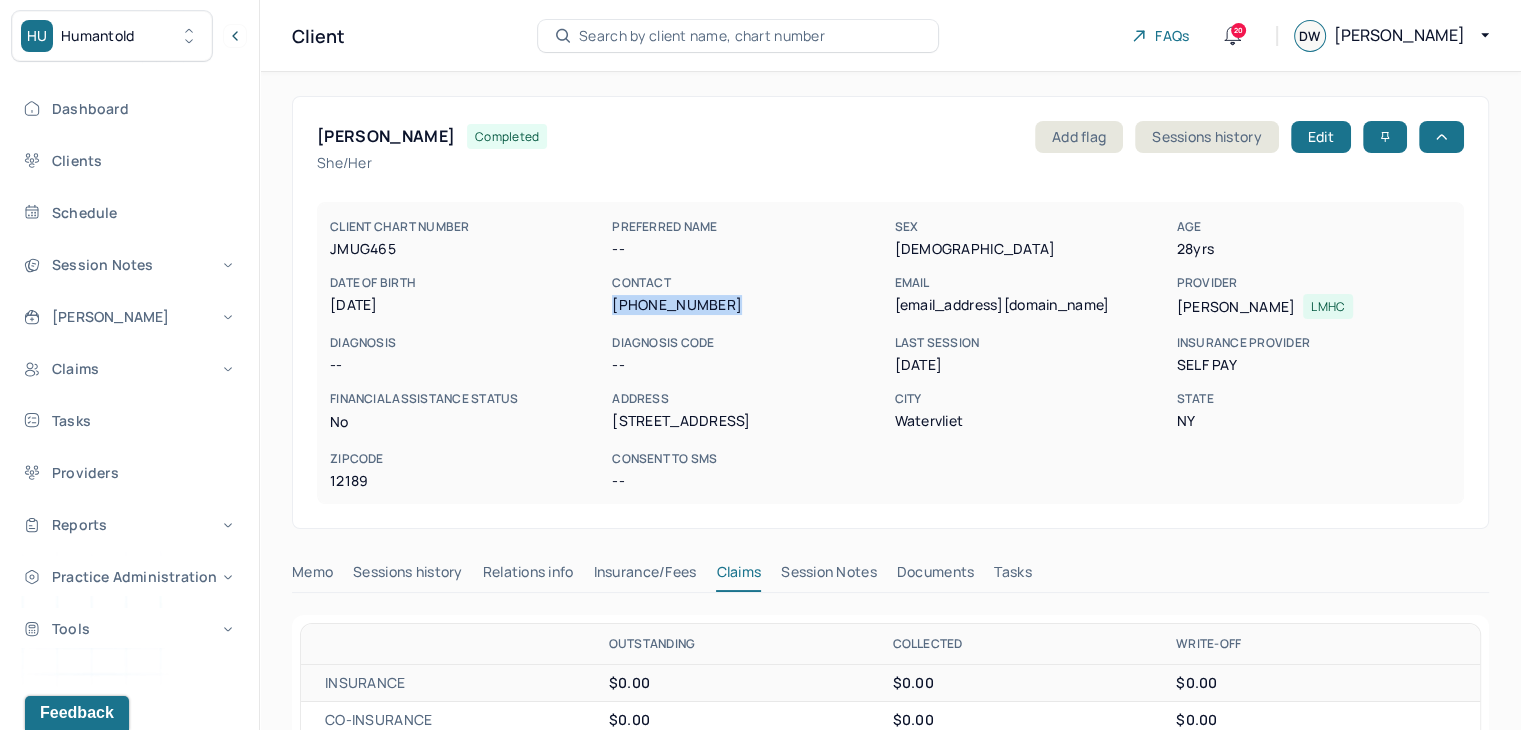 drag, startPoint x: 727, startPoint y: 310, endPoint x: 608, endPoint y: 315, distance: 119.104996 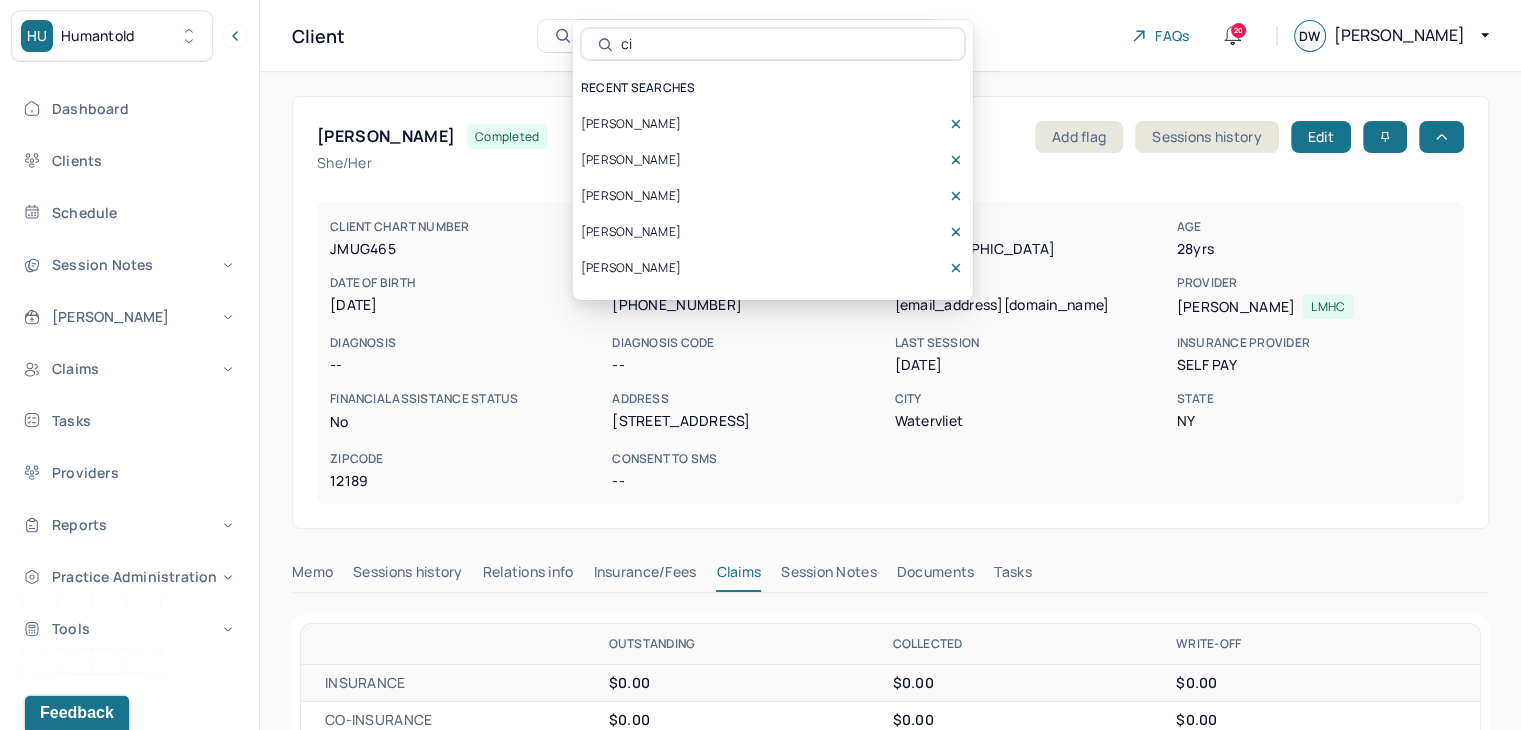 type on "c" 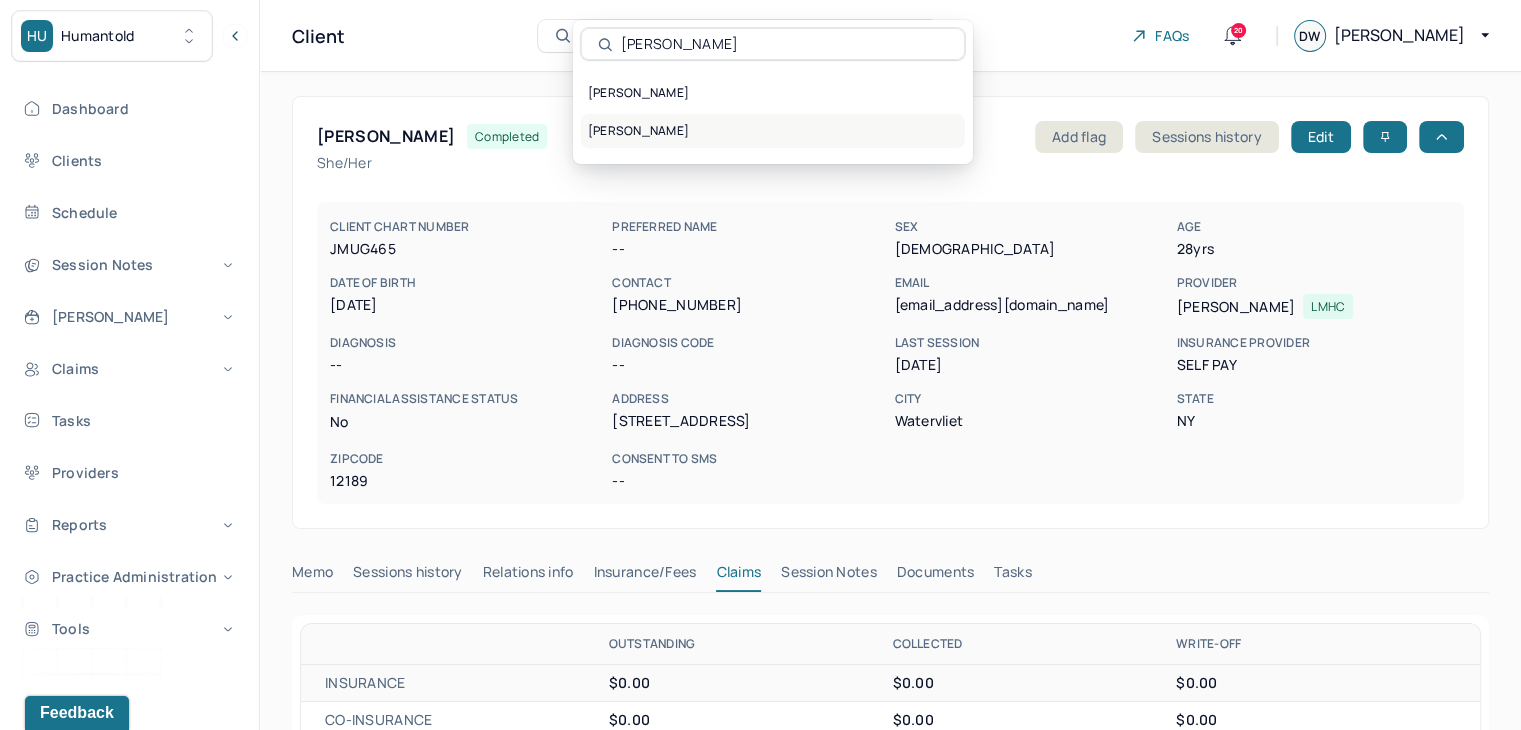 type on "[PERSON_NAME]" 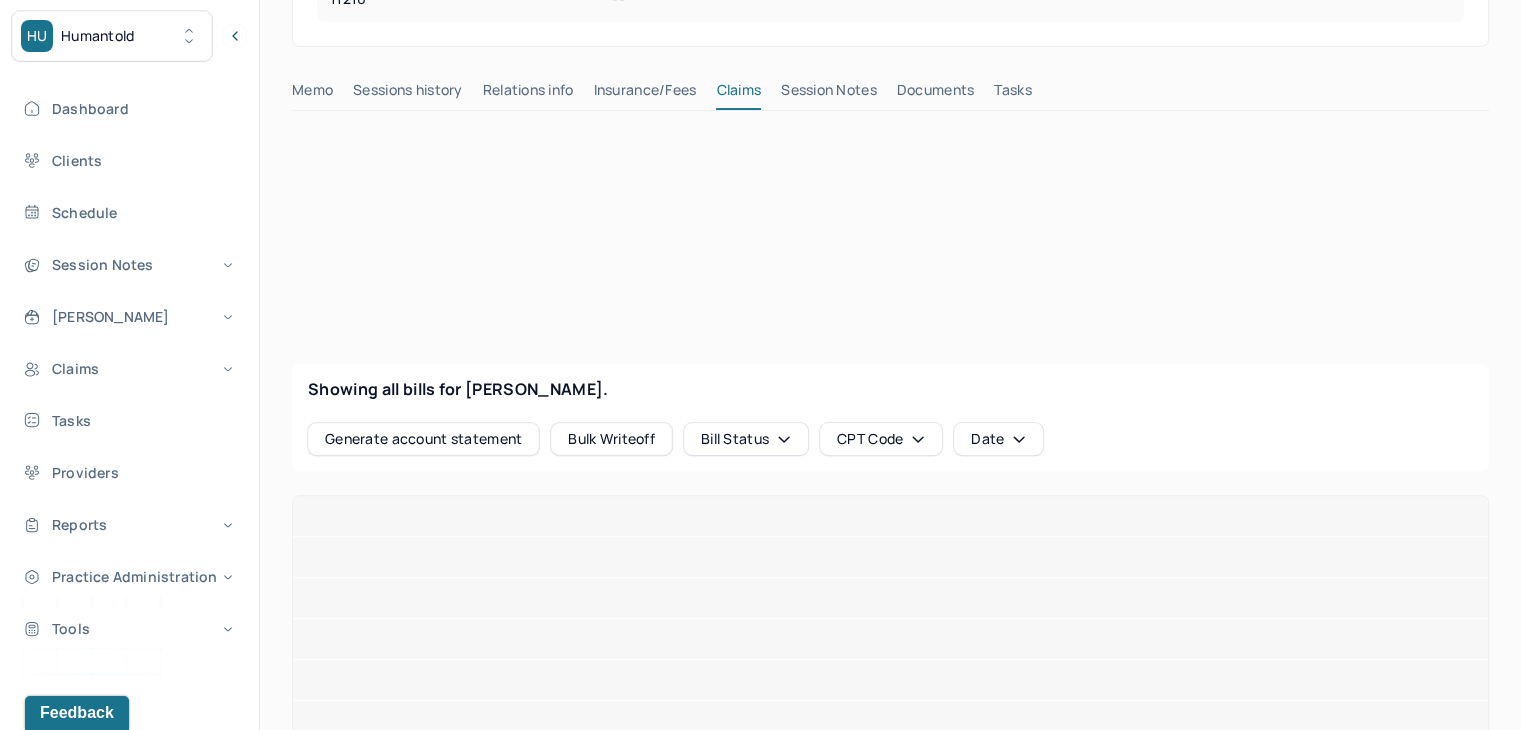 scroll, scrollTop: 200, scrollLeft: 0, axis: vertical 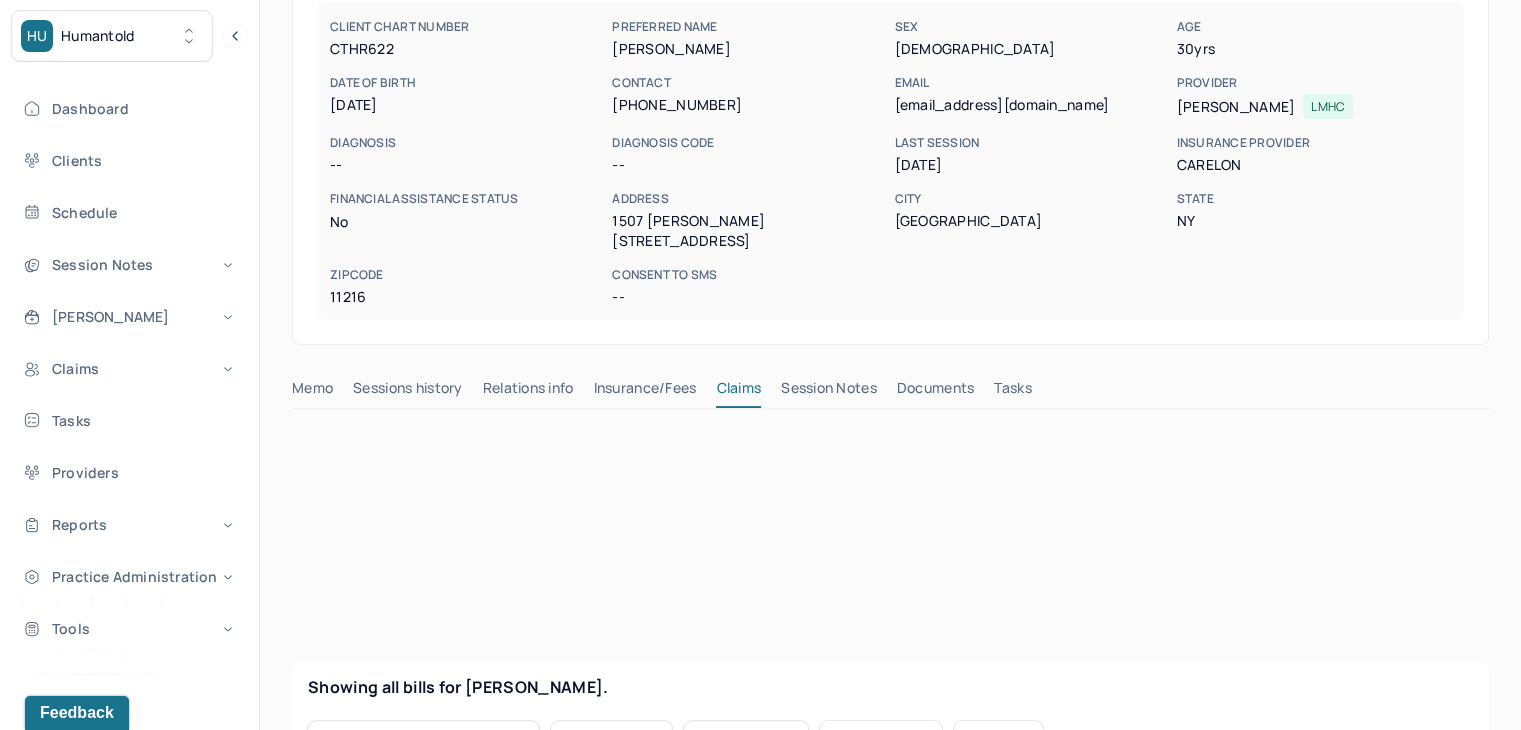 click on "Documents" at bounding box center (936, 392) 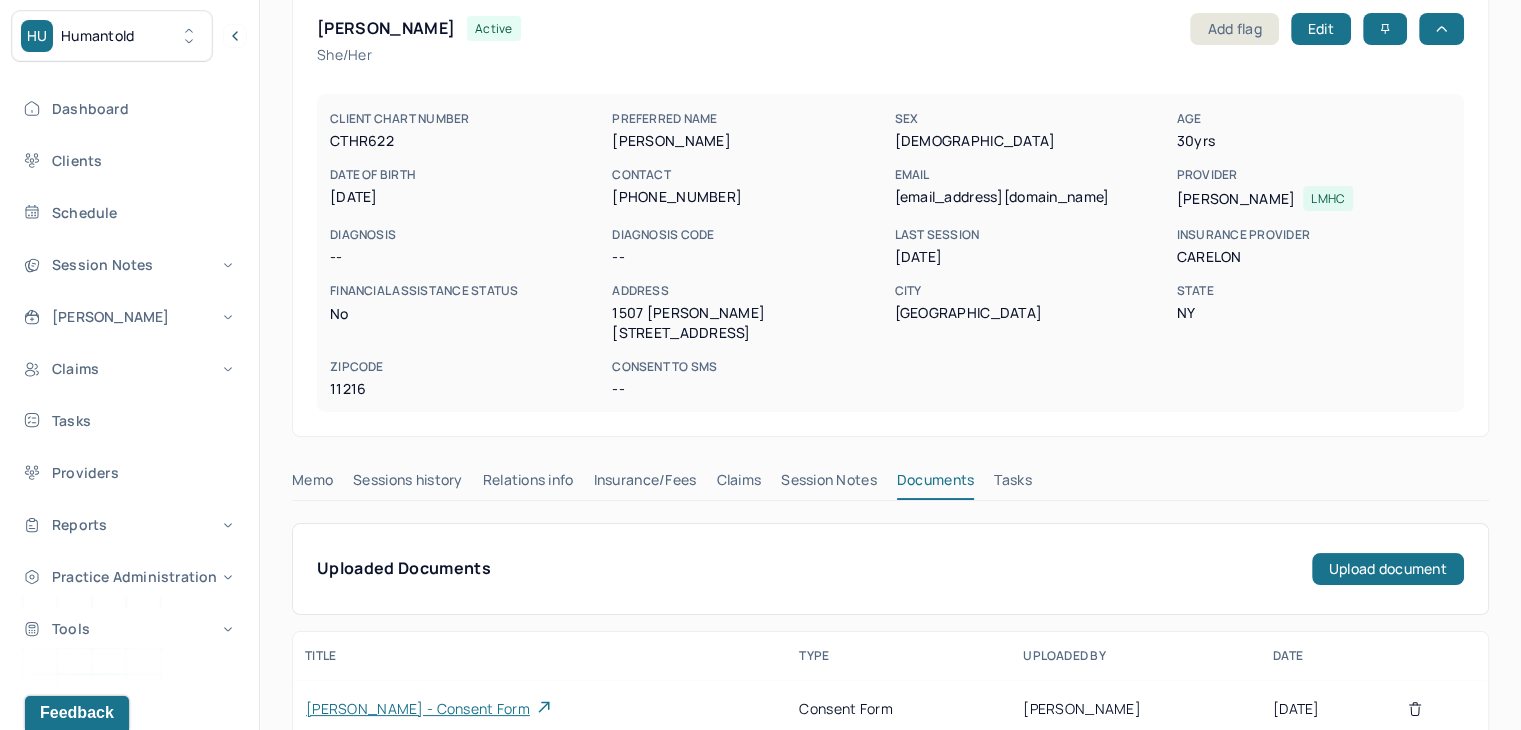 scroll, scrollTop: 0, scrollLeft: 0, axis: both 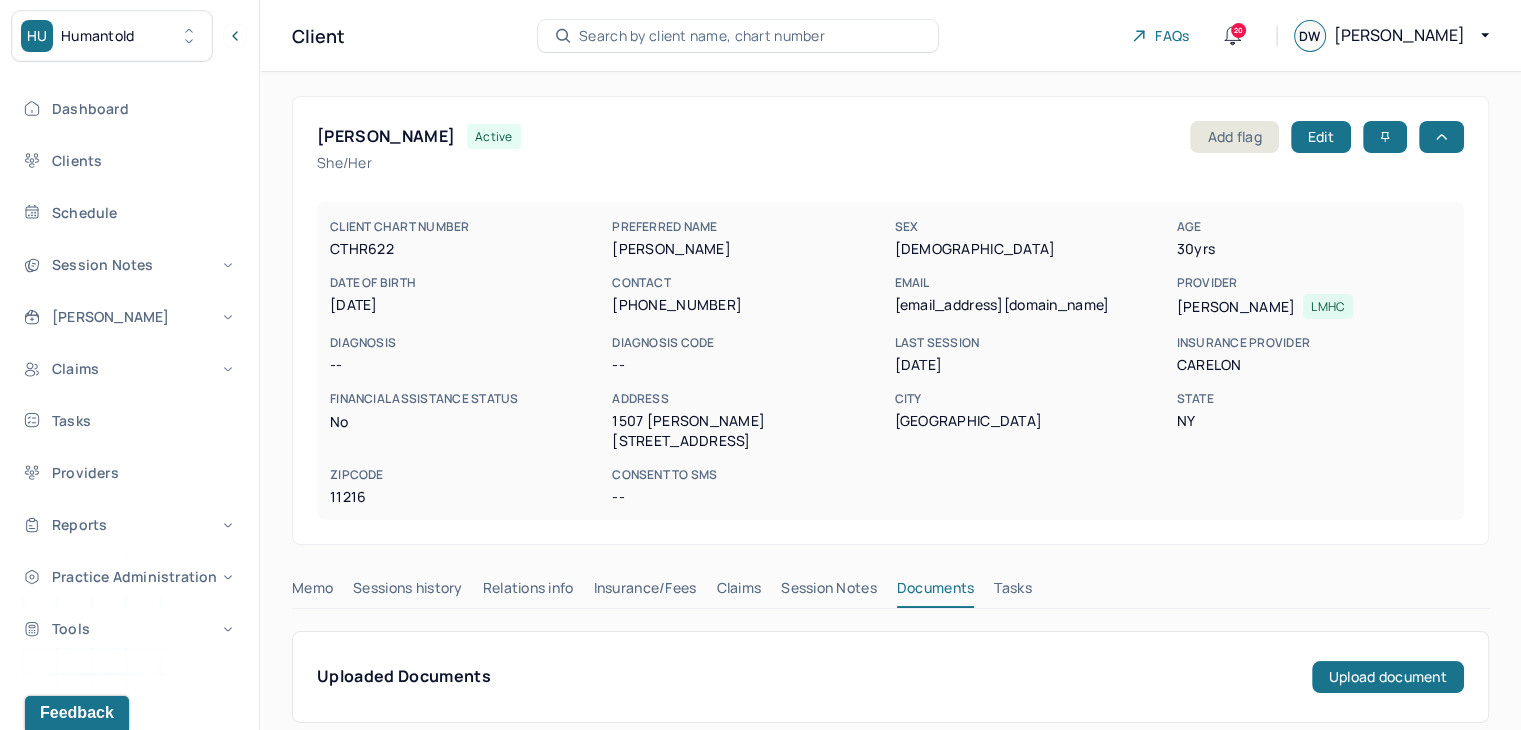click on "Search by client name, chart number" at bounding box center (702, 36) 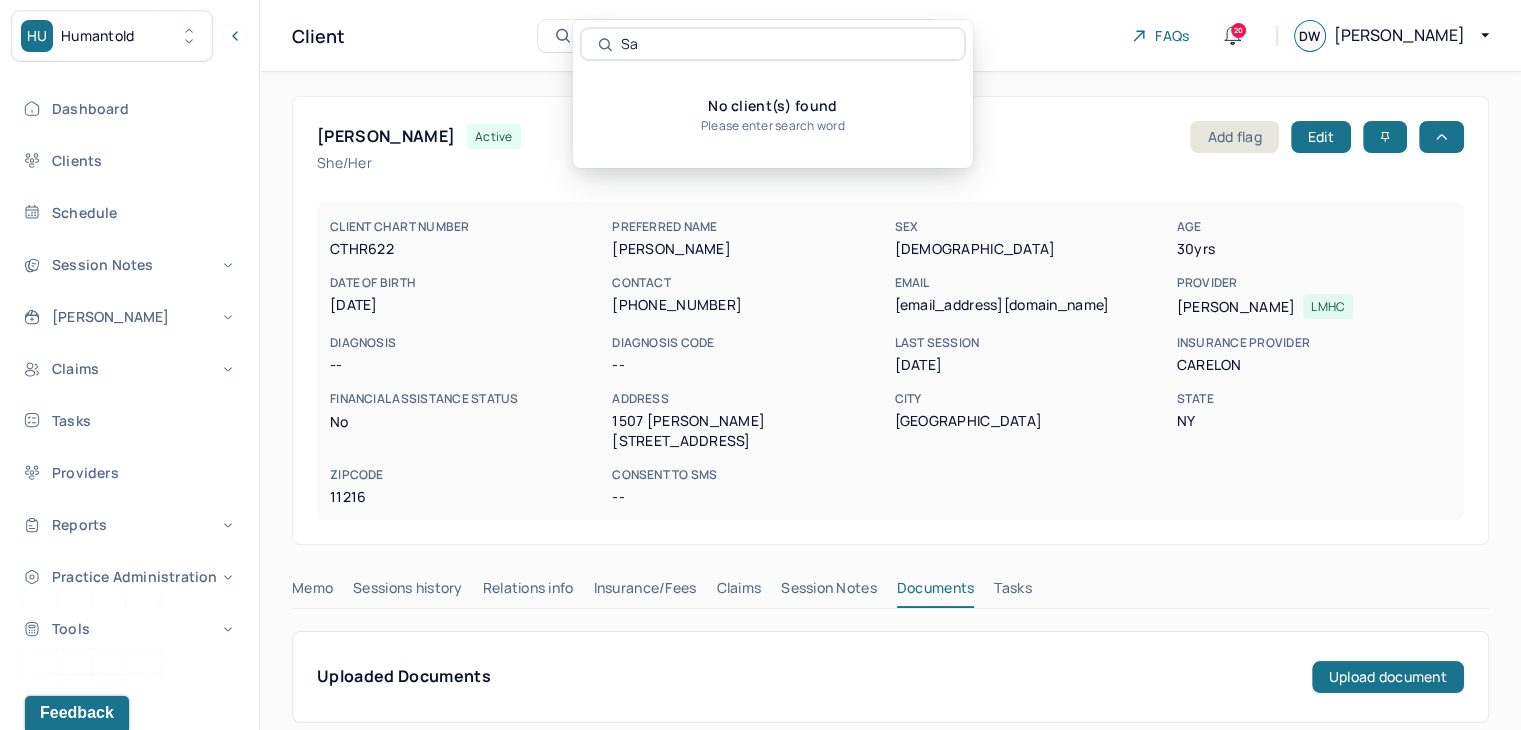 type on "S" 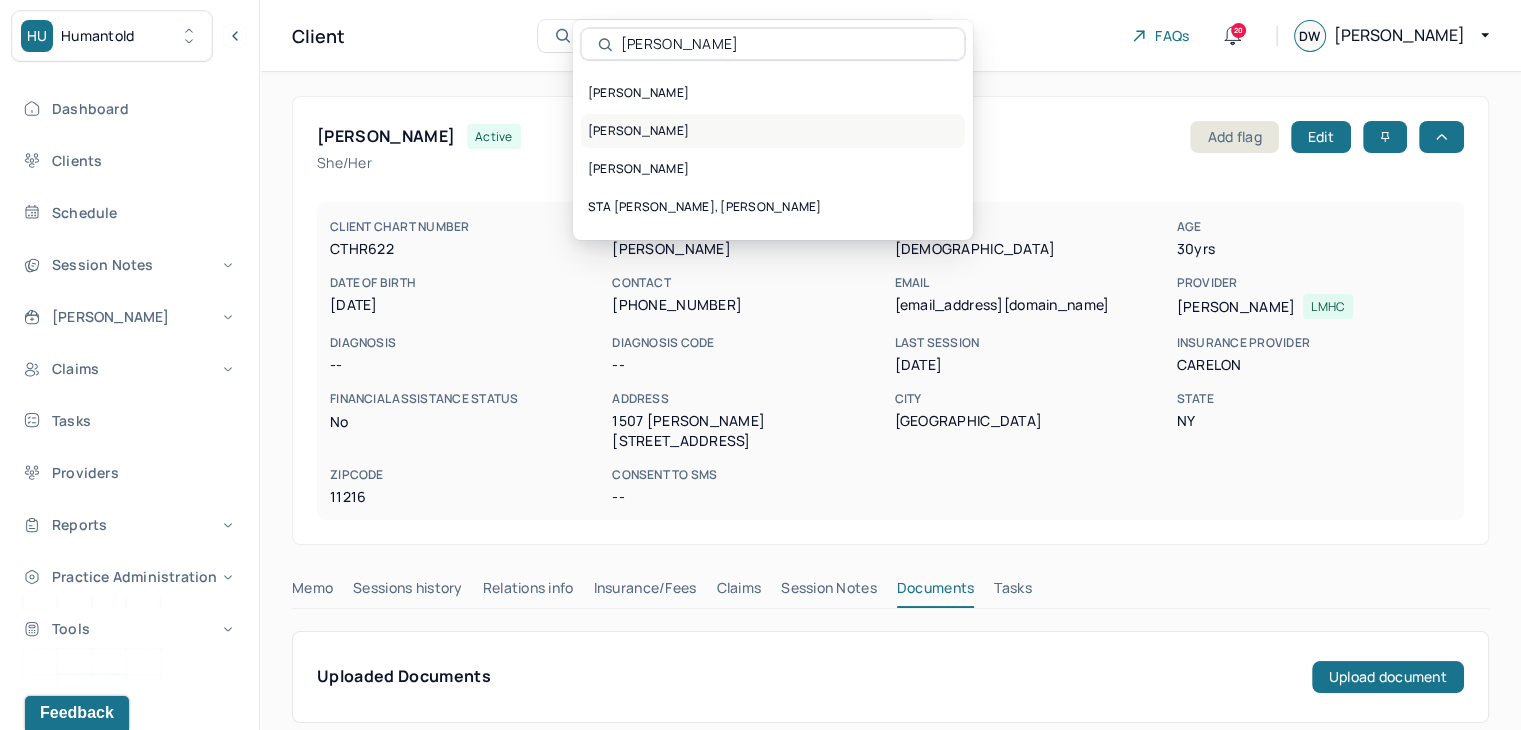 type on "[PERSON_NAME]" 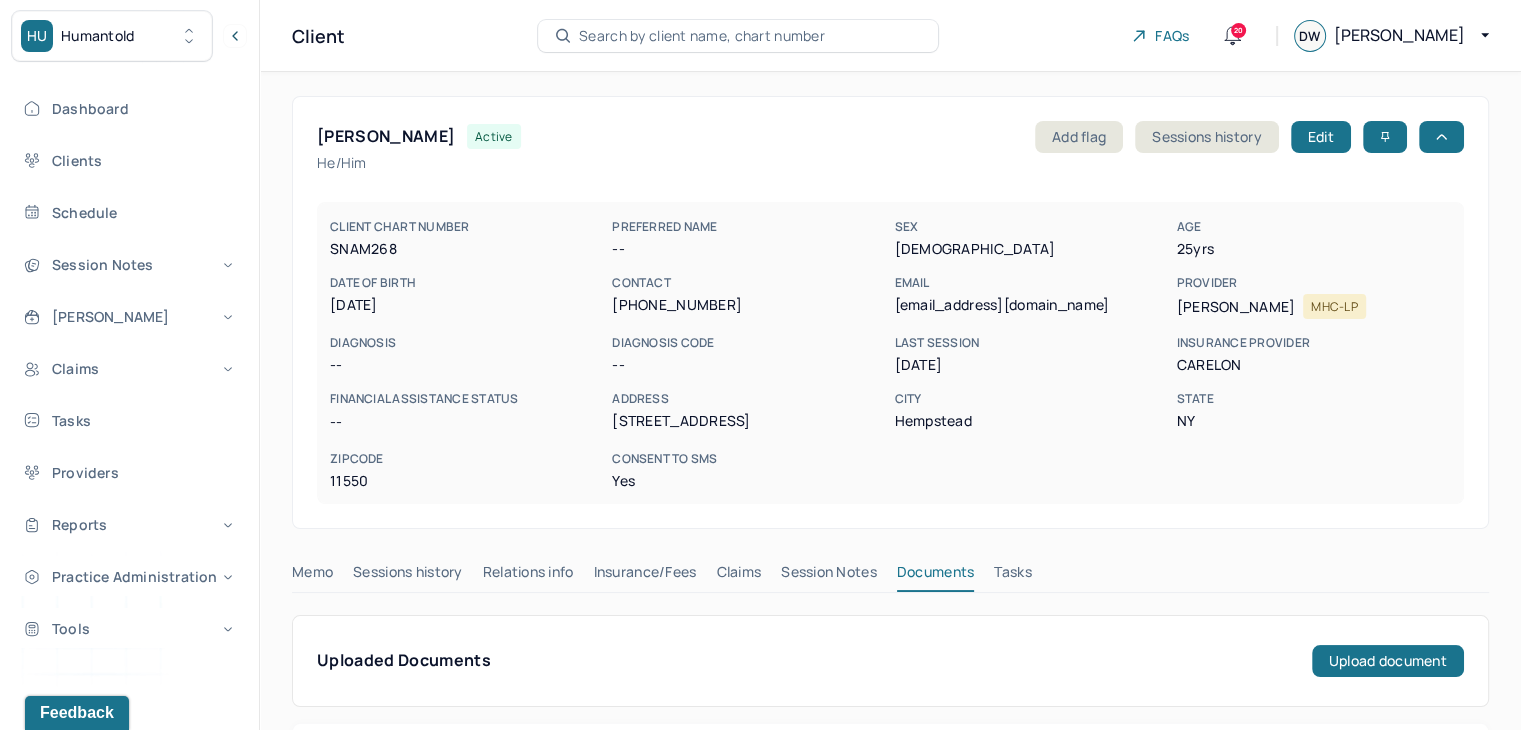 click on "Claims" at bounding box center [738, 576] 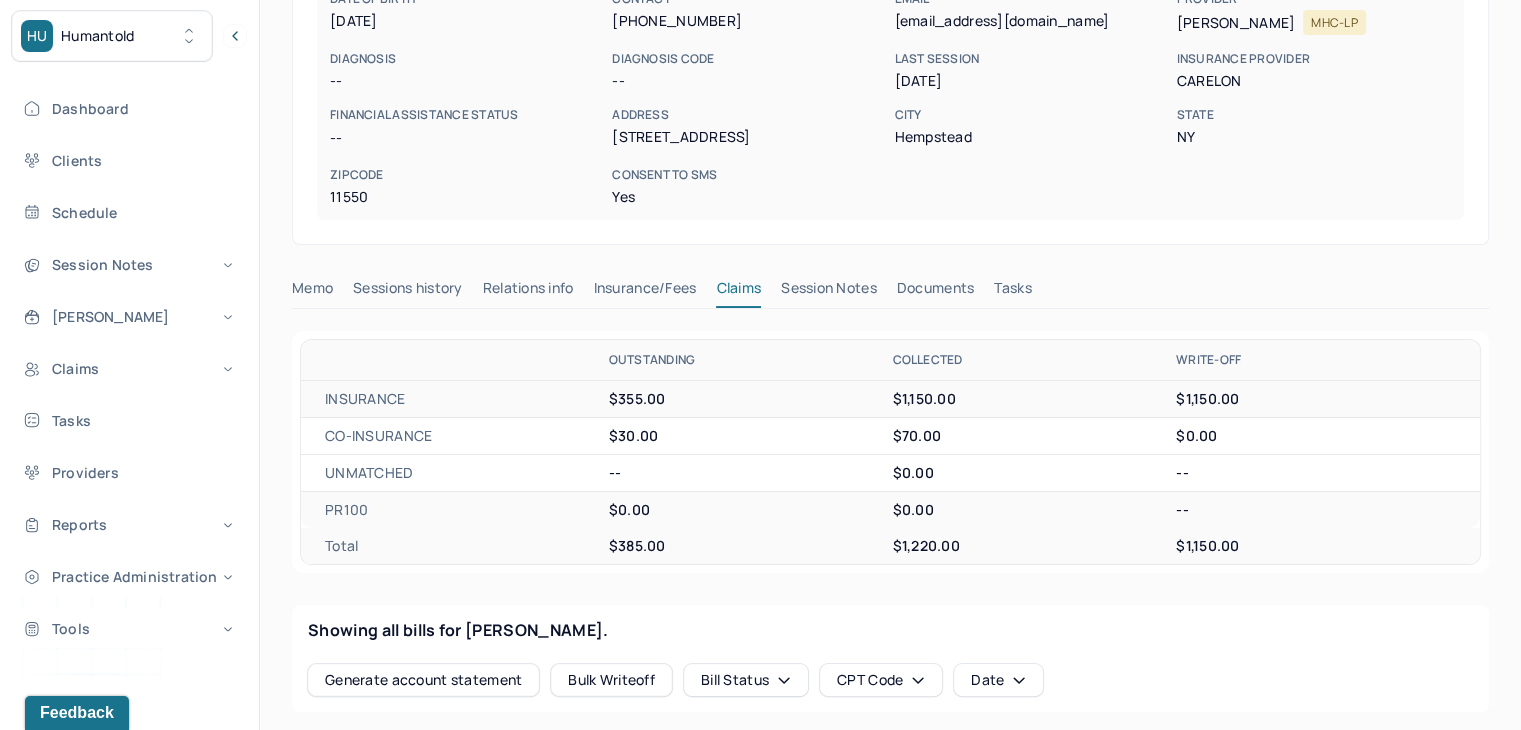 scroll, scrollTop: 0, scrollLeft: 0, axis: both 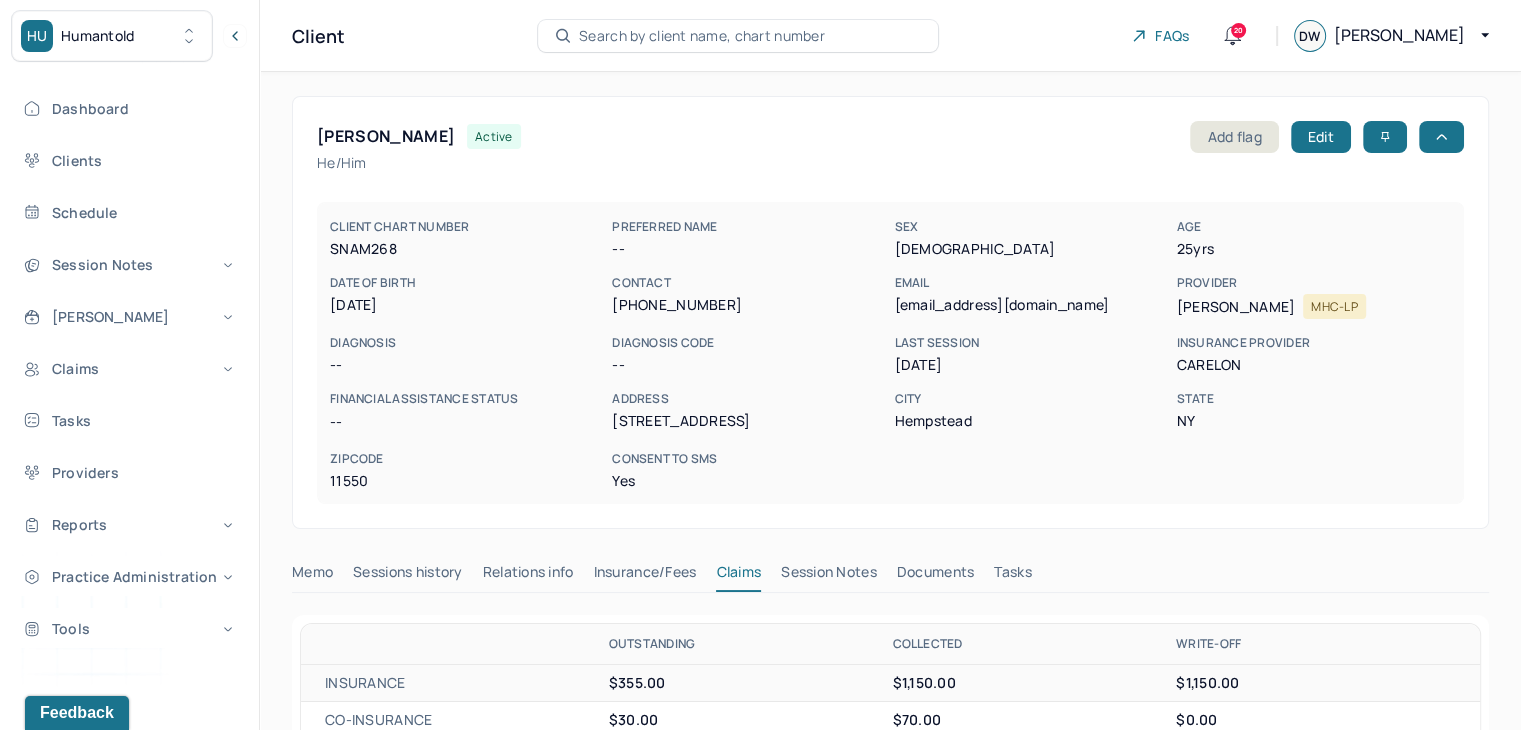 click on "Search by client name, chart number" at bounding box center [738, 36] 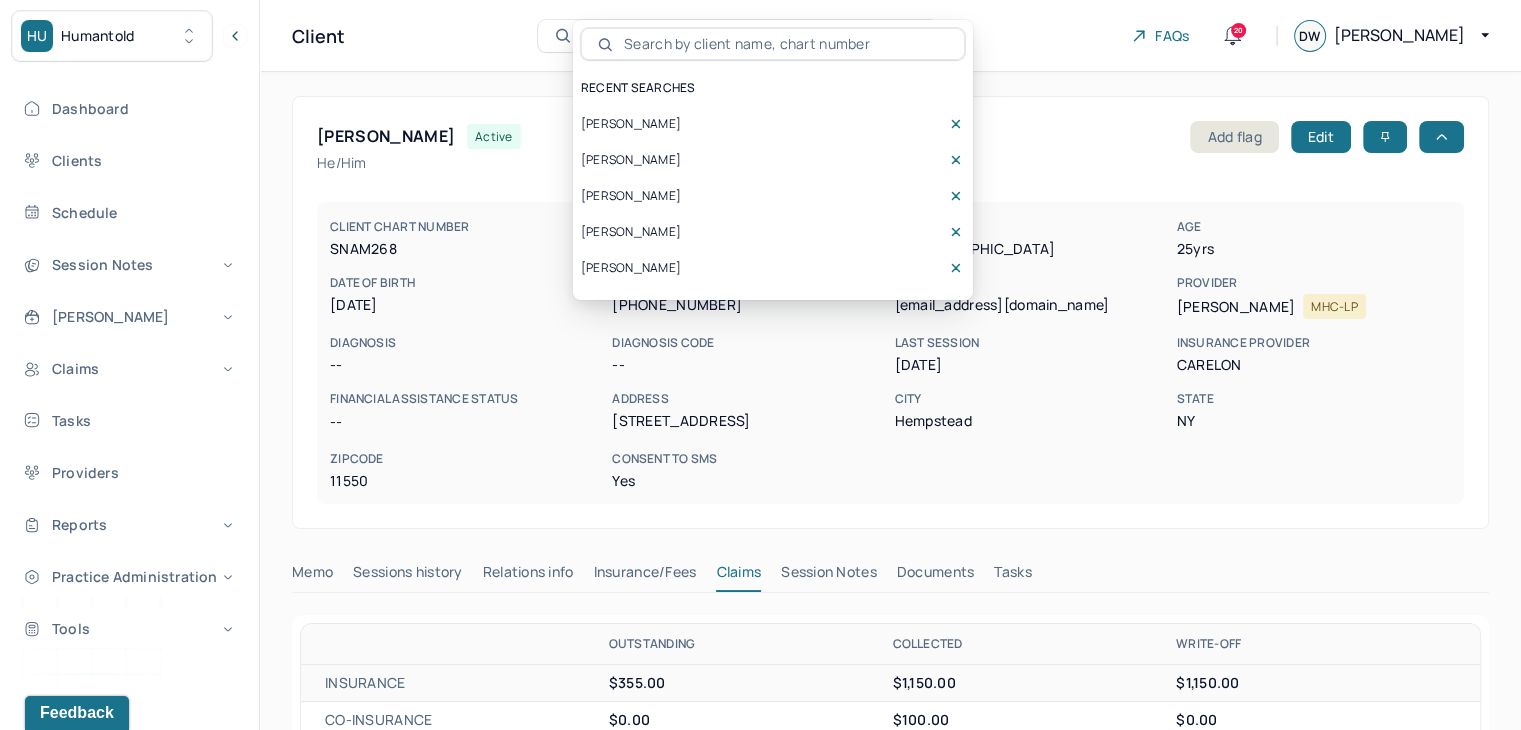 click at bounding box center (784, 44) 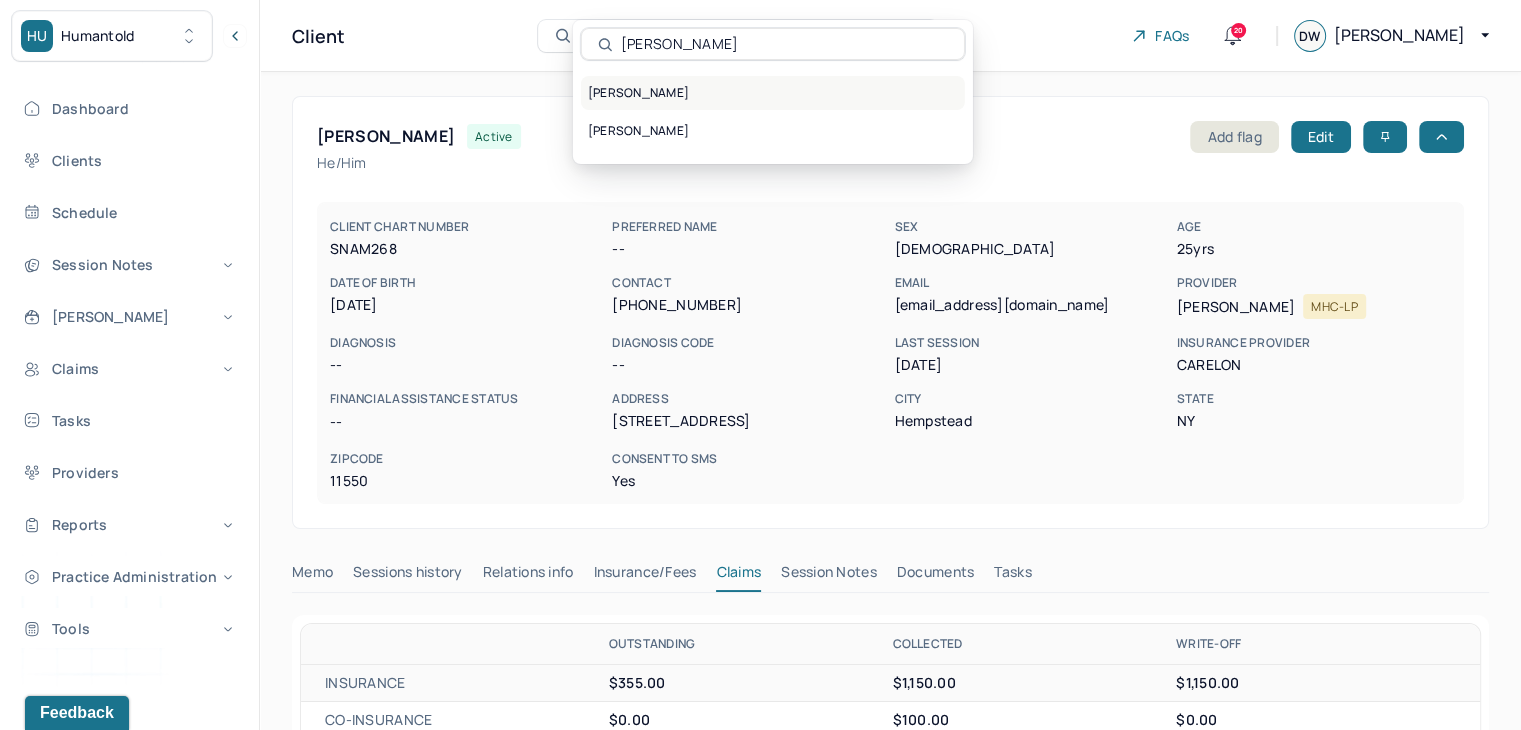 type on "[PERSON_NAME]" 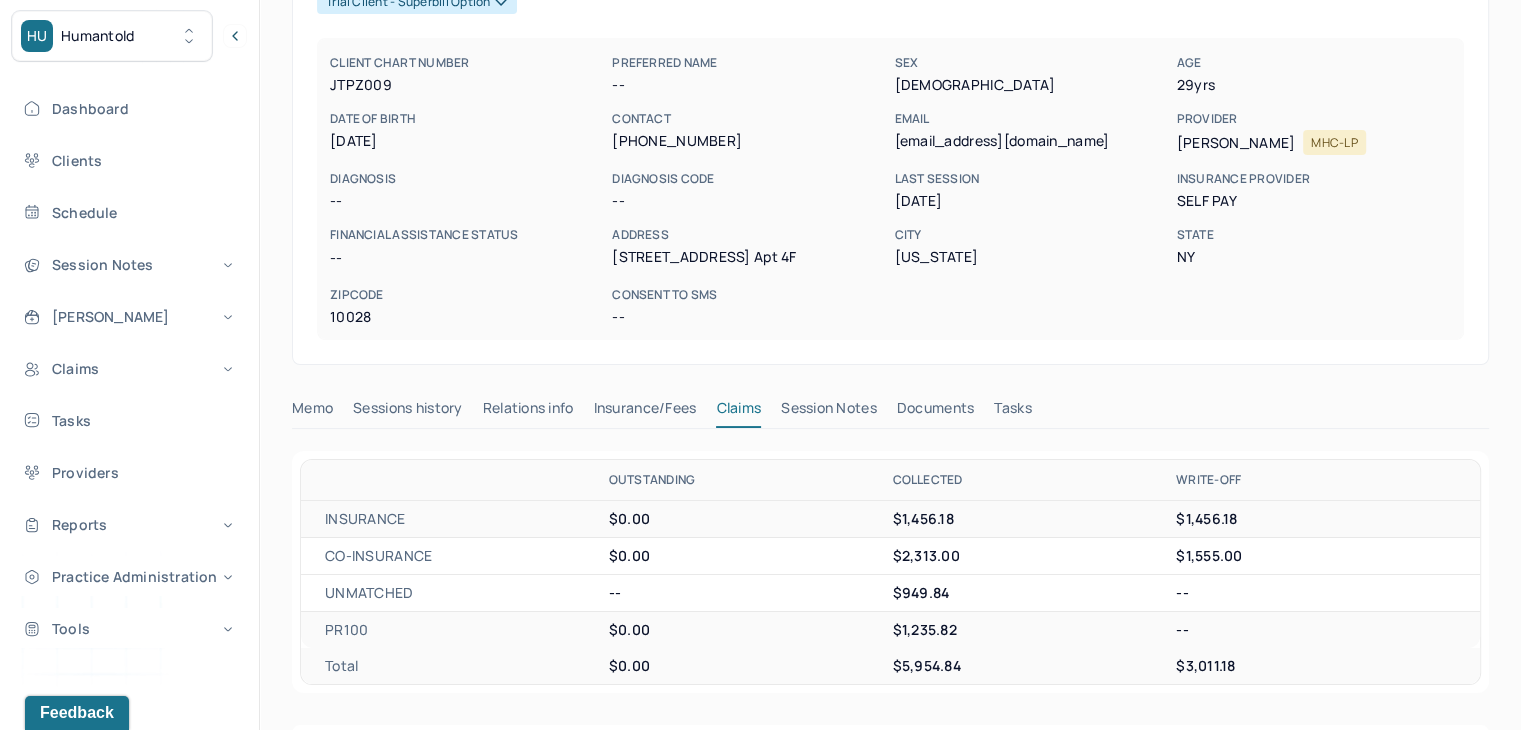 scroll, scrollTop: 141, scrollLeft: 0, axis: vertical 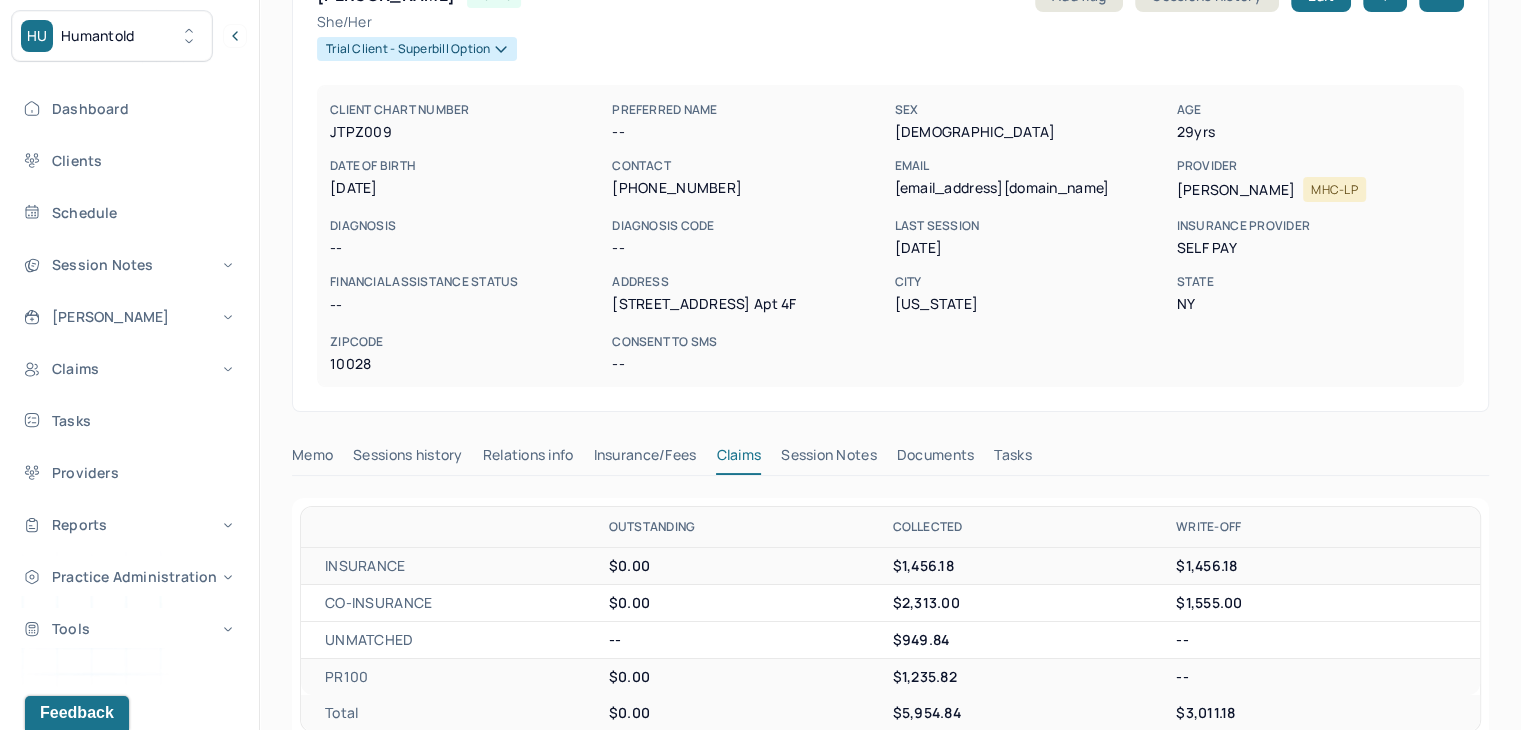 click on "Session Notes" at bounding box center [829, 459] 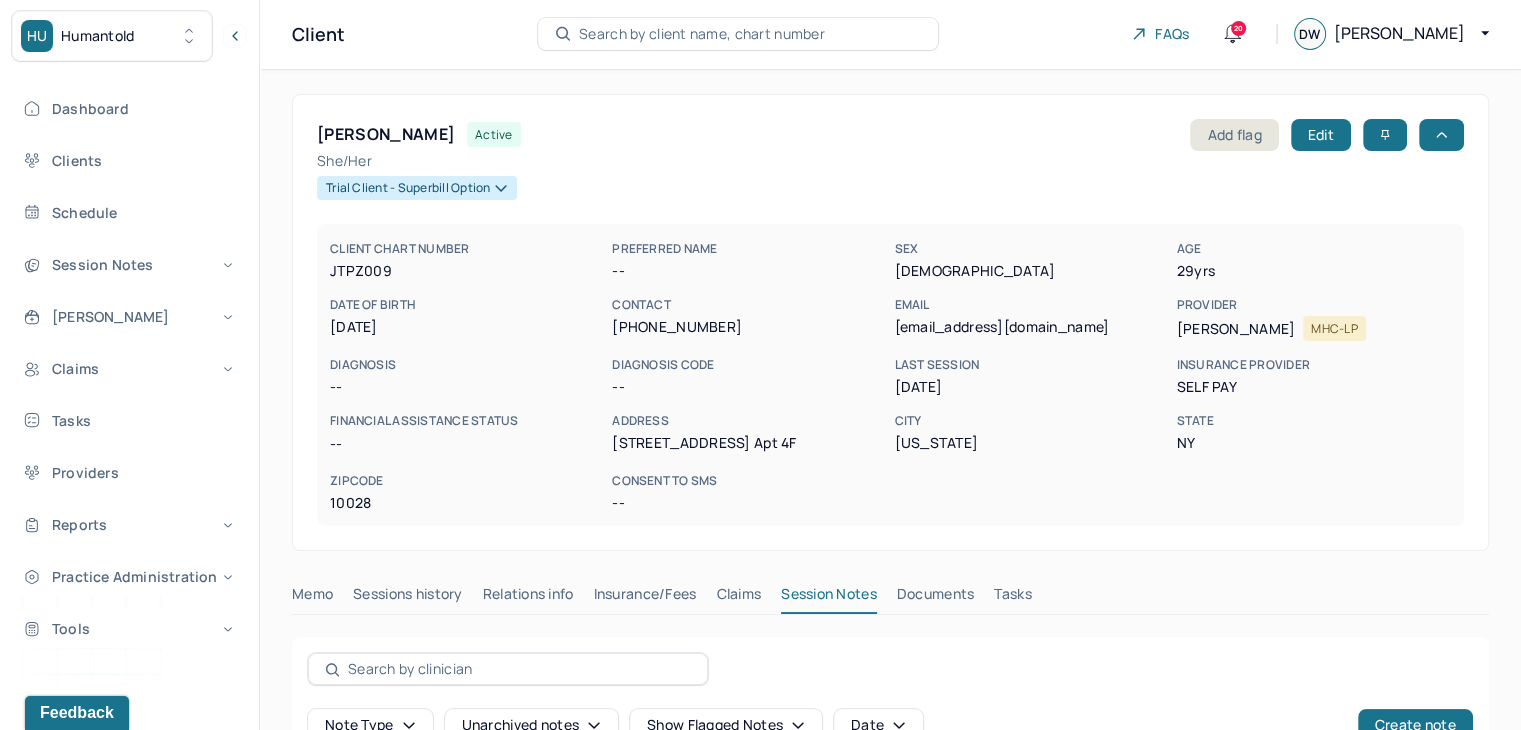 scroll, scrollTop: 0, scrollLeft: 0, axis: both 